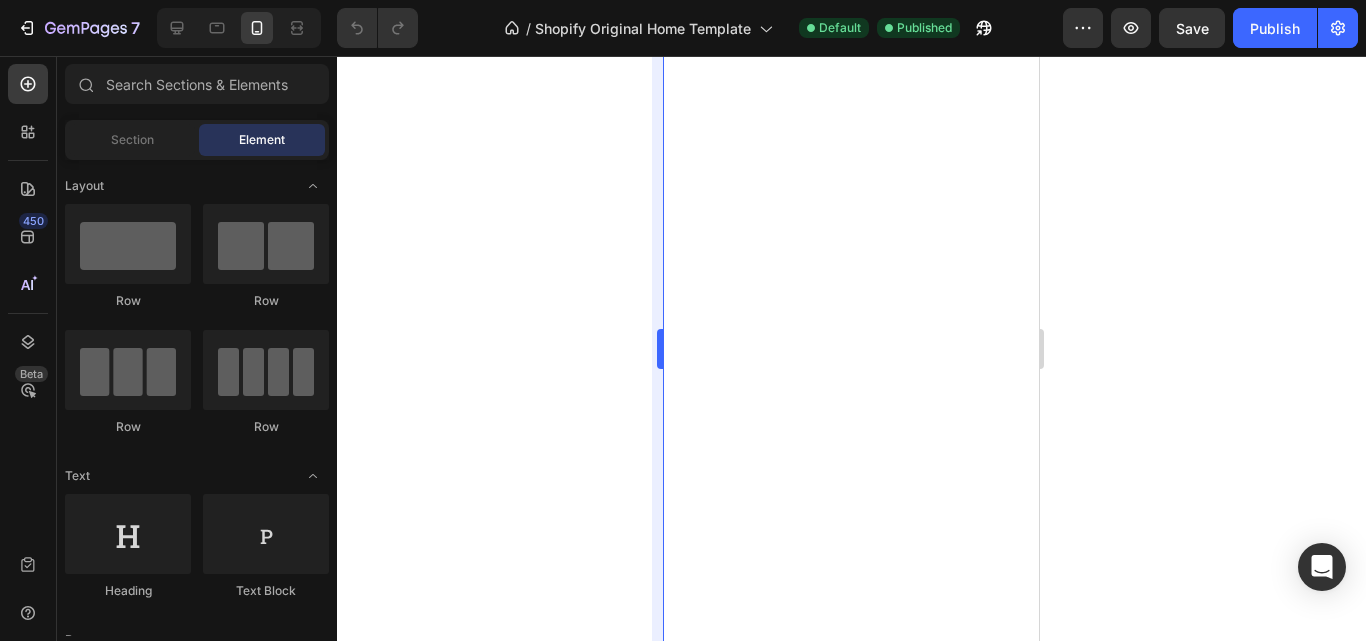 scroll, scrollTop: 0, scrollLeft: 0, axis: both 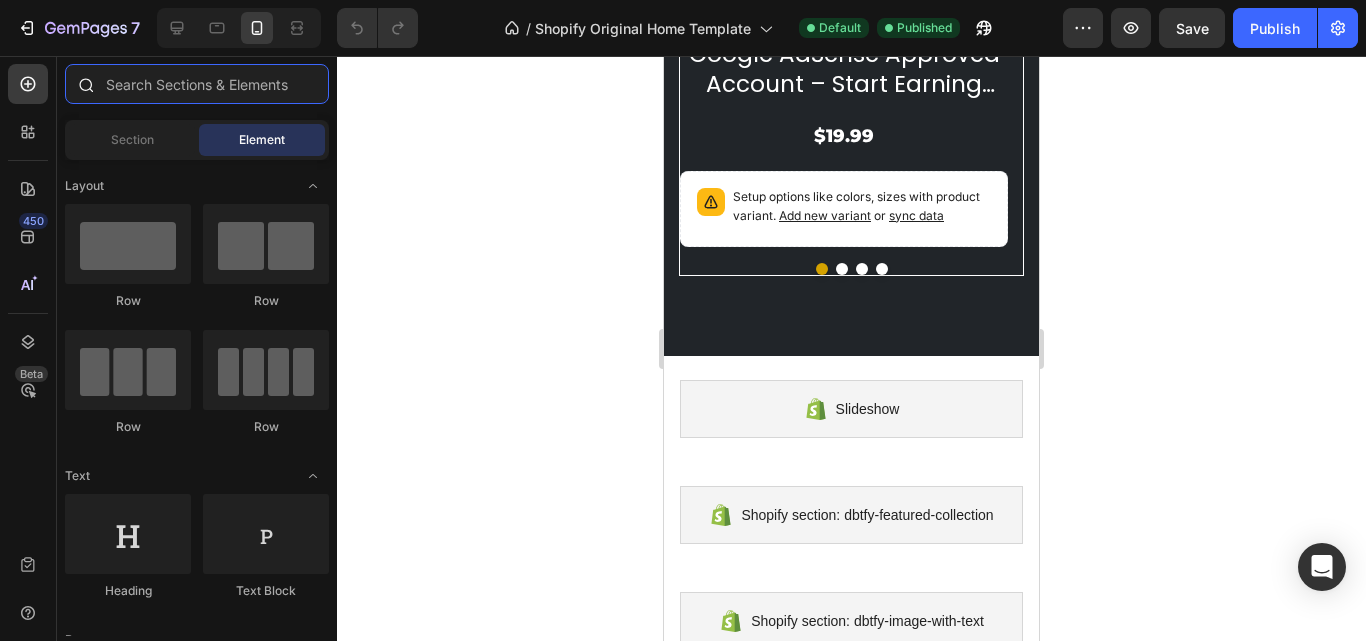 click at bounding box center (197, 84) 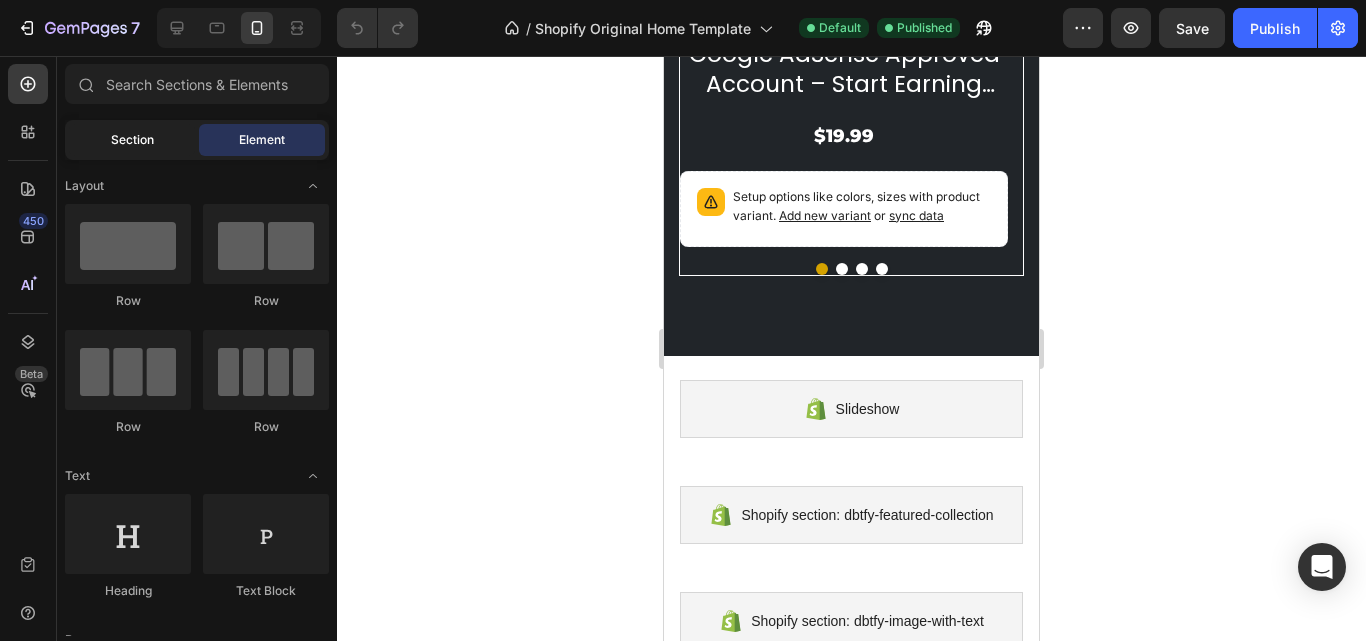 click on "Section" at bounding box center [132, 140] 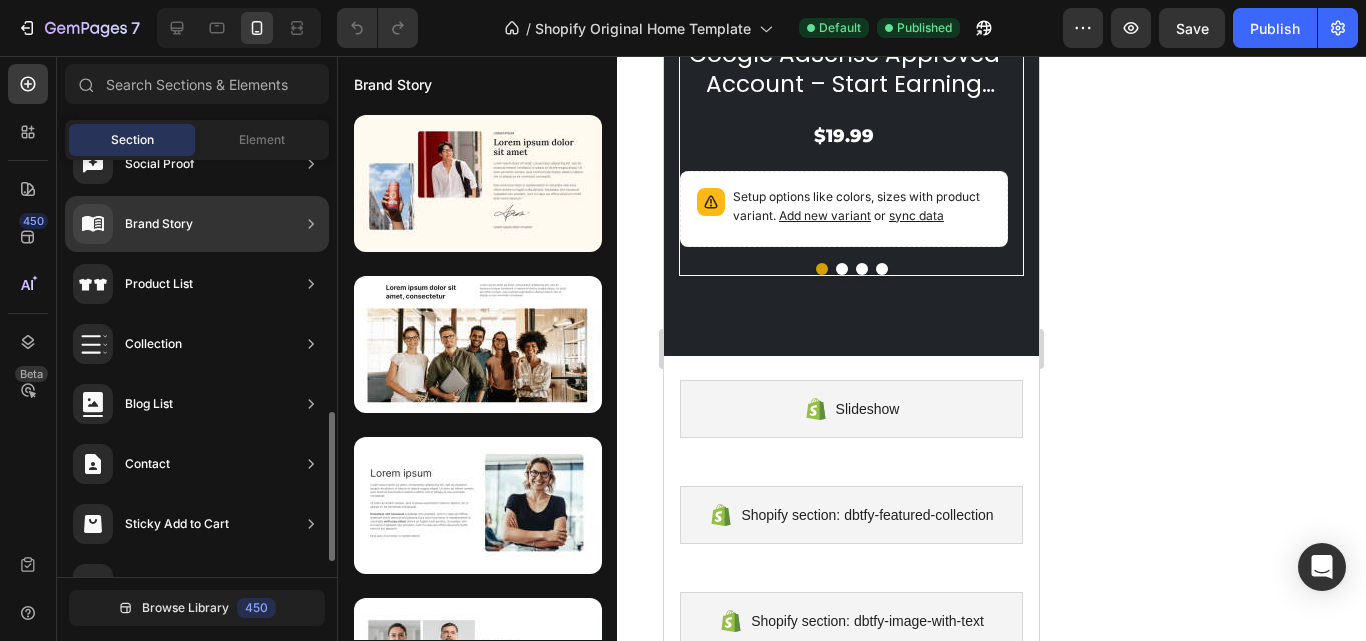 scroll, scrollTop: 600, scrollLeft: 0, axis: vertical 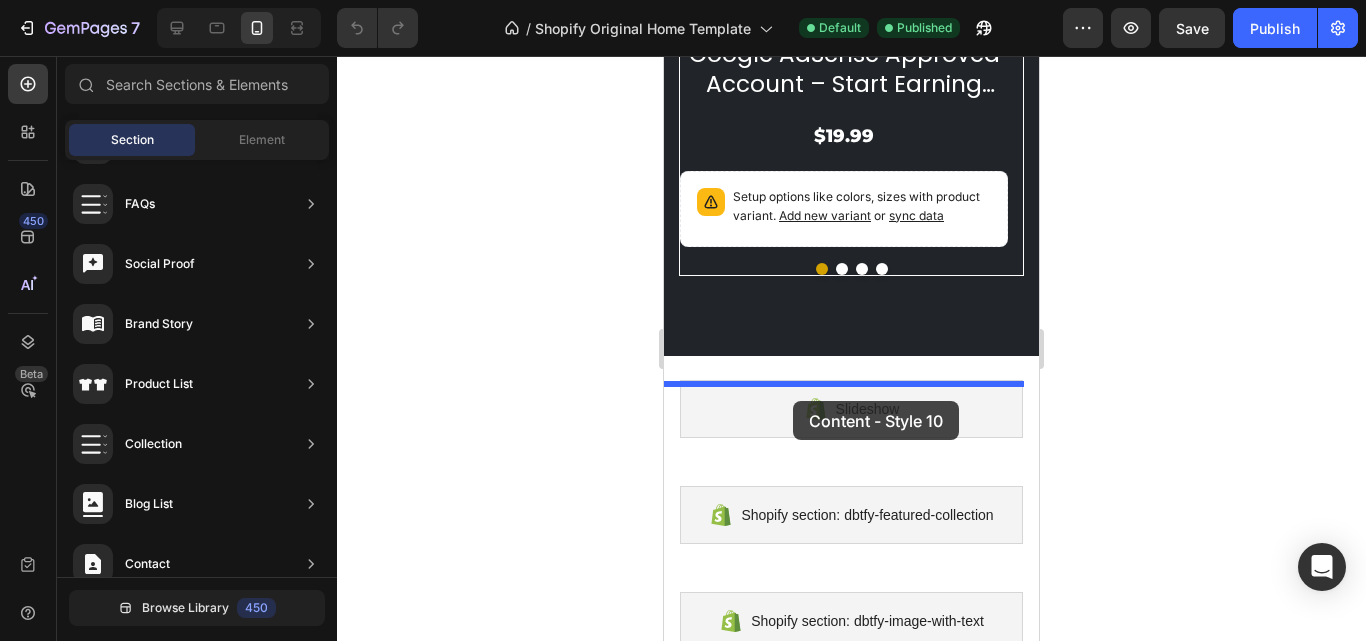 drag, startPoint x: 1130, startPoint y: 474, endPoint x: 793, endPoint y: 401, distance: 344.8159 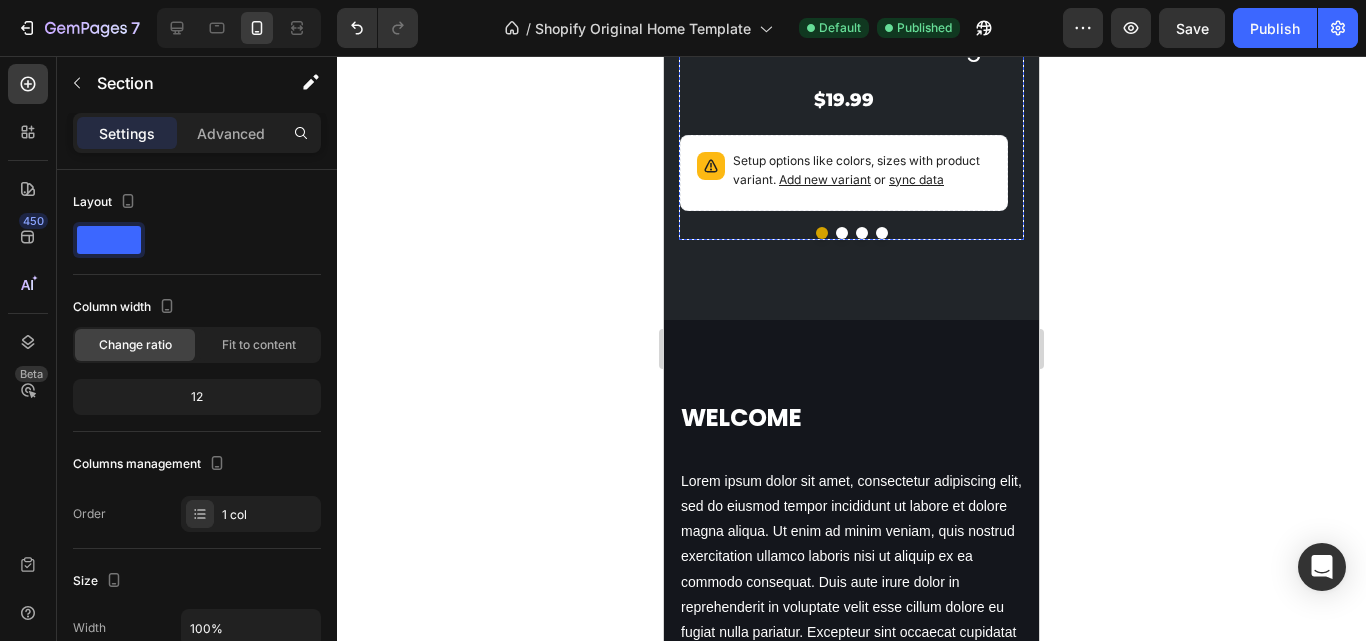 scroll, scrollTop: 1358, scrollLeft: 0, axis: vertical 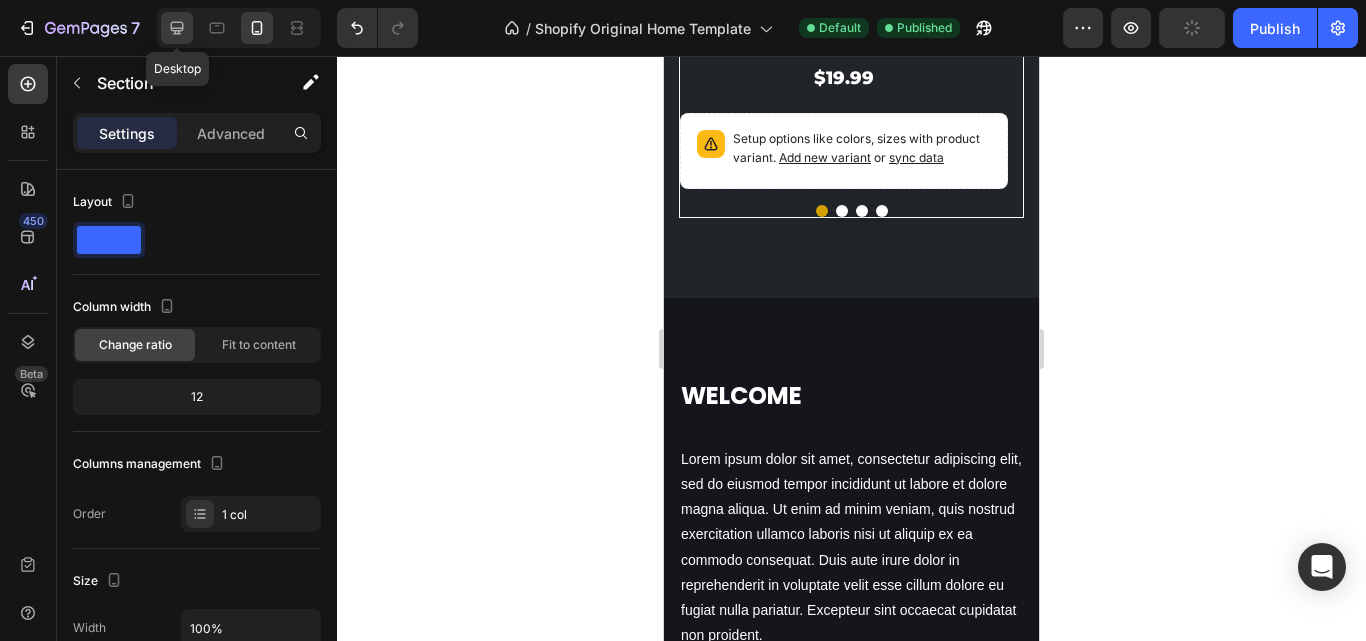 click 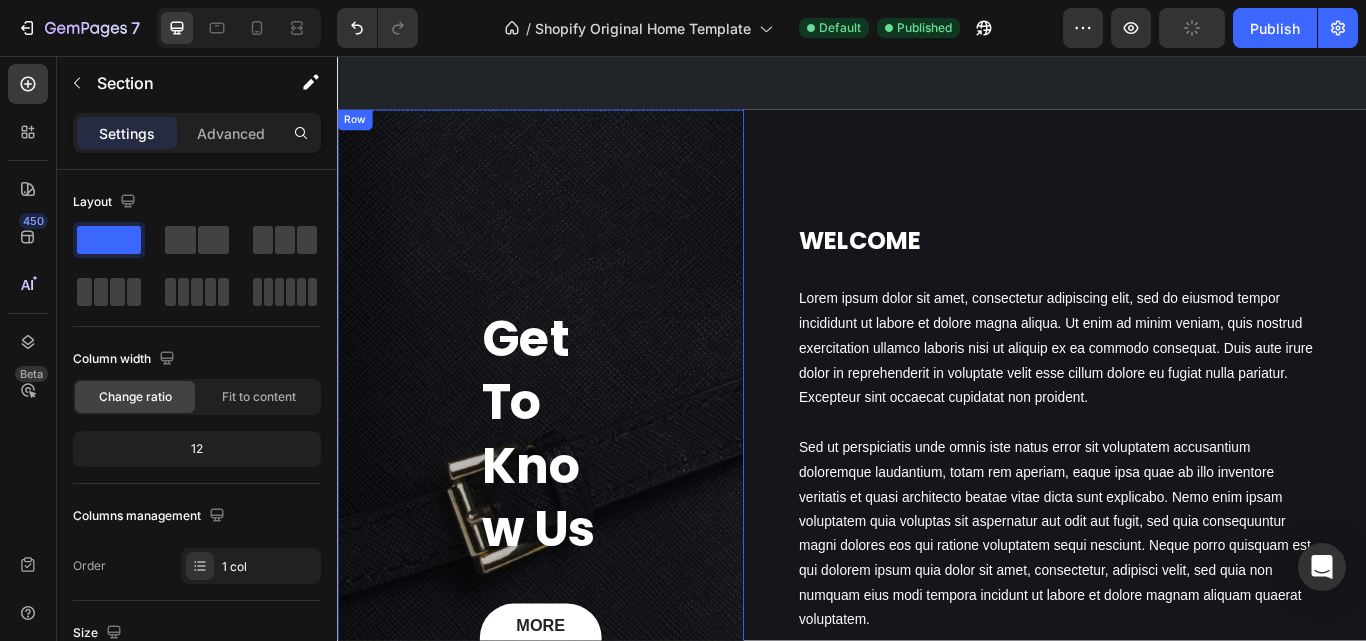 scroll, scrollTop: 1367, scrollLeft: 0, axis: vertical 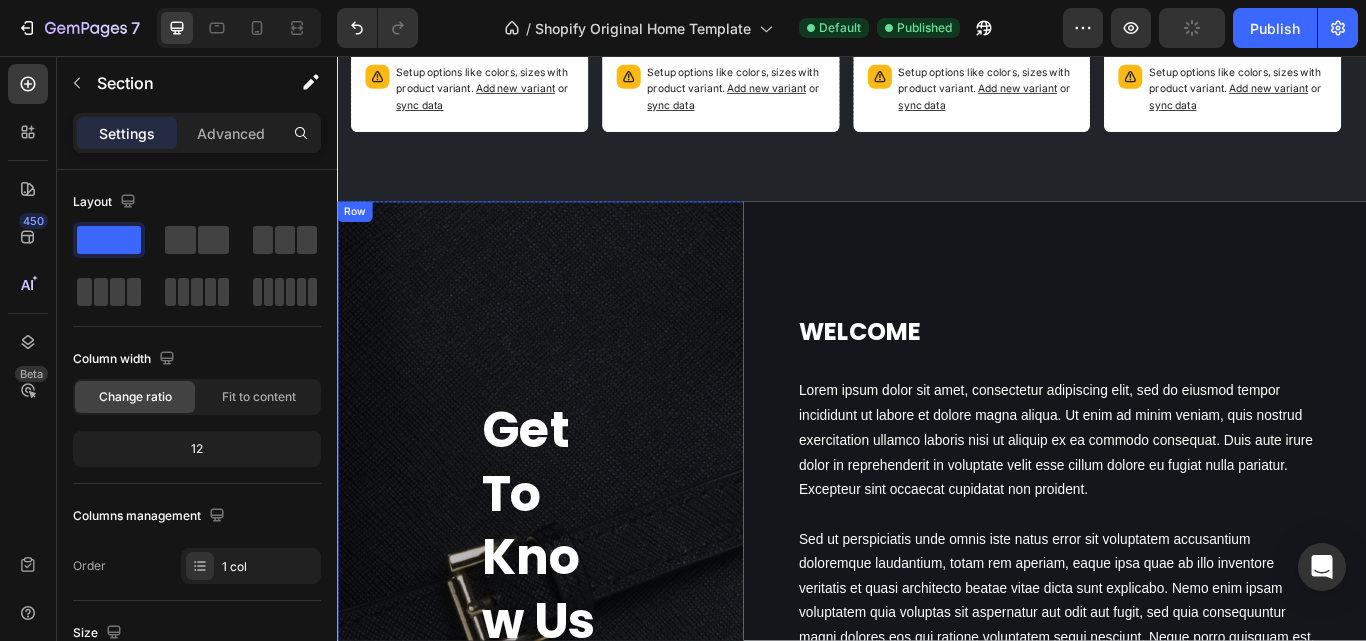 click on "Get To Know Us Heading MORE INFOR Button Row" at bounding box center (574, 670) 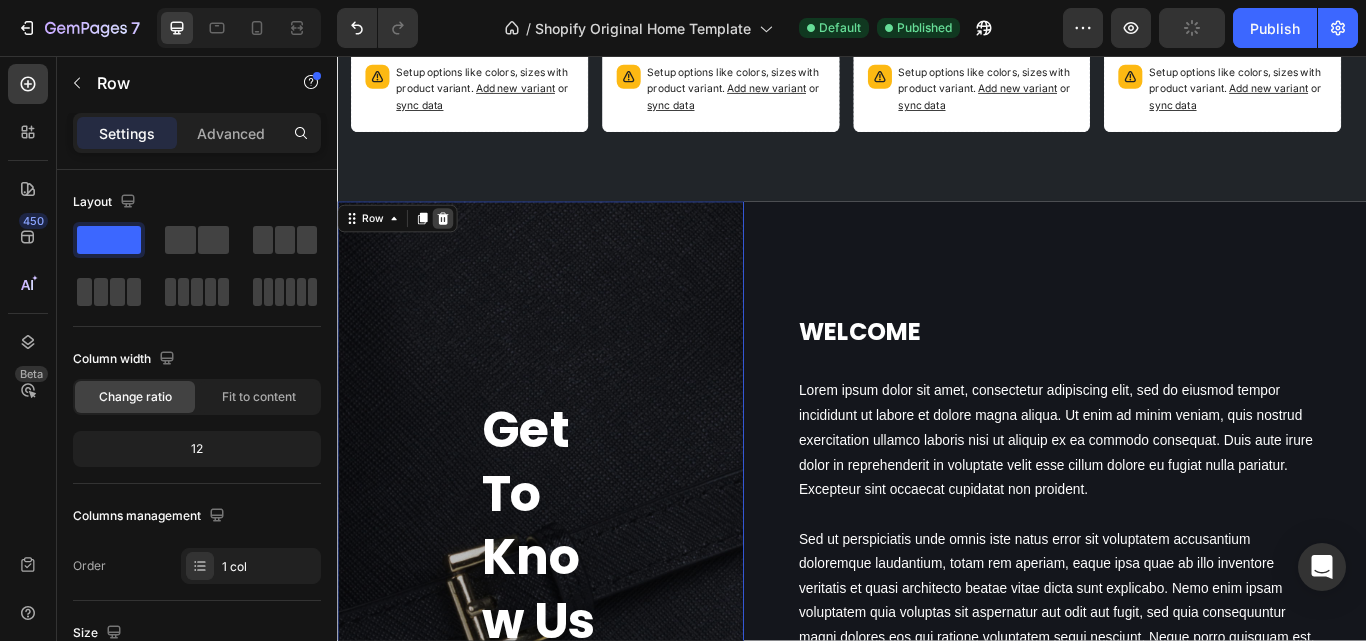 click 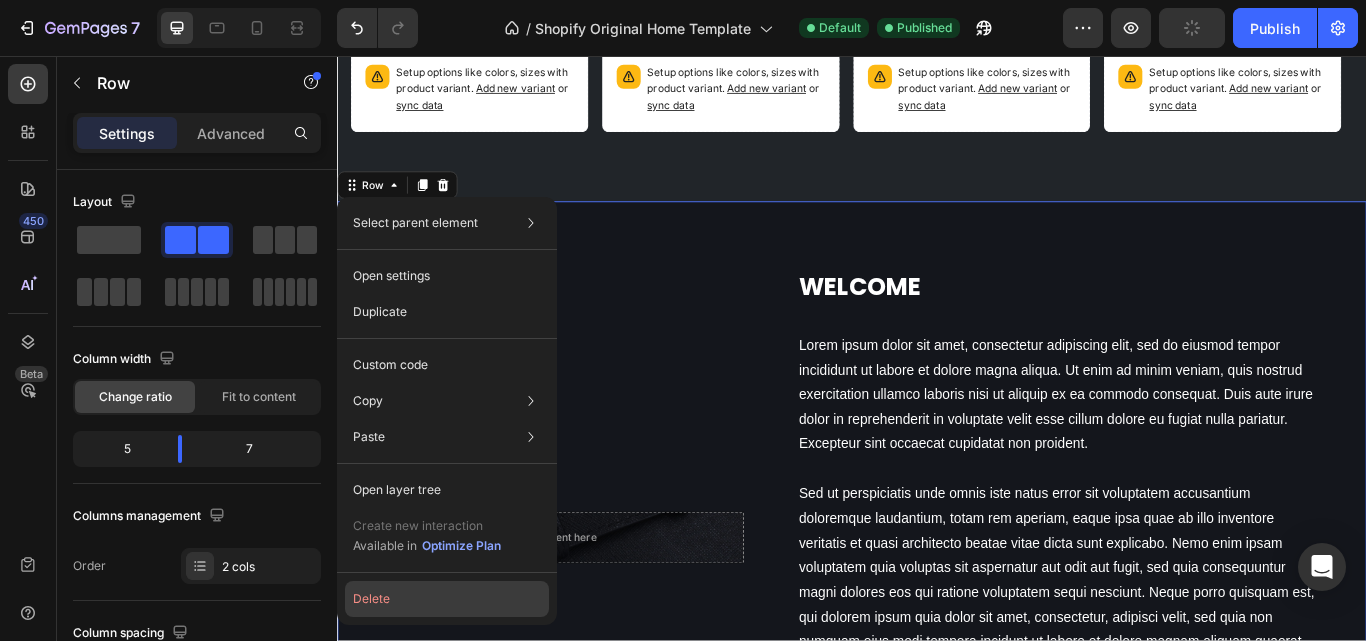 click on "Delete" 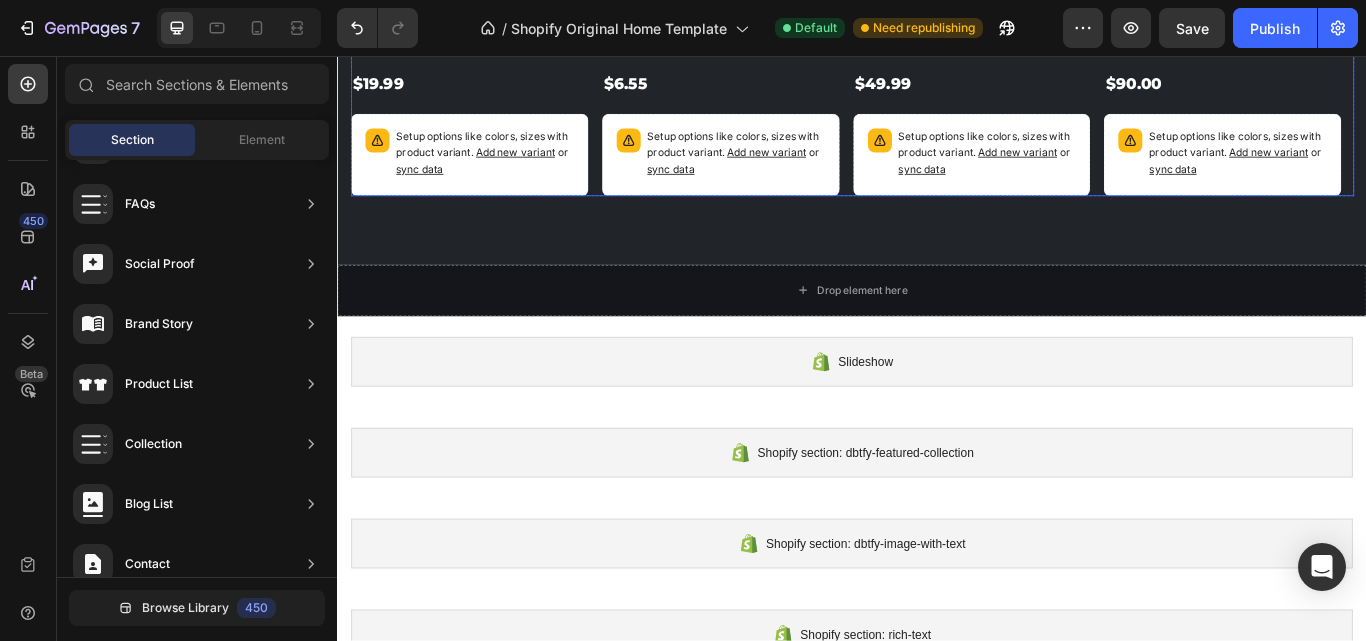 scroll, scrollTop: 1567, scrollLeft: 0, axis: vertical 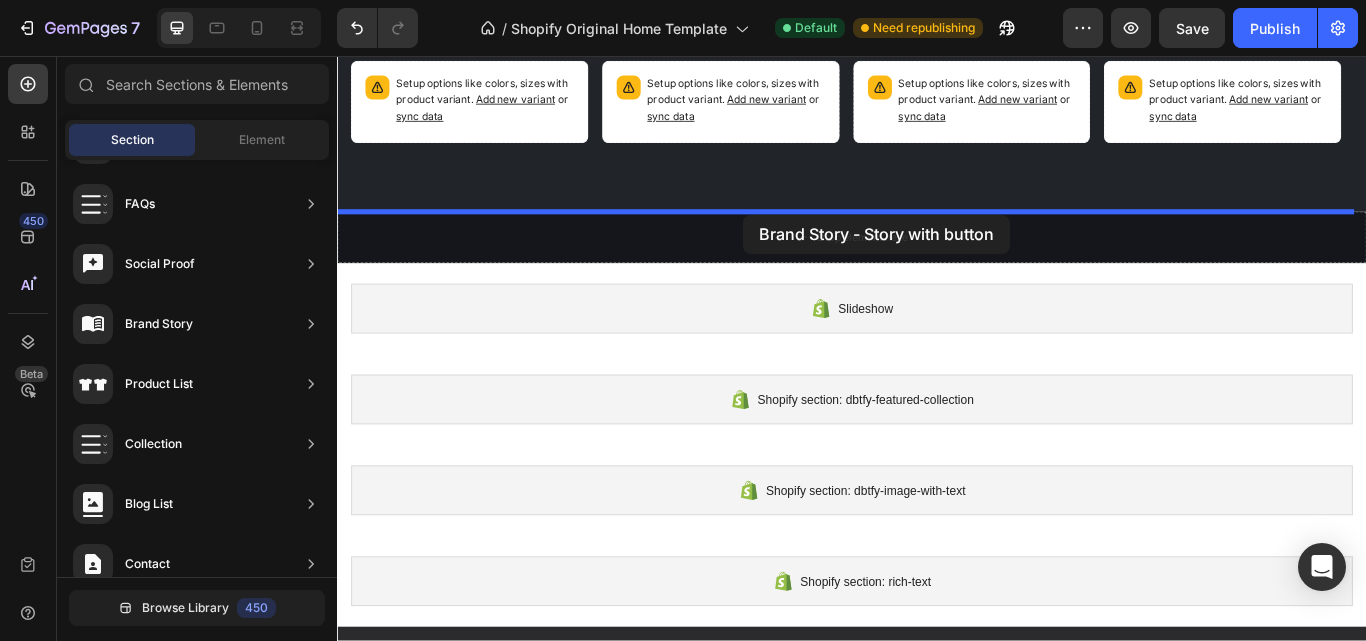 drag, startPoint x: 778, startPoint y: 435, endPoint x: 811, endPoint y: 239, distance: 198.75865 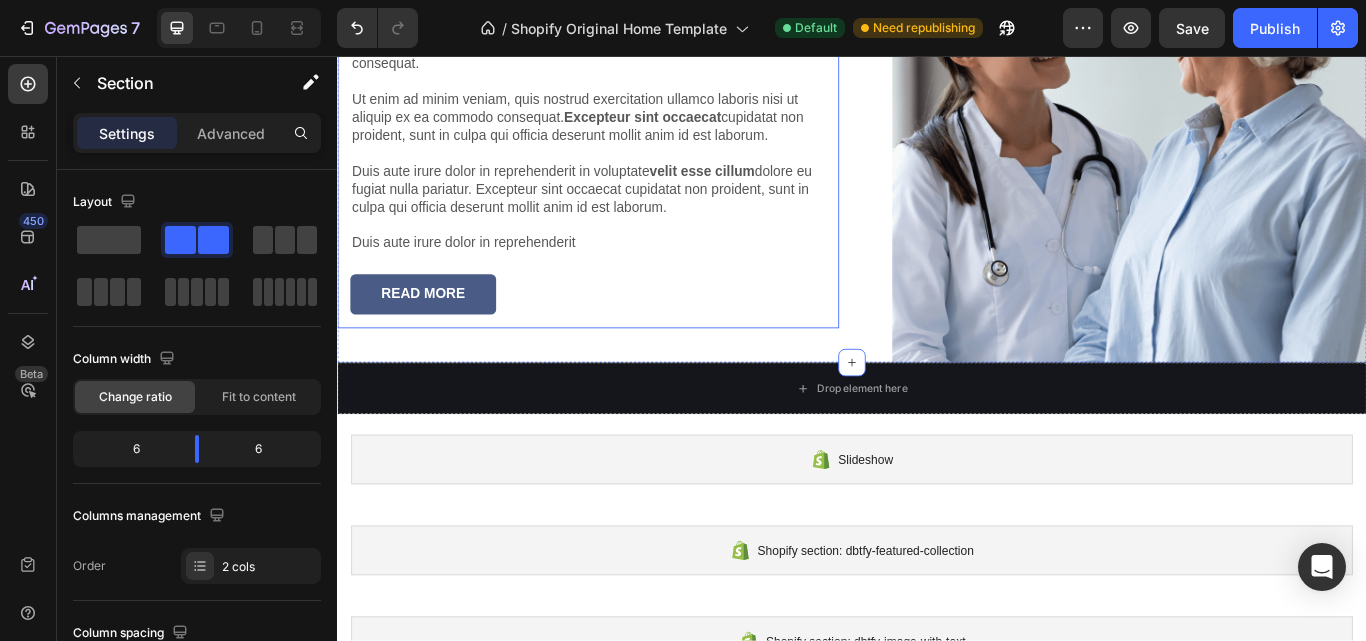 scroll, scrollTop: 1967, scrollLeft: 0, axis: vertical 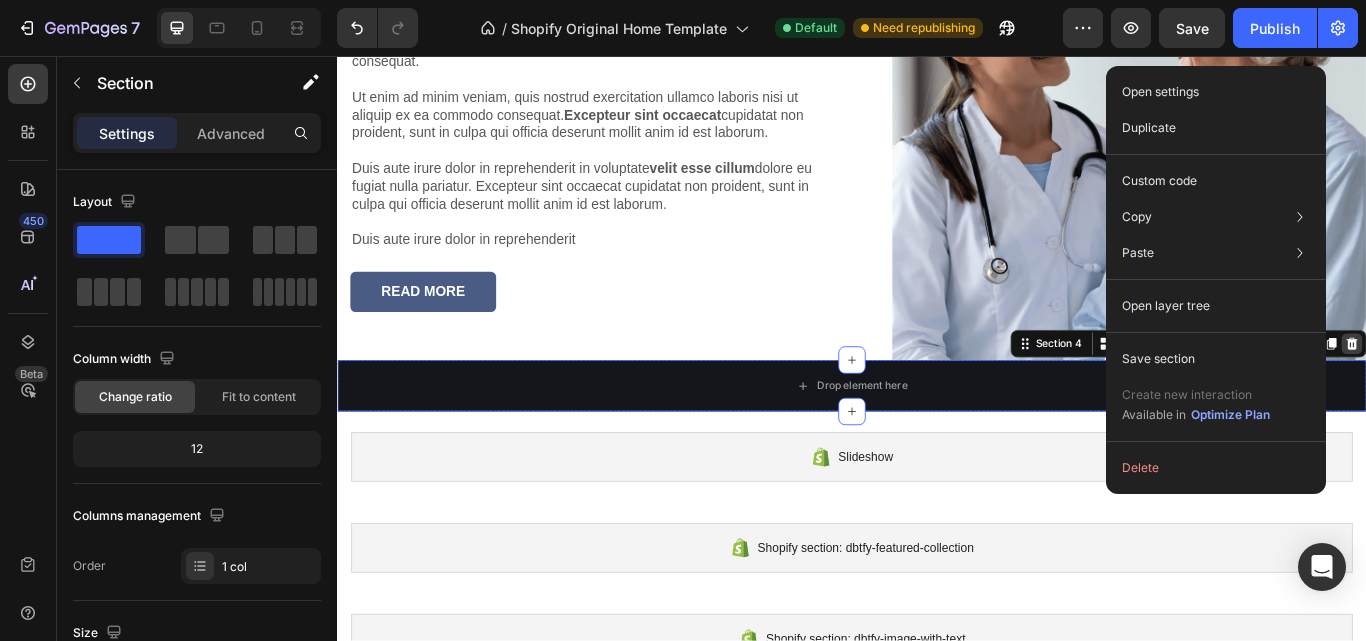 click 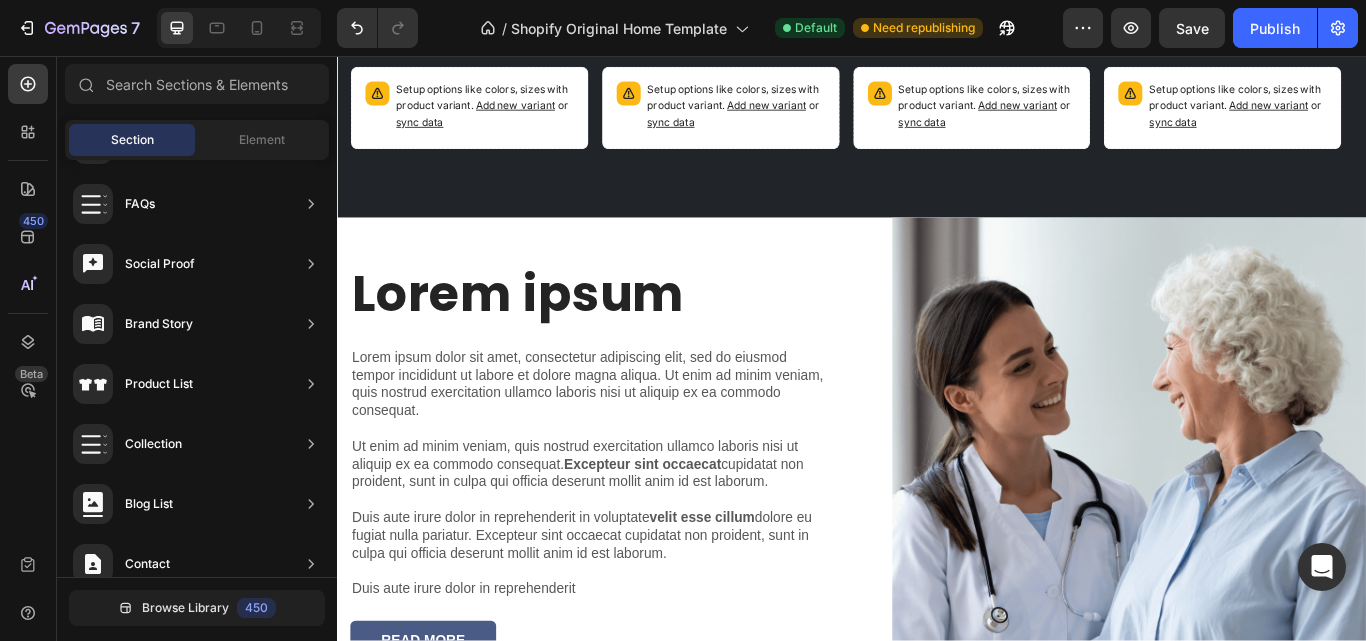 scroll, scrollTop: 1567, scrollLeft: 0, axis: vertical 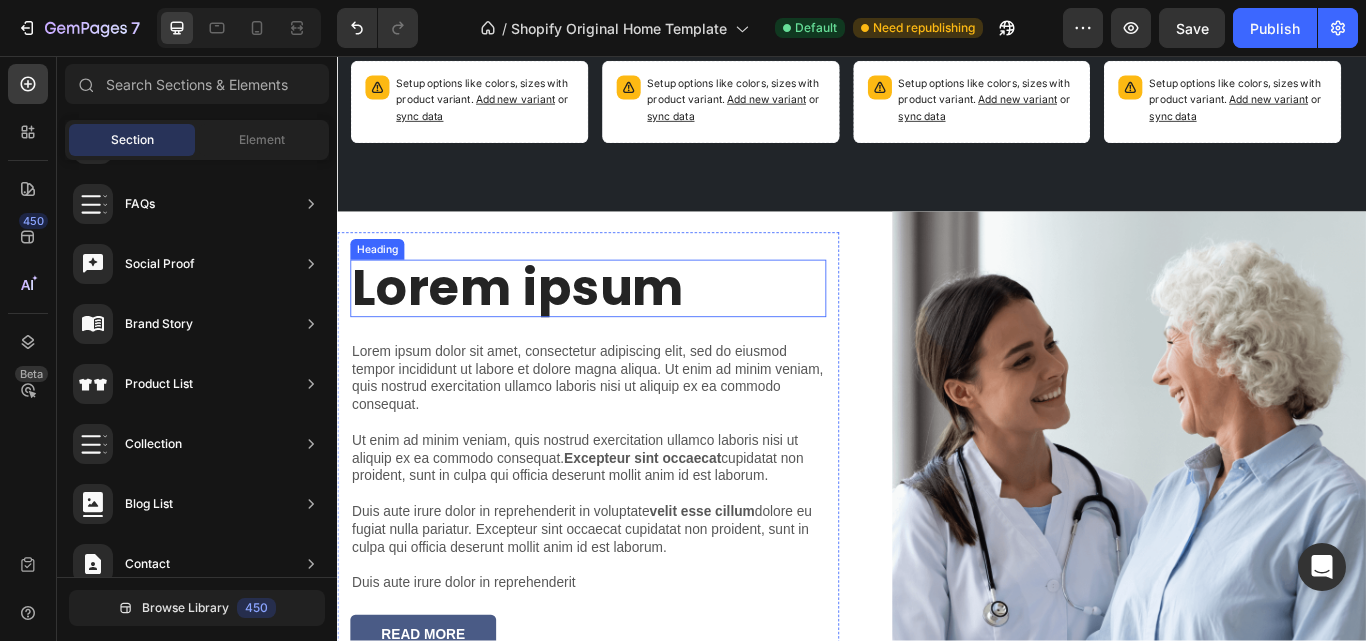 click on "Lorem ipsum" at bounding box center (629, 327) 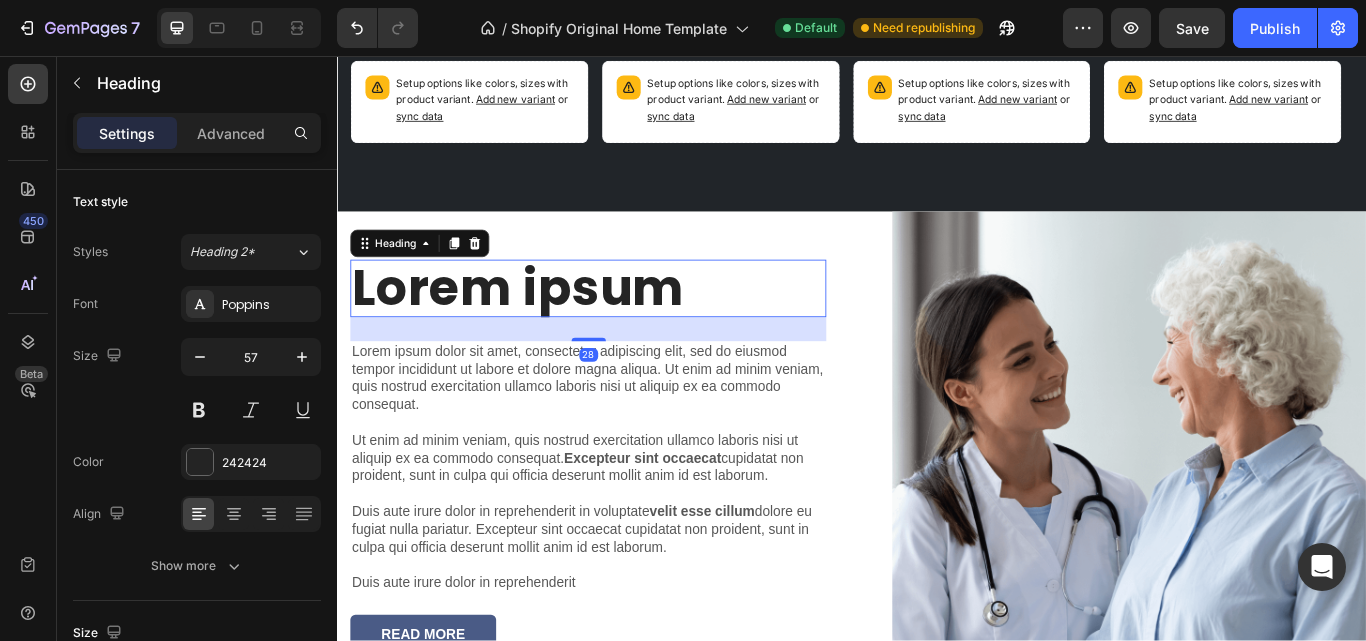 click on "Lorem ipsum" at bounding box center (629, 327) 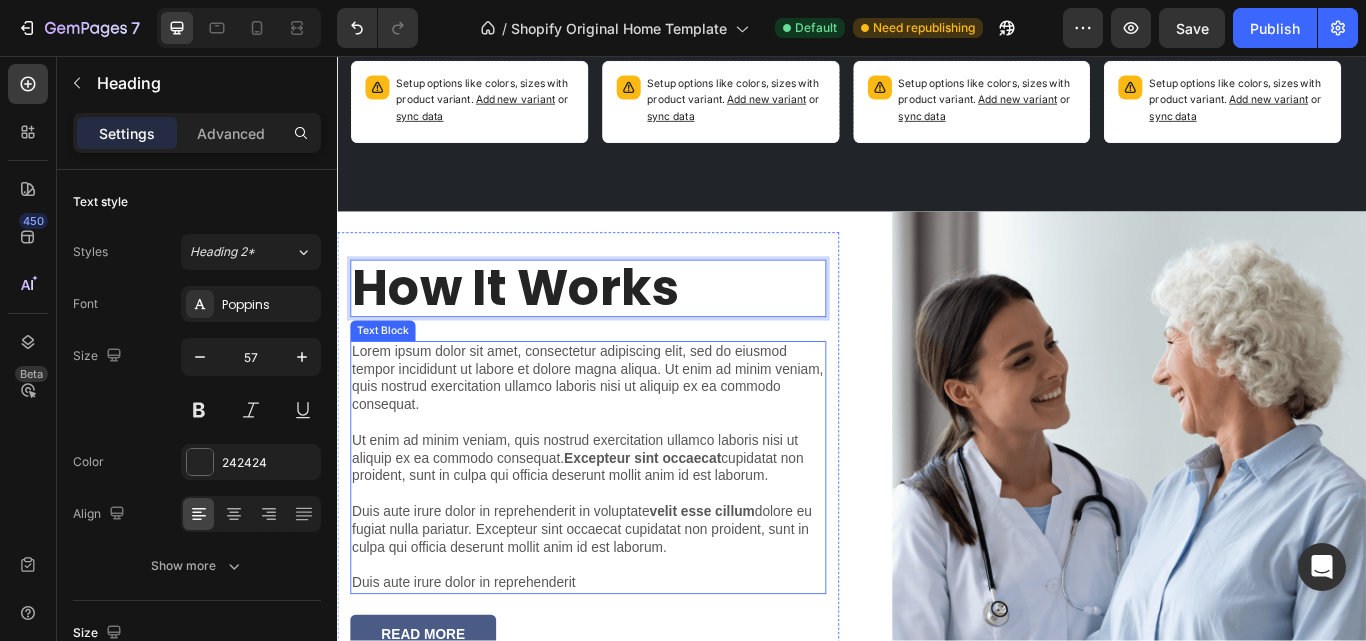 click on "Lorem ipsum dolor sit amet, consectetur adipiscing elit, sed do eiusmod tempor incididunt ut labore et dolore magna aliqua. Ut enim ad minim veniam, quis nostrud exercitation ullamco laboris nisi ut aliquip ex ea commodo consequat. Ut enim ad minim veniam, quis nostrud exercitation ullamco laboris nisi ut aliquip ex ea commodo consequat.  Excepteur sint occaecat  cupidatat non proident, sunt in culpa qui officia deserunt mollit anim id est laborum. Duis aute irure dolor in reprehenderit in voluptate  velit esse cillum  dolore eu fugiat nulla pariatur. Excepteur sint occaecat cupidatat non proident, sunt in culpa qui officia deserunt mollit anim id est laborum. Duis aute irure dolor in reprehenderit" at bounding box center [629, 536] 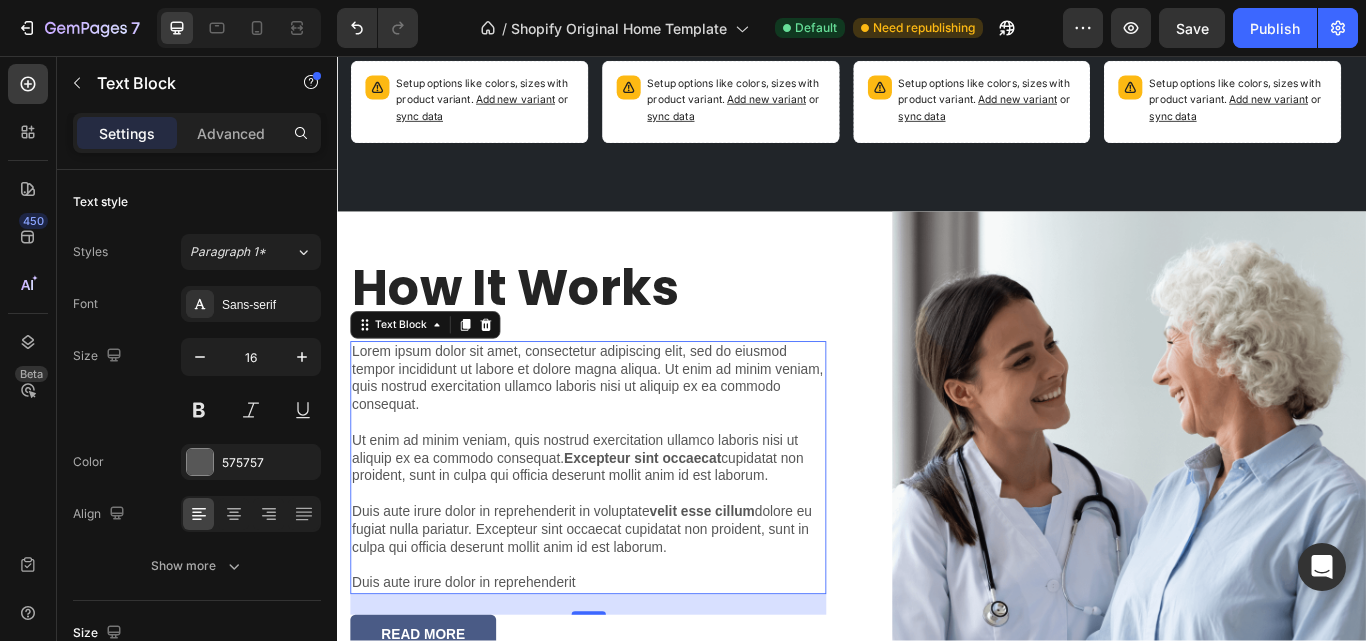 click on "Lorem ipsum dolor sit amet, consectetur adipiscing elit, sed do eiusmod tempor incididunt ut labore et dolore magna aliqua. Ut enim ad minim veniam, quis nostrud exercitation ullamco laboris nisi ut aliquip ex ea commodo consequat. Ut enim ad minim veniam, quis nostrud exercitation ullamco laboris nisi ut aliquip ex ea commodo consequat.  Excepteur sint occaecat  cupidatat non proident, sunt in culpa qui officia deserunt mollit anim id est laborum. Duis aute irure dolor in reprehenderit in voluptate  velit esse cillum  dolore eu fugiat nulla pariatur. Excepteur sint occaecat cupidatat non proident, sunt in culpa qui officia deserunt mollit anim id est laborum. Duis aute irure dolor in reprehenderit" at bounding box center [629, 536] 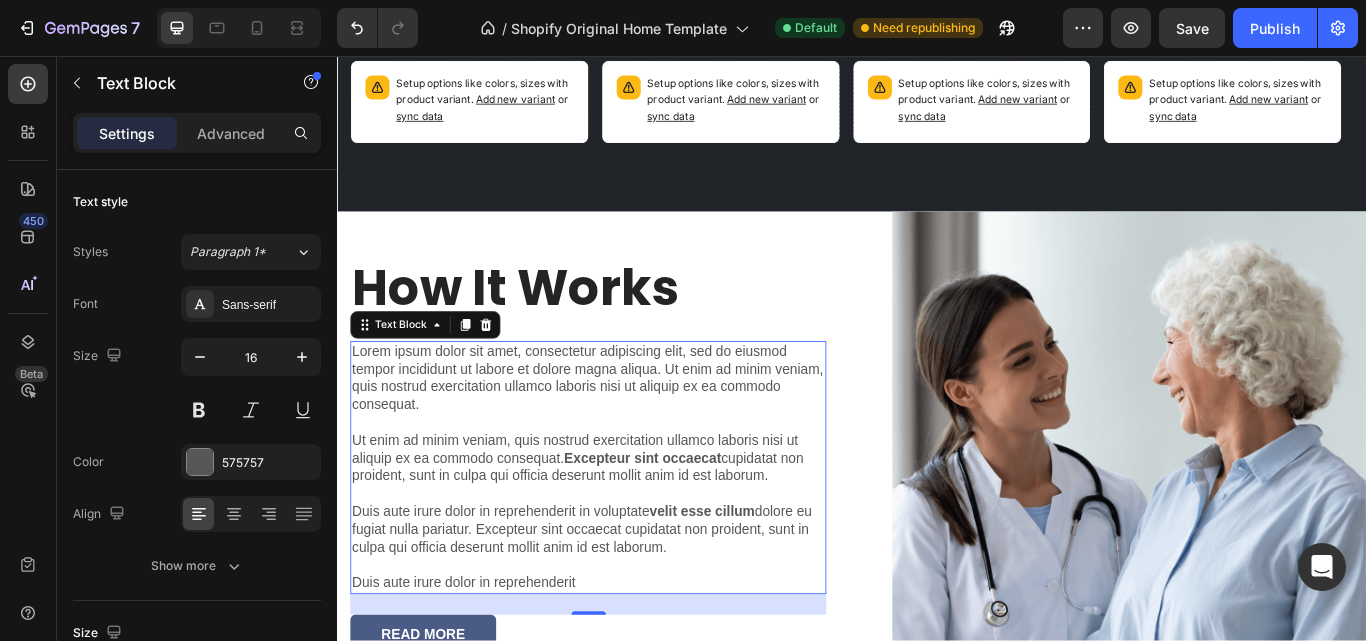click on "Lorem ipsum dolor sit amet, consectetur adipiscing elit, sed do eiusmod tempor incididunt ut labore et dolore magna aliqua. Ut enim ad minim veniam, quis nostrud exercitation ullamco laboris nisi ut aliquip ex ea commodo consequat. Ut enim ad minim veniam, quis nostrud exercitation ullamco laboris nisi ut aliquip ex ea commodo consequat.  Excepteur sint occaecat  cupidatat non proident, sunt in culpa qui officia deserunt mollit anim id est laborum. Duis aute irure dolor in reprehenderit in voluptate  velit esse cillum  dolore eu fugiat nulla pariatur. Excepteur sint occaecat cupidatat non proident, sunt in culpa qui officia deserunt mollit anim id est laborum. Duis aute irure dolor in reprehenderit" at bounding box center [629, 536] 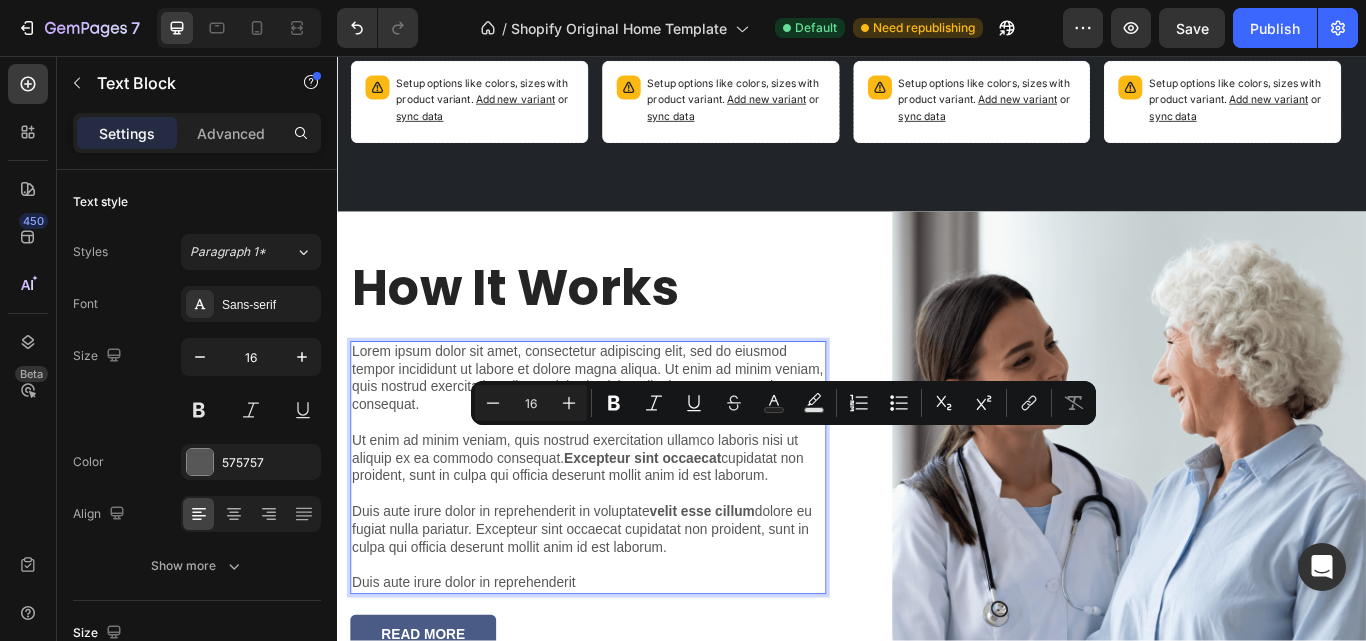 click on "Lorem ipsum dolor sit amet, consectetur adipiscing elit, sed do eiusmod tempor incididunt ut labore et dolore magna aliqua. Ut enim ad minim veniam, quis nostrud exercitation ullamco laboris nisi ut aliquip ex ea commodo consequat. Ut enim ad minim veniam, quis nostrud exercitation ullamco laboris nisi ut aliquip ex ea commodo consequat.  Excepteur sint occaecat  cupidatat non proident, sunt in culpa qui officia deserunt mollit anim id est laborum. Duis aute irure dolor in reprehenderit in voluptate  velit esse cillum  dolore eu fugiat nulla pariatur. Excepteur sint occaecat cupidatat non proident, sunt in culpa qui officia deserunt mollit anim id est laborum. Duis aute irure dolor in reprehenderit" at bounding box center [629, 536] 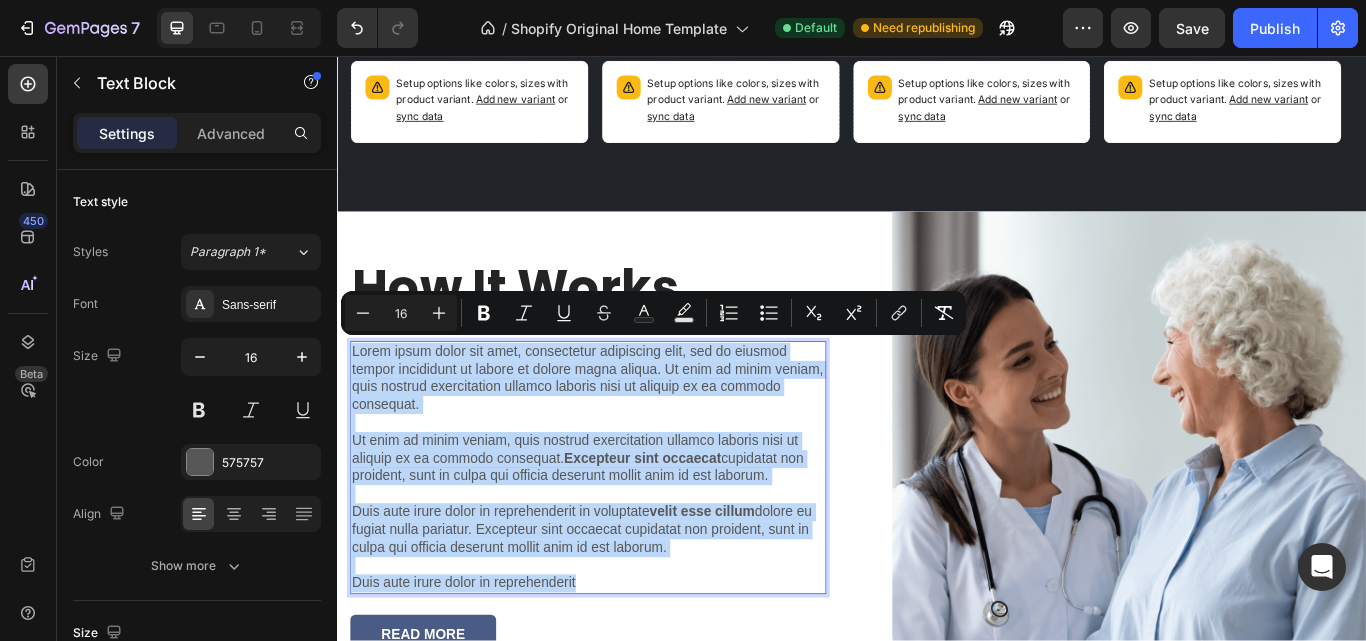 copy on "Lorem ipsum dolor sit amet, consectetur adipiscing elit, sed do eiusmod tempor incididunt ut labore et dolore magna aliqua. Ut enim ad minim veniam, quis nostrud exercitation ullamco laboris nisi ut aliquip ex ea commodo consequat. Ut enim ad minim veniam, quis nostrud exercitation ullamco laboris nisi ut aliquip ex ea commodo consequat.  Excepteur sint occaecat  cupidatat non proident, sunt in culpa qui officia deserunt mollit anim id est laborum. Duis aute irure dolor in reprehenderit in voluptate  velit esse cillum  dolore eu fugiat nulla pariatur. Excepteur sint occaecat cupidatat non proident, sunt in culpa qui officia deserunt mollit anim id est laborum. Duis aute irure dolor in reprehenderit" 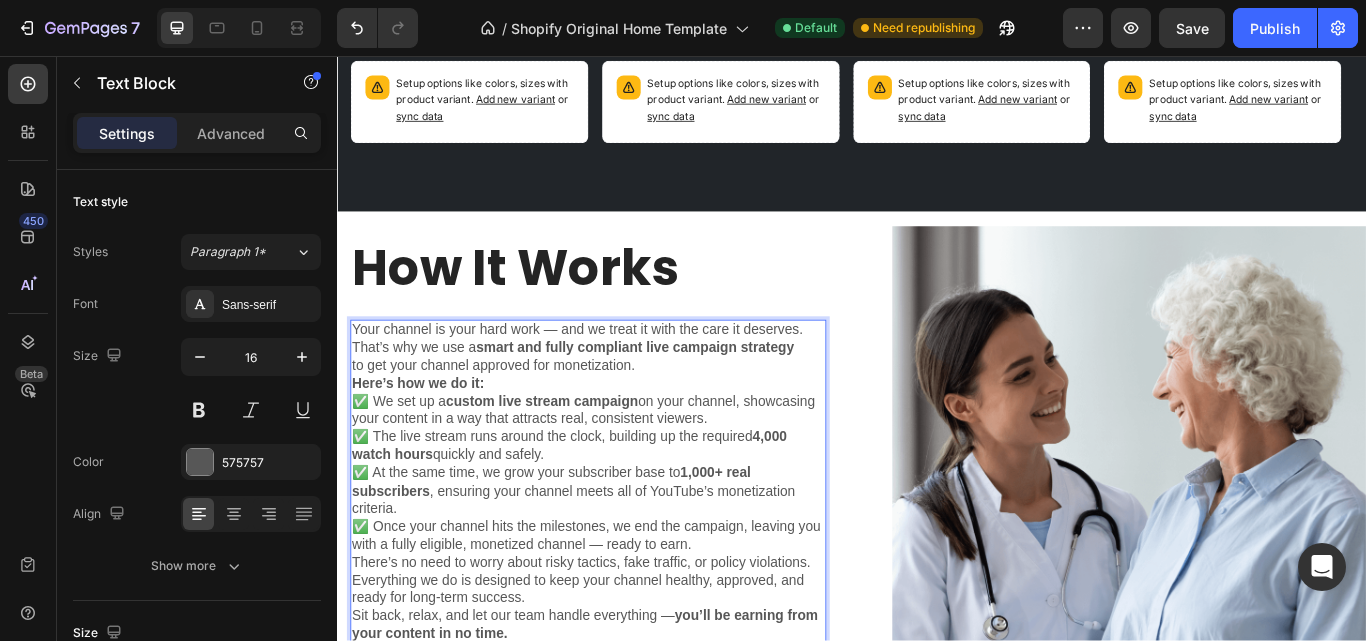 scroll, scrollTop: 1587, scrollLeft: 0, axis: vertical 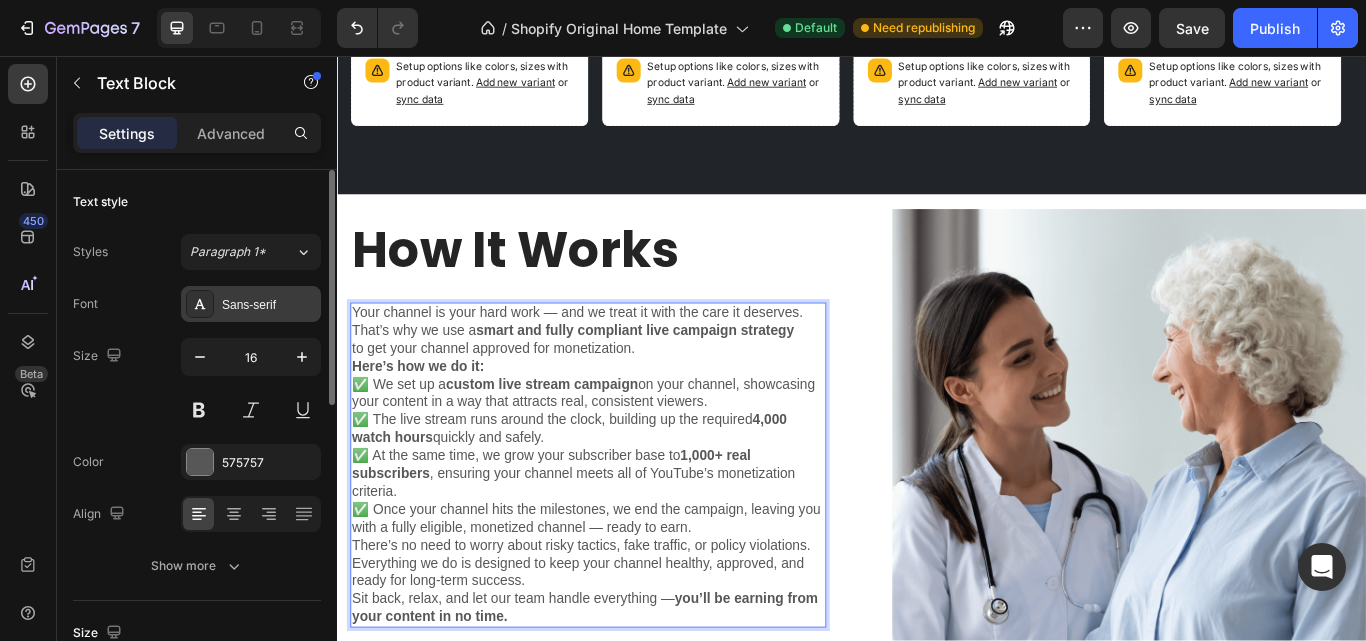 click on "Sans-serif" at bounding box center [269, 305] 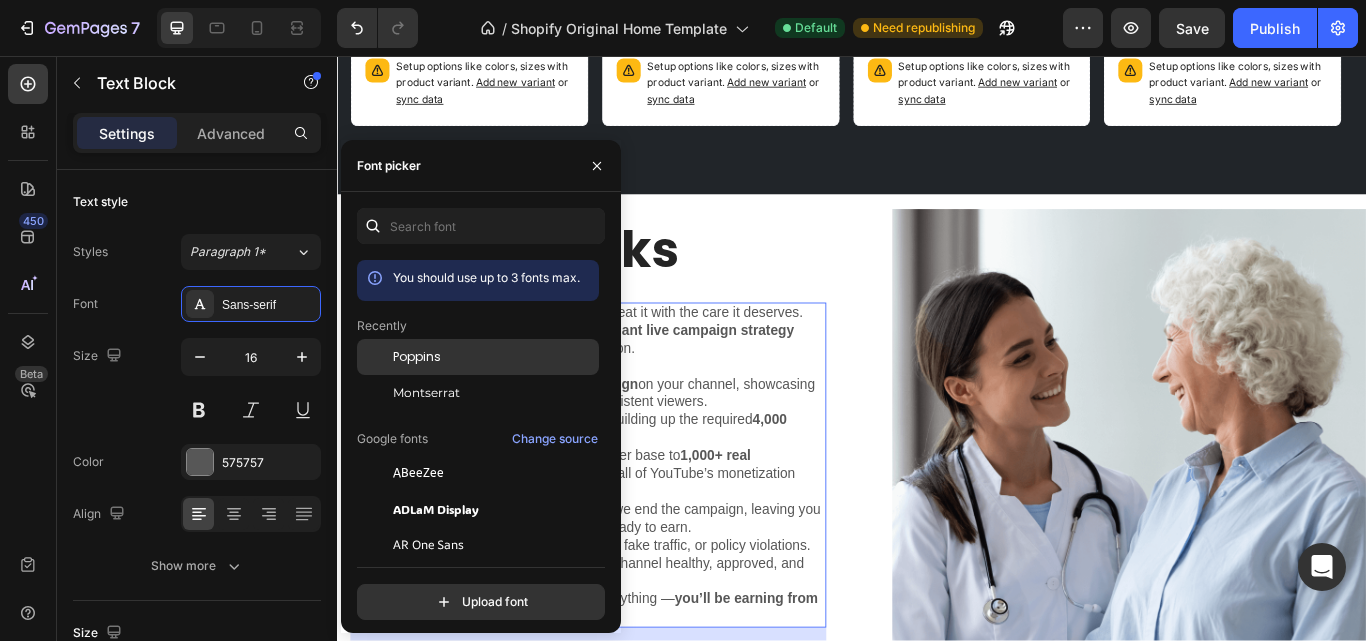 click on "Poppins" at bounding box center [417, 357] 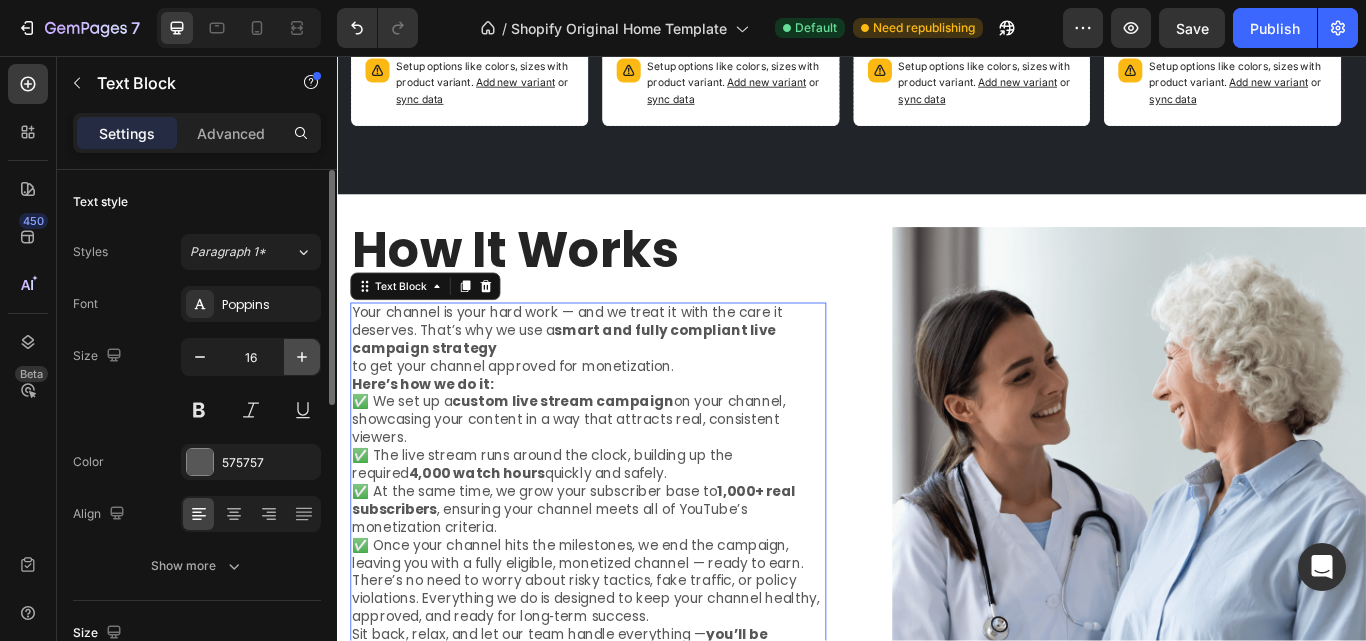 click 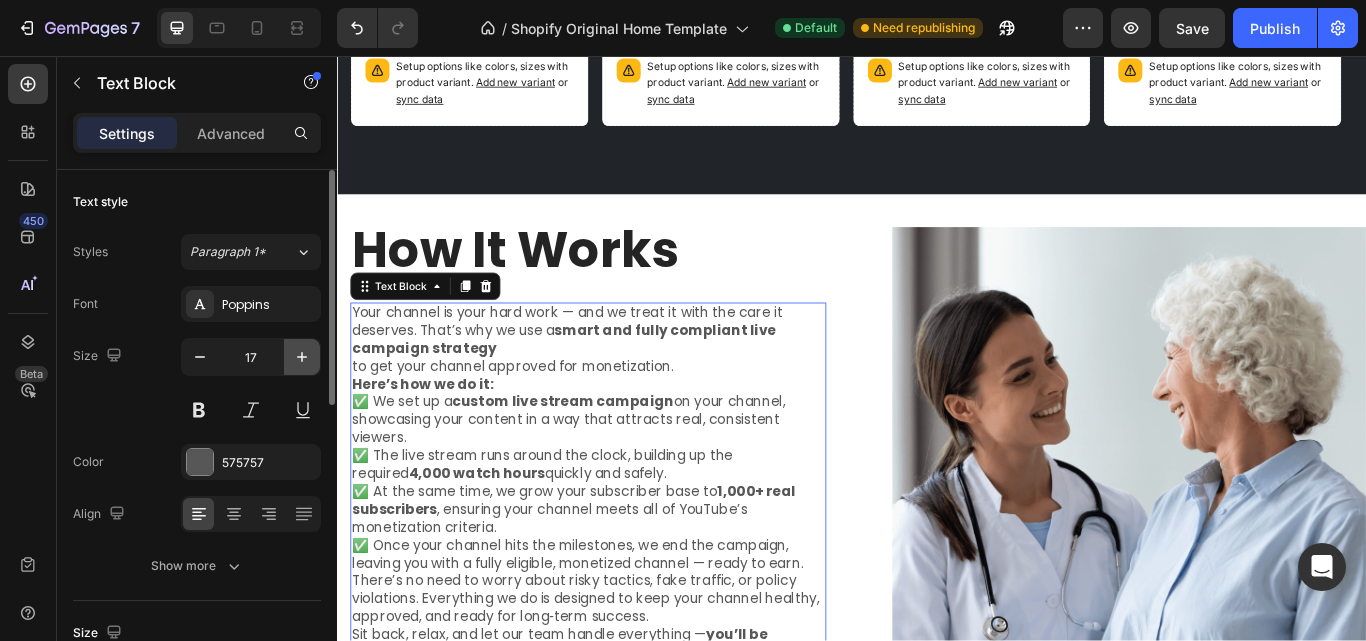click 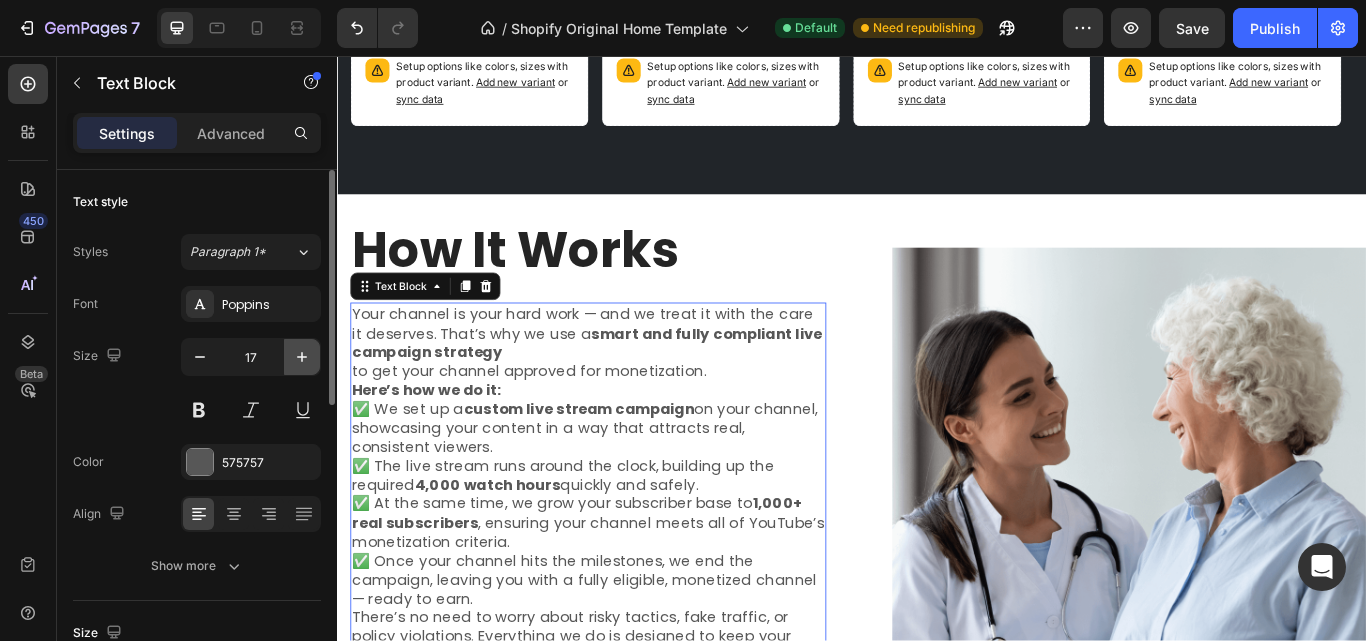 type on "18" 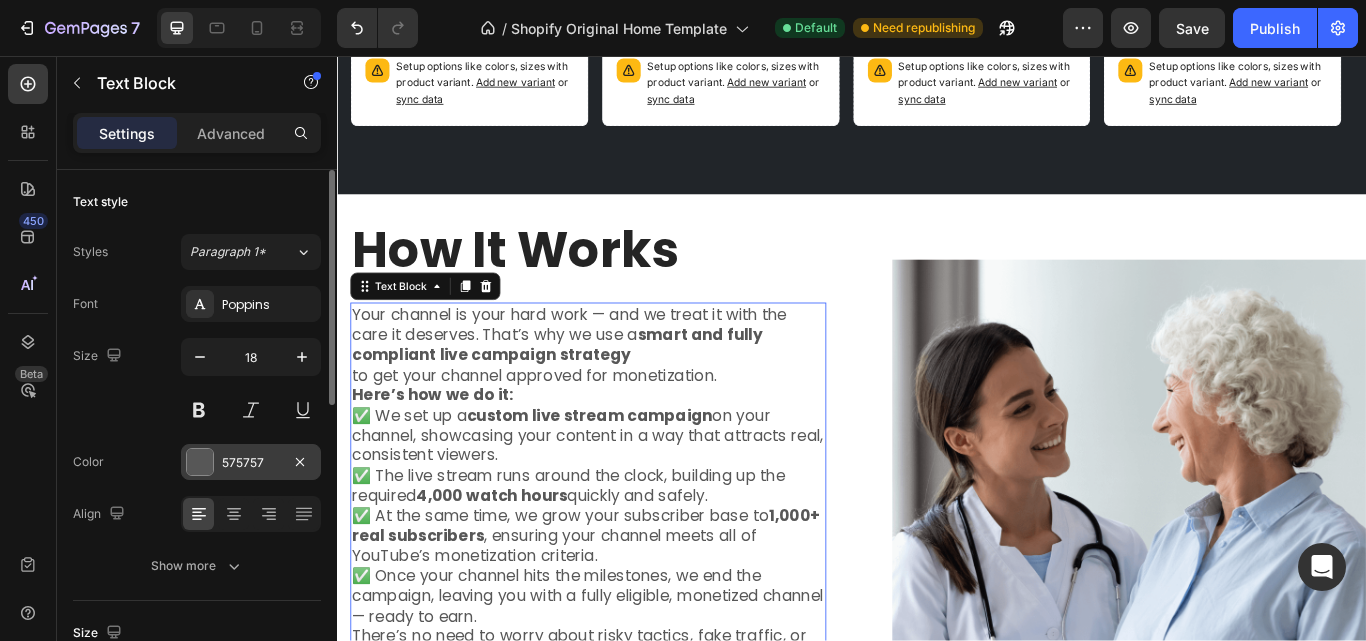 click at bounding box center [200, 462] 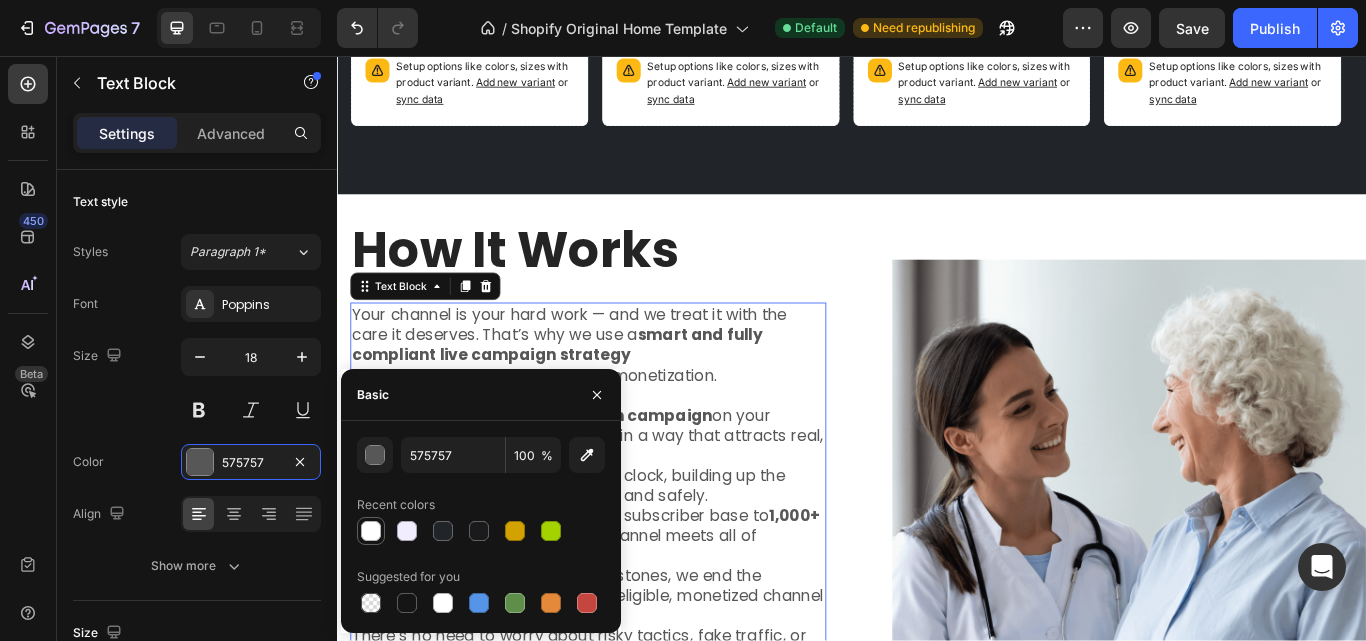 click at bounding box center [371, 531] 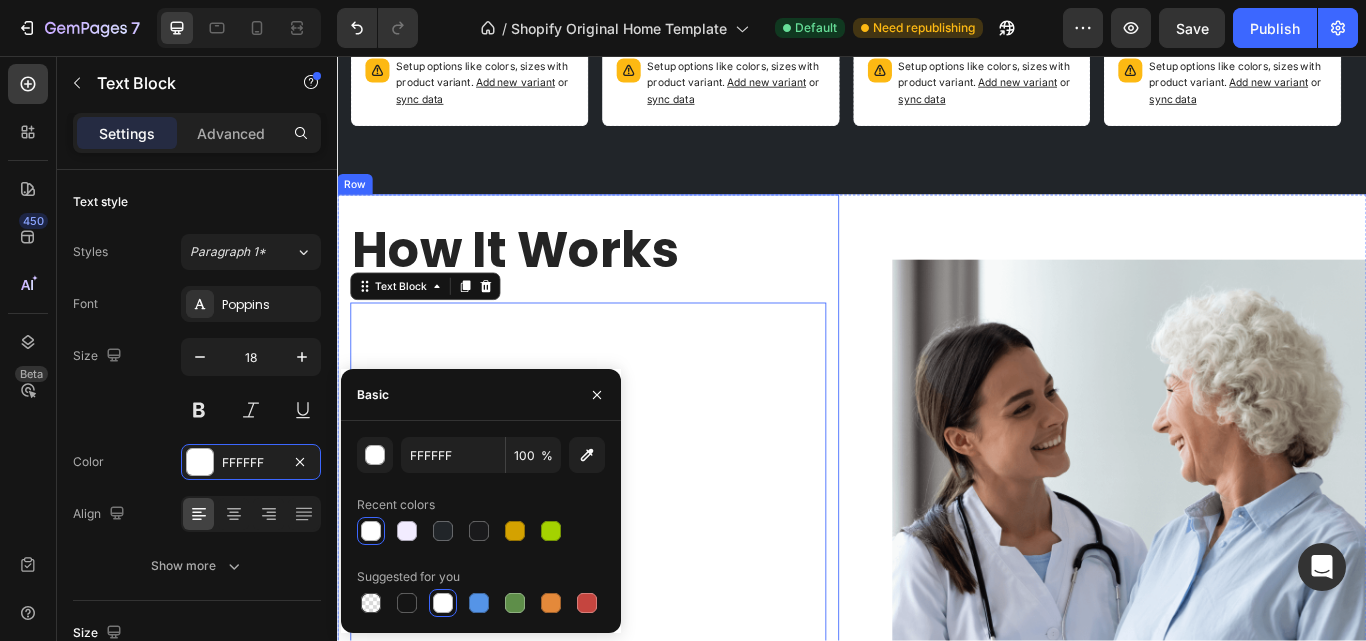 click on "⁠⁠⁠⁠⁠⁠⁠ How It Works Heading Your channel is your hard work — and we treat it with the care it deserves. That’s why we use a smart and fully compliant live campaign strategy to get your channel approved for monetization. Here’s how we do it: ✅ We set up a custom live stream campaign on your channel, showcasing your content in a way that attracts real, consistent viewers. ✅ The live stream runs around the clock, building up the required 4,000 watch hours quickly and safely. ✅ At the same time, we grow your subscriber base to 1,000+ real subscribers, ensuring your channel meets all of YouTube’s monetization criteria. ✅ Once your channel hits the milestones, we end the campaign, leaving you with a fully eligible, monetized channel — ready to earn. There’s no need to worry about risky tactics, fake traffic, or policy violations. Everything we do is designed to keep your channel healthy, approved, and ready for long‑term success. Text Block 24 READ MORE Button" at bounding box center [629, 572] 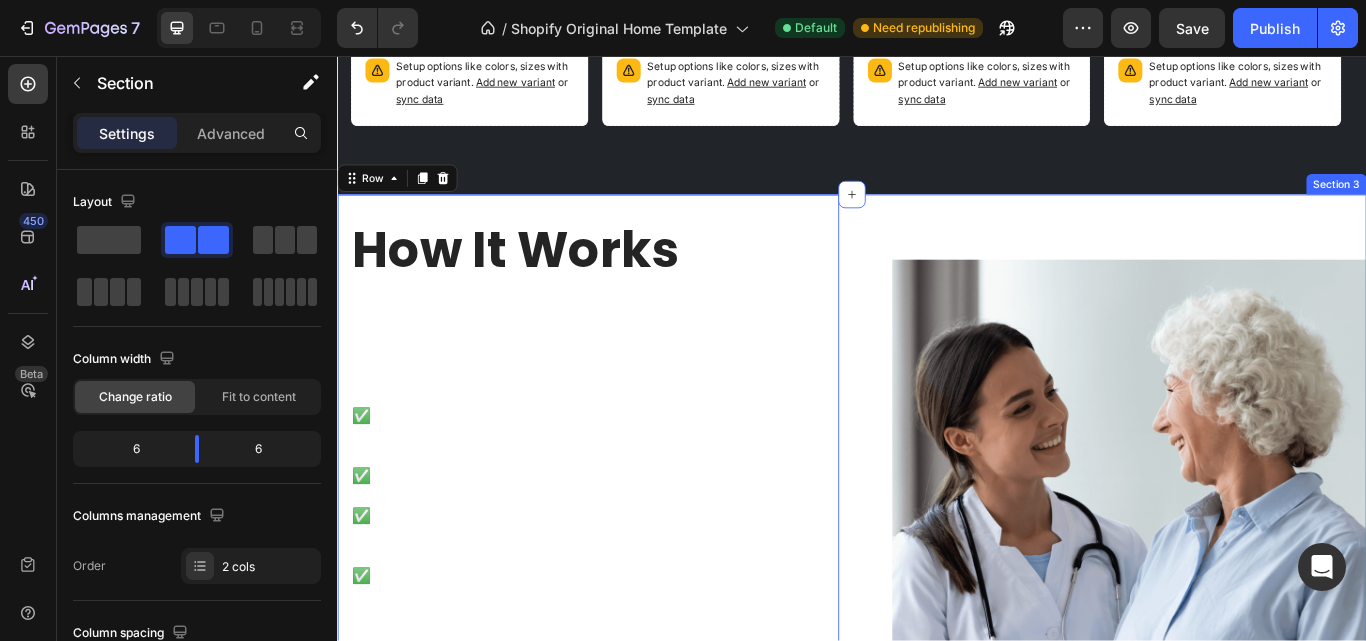 click on "Section 3" at bounding box center (1502, 206) 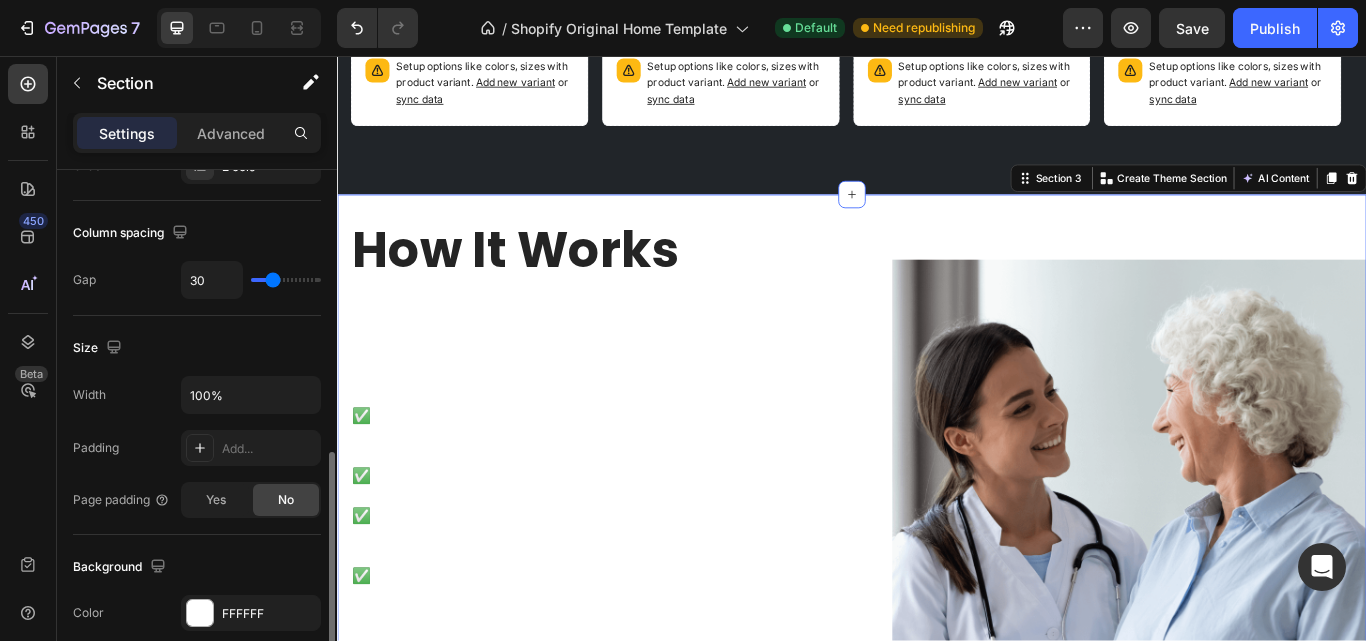 scroll, scrollTop: 600, scrollLeft: 0, axis: vertical 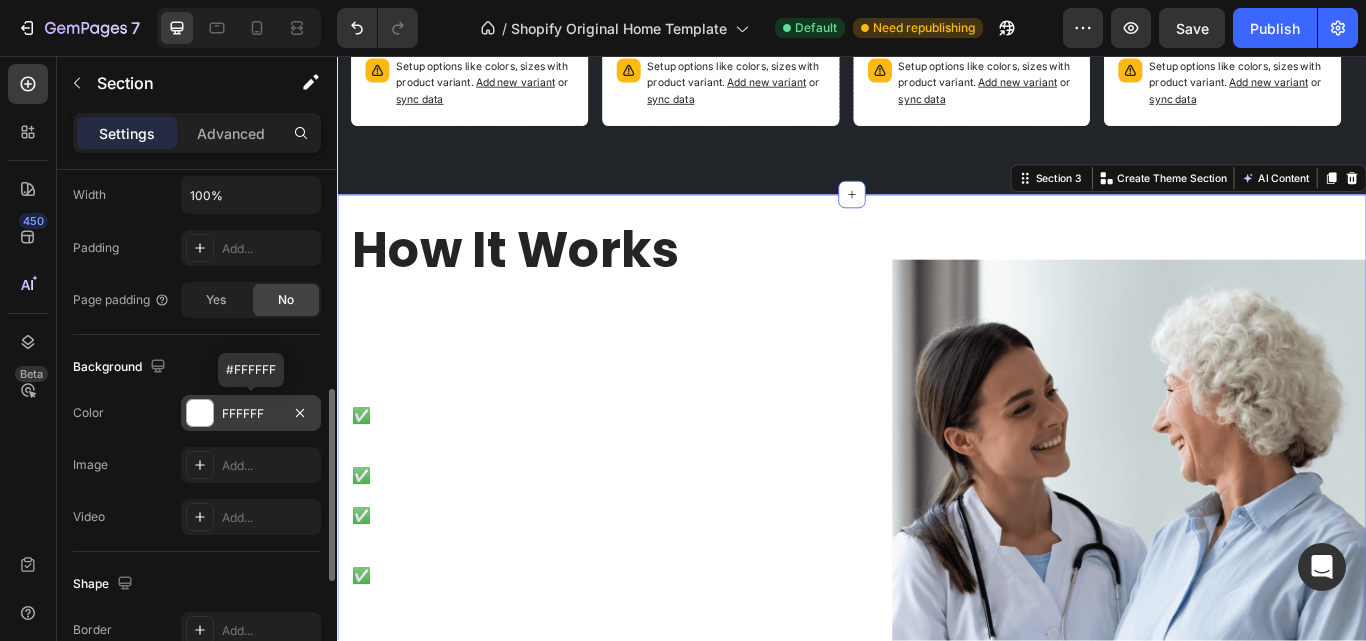 click at bounding box center (200, 413) 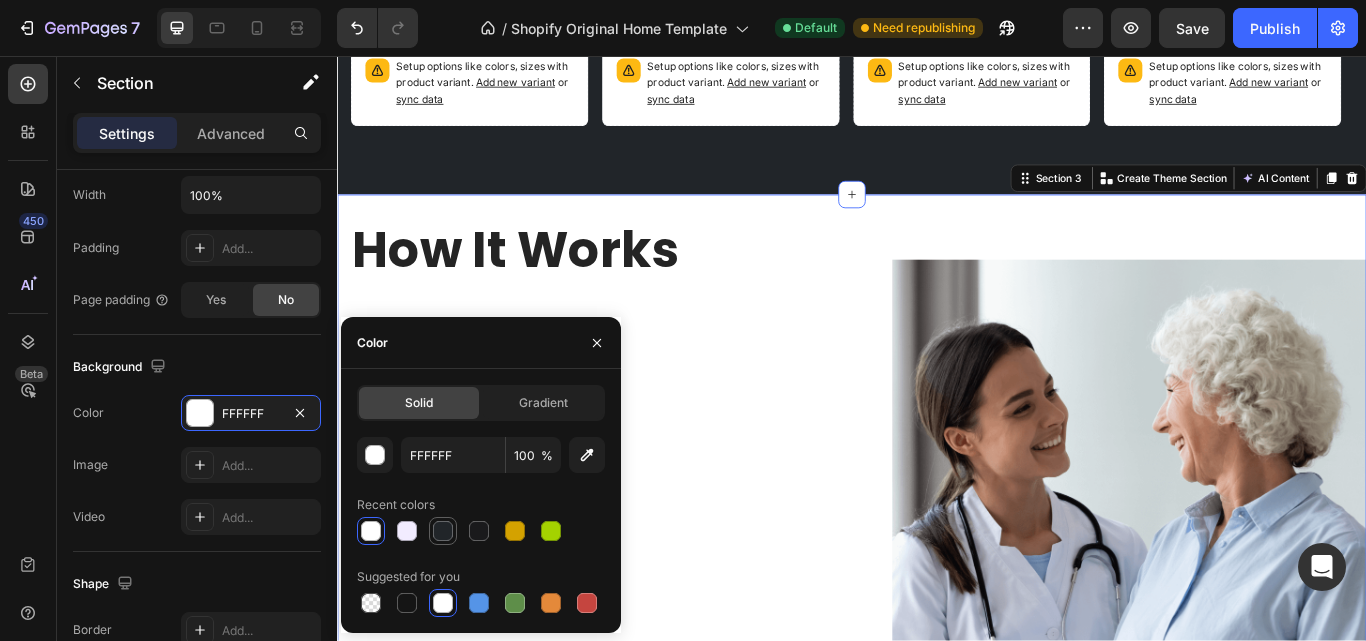 click at bounding box center [443, 531] 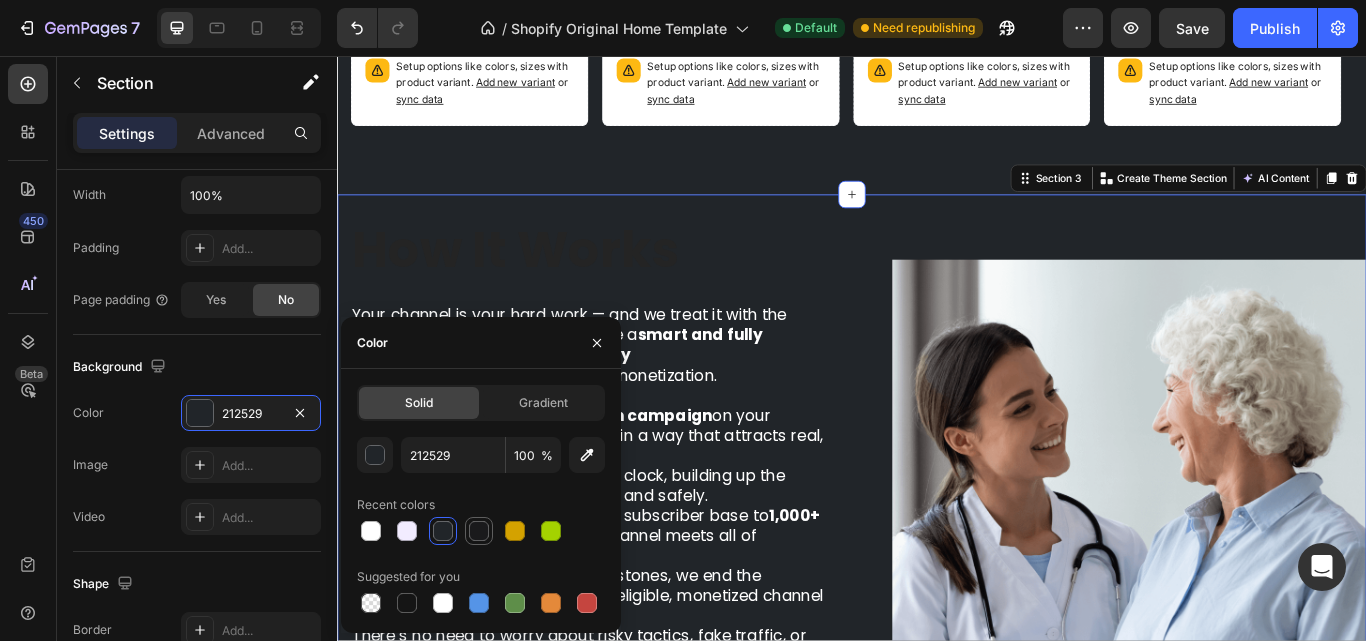 click at bounding box center (479, 531) 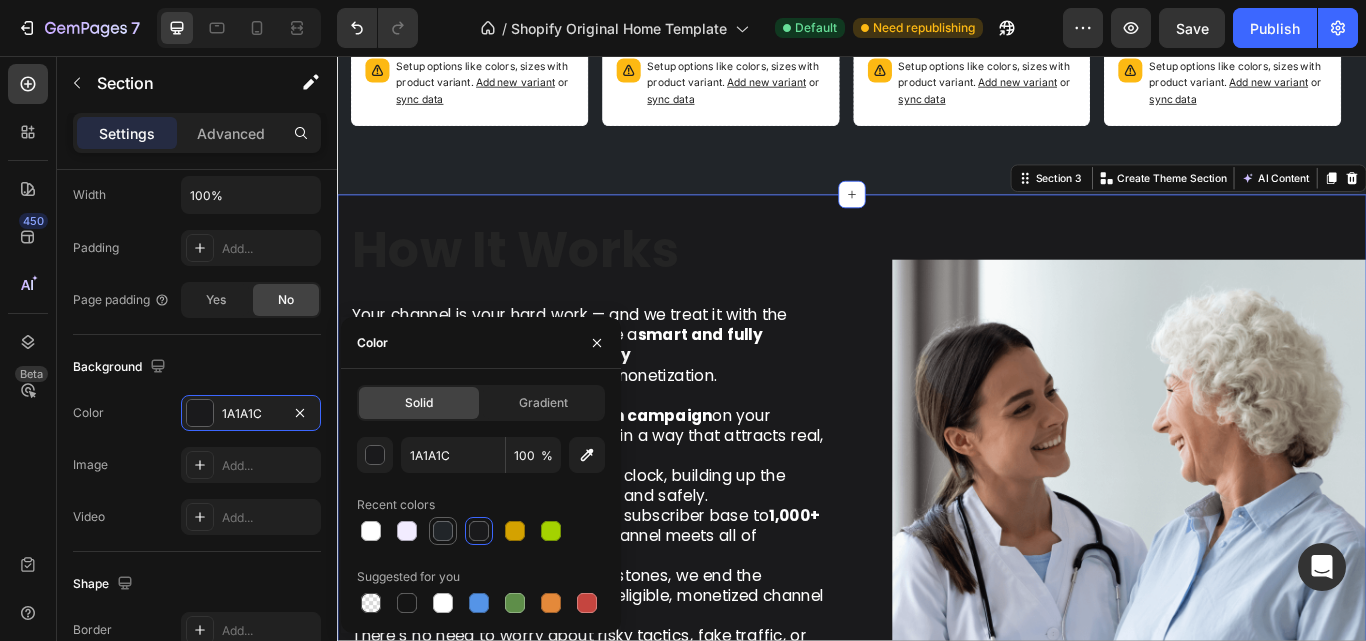 click at bounding box center [443, 531] 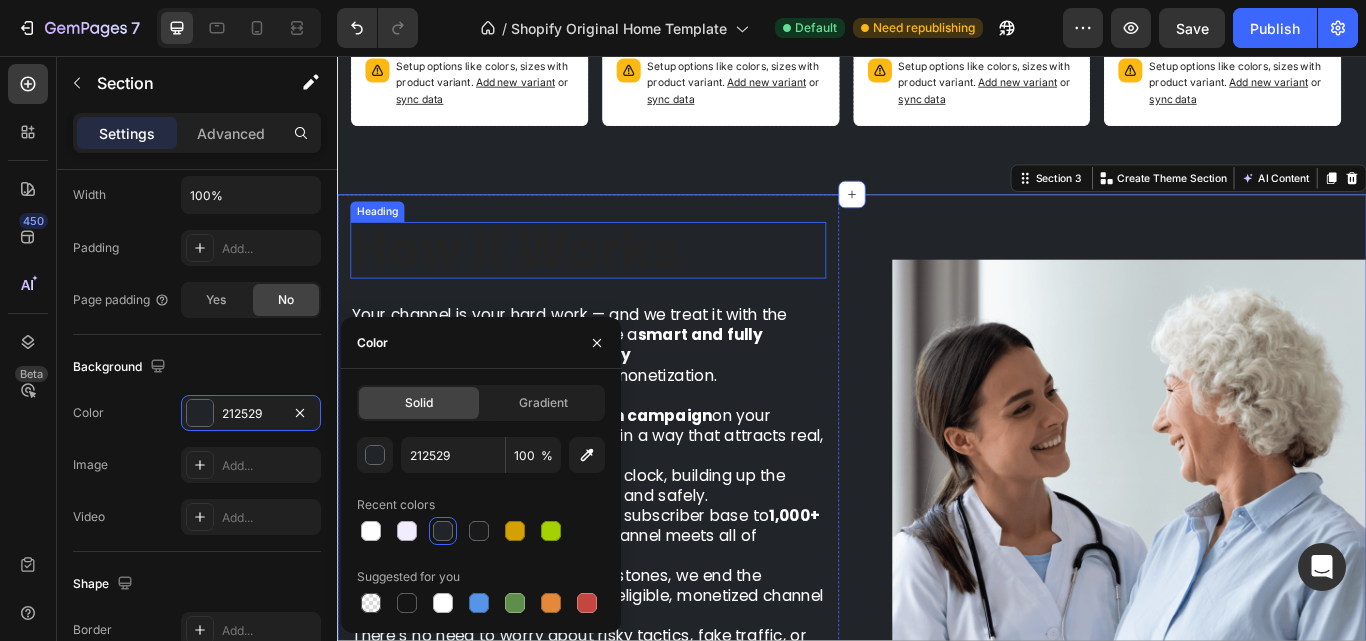 click on "How It Works" at bounding box center [545, 283] 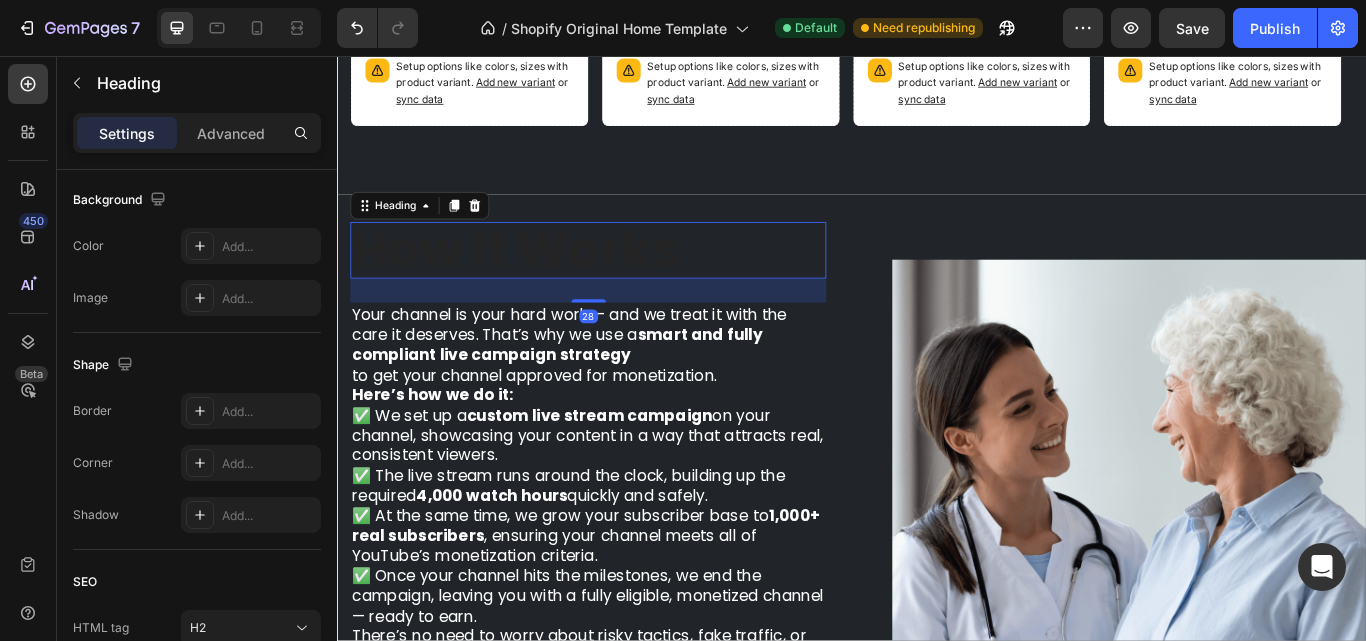 scroll, scrollTop: 0, scrollLeft: 0, axis: both 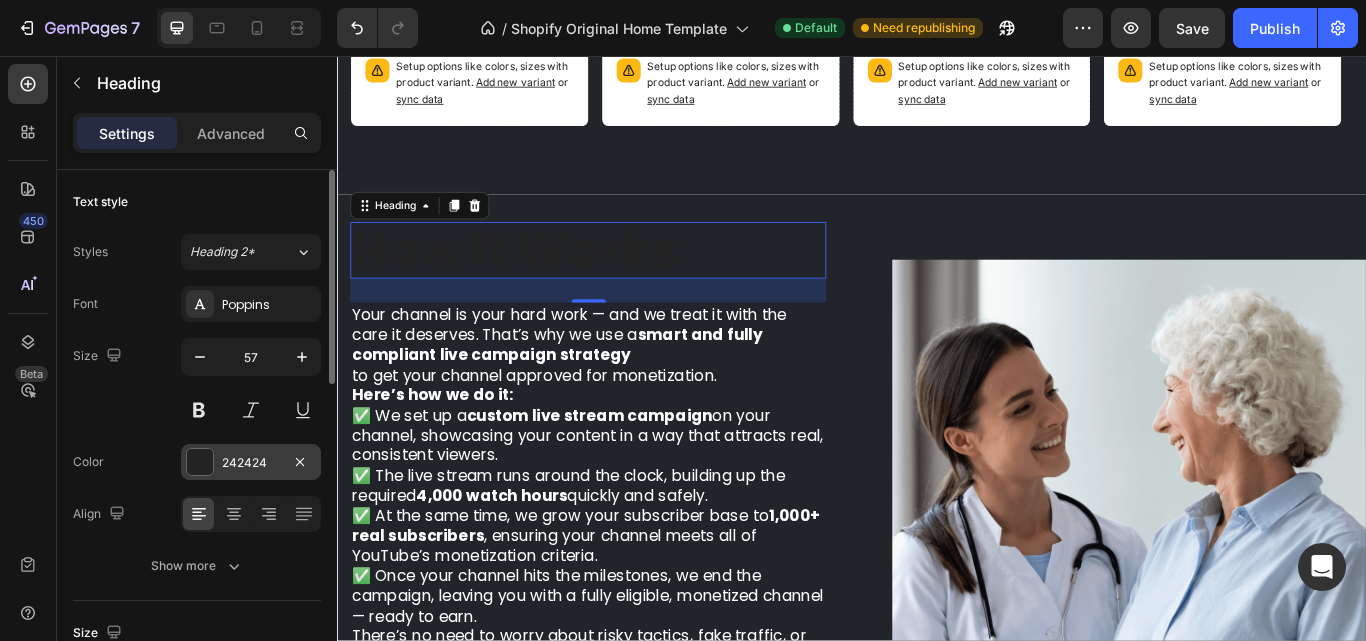 click at bounding box center [200, 462] 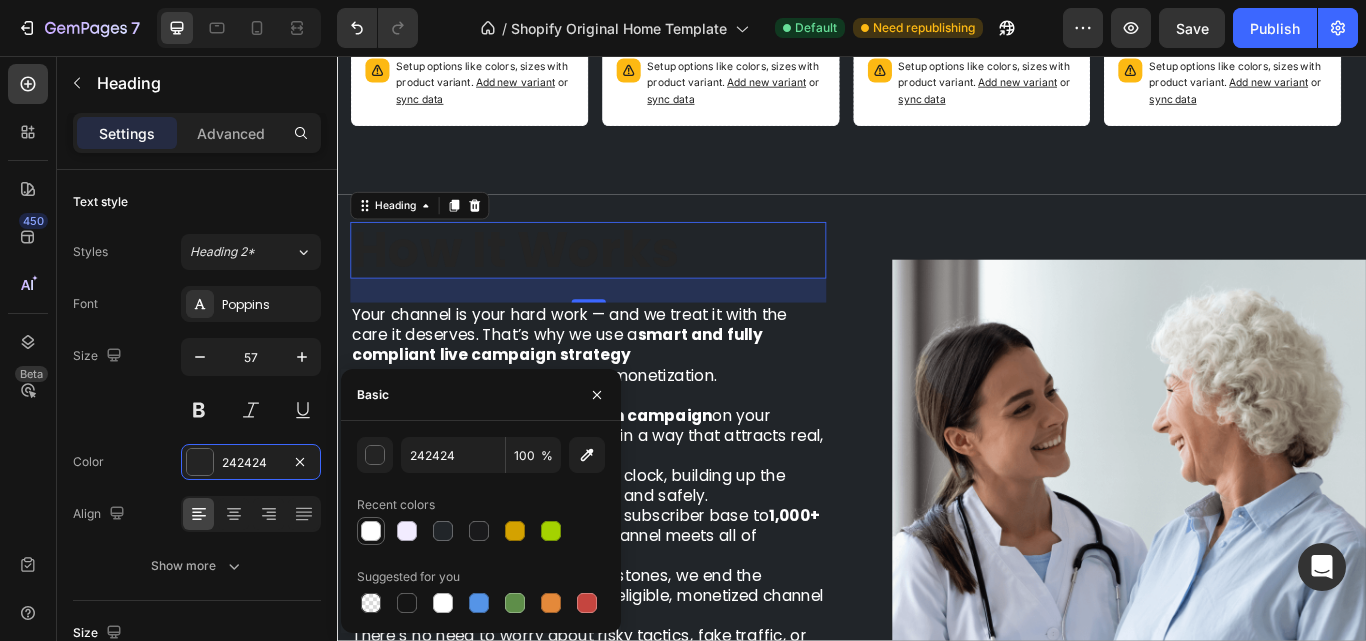 click at bounding box center [371, 531] 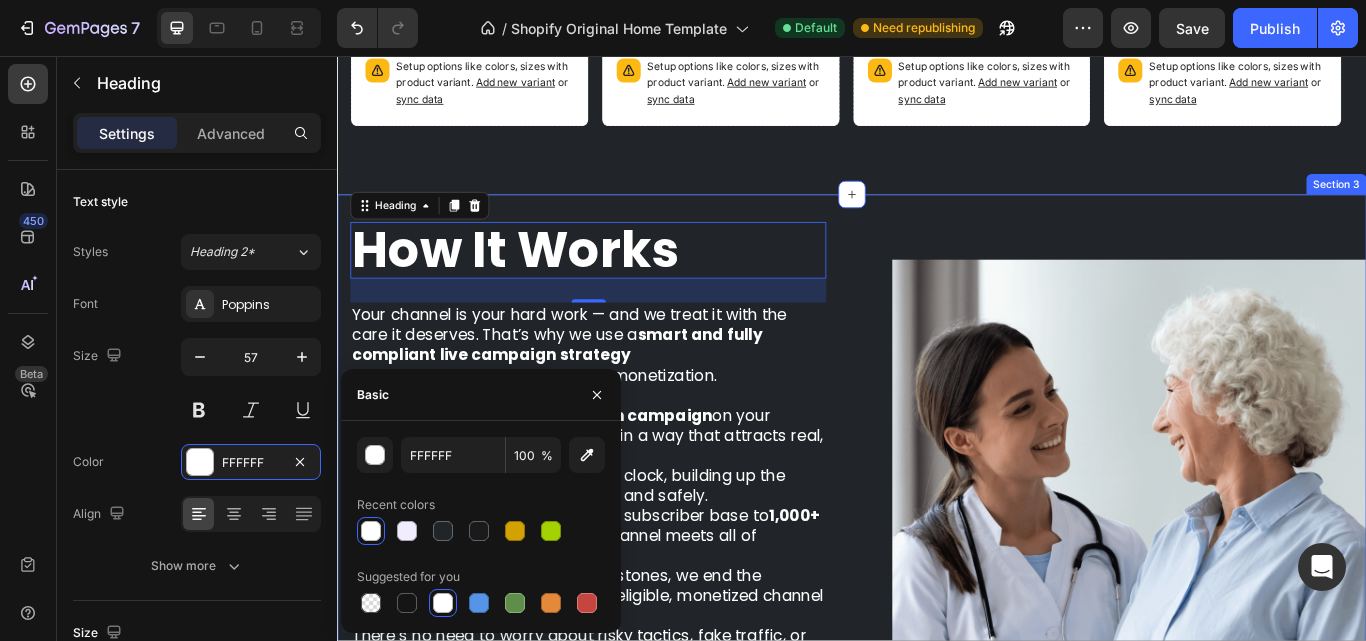 click on "Image" at bounding box center [1244, 580] 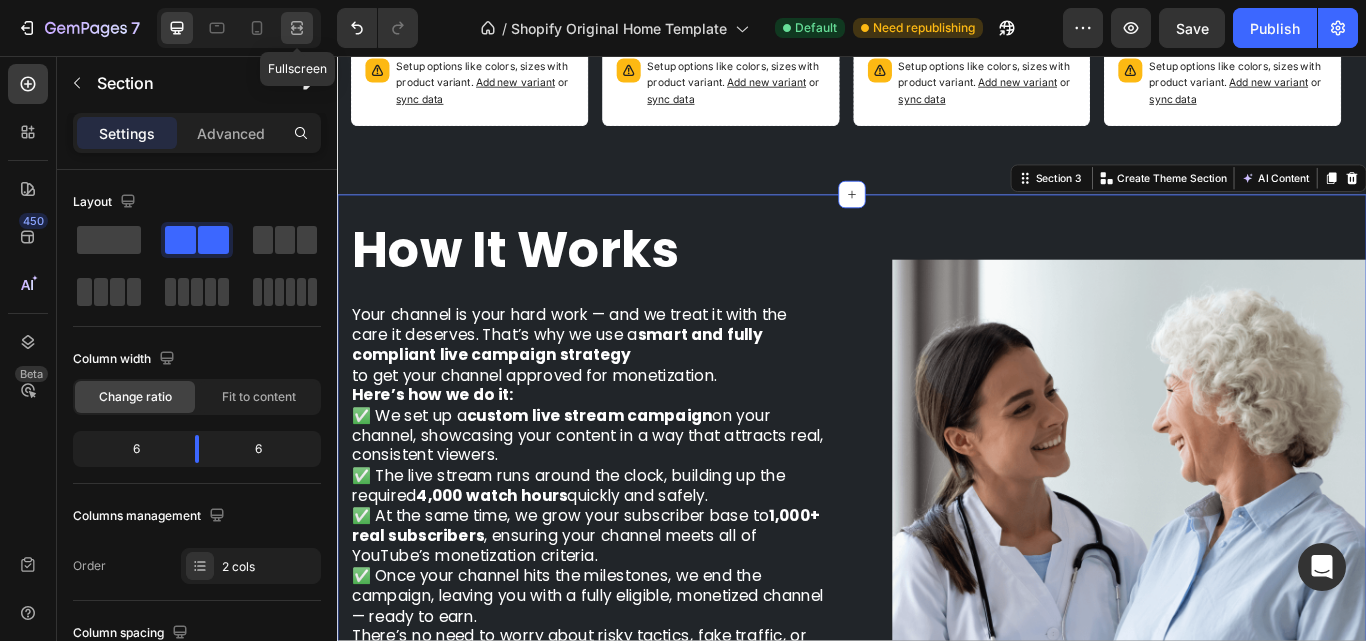 click 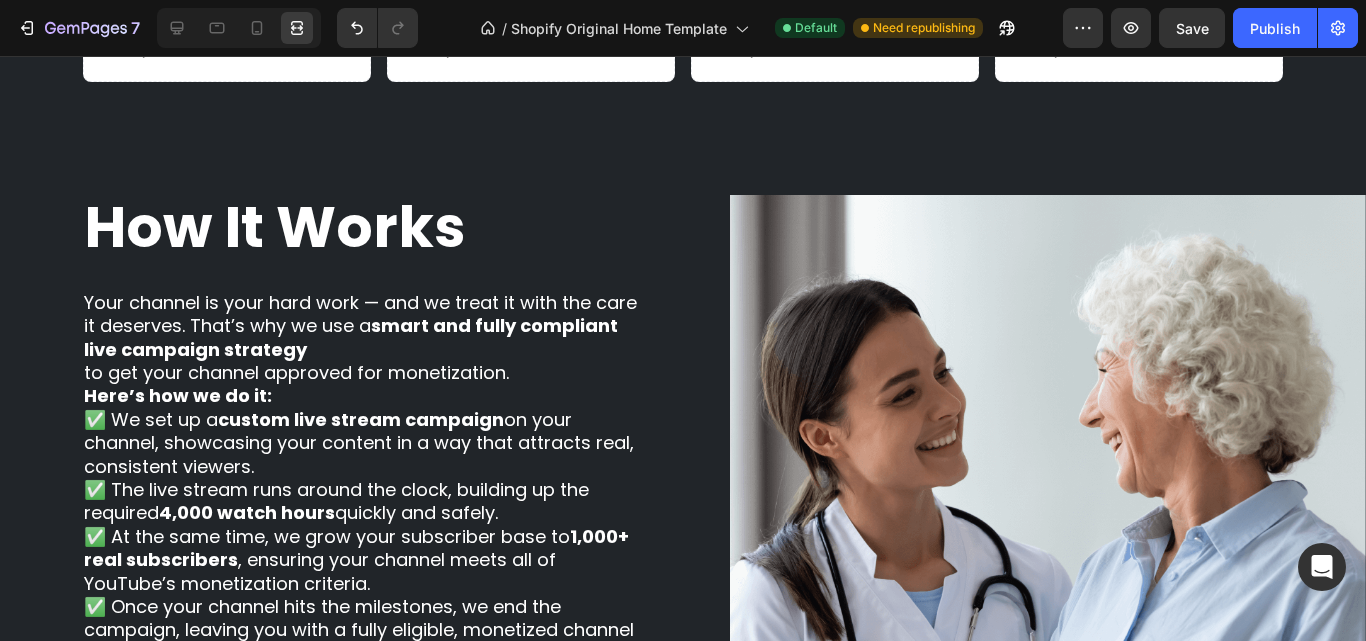 scroll, scrollTop: 1687, scrollLeft: 0, axis: vertical 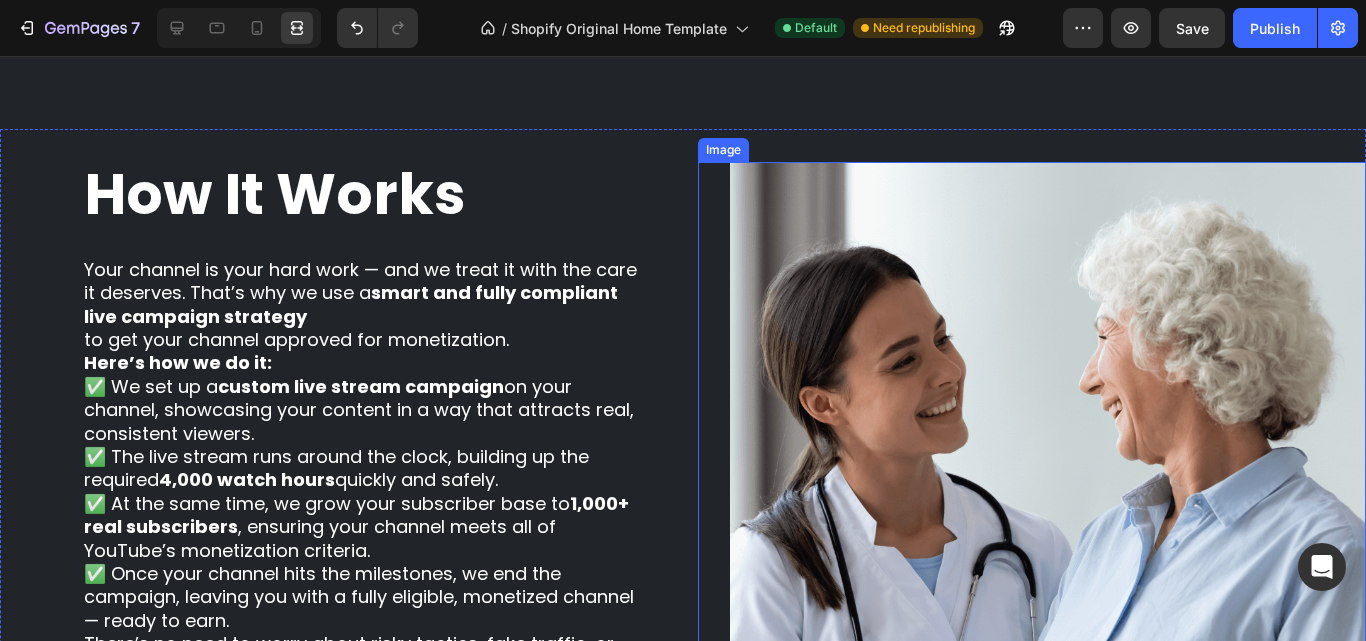 click at bounding box center (1048, 491) 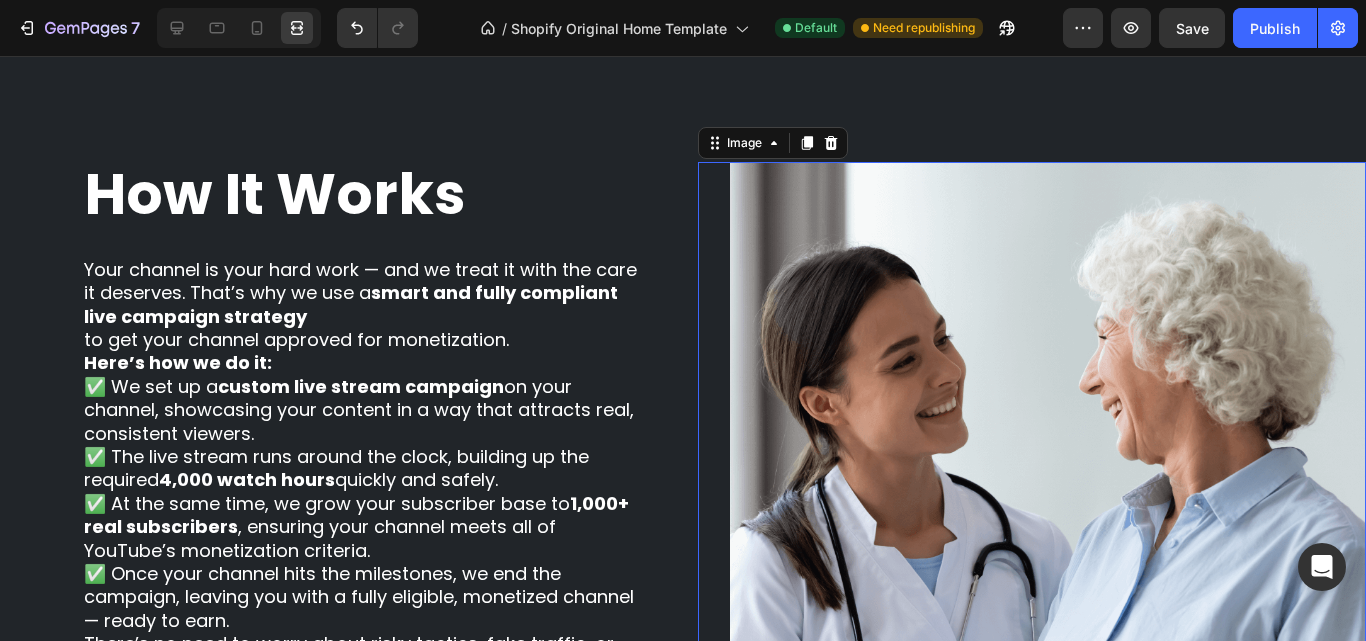 click at bounding box center (1048, 491) 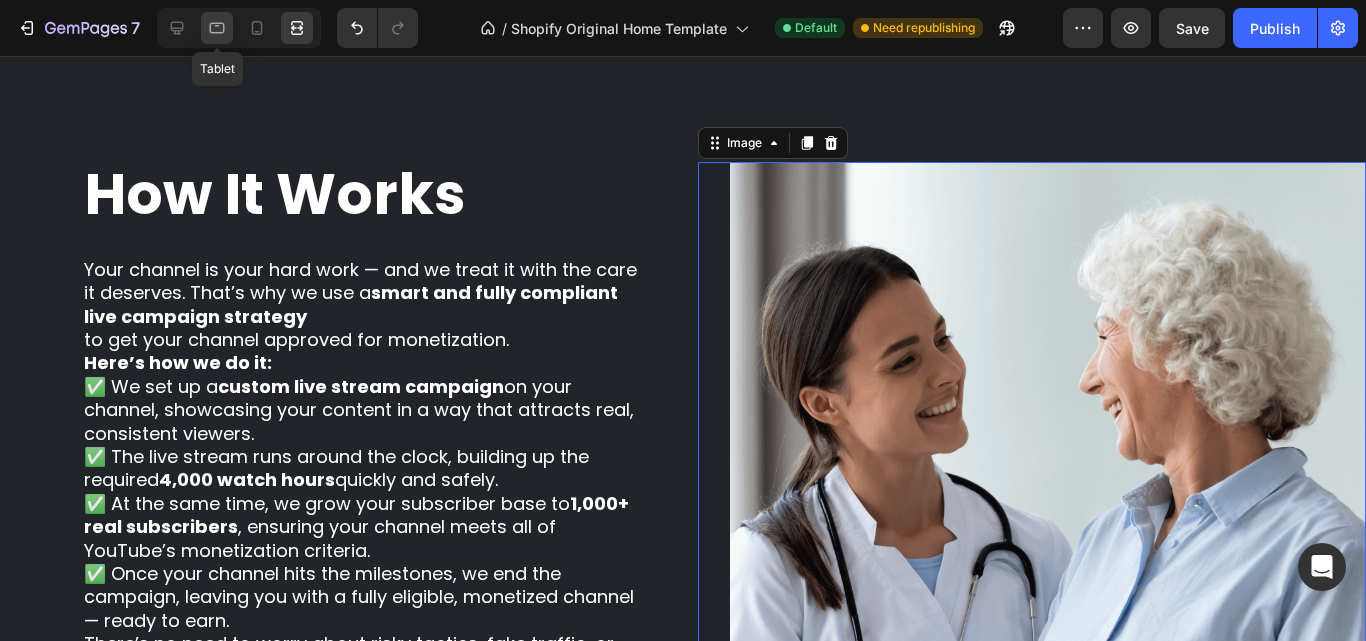 click 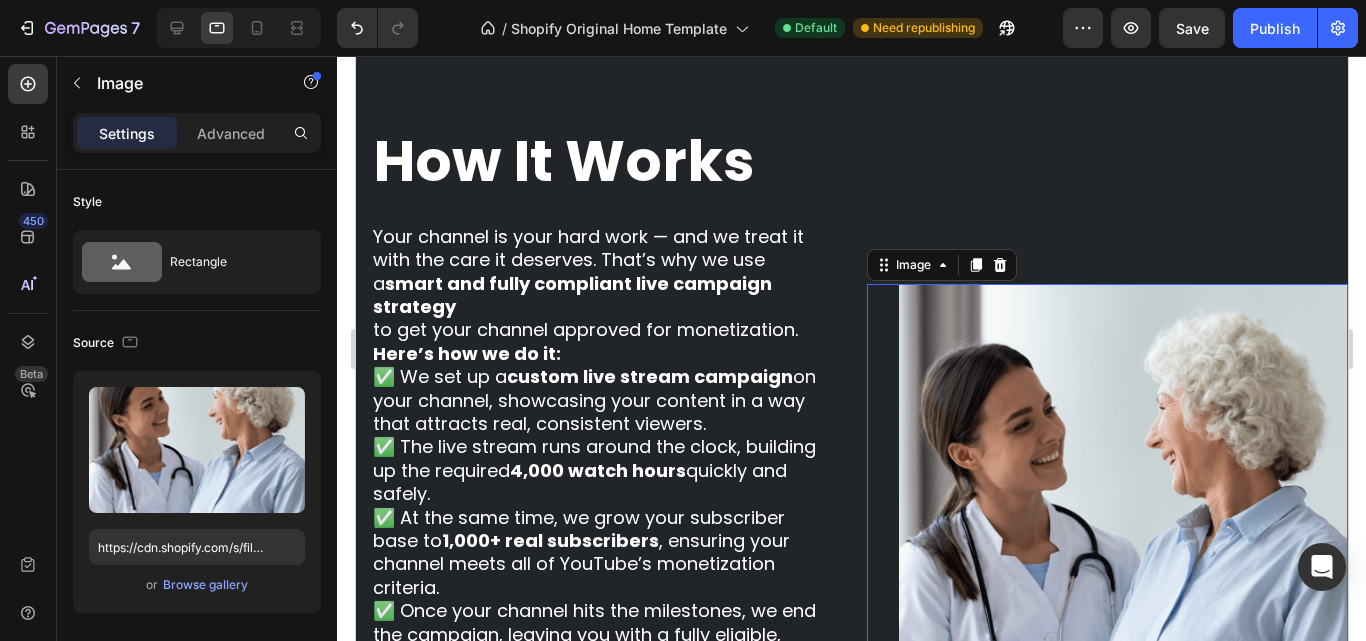 scroll, scrollTop: 1861, scrollLeft: 0, axis: vertical 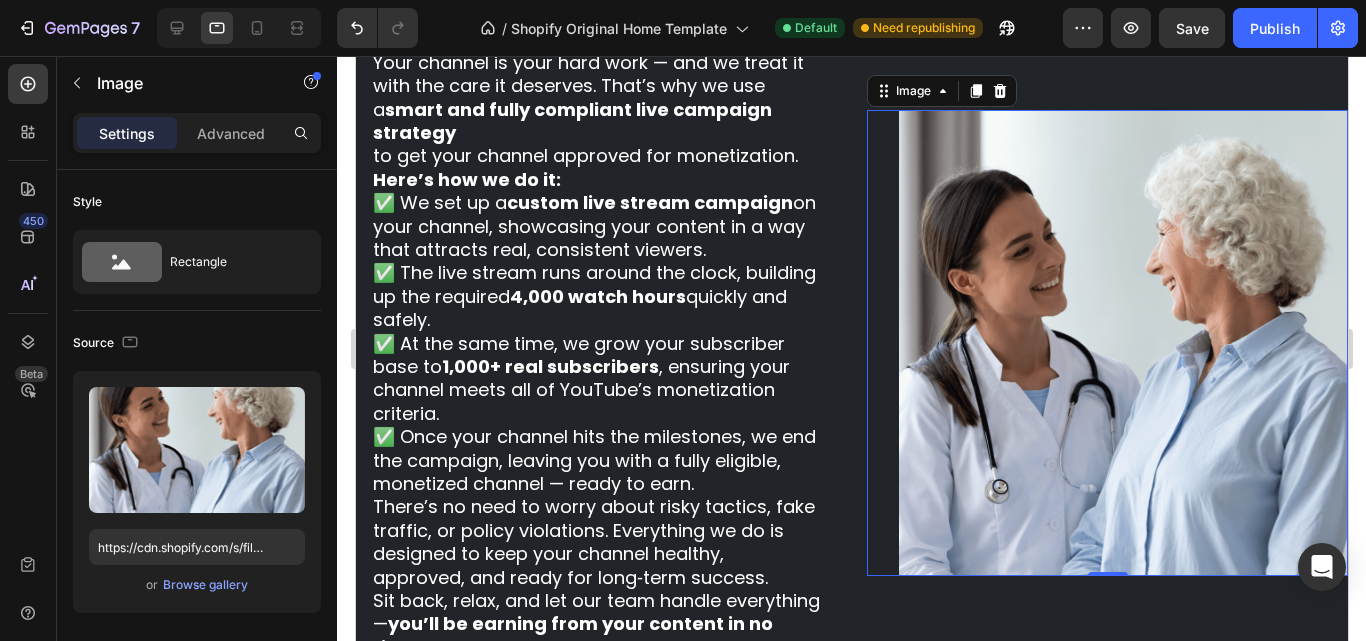 click at bounding box center [1122, 342] 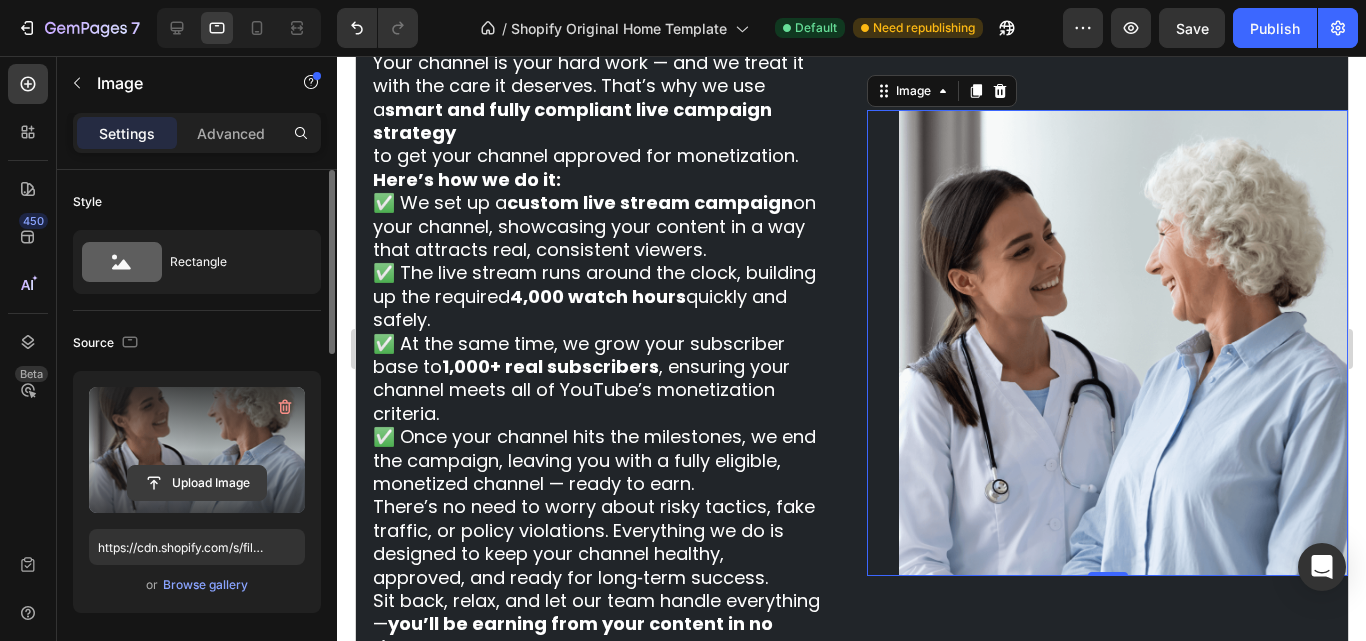 click 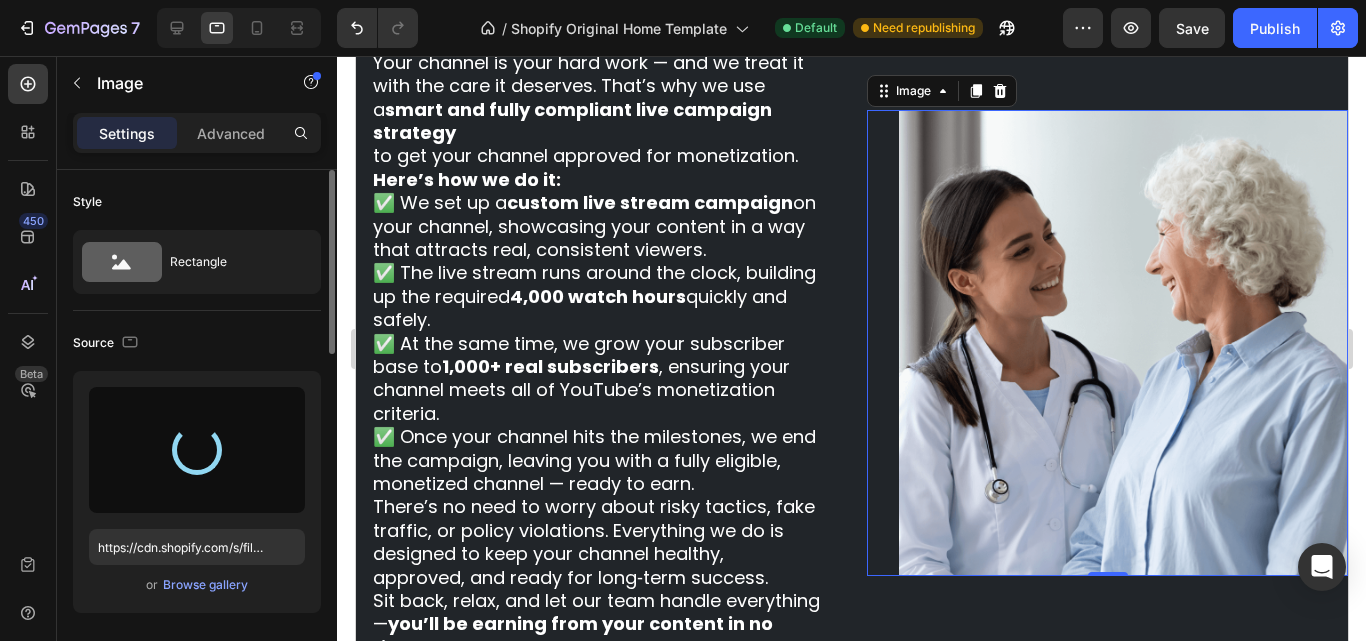 type on "https://cdn.shopify.com/s/files/1/0896/4931/6209/files/gempages_577019725788218259-a74ec070-d18f-41f4-9d79-031ccda3d48f.png" 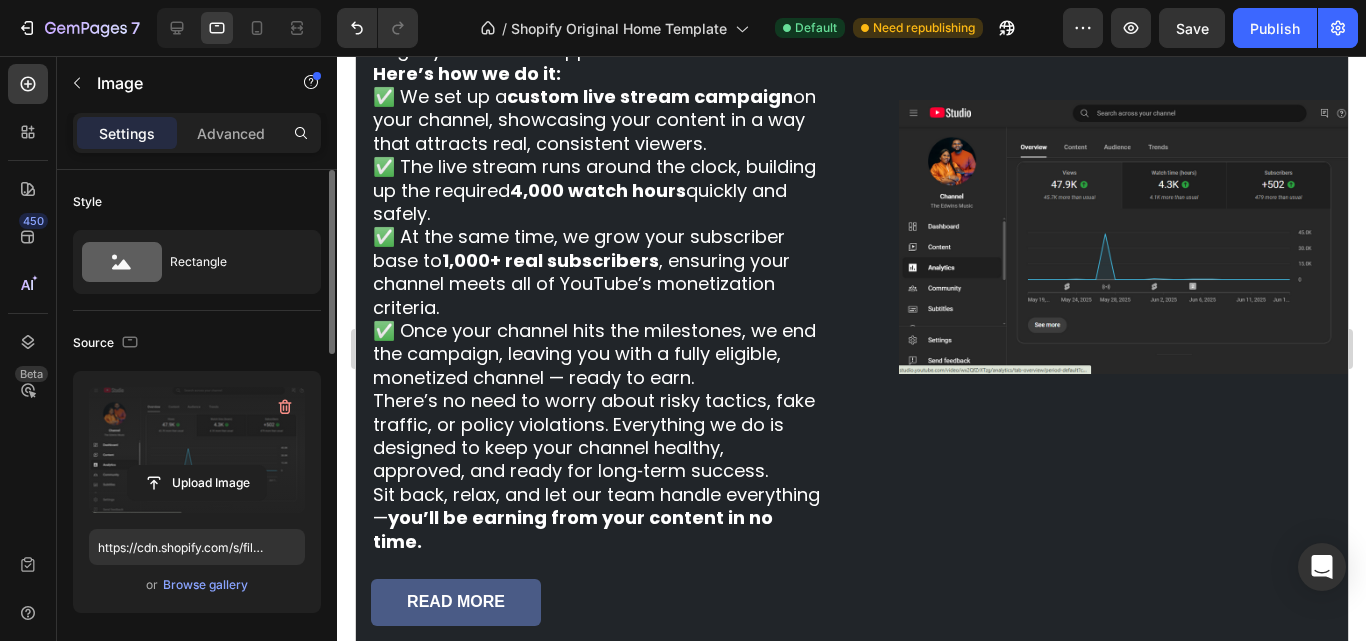 scroll, scrollTop: 1861, scrollLeft: 0, axis: vertical 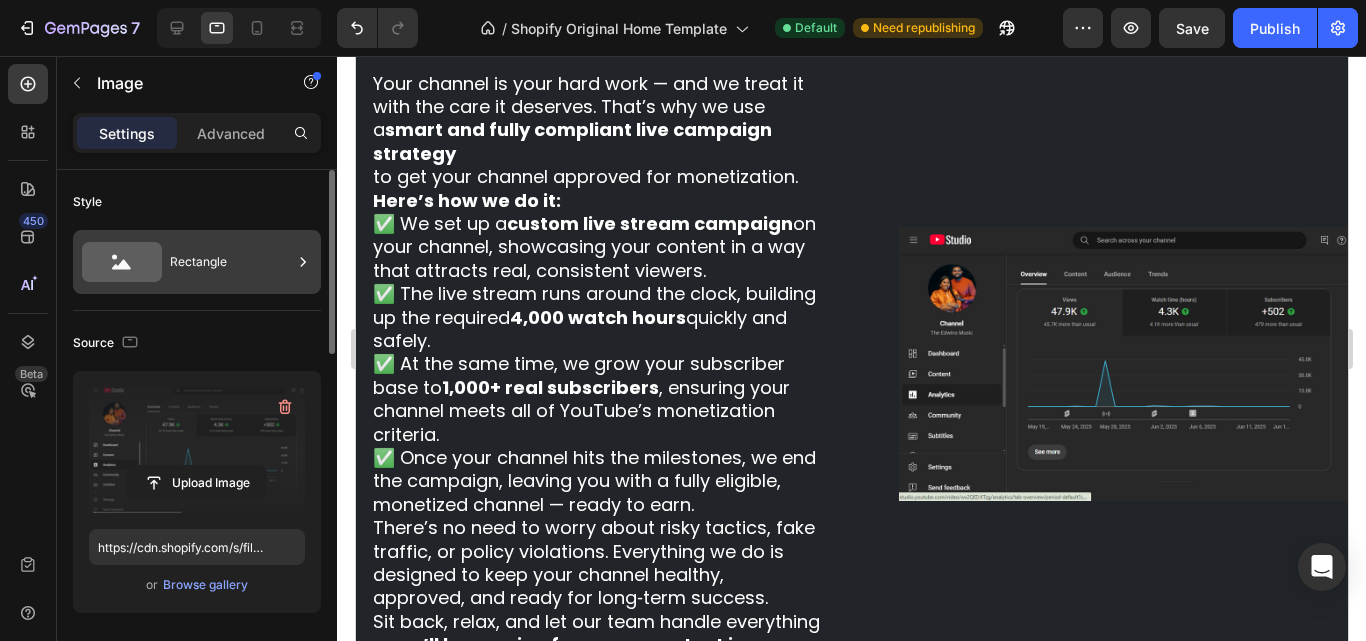 click on "Rectangle" at bounding box center [231, 262] 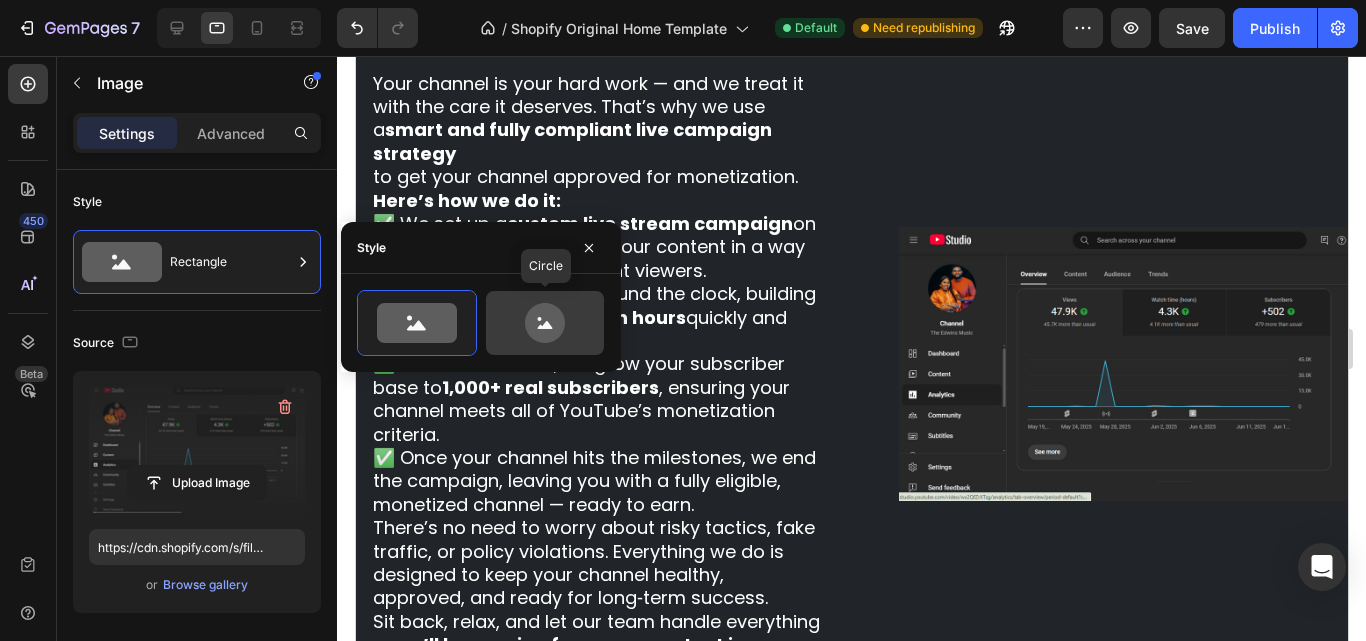 click 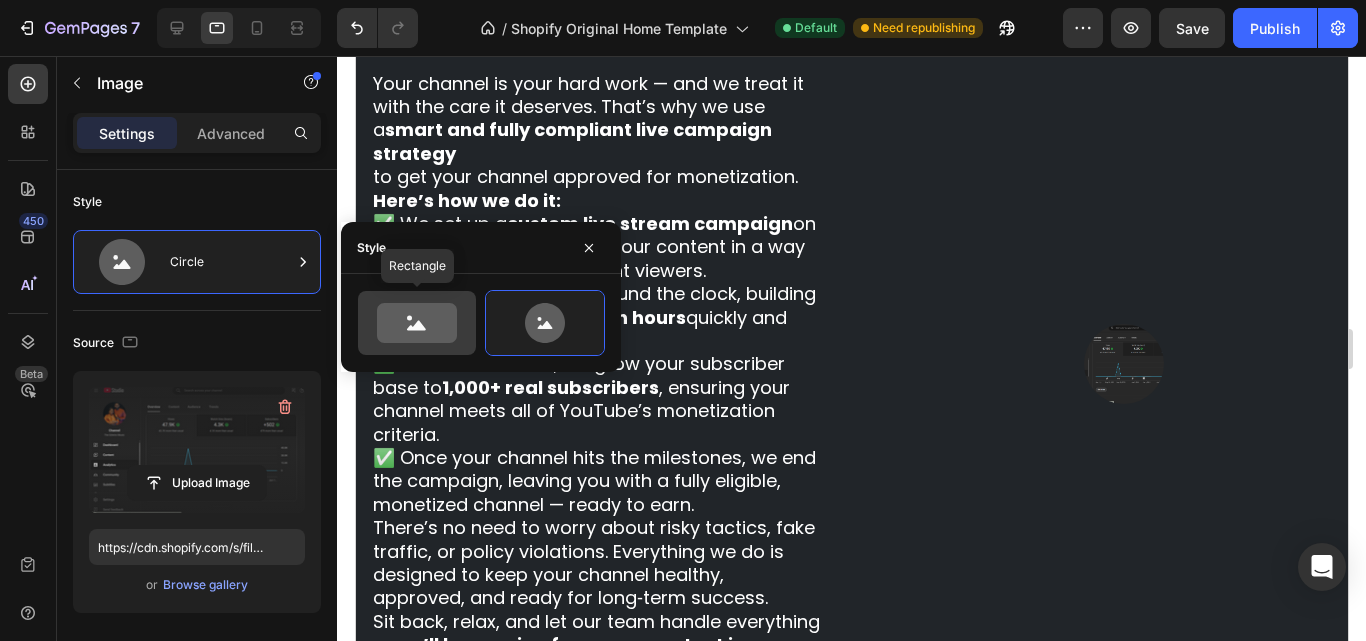 click 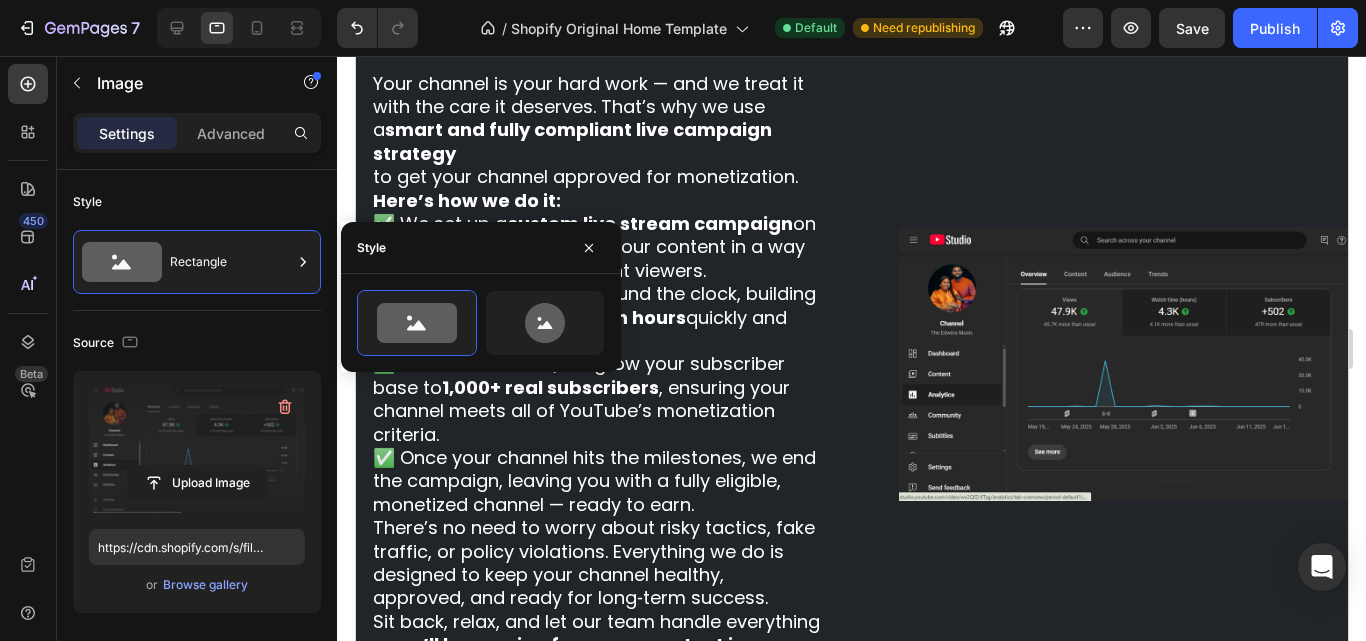 click on "Source" at bounding box center (197, 343) 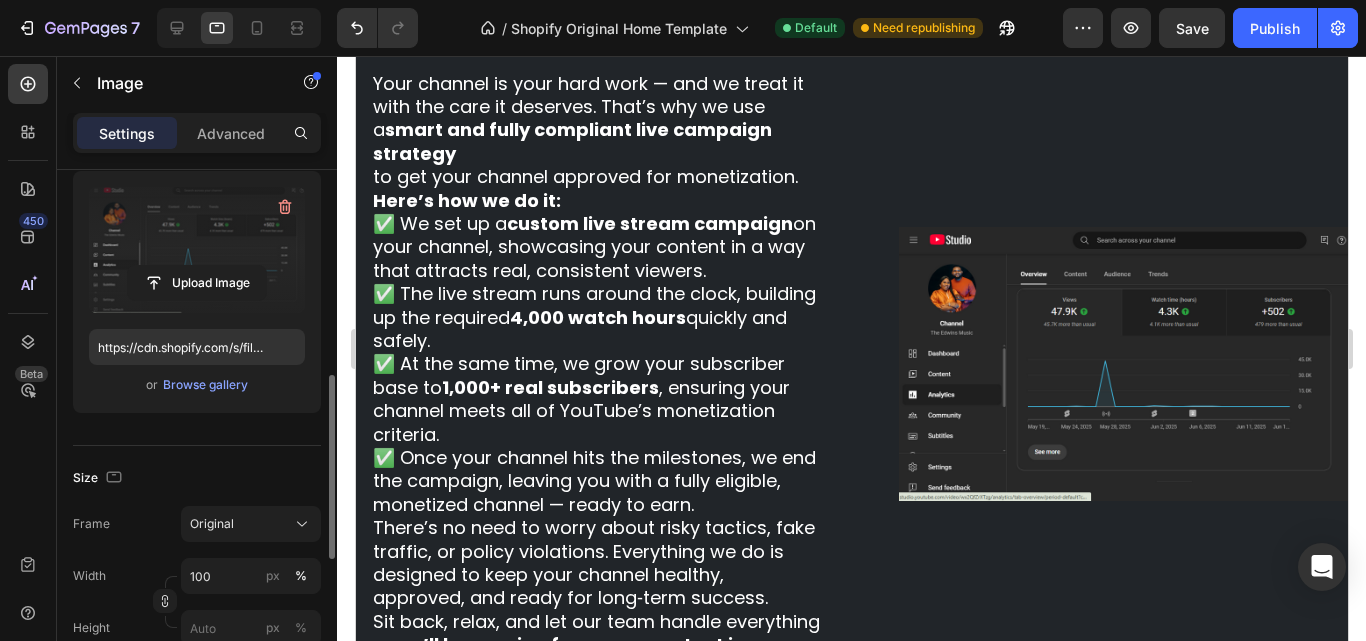 scroll, scrollTop: 400, scrollLeft: 0, axis: vertical 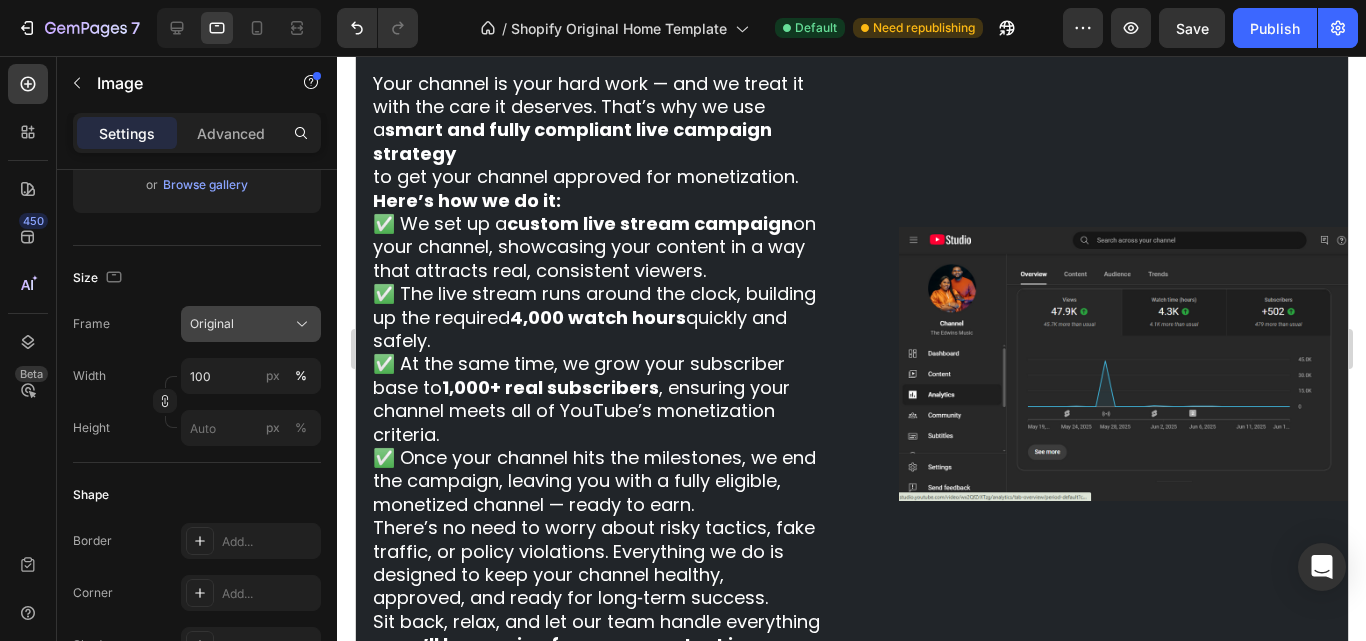 click on "Original" at bounding box center [212, 324] 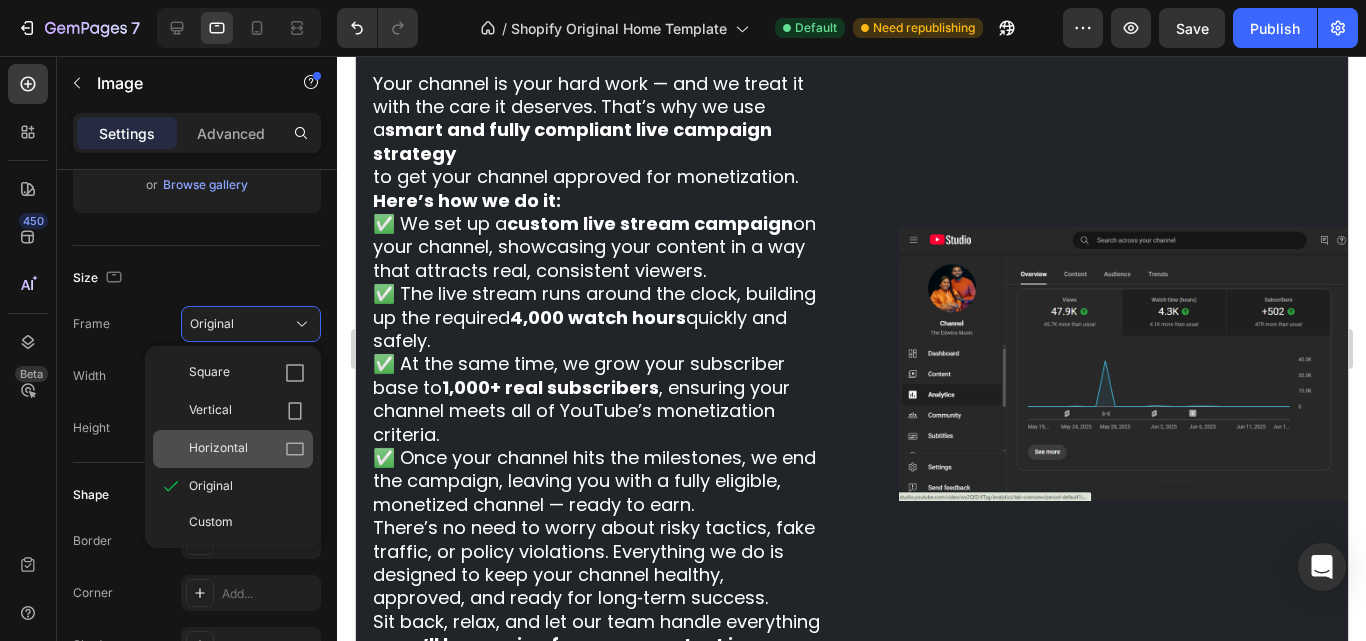 click on "Horizontal" at bounding box center (218, 449) 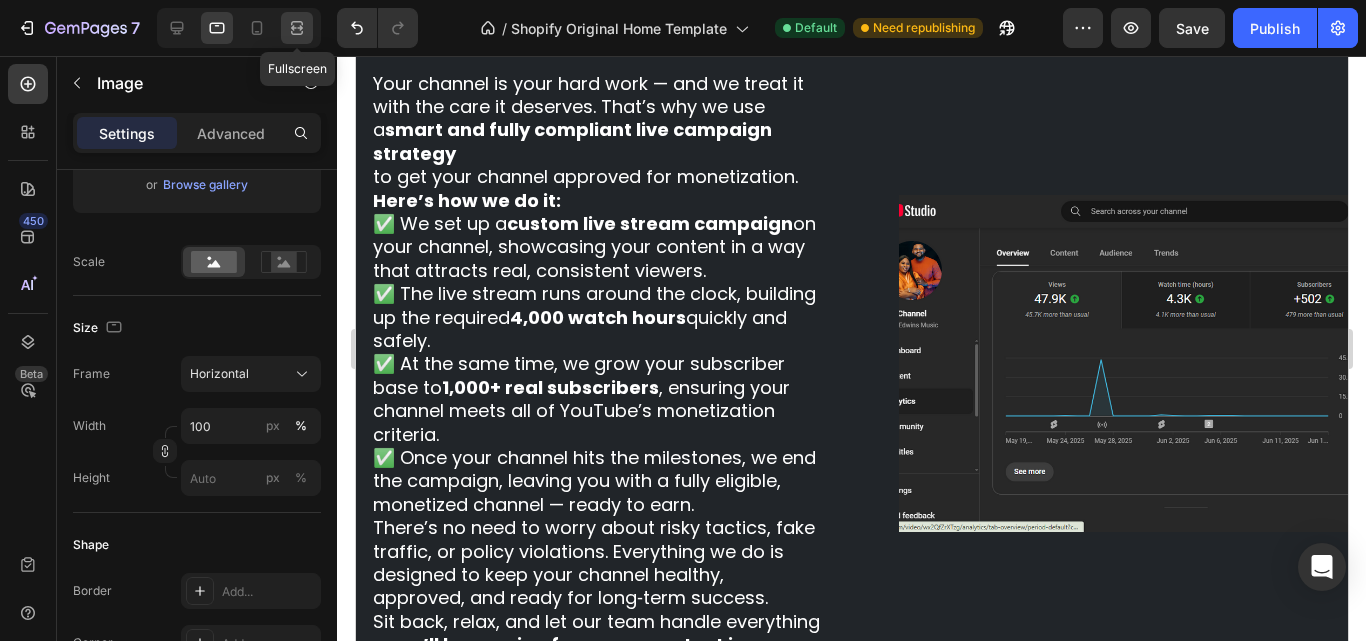 click 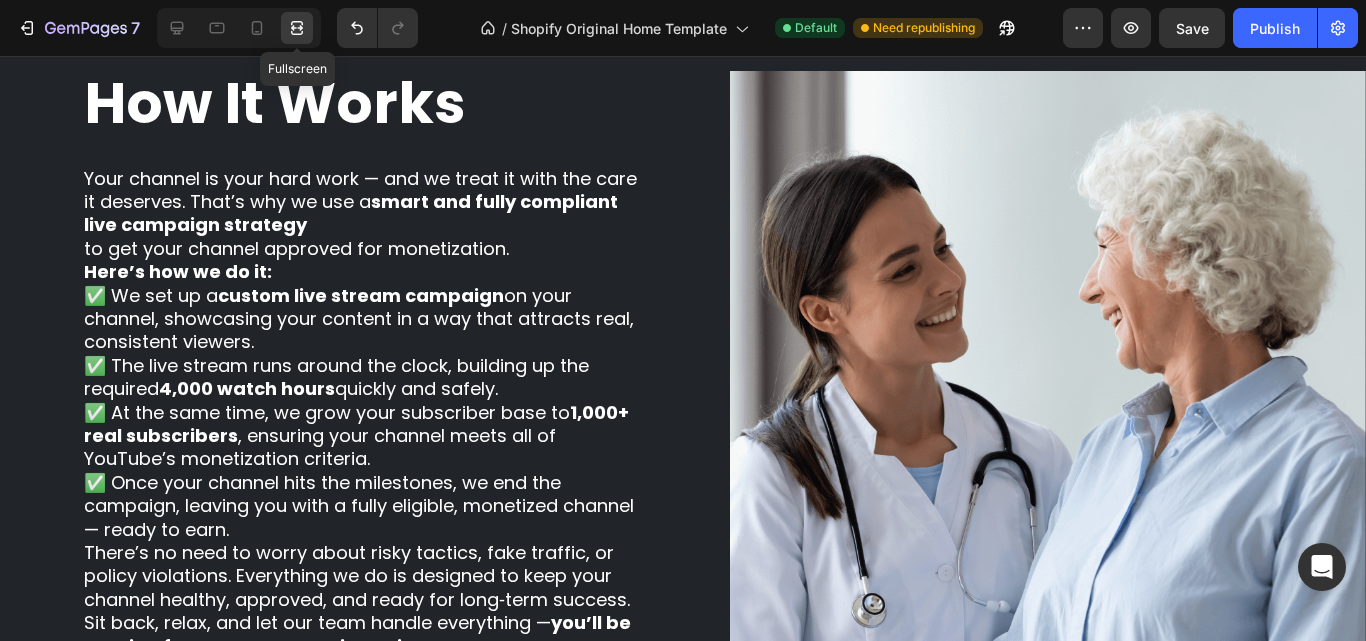 scroll, scrollTop: 1765, scrollLeft: 0, axis: vertical 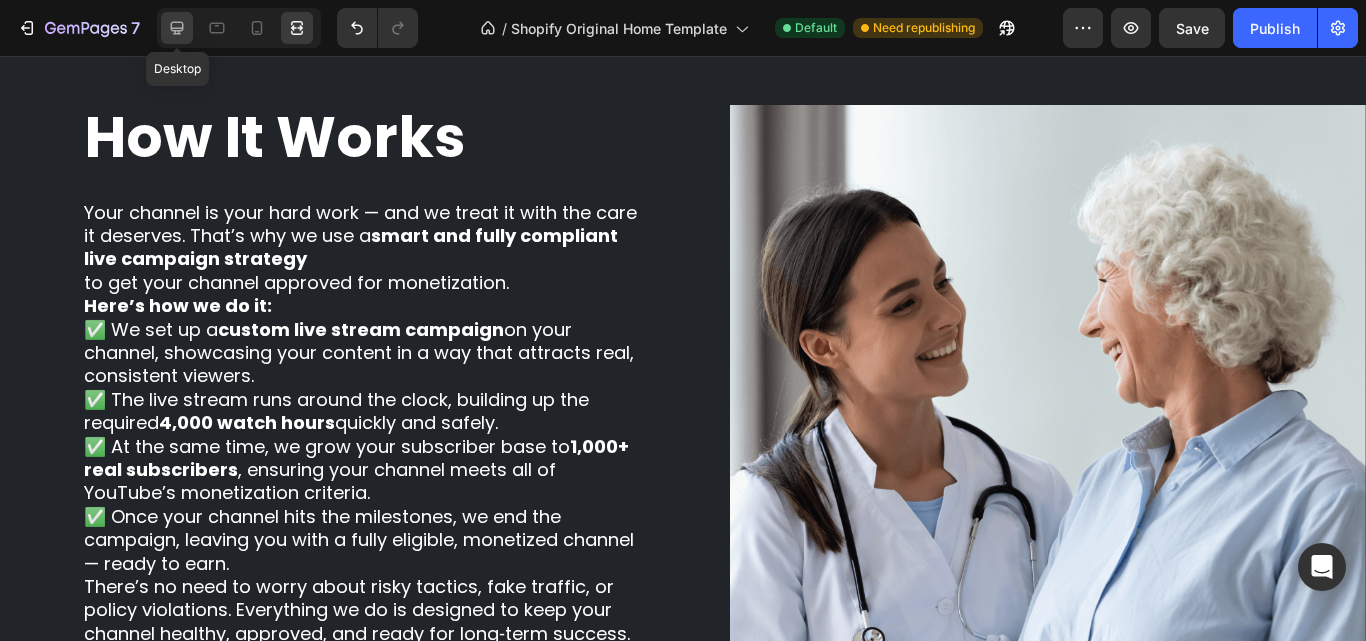 click 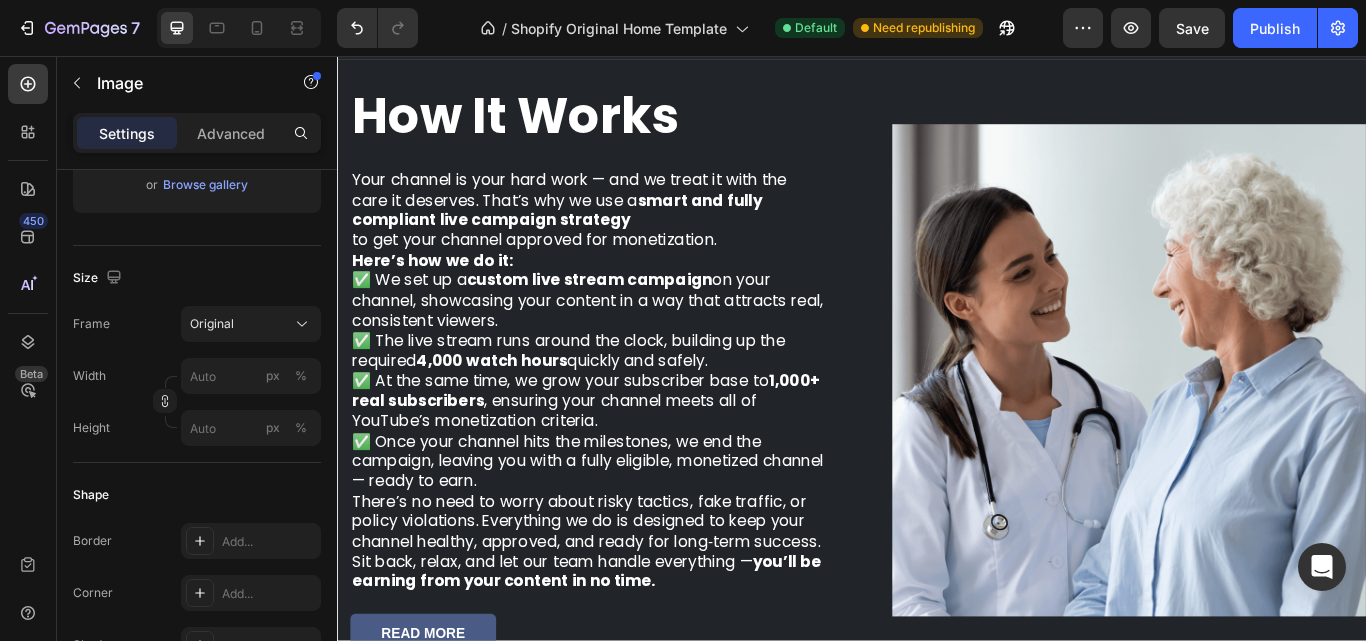 click at bounding box center (1260, 422) 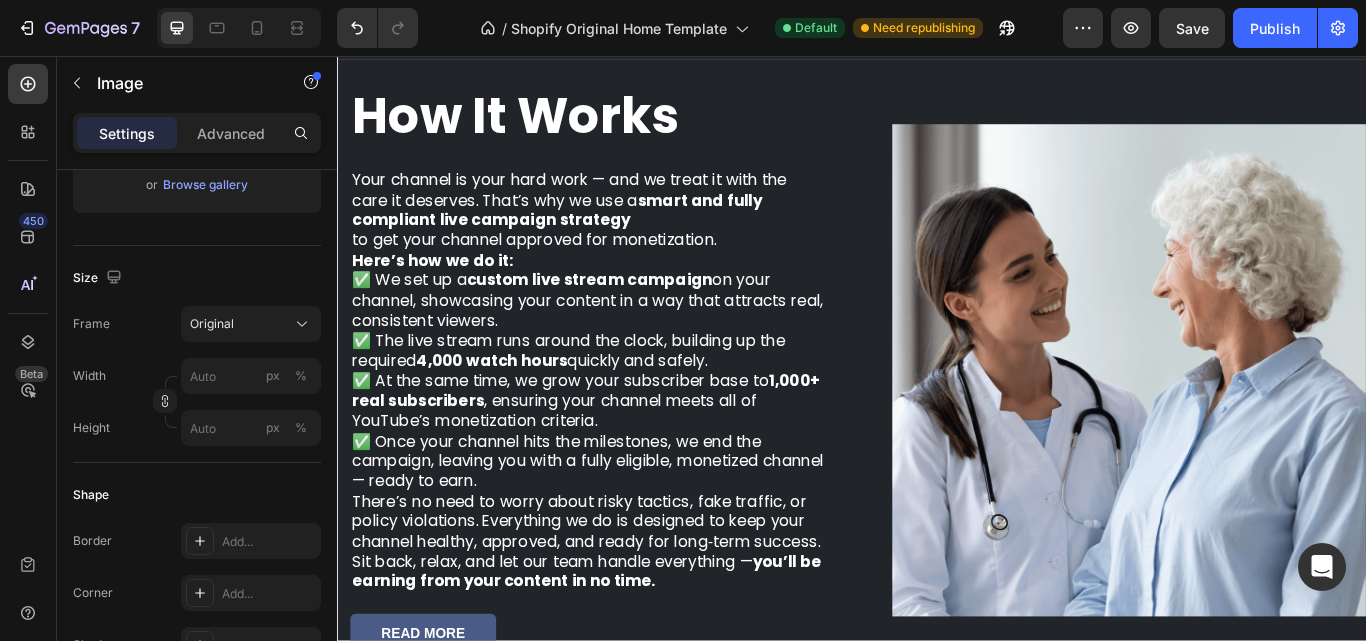 scroll, scrollTop: 0, scrollLeft: 0, axis: both 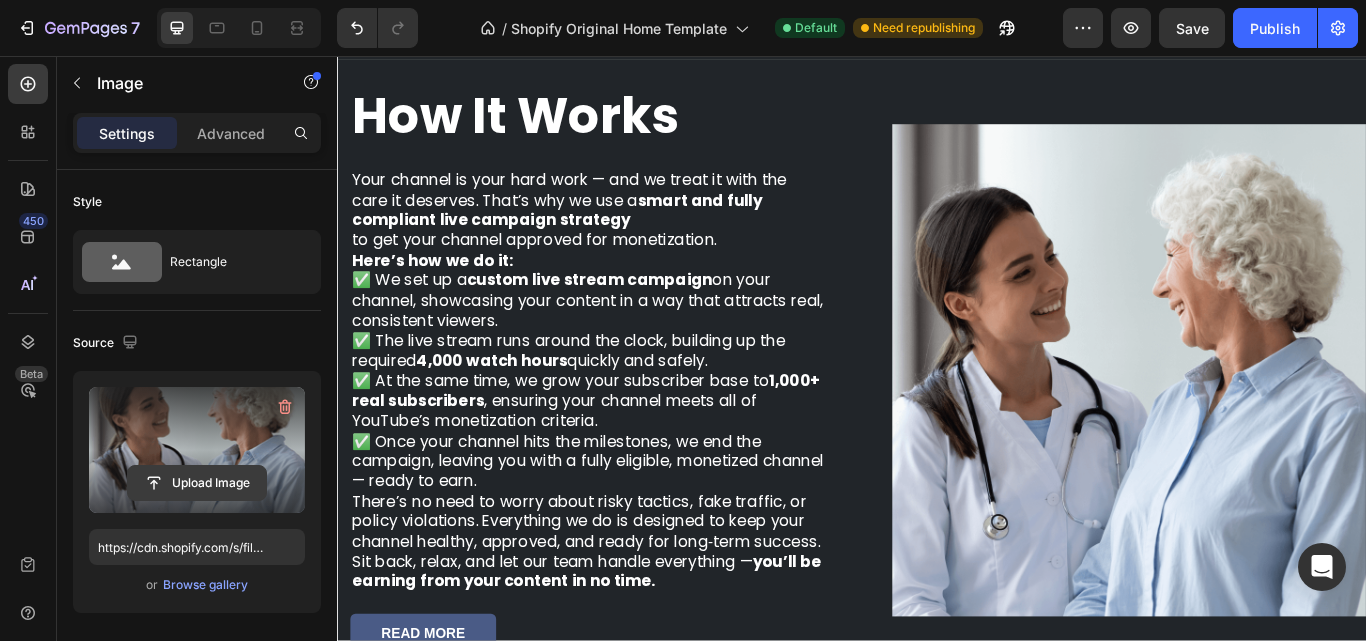 click 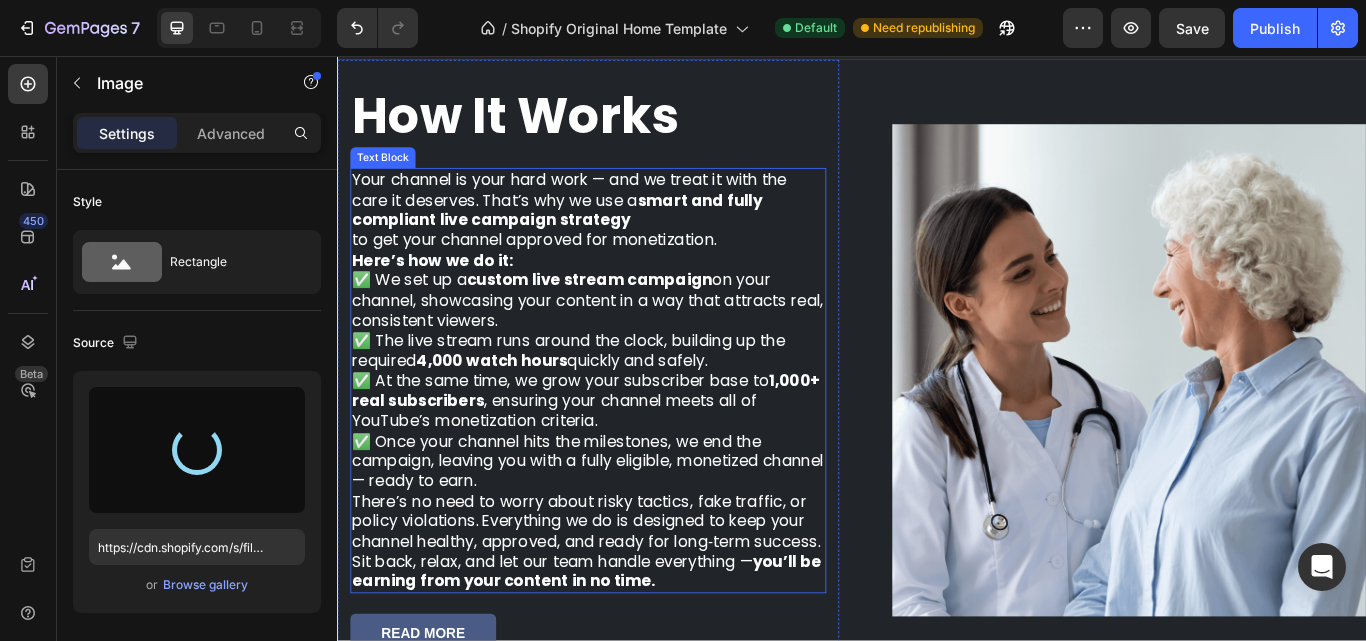 type on "https://cdn.shopify.com/s/files/1/0896/4931/6209/files/gempages_577019725788218259-a74ec070-d18f-41f4-9d79-031ccda3d48f.png" 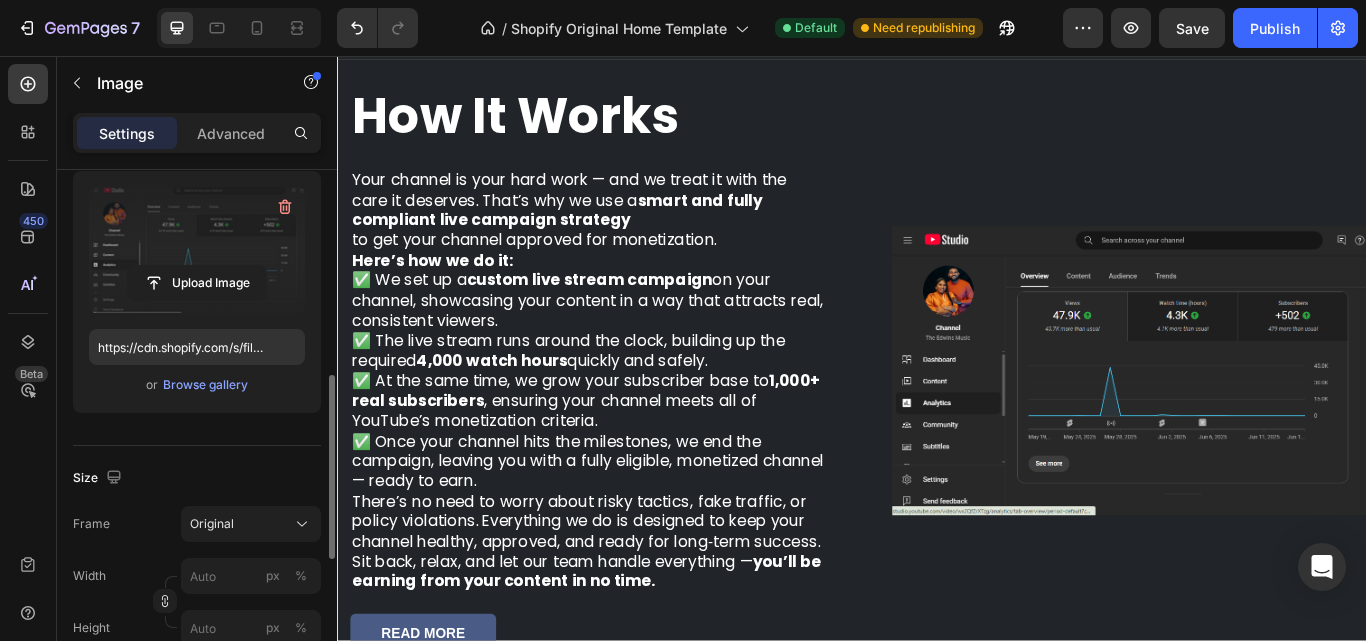 scroll, scrollTop: 300, scrollLeft: 0, axis: vertical 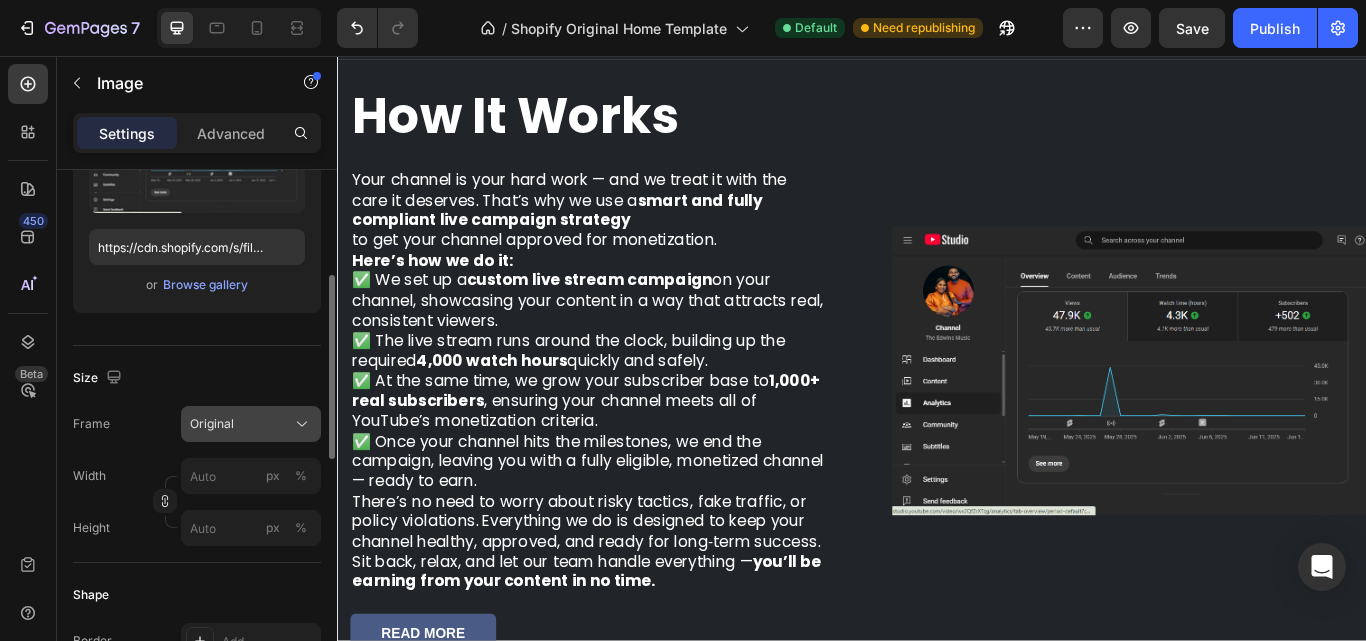 click on "Original" at bounding box center (212, 424) 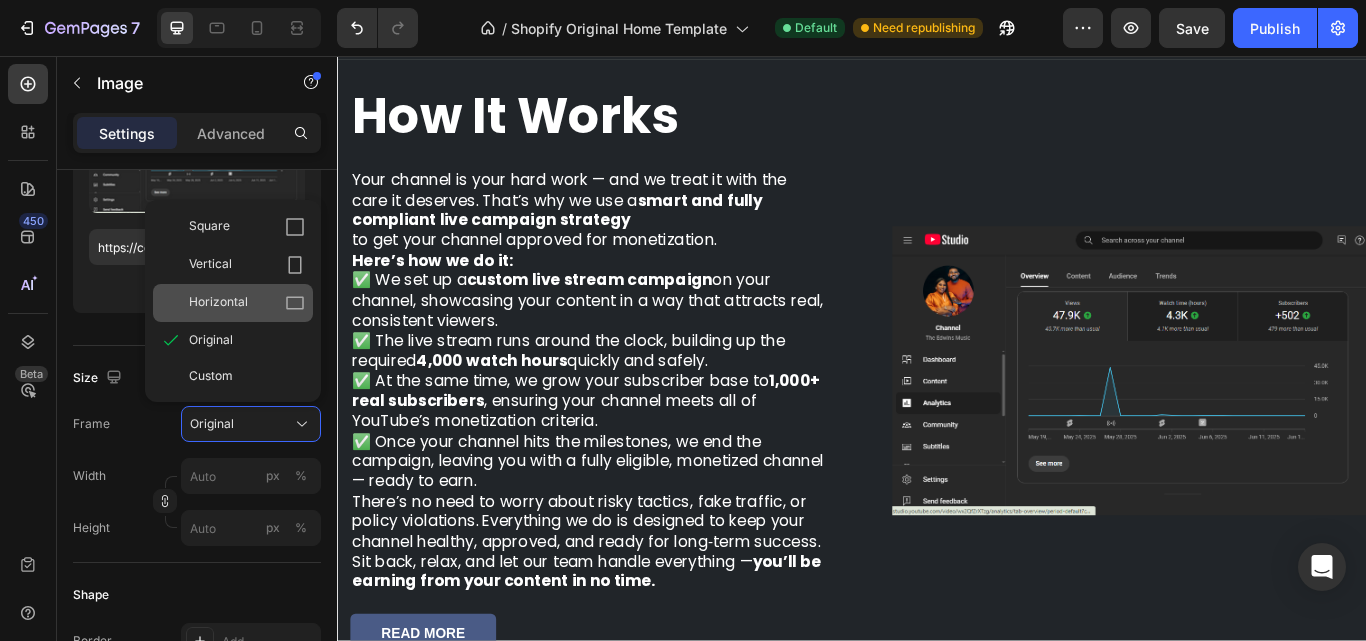 click on "Horizontal" at bounding box center [247, 303] 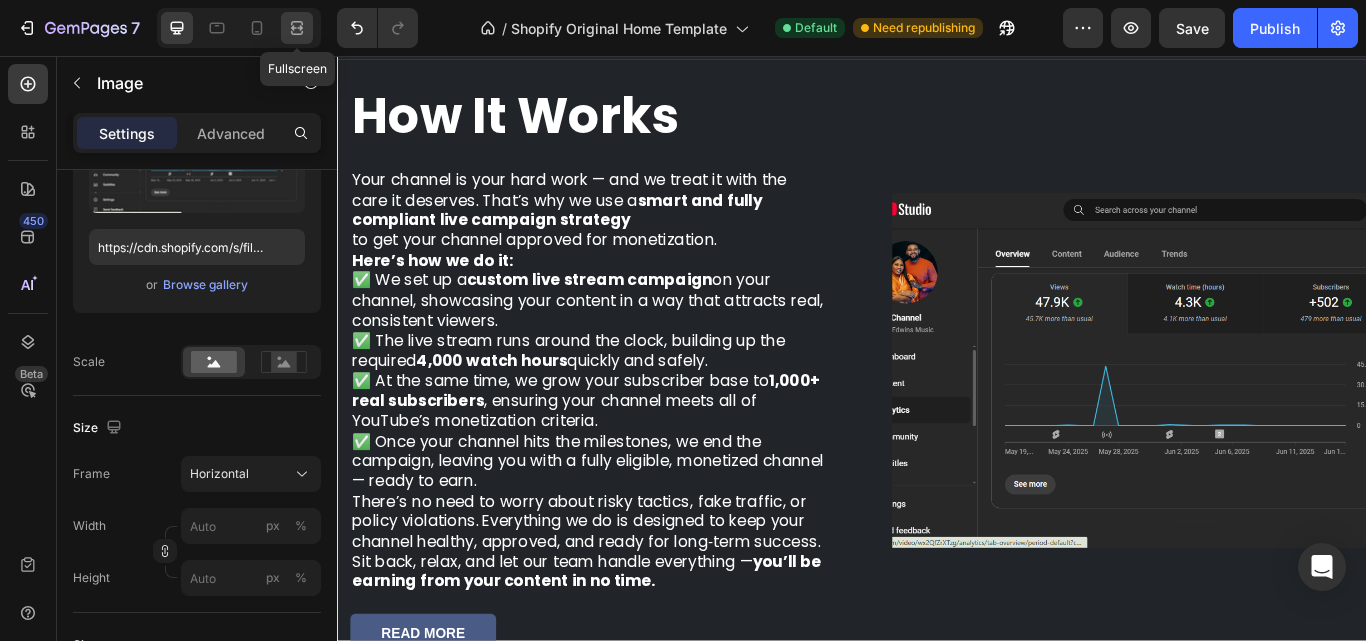 click 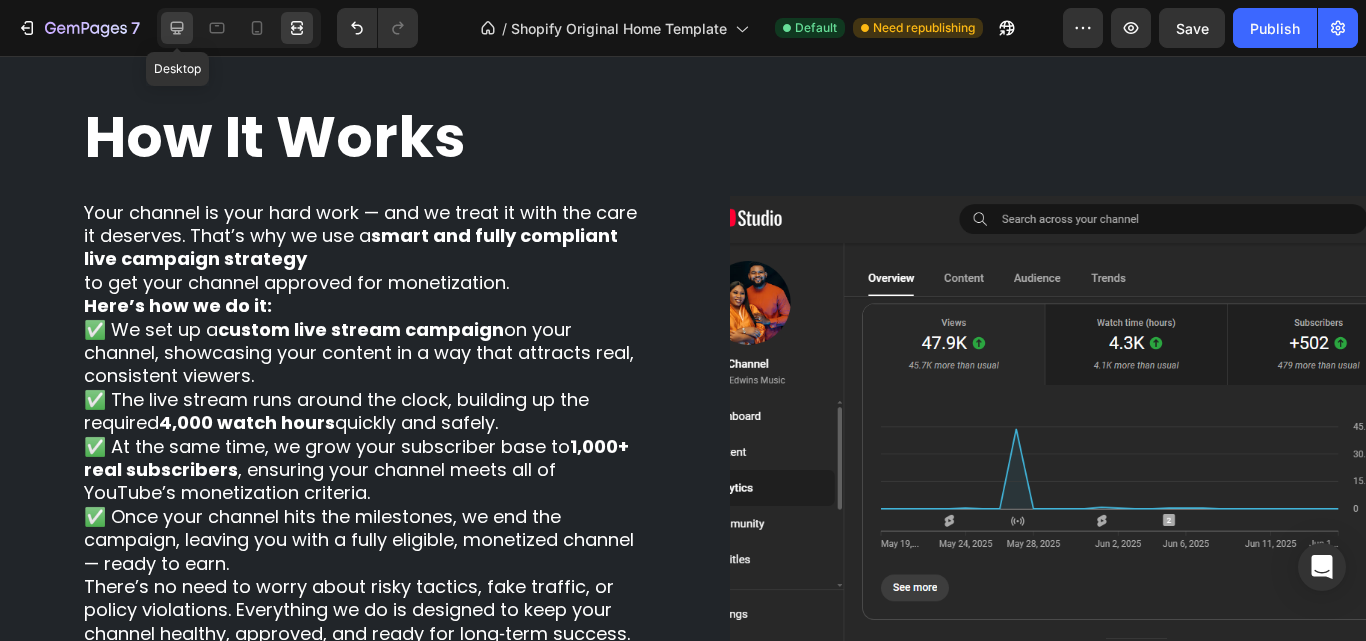 click 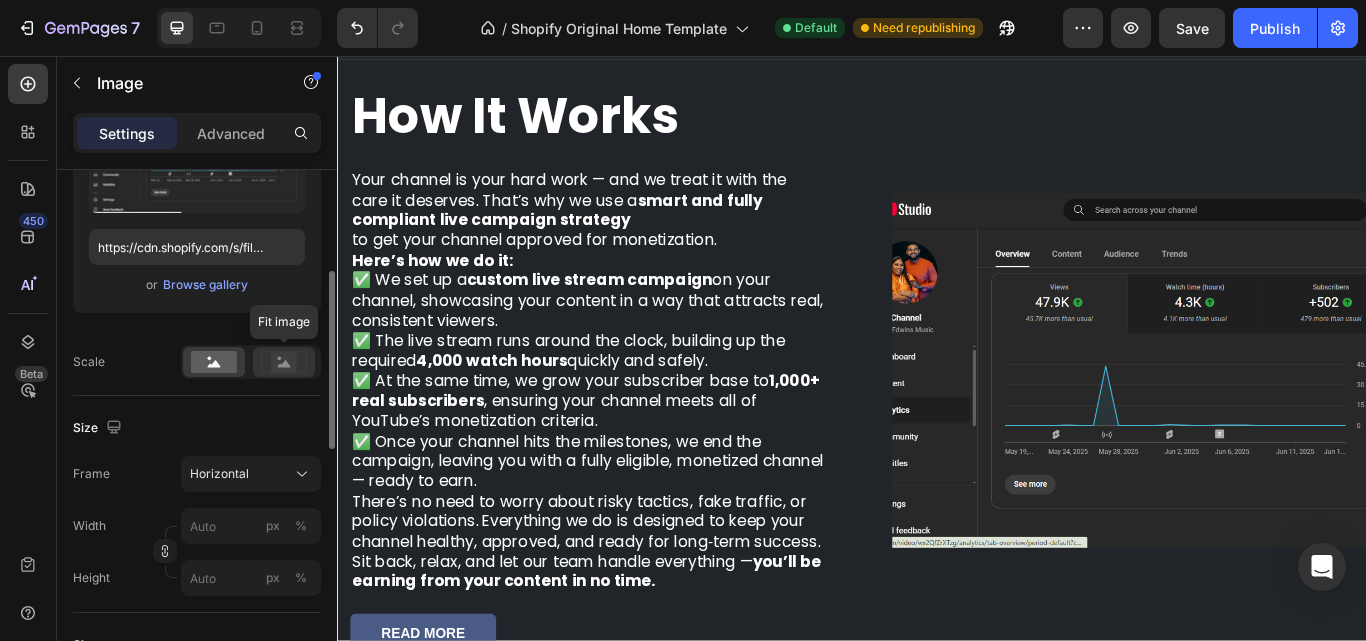 click 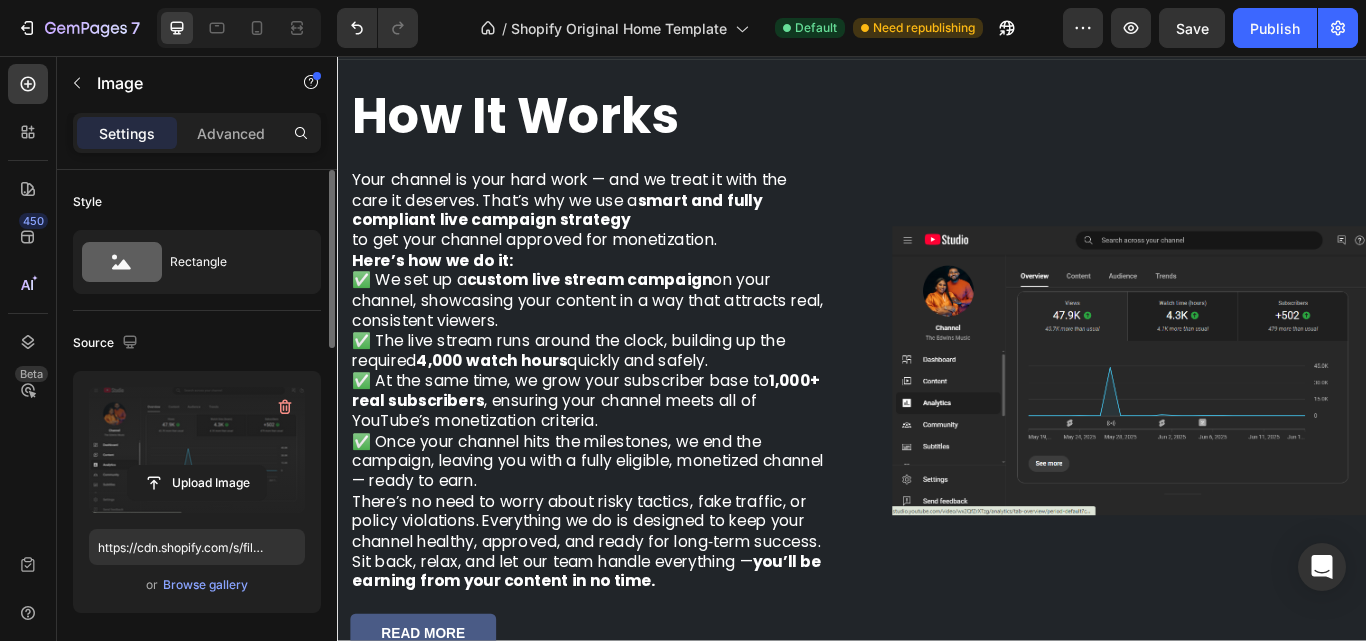 scroll, scrollTop: 300, scrollLeft: 0, axis: vertical 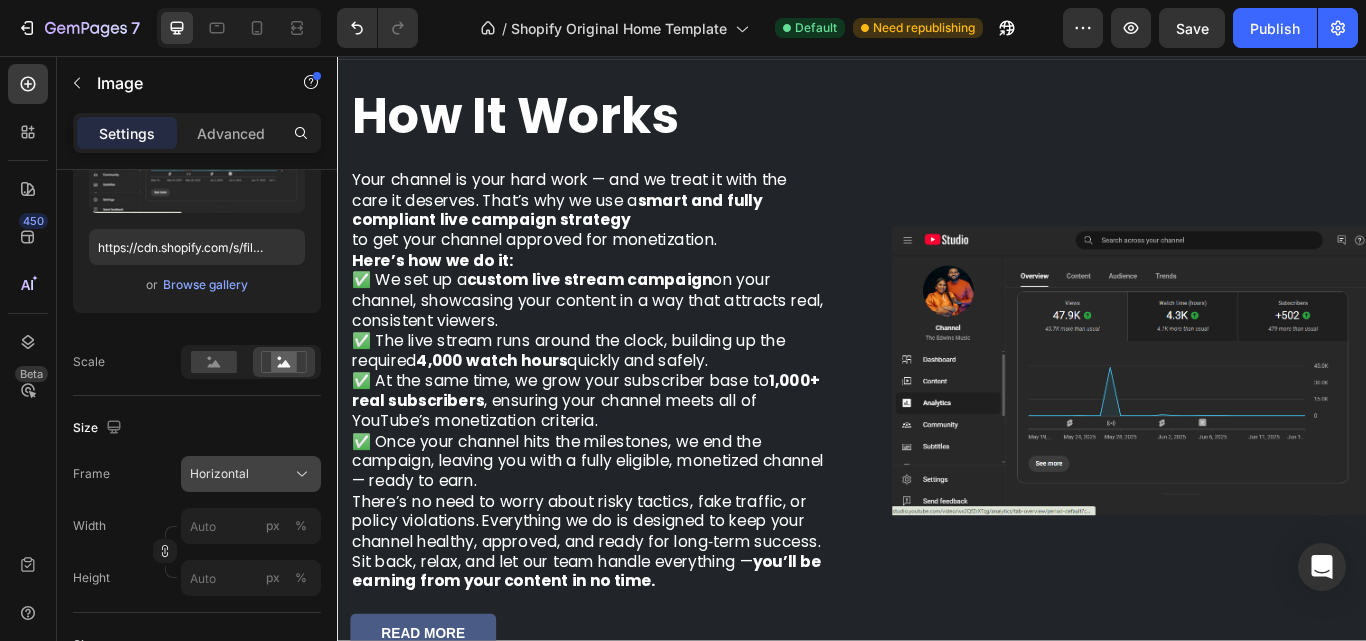 click on "Horizontal" 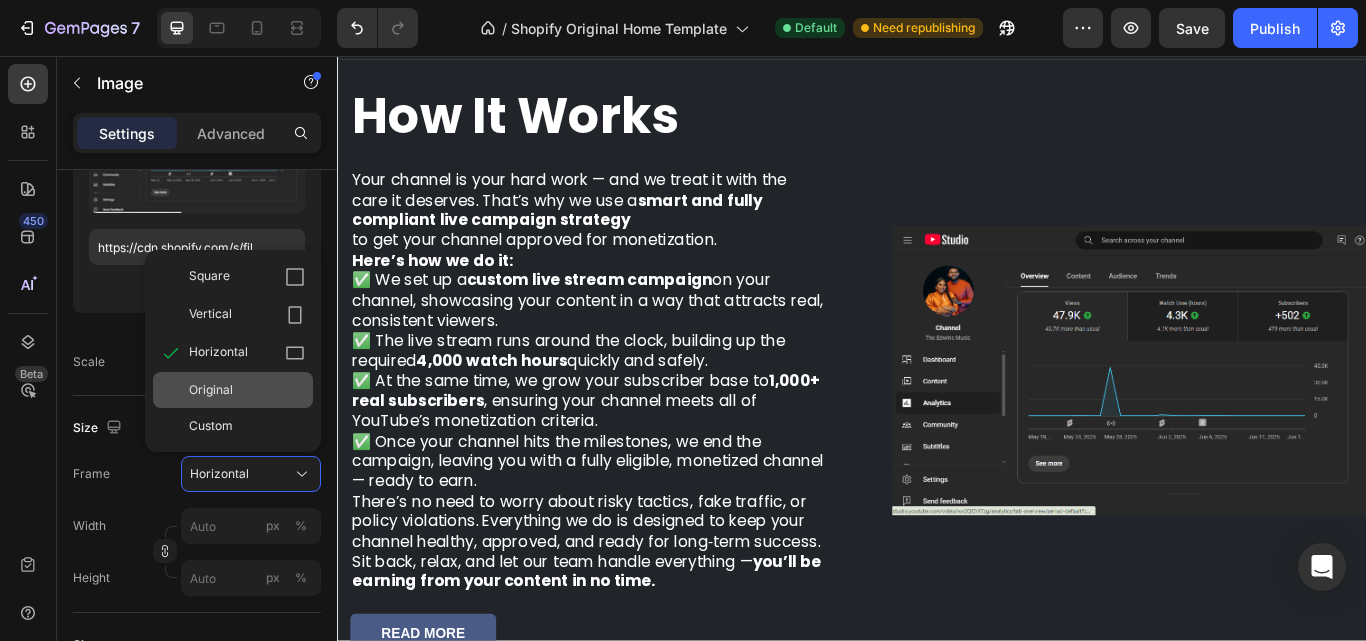 click on "Original" at bounding box center (211, 390) 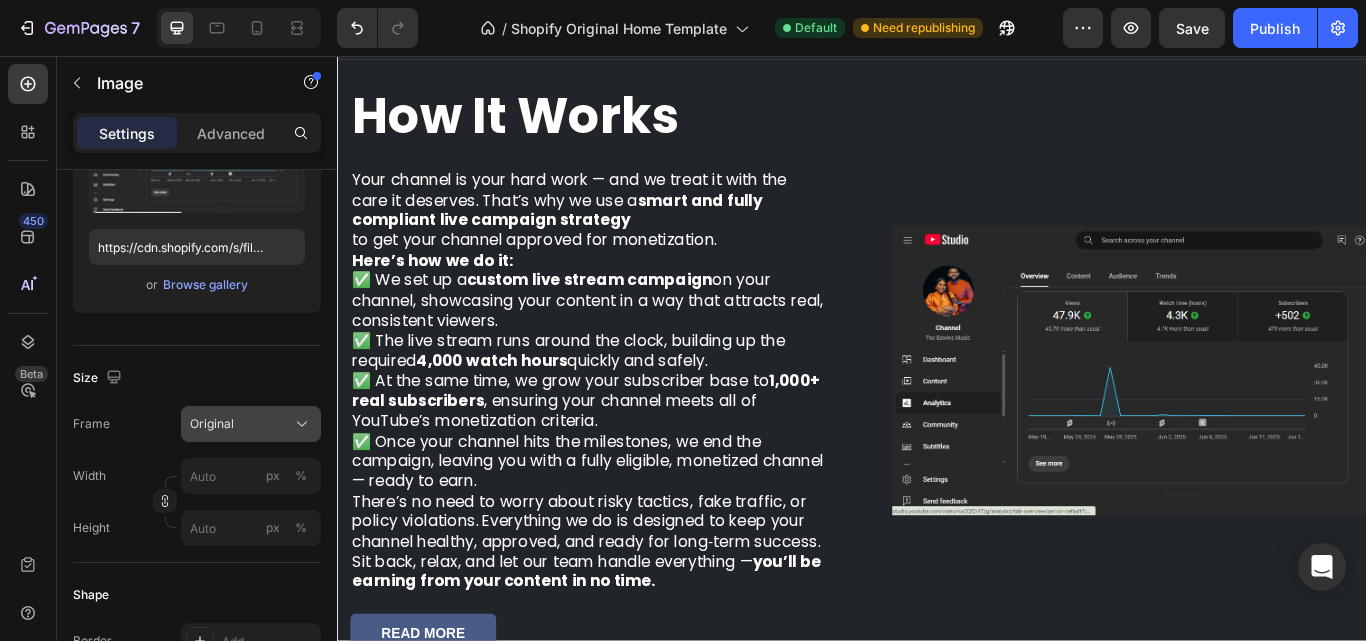 click on "Original" at bounding box center [212, 424] 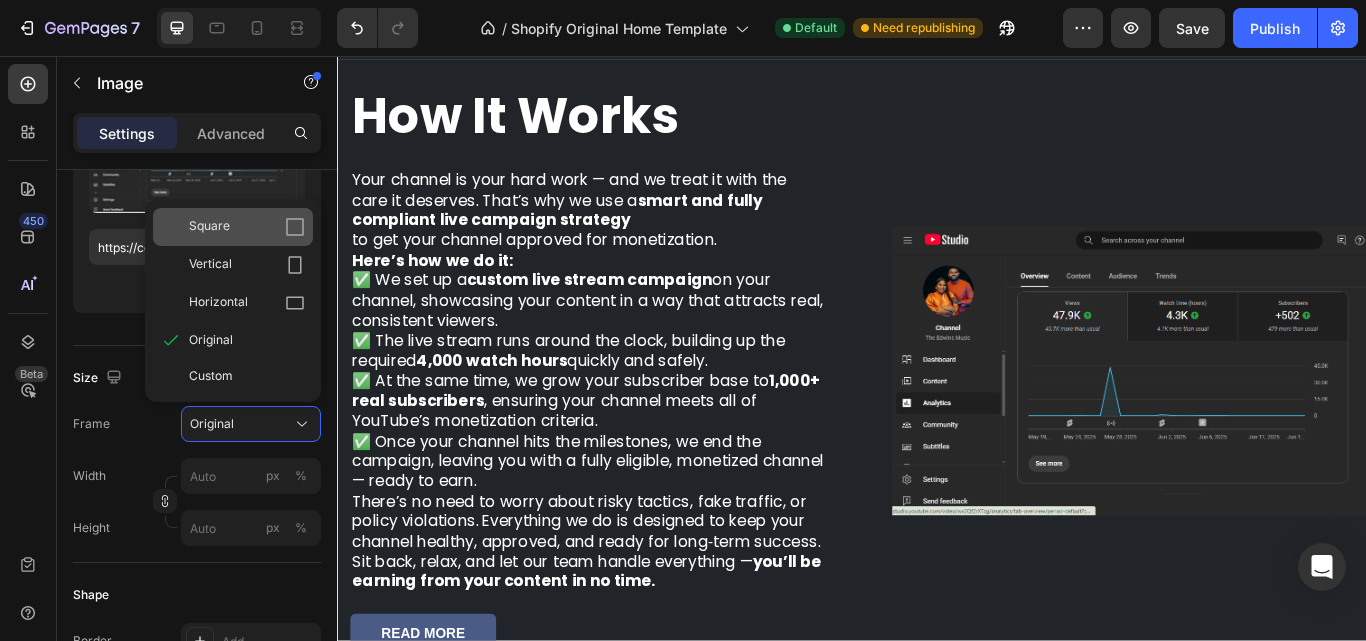 click on "Square" 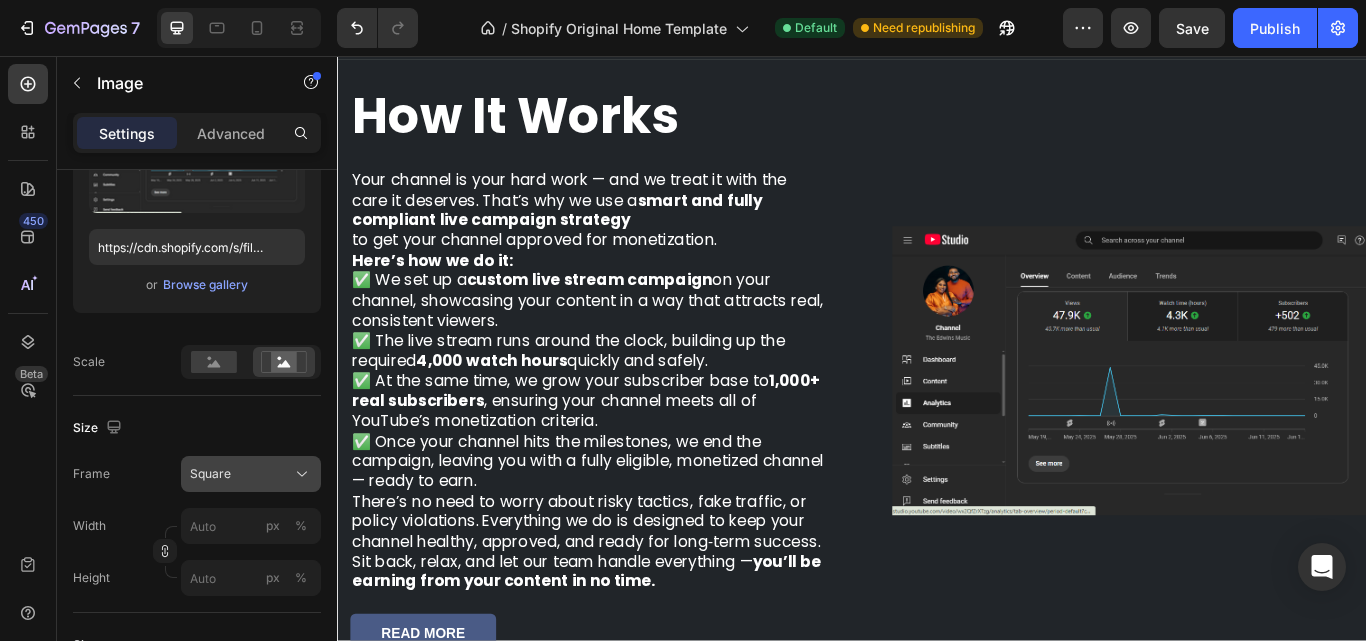 click on "Square" at bounding box center (210, 474) 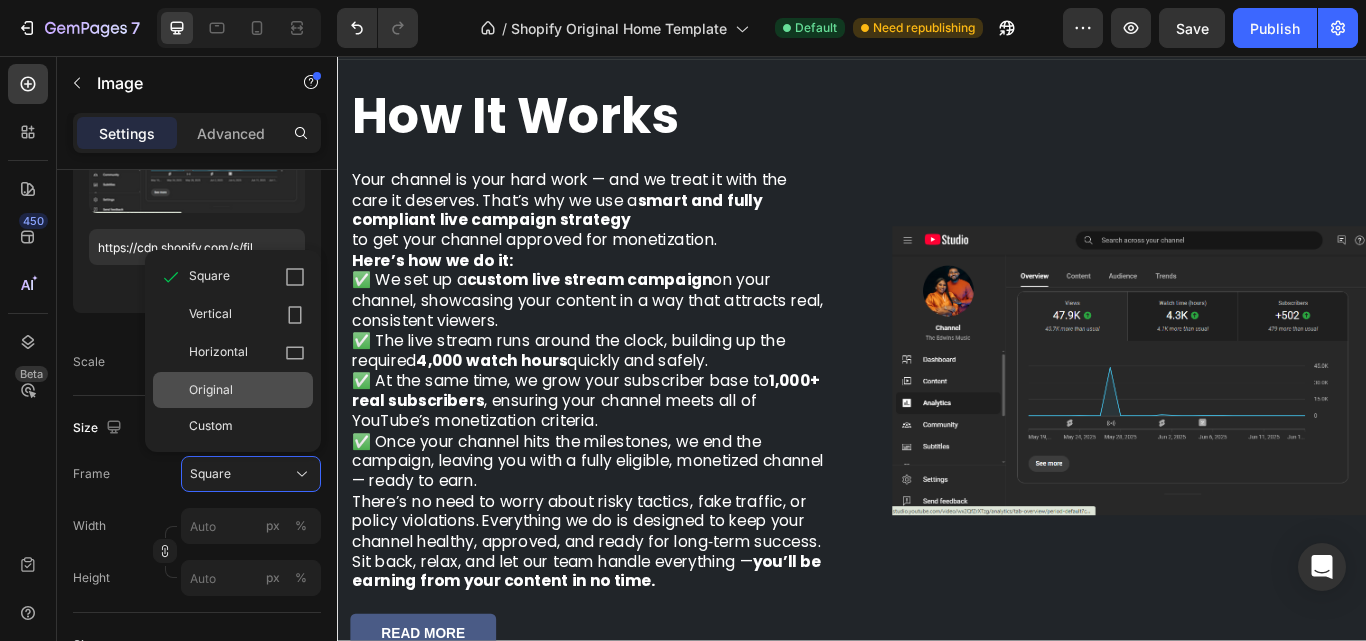 click on "Original" at bounding box center (211, 390) 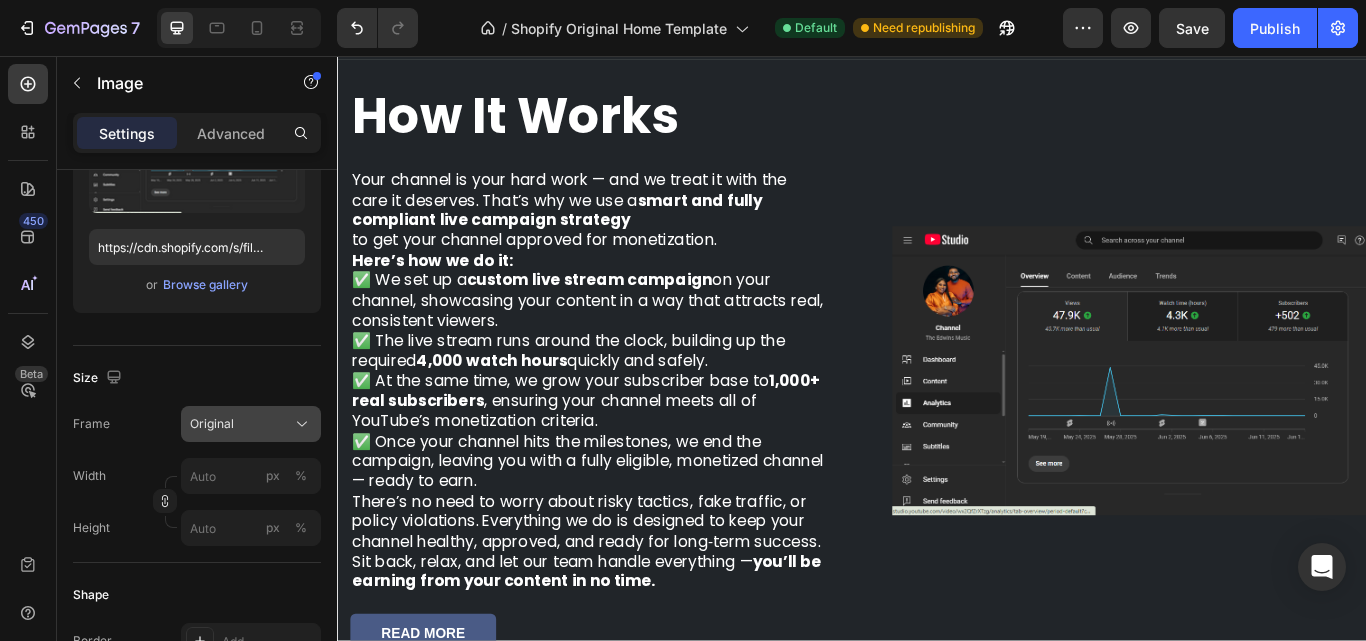 click on "Original" at bounding box center (251, 424) 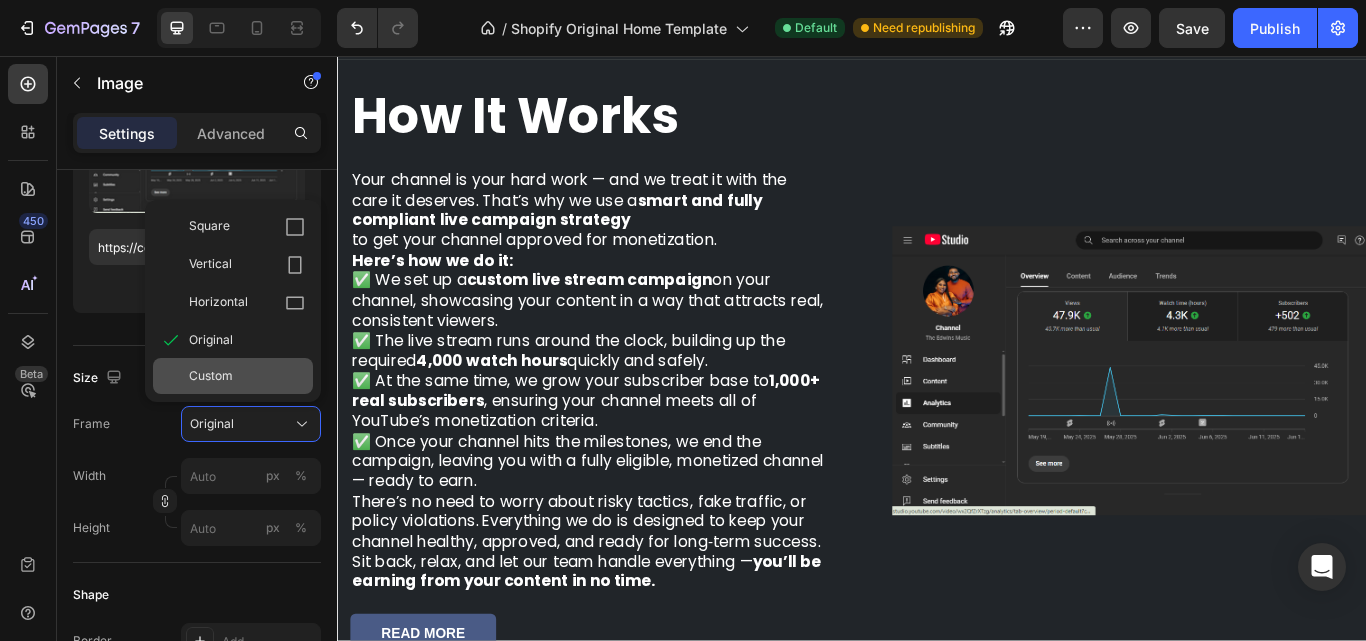 click on "Custom" at bounding box center [211, 376] 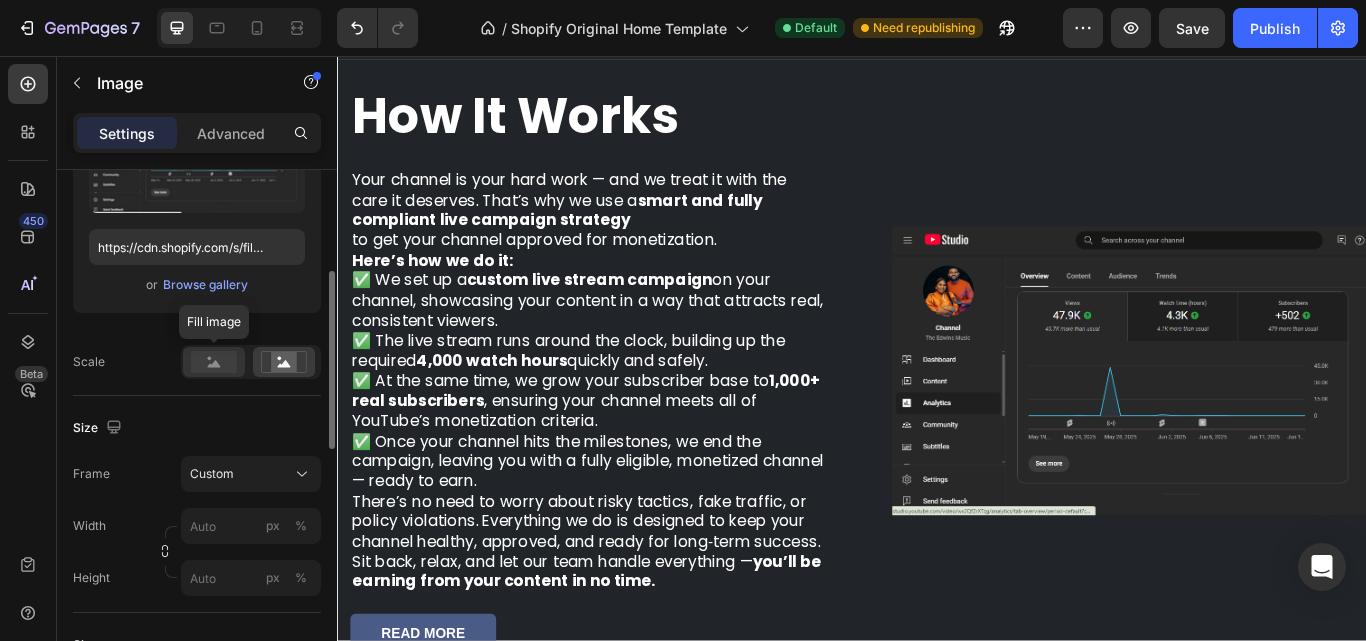 click 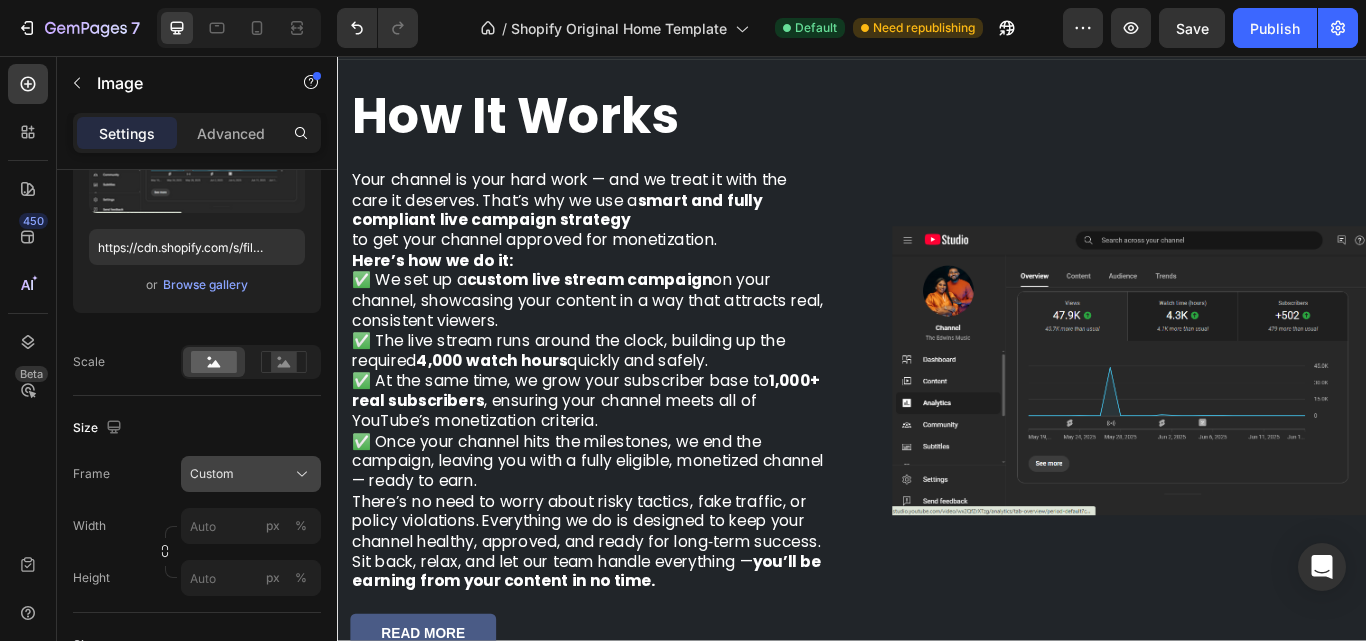 click on "Custom" 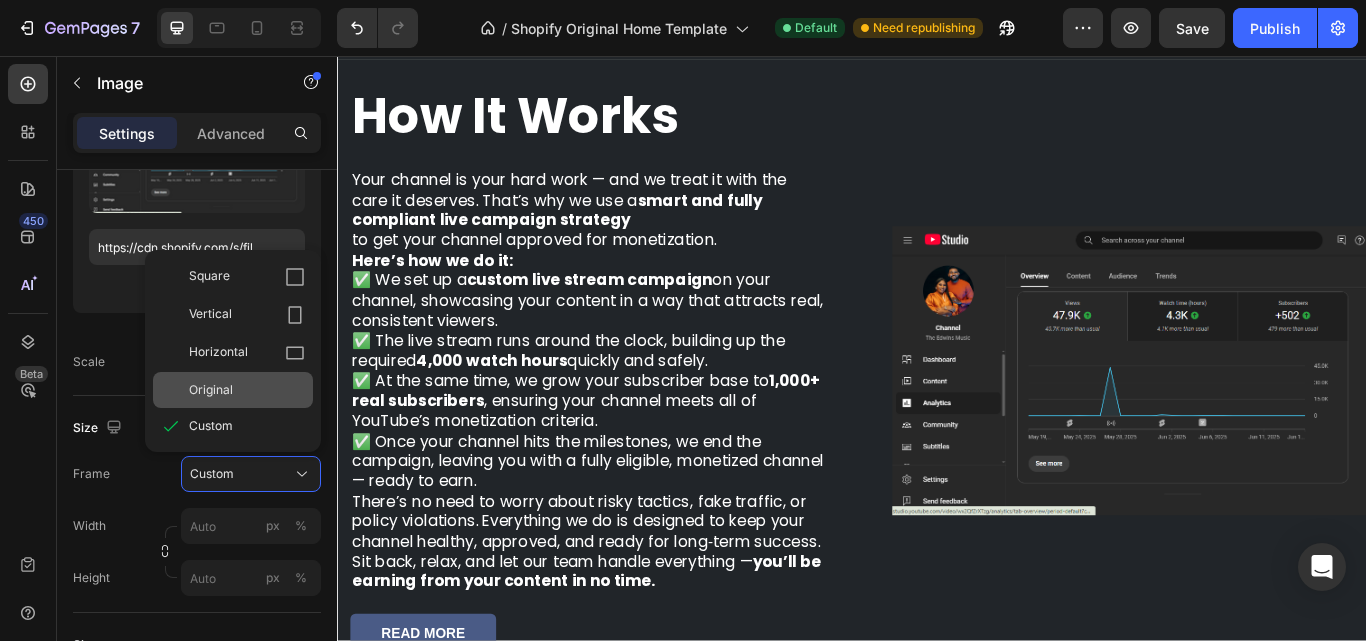 click on "Original" at bounding box center [211, 390] 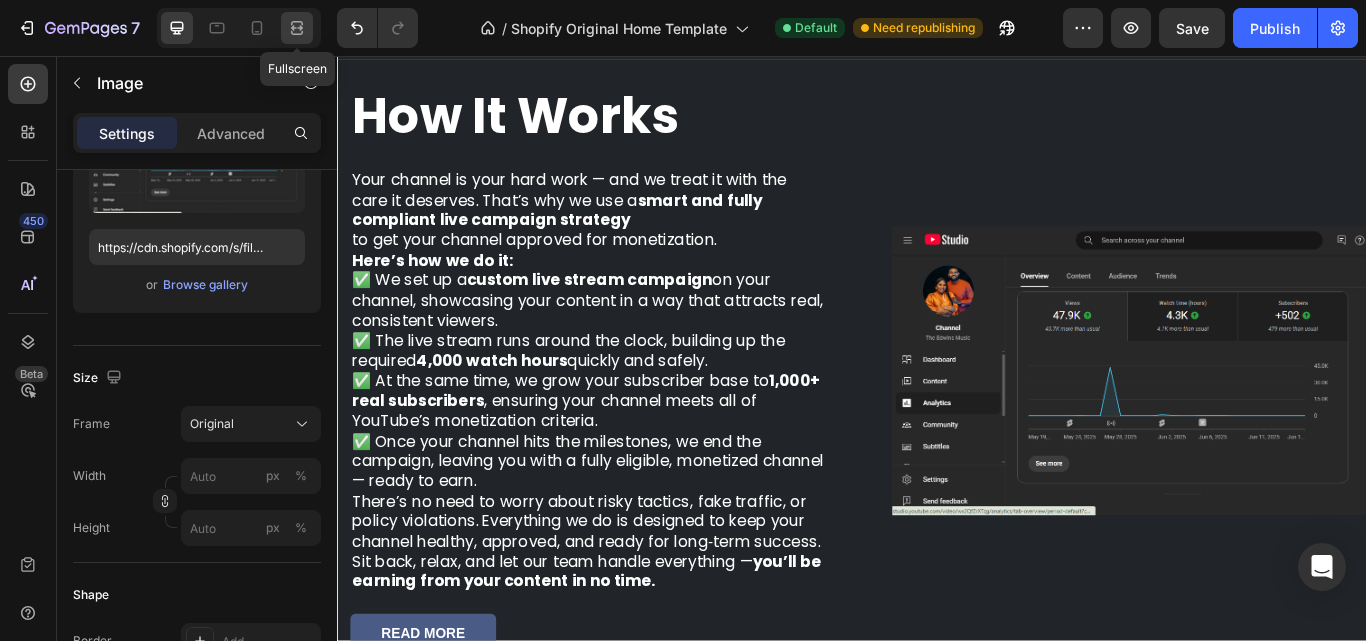 click 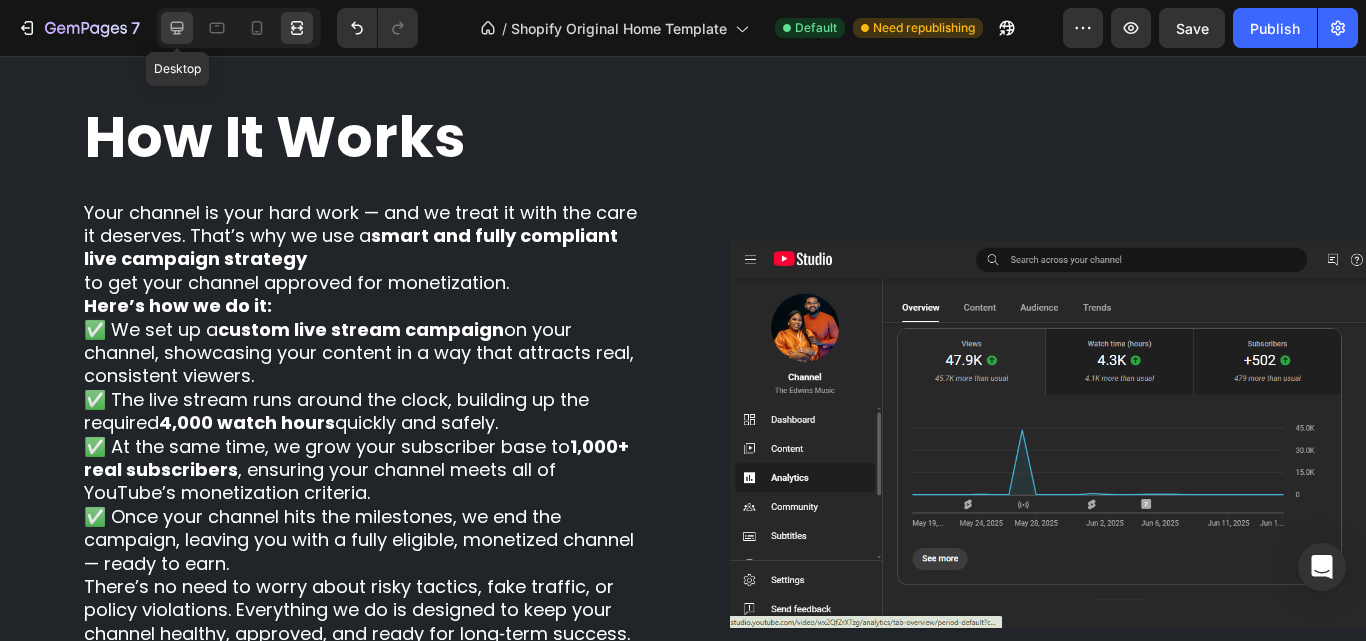 click 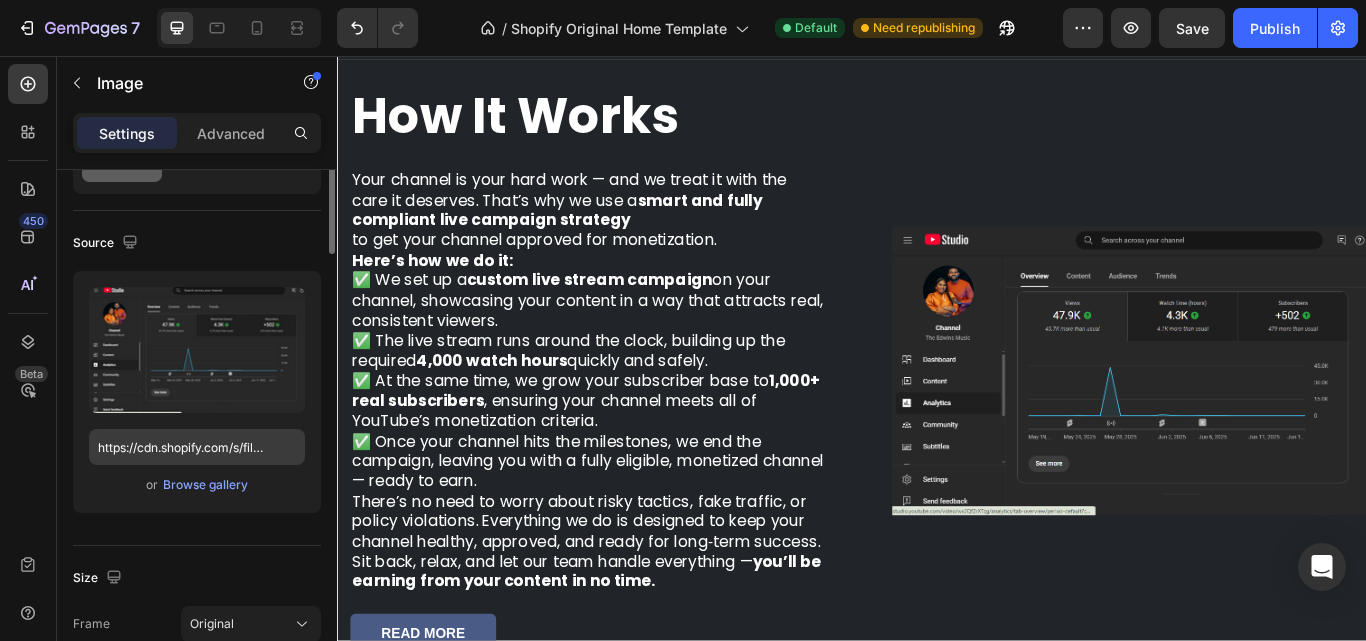 scroll, scrollTop: 0, scrollLeft: 0, axis: both 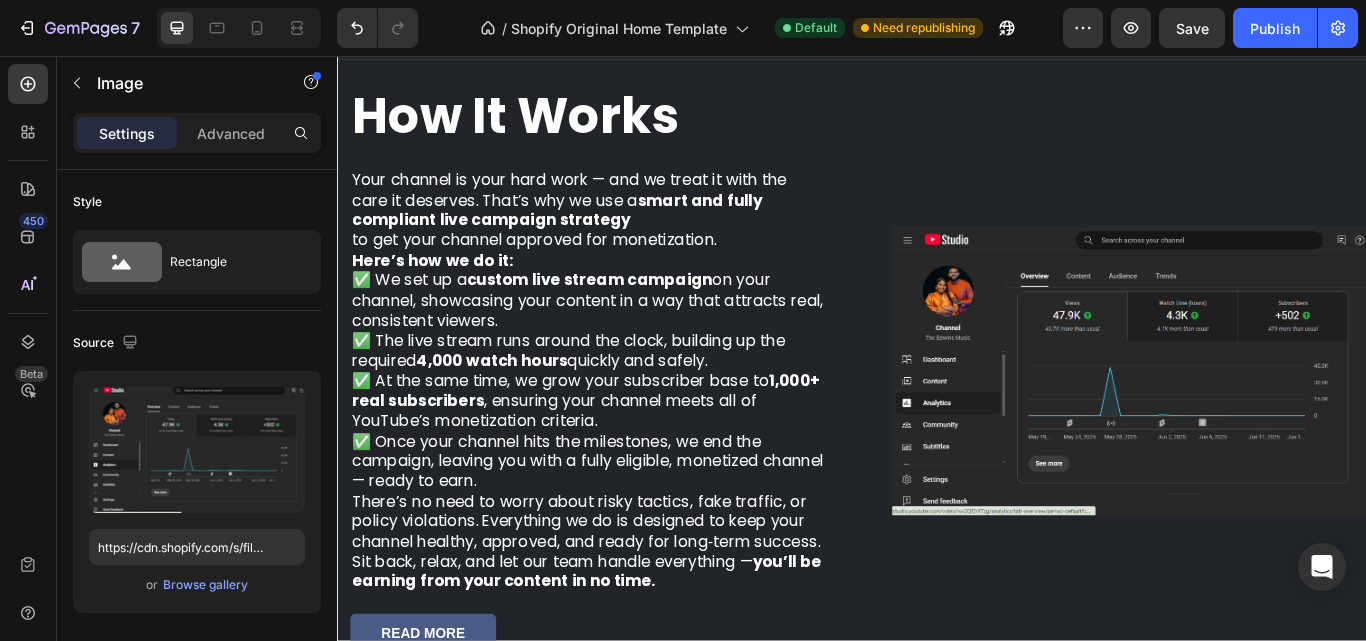 click at bounding box center [1260, 423] 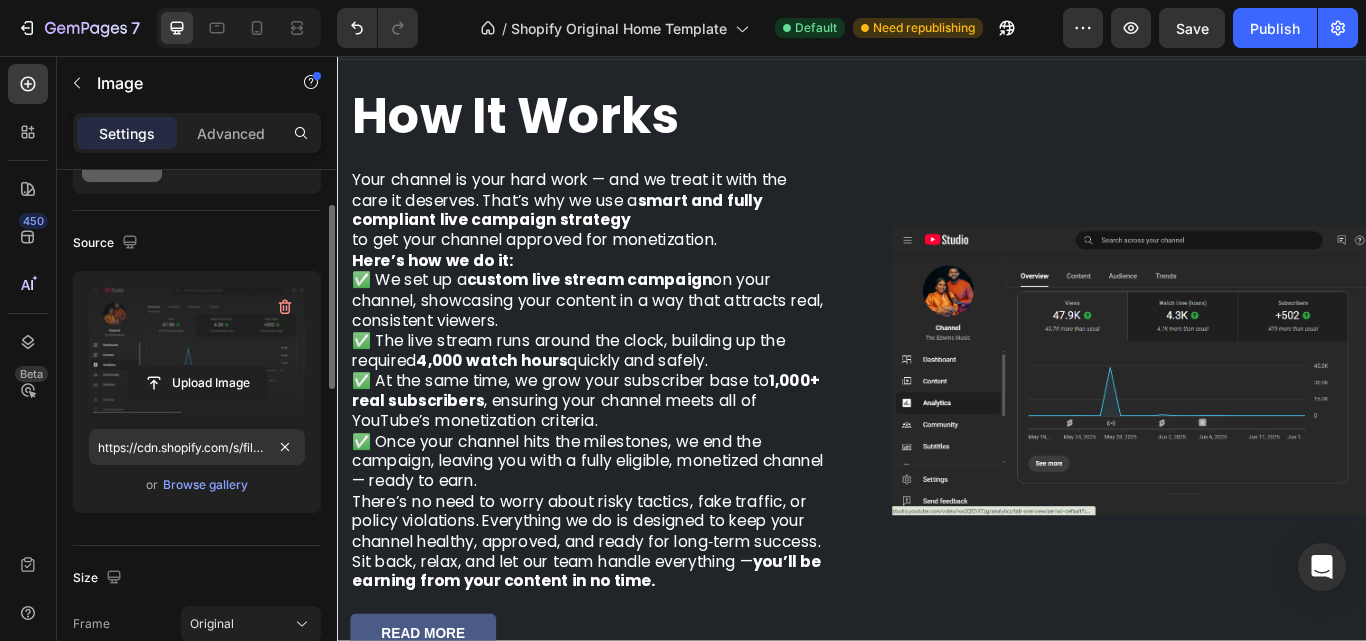 scroll, scrollTop: 300, scrollLeft: 0, axis: vertical 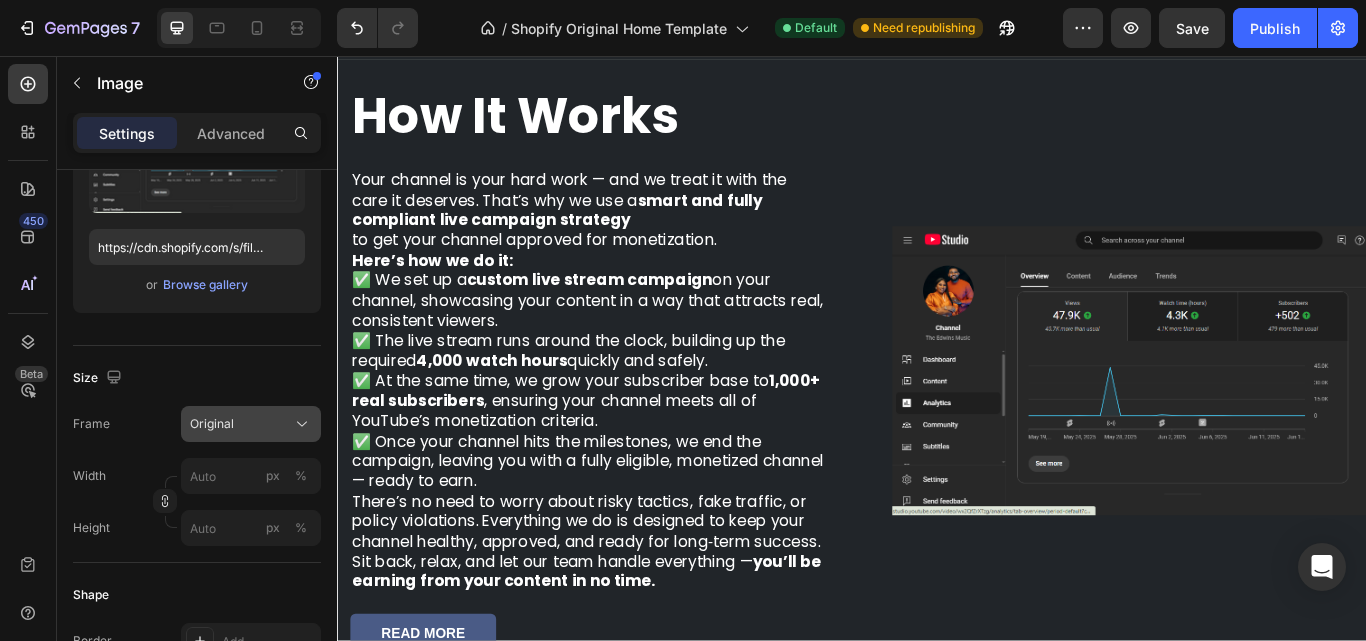 click on "Original" at bounding box center [212, 424] 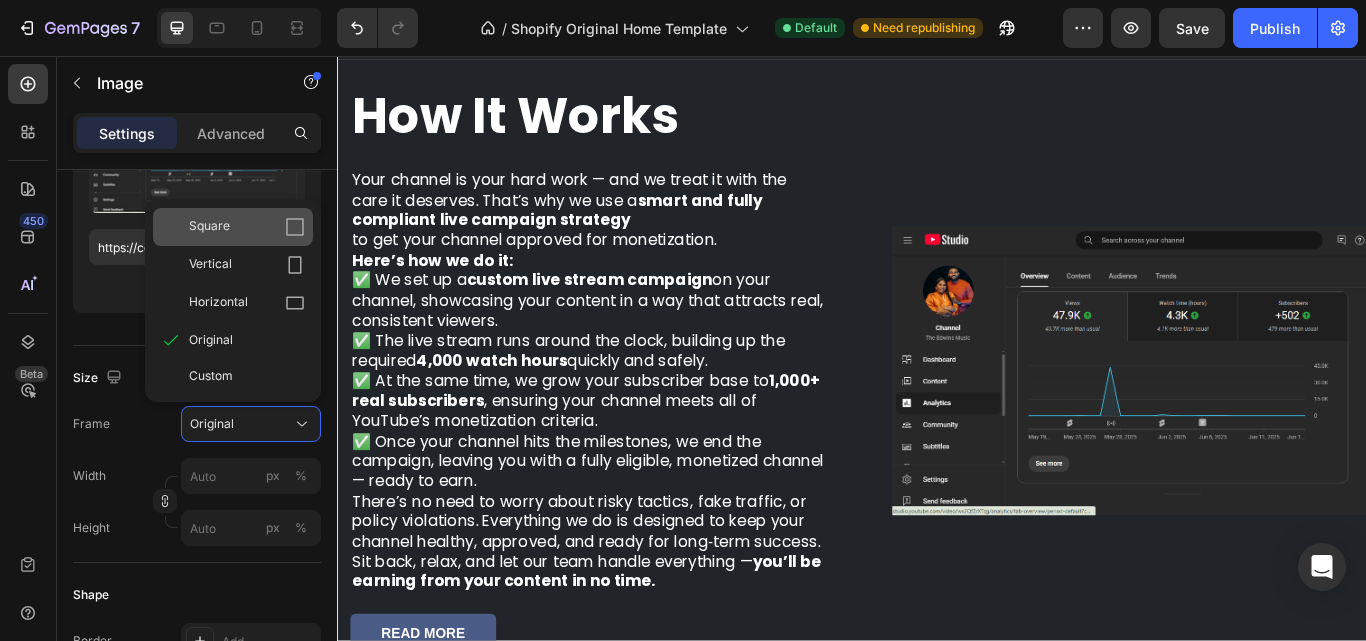 click on "Square" at bounding box center [209, 227] 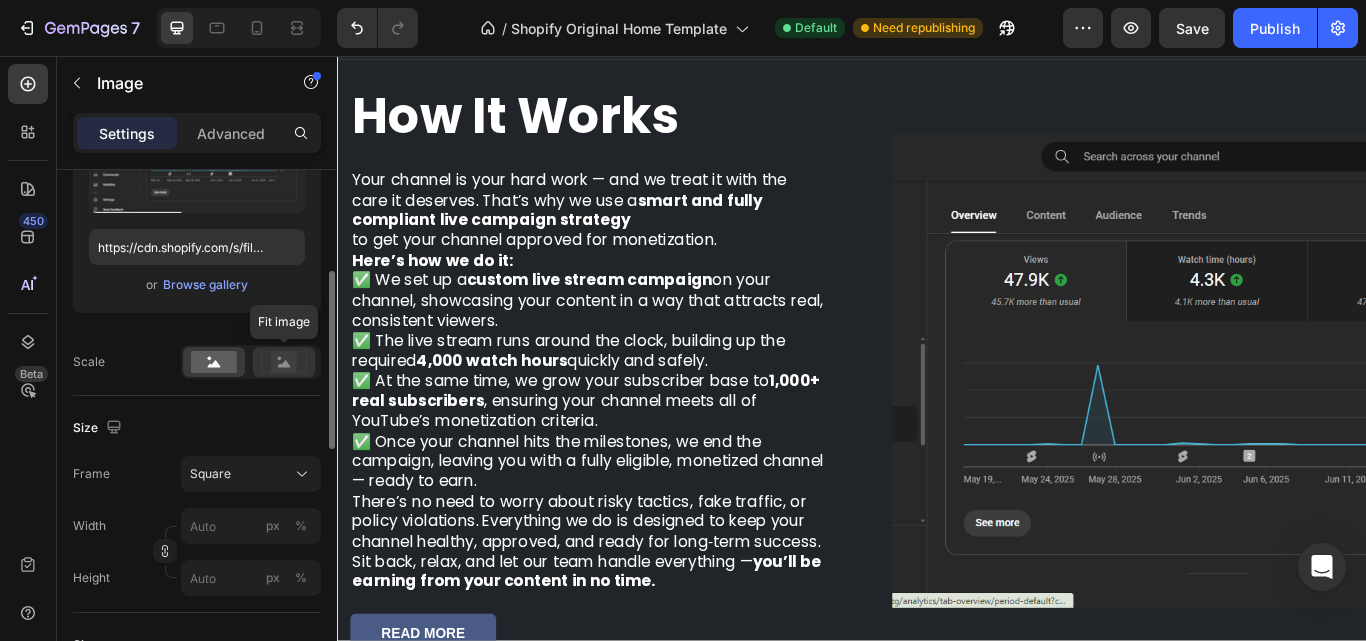 click 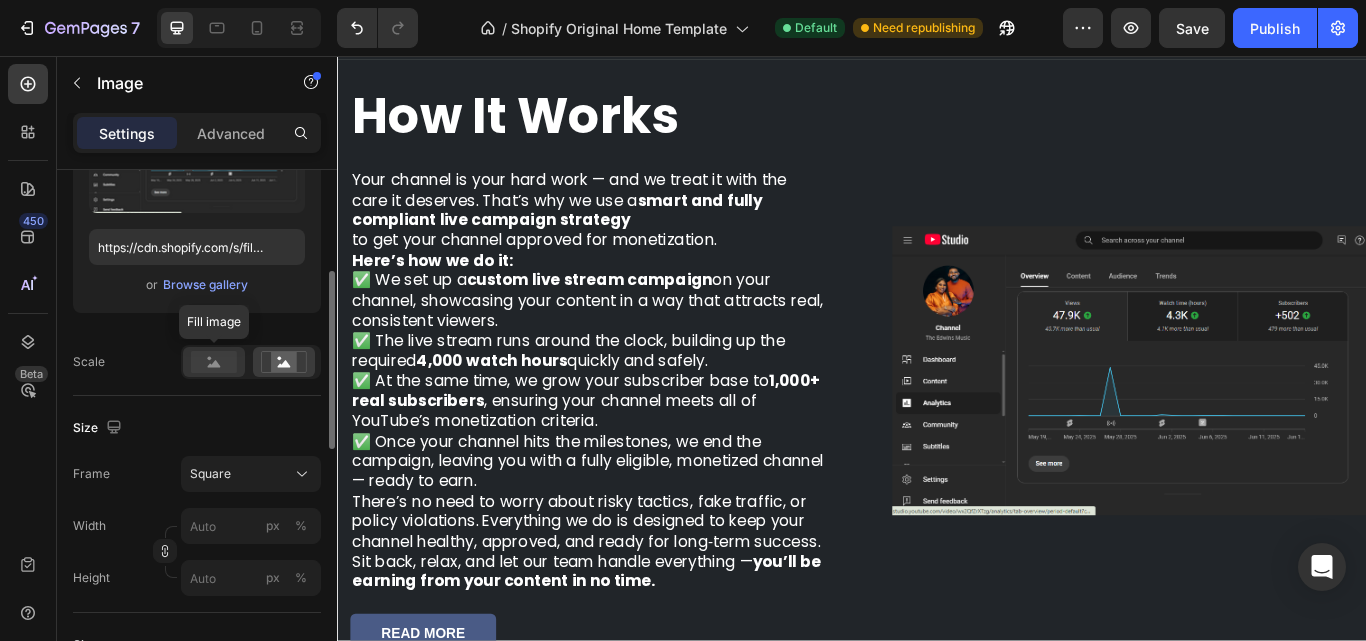 click 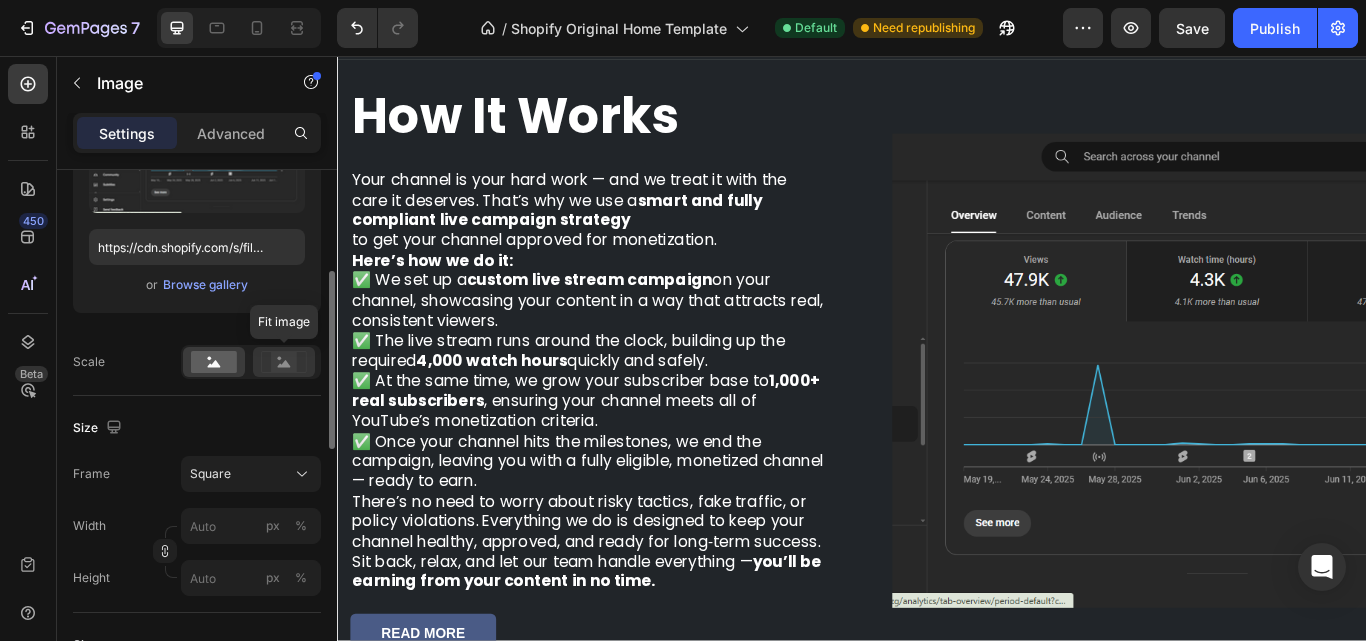click 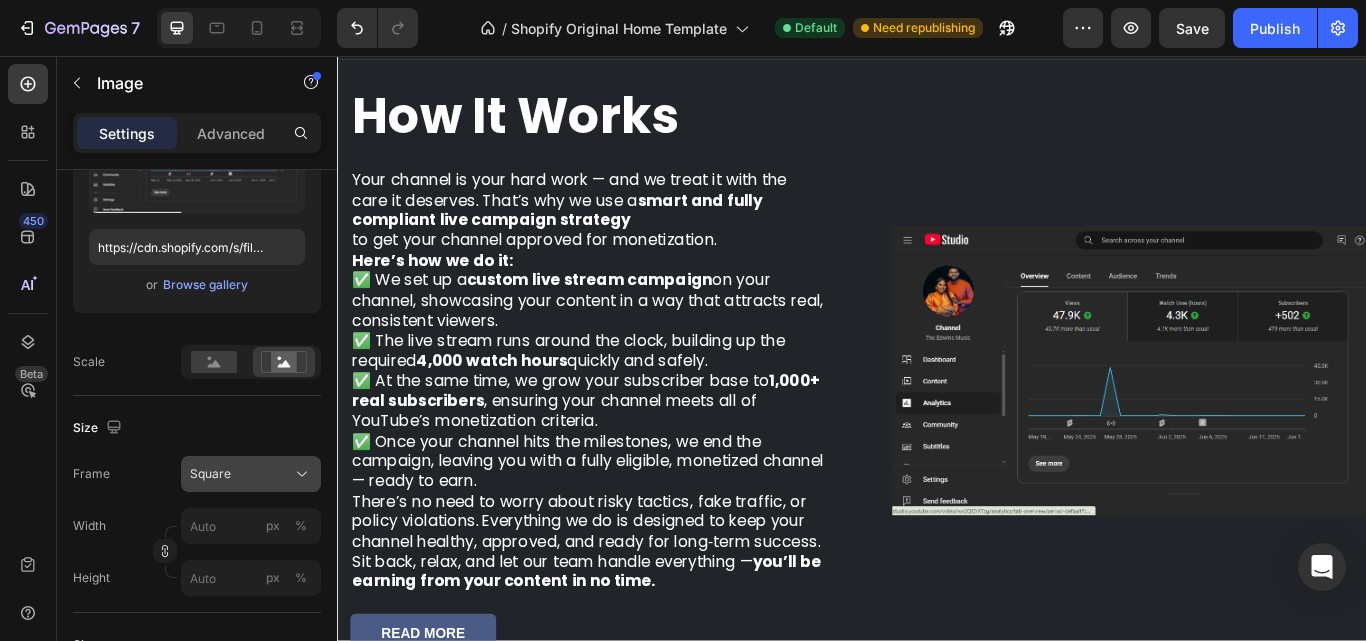 click on "Square" 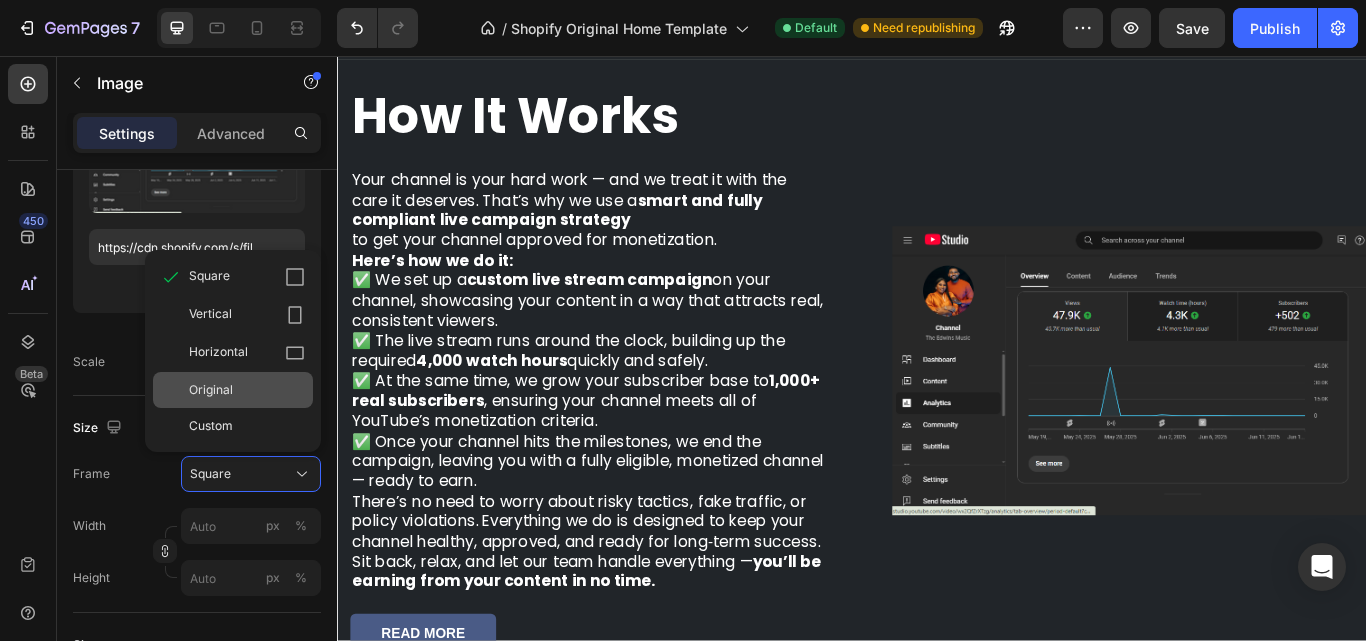 click on "Original" at bounding box center [211, 390] 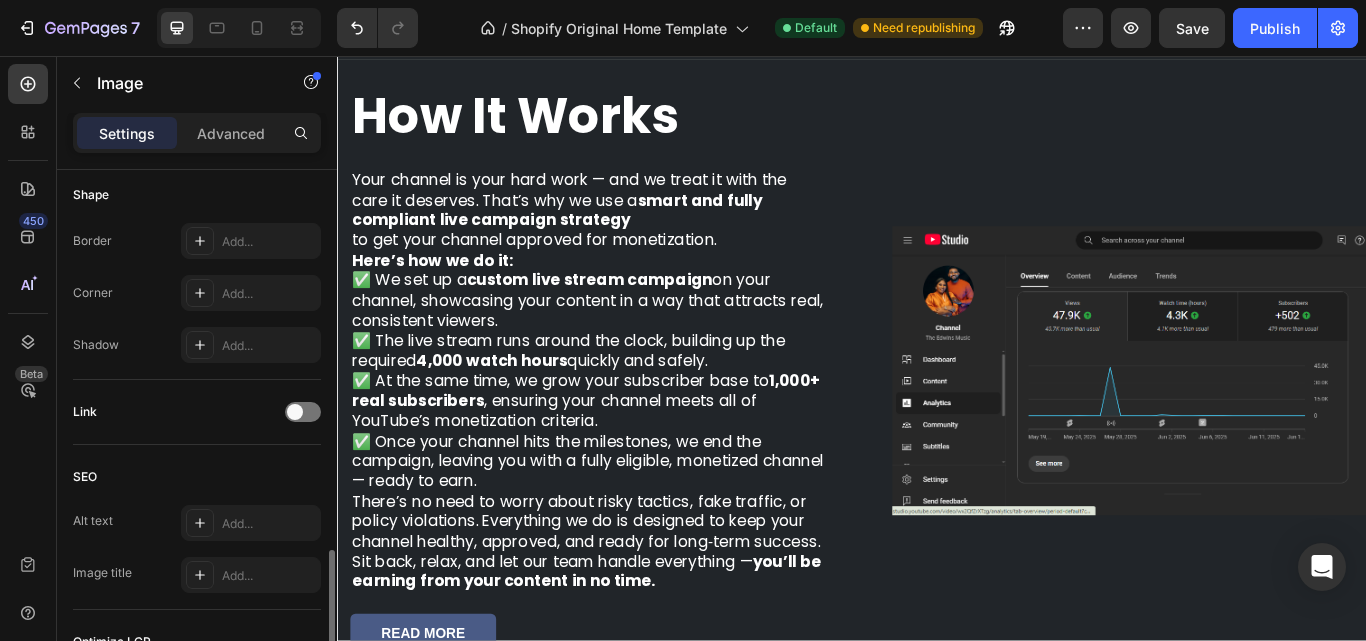 scroll, scrollTop: 900, scrollLeft: 0, axis: vertical 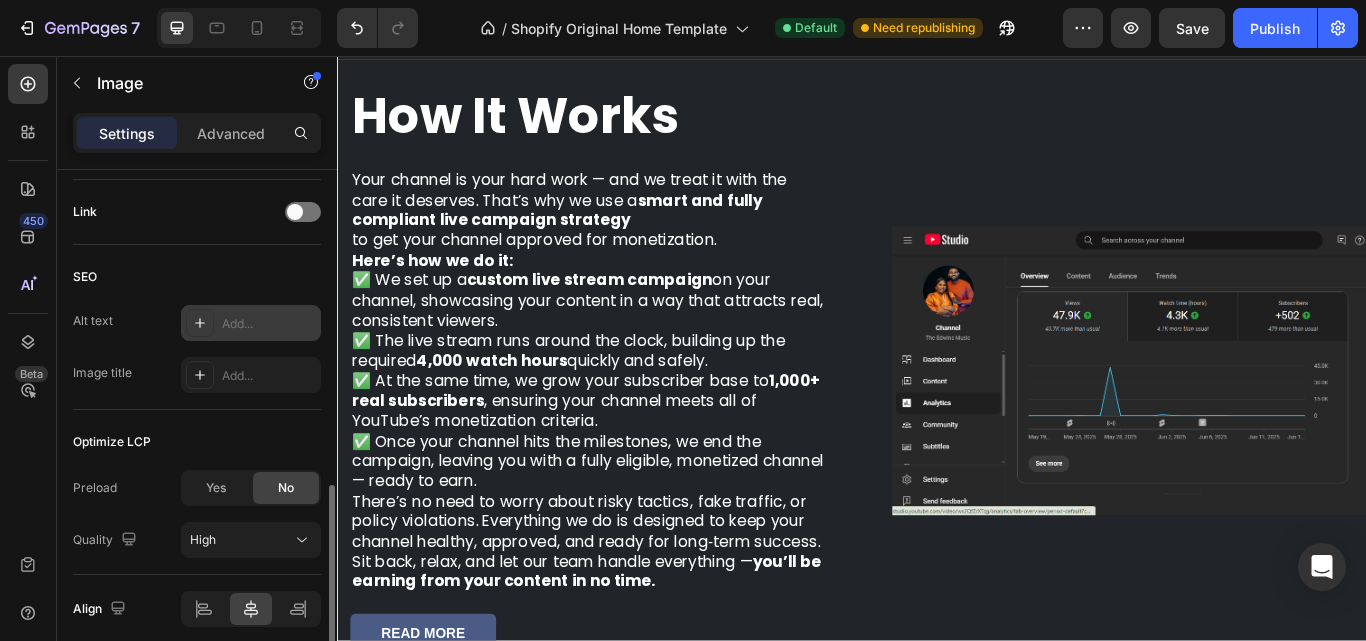 click 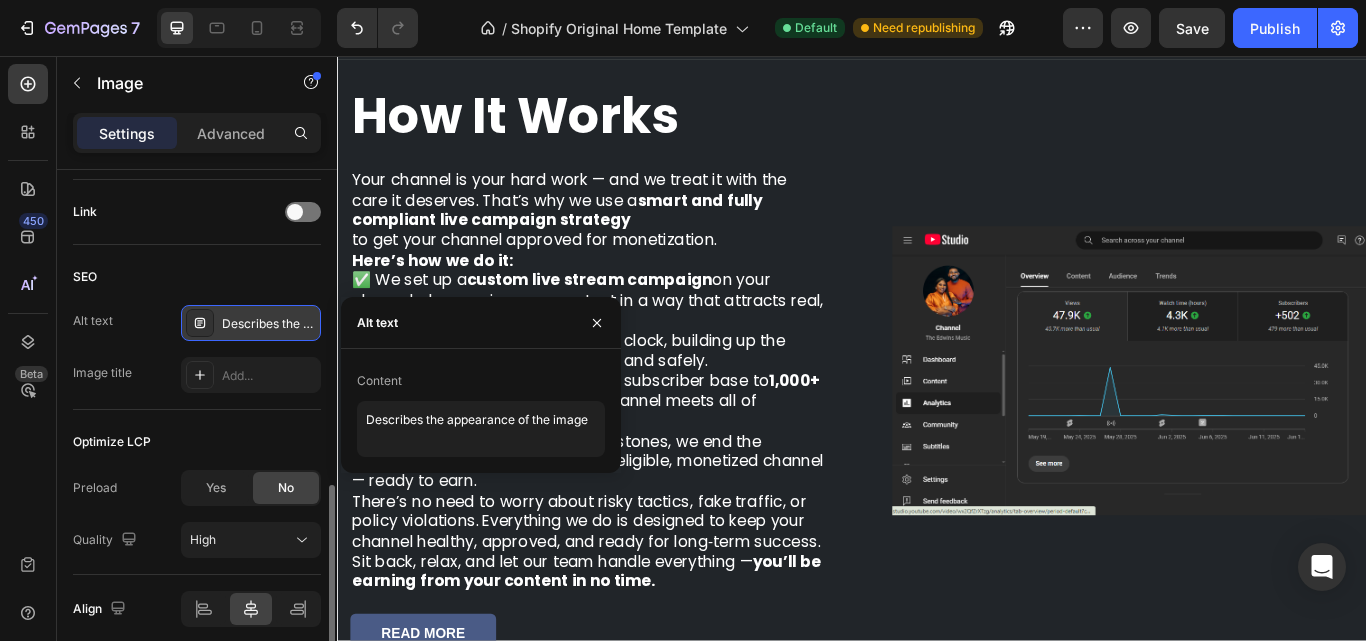 click on "Describes the appearance of the image" at bounding box center [269, 324] 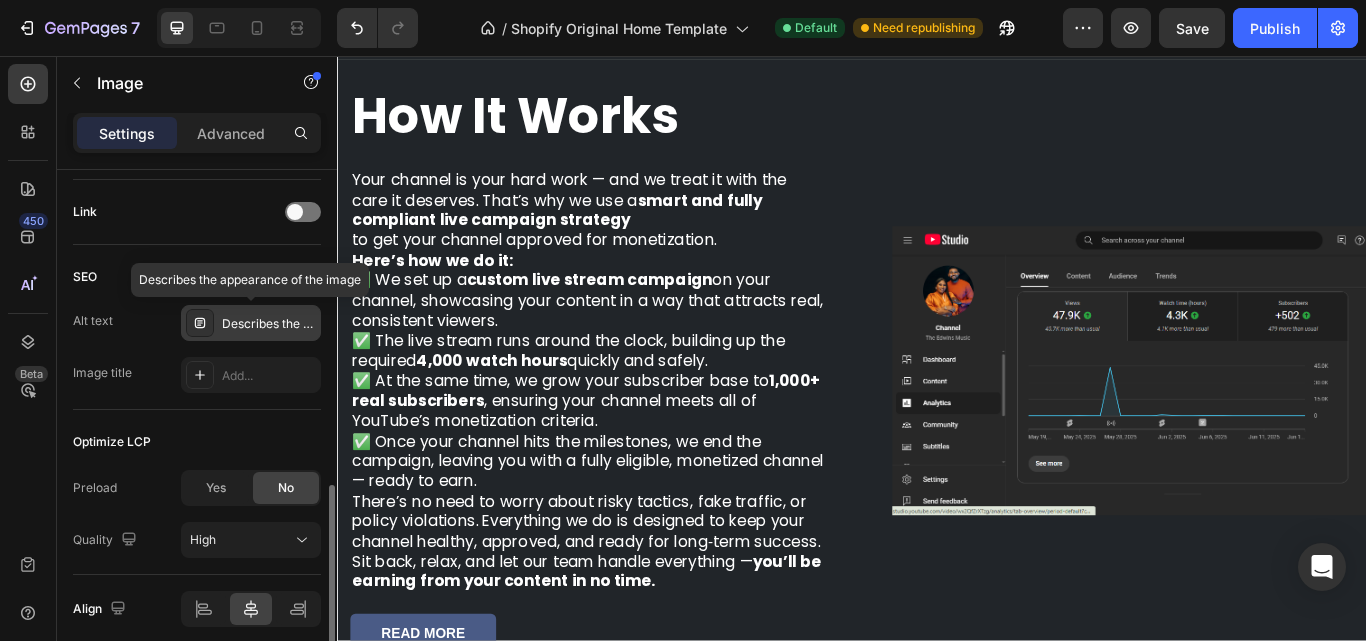 click on "Describes the appearance of the image" at bounding box center (269, 324) 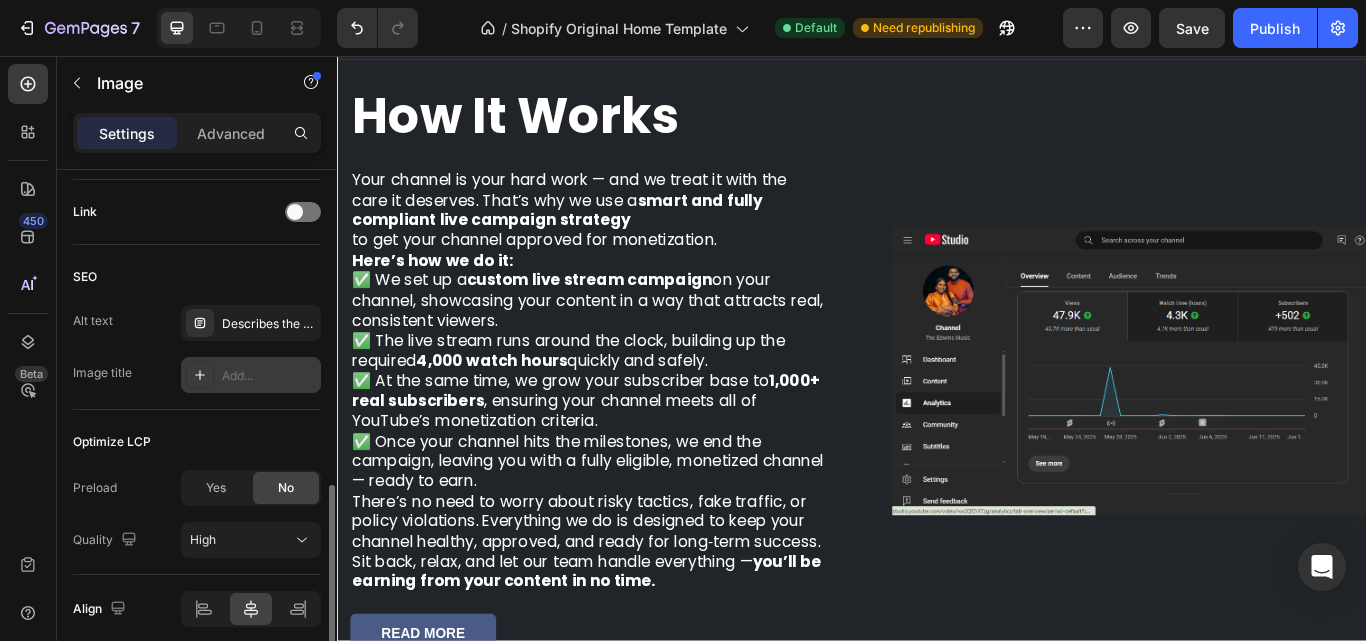 click on "Add..." at bounding box center [269, 376] 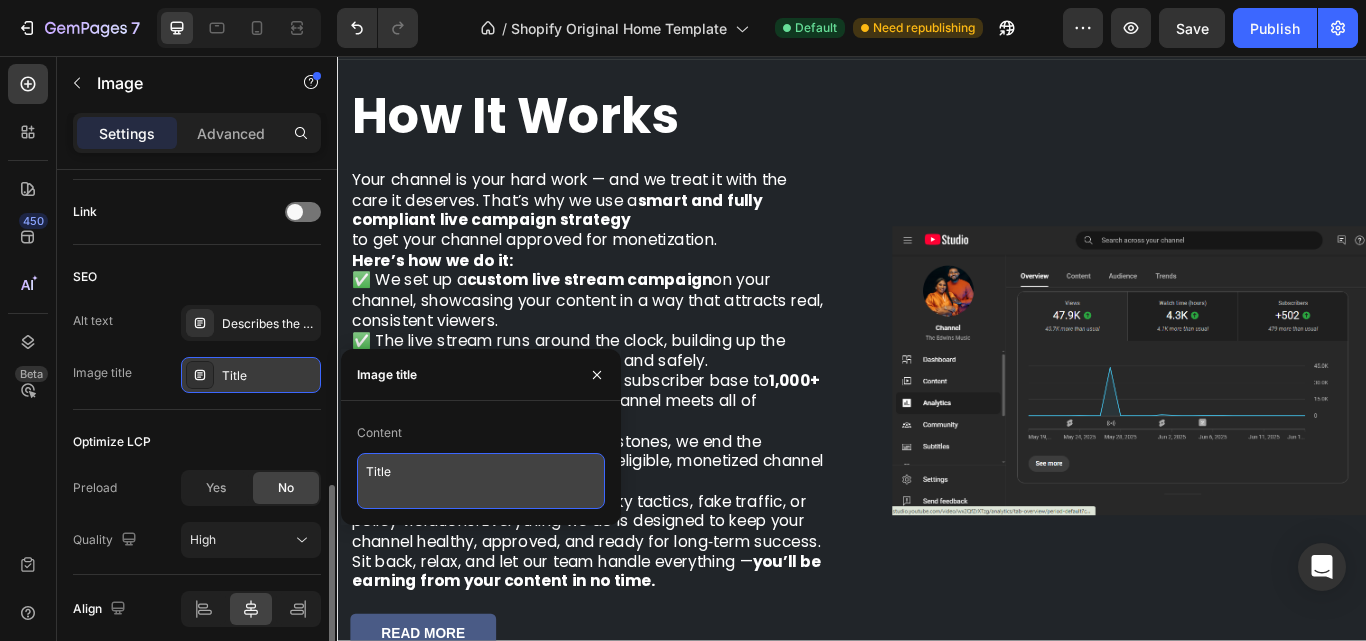 click on "Title" at bounding box center (481, 481) 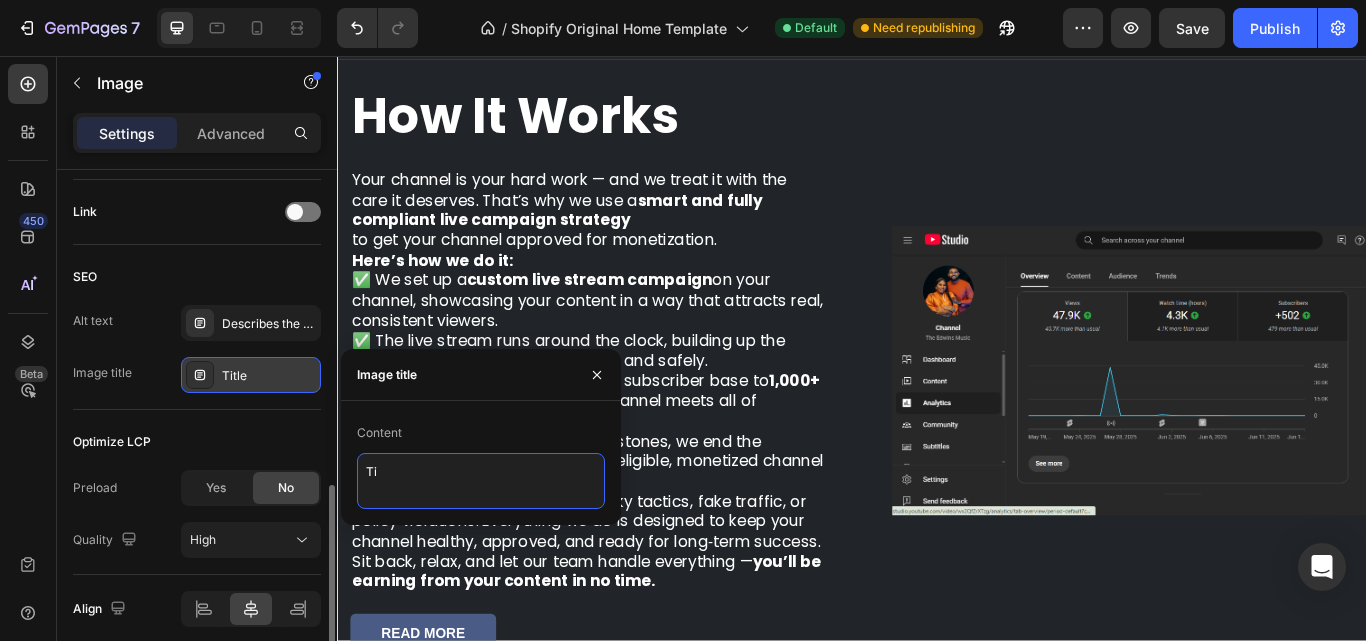 type on "T" 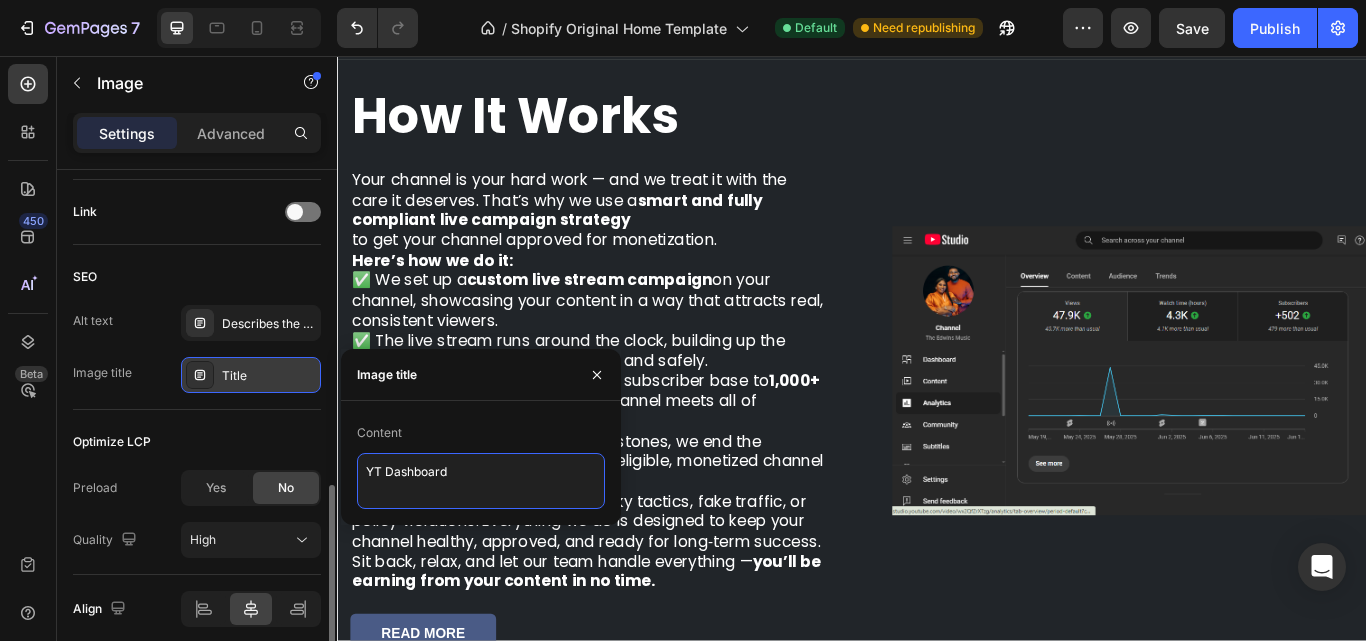 type on "YT Dashboard" 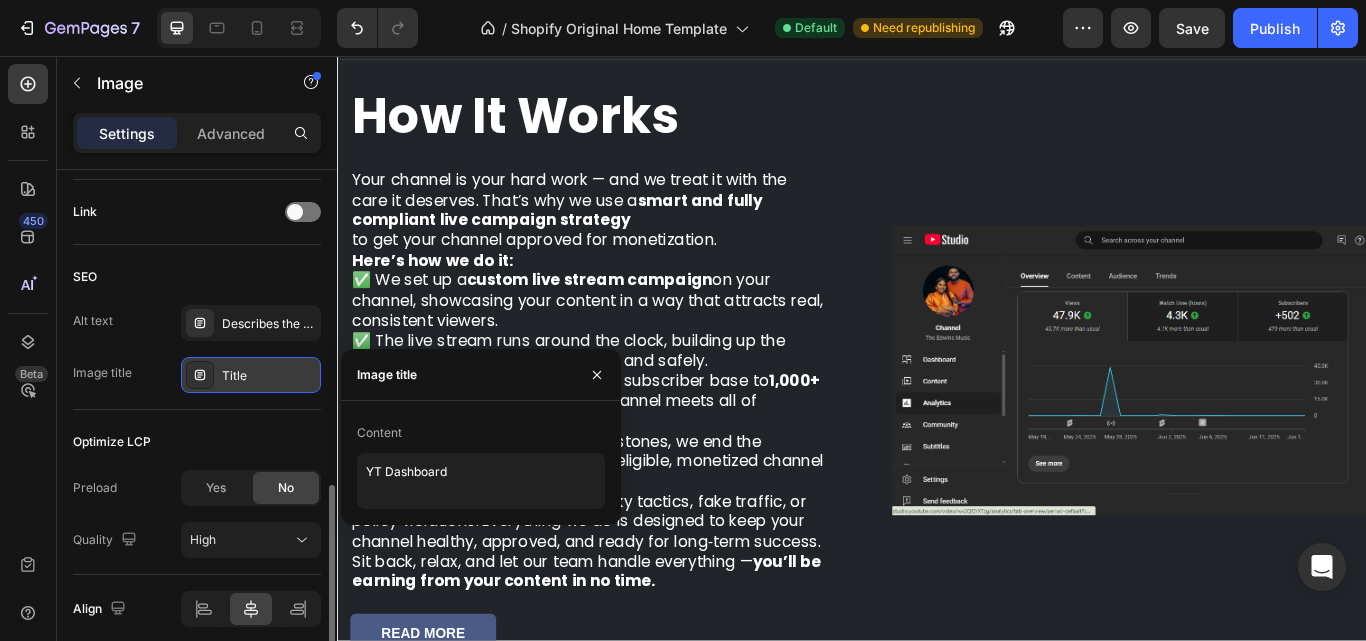 click on "Title" at bounding box center (269, 376) 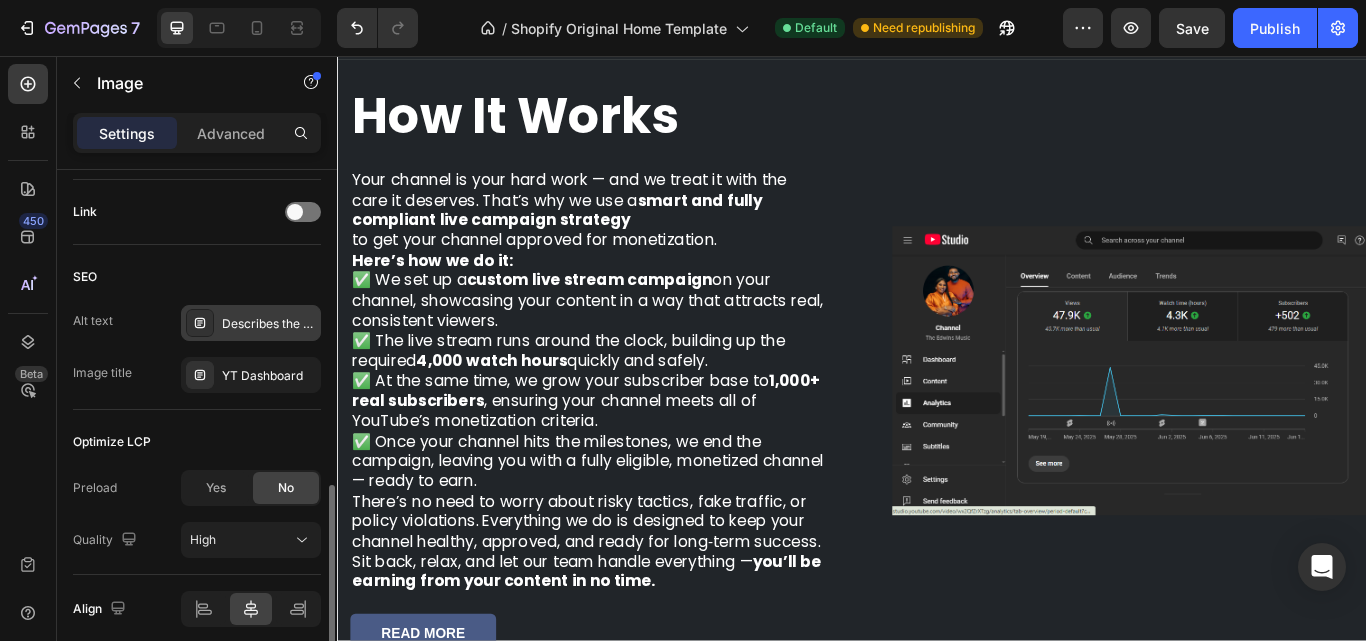 click on "Describes the appearance of the image" at bounding box center (269, 324) 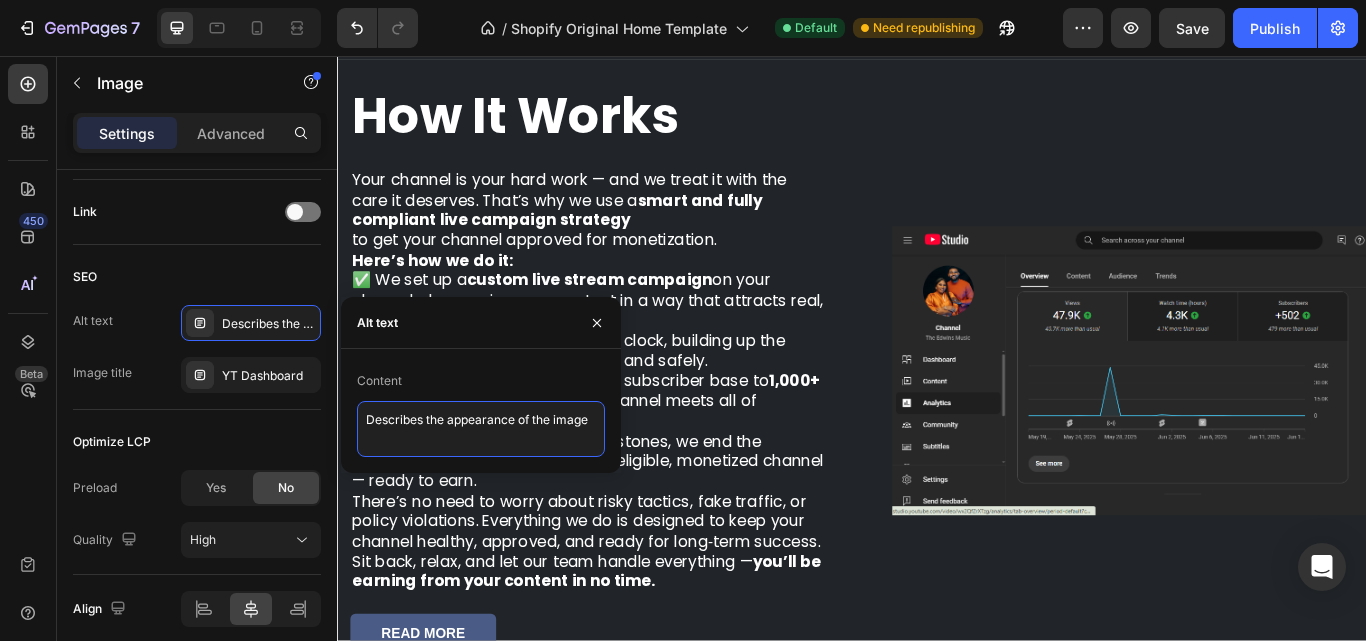 click on "Describes the appearance of the image" at bounding box center (481, 429) 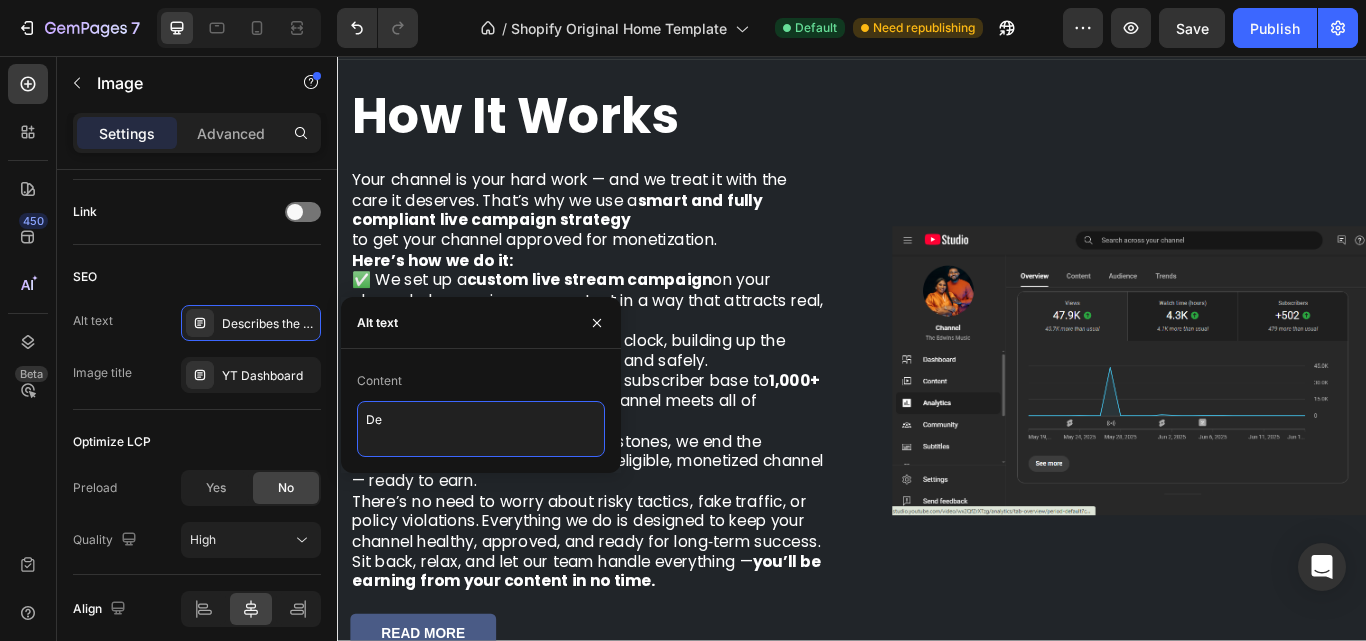 type on "D" 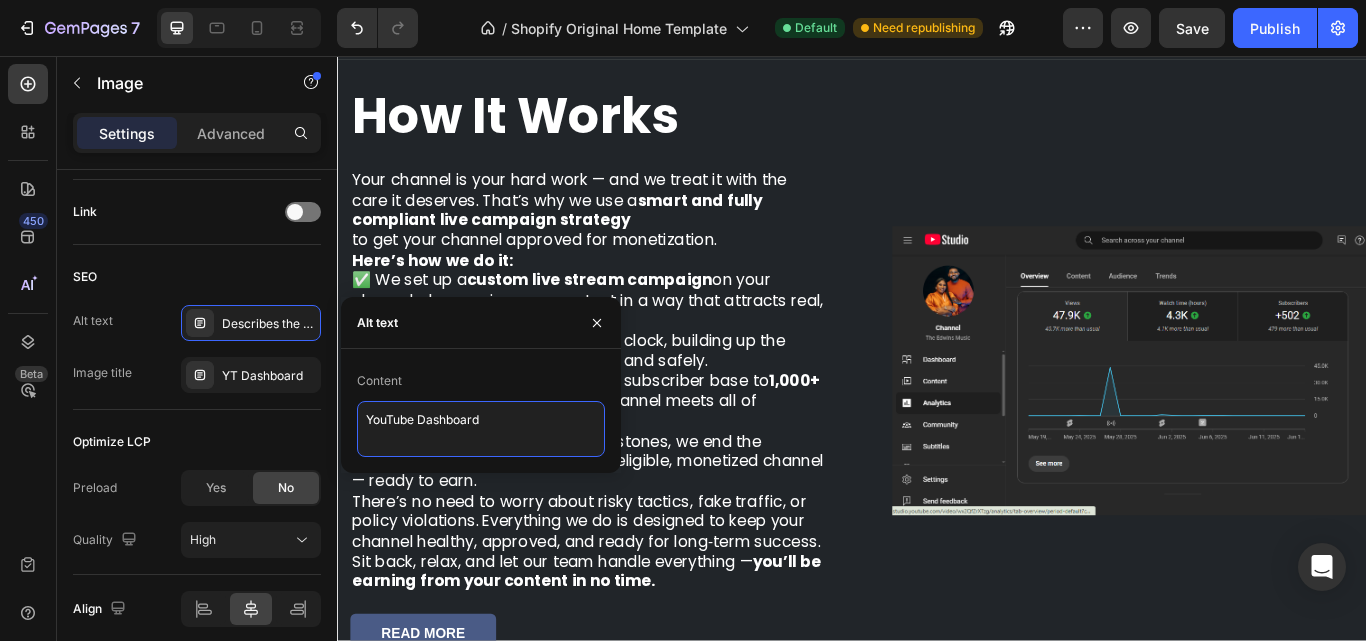 click on "YouTube Dashboard" at bounding box center (481, 429) 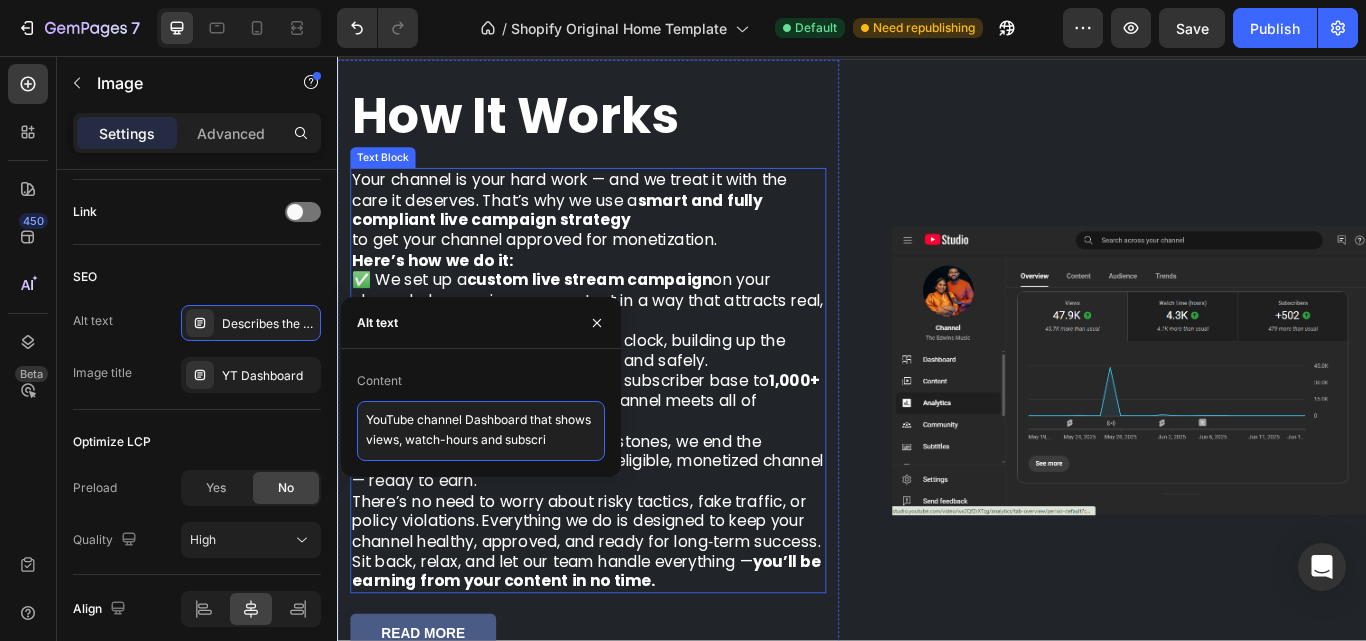 scroll, scrollTop: 7, scrollLeft: 0, axis: vertical 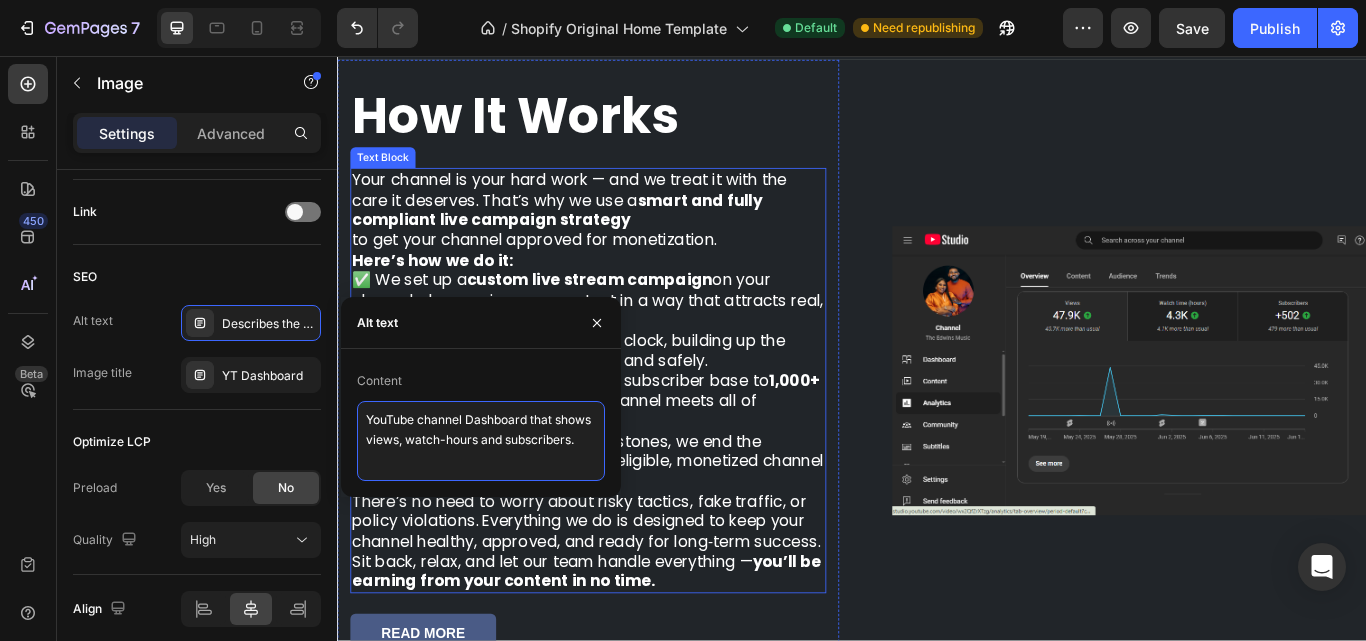type on "YouTube channel Dashboard that shows views, watch-hours and subscribers." 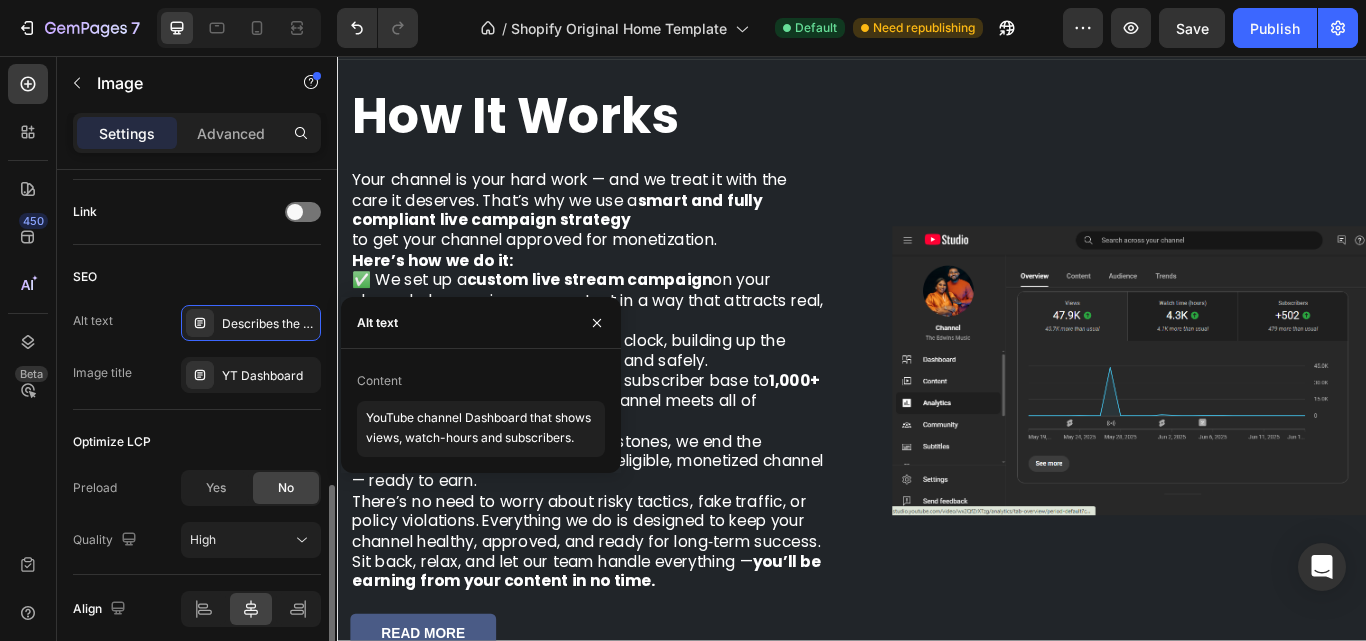 click on "SEO Alt text Describes the appearance of the image Image title YT Dashboard" 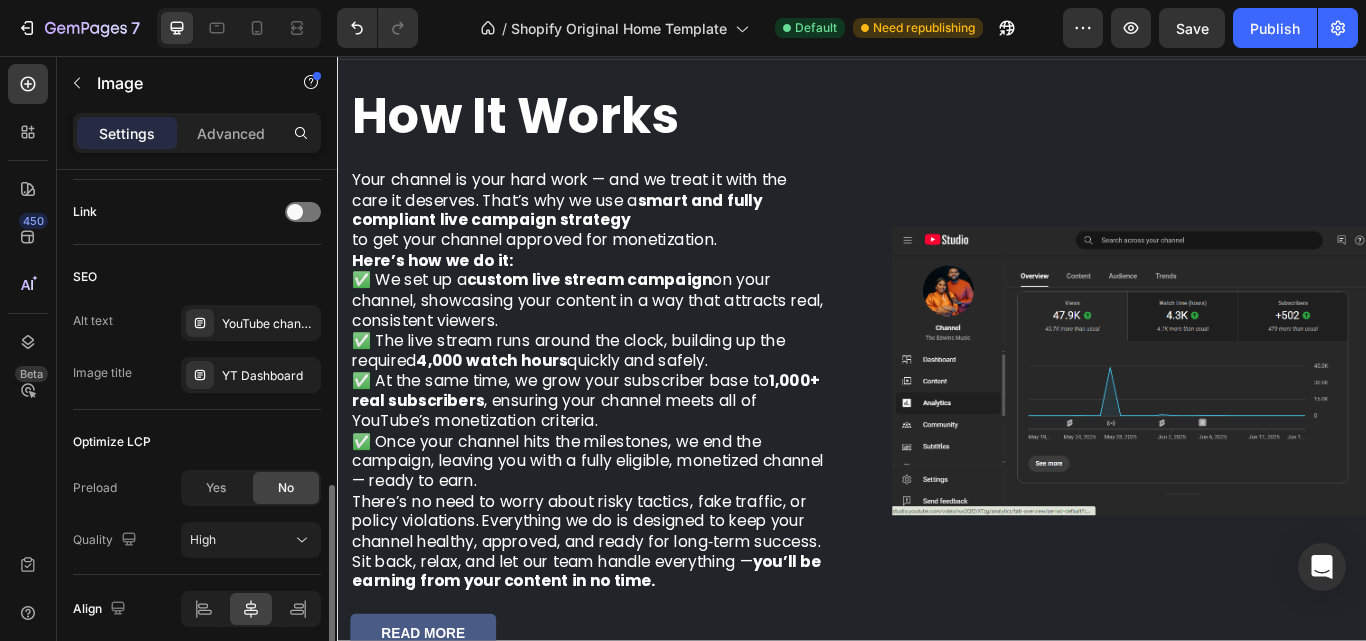 scroll, scrollTop: 982, scrollLeft: 0, axis: vertical 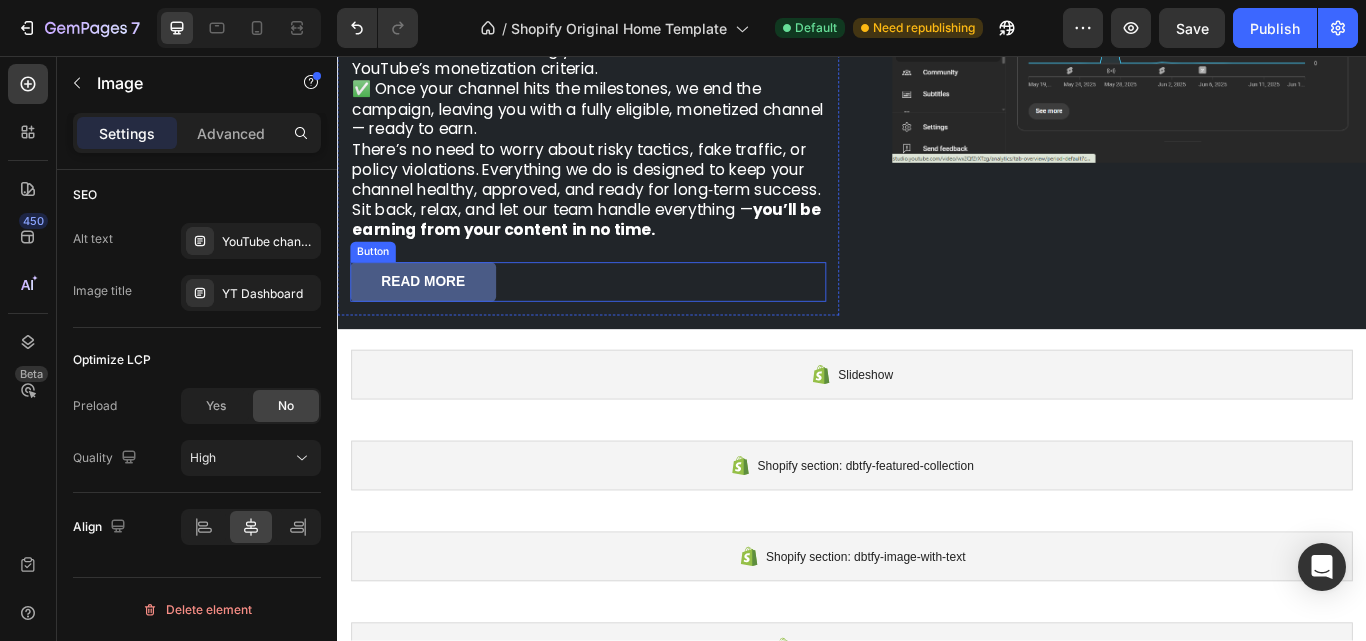click on "READ MORE Button" at bounding box center [629, 320] 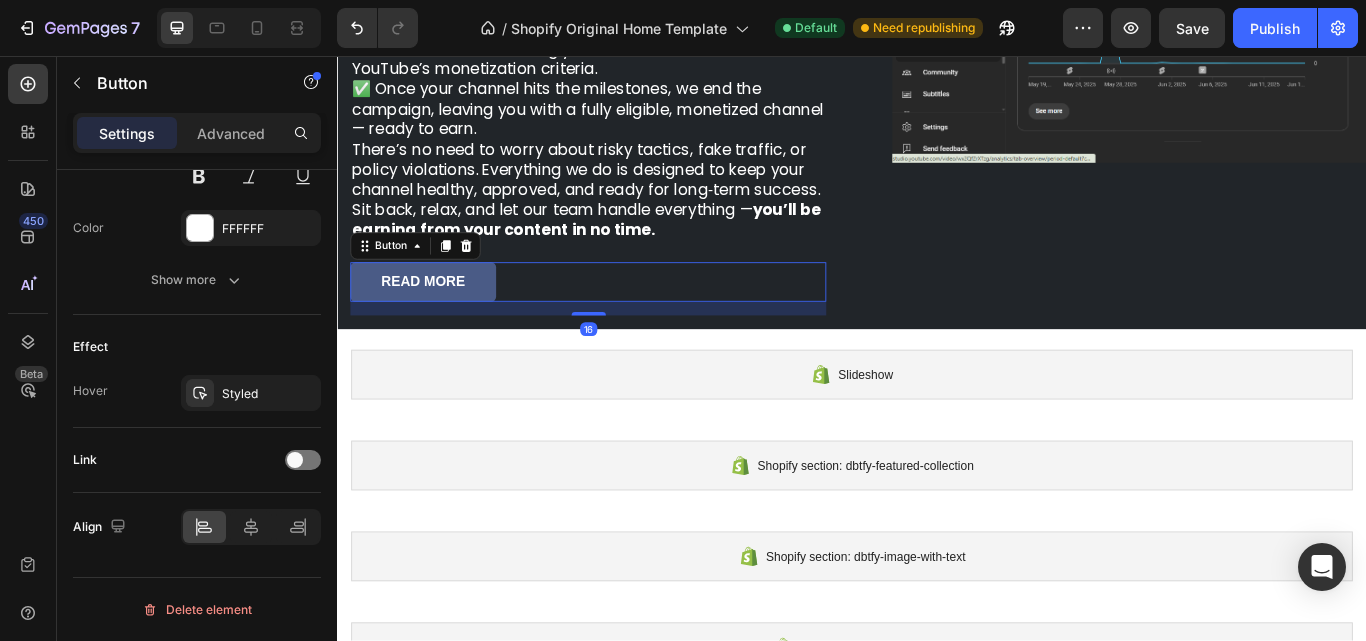 scroll, scrollTop: 0, scrollLeft: 0, axis: both 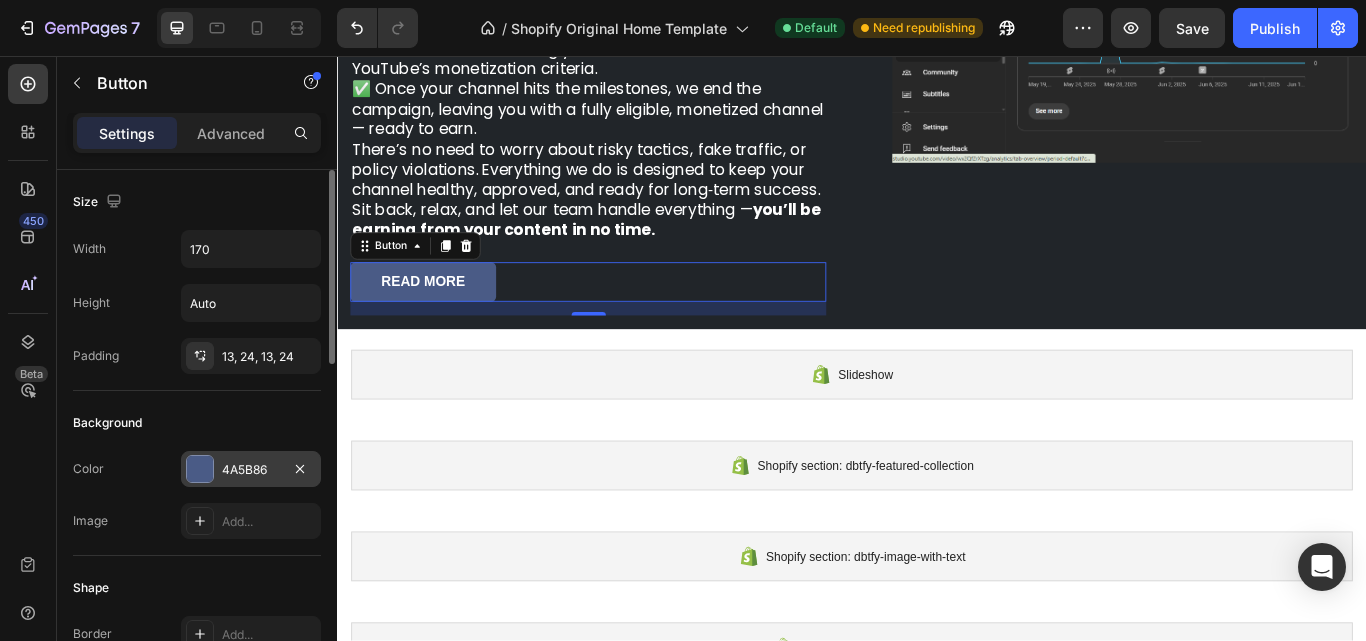click on "4A5B86" at bounding box center (251, 469) 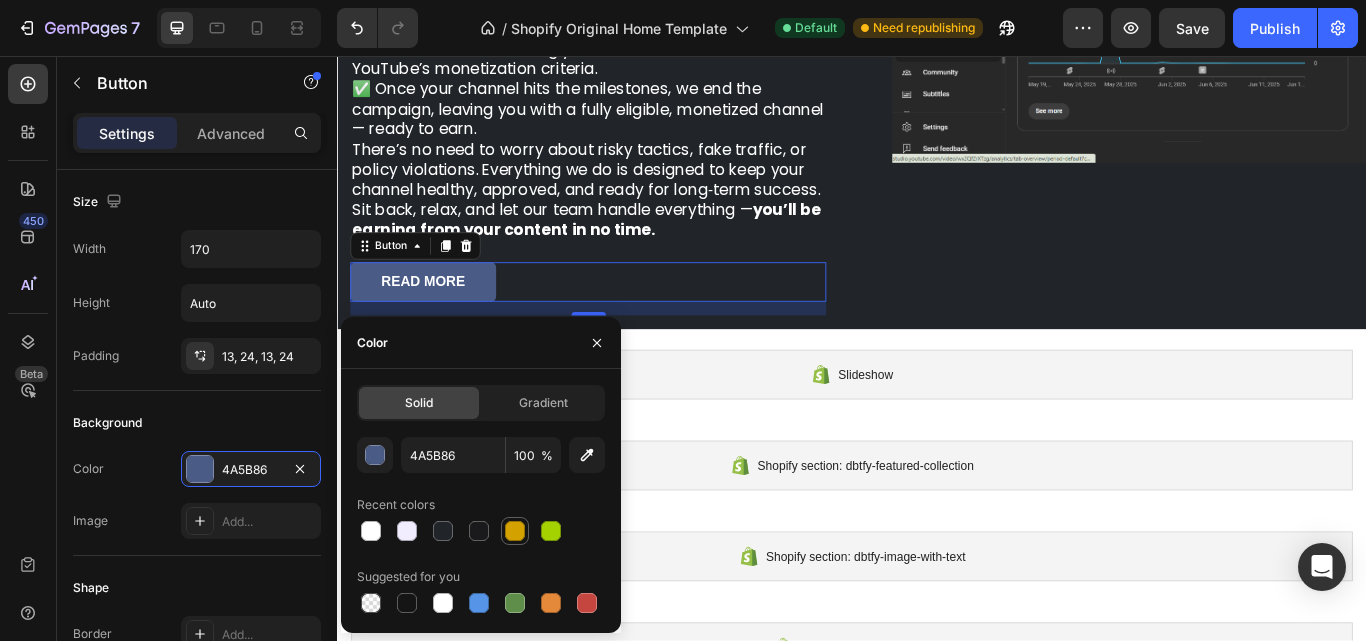 click at bounding box center [515, 531] 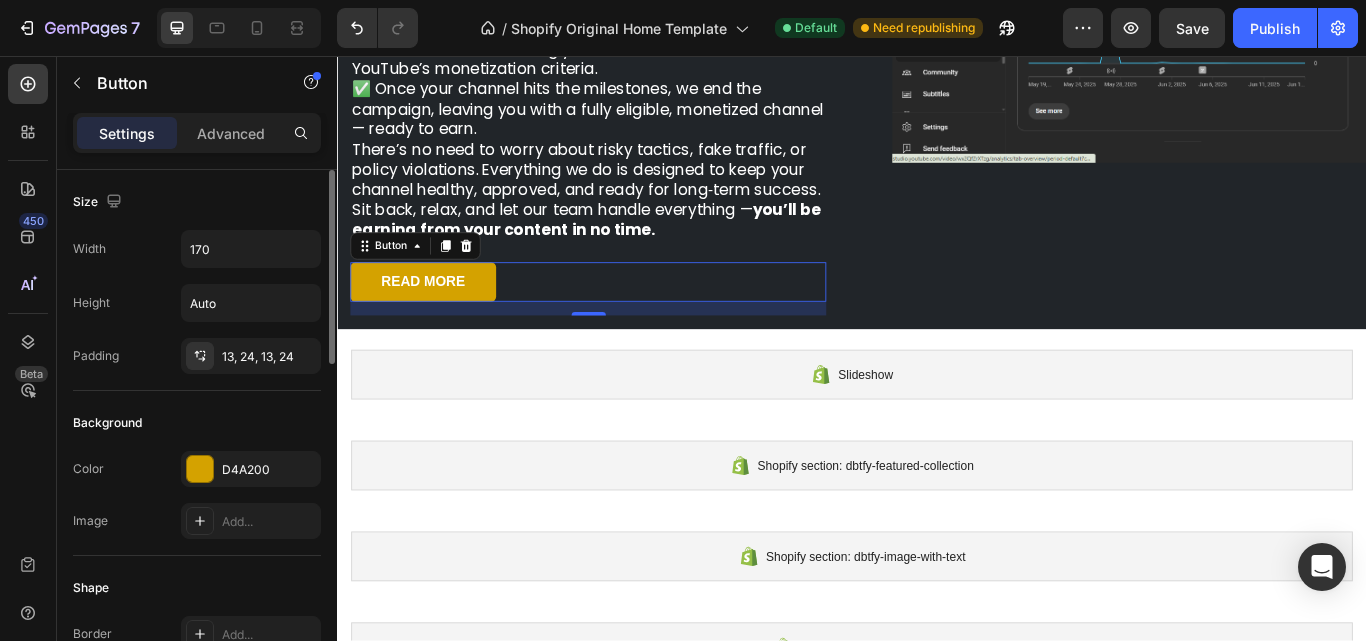 click on "Color D4A200" at bounding box center (197, 469) 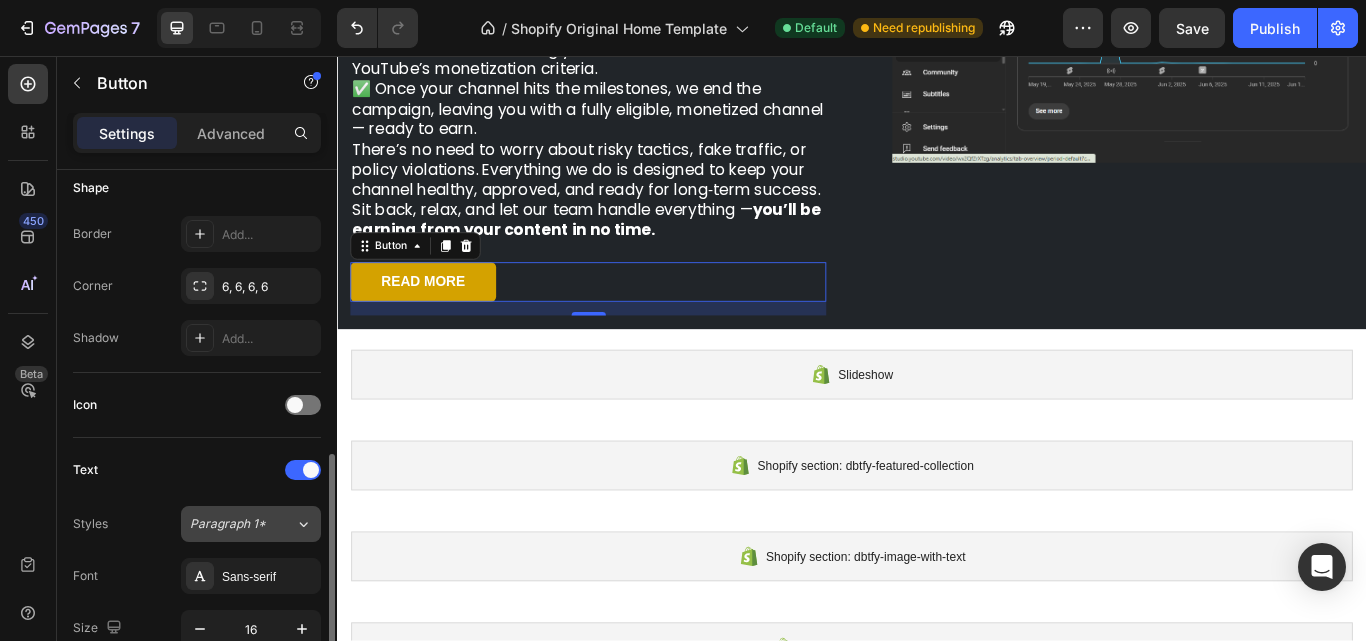 scroll, scrollTop: 500, scrollLeft: 0, axis: vertical 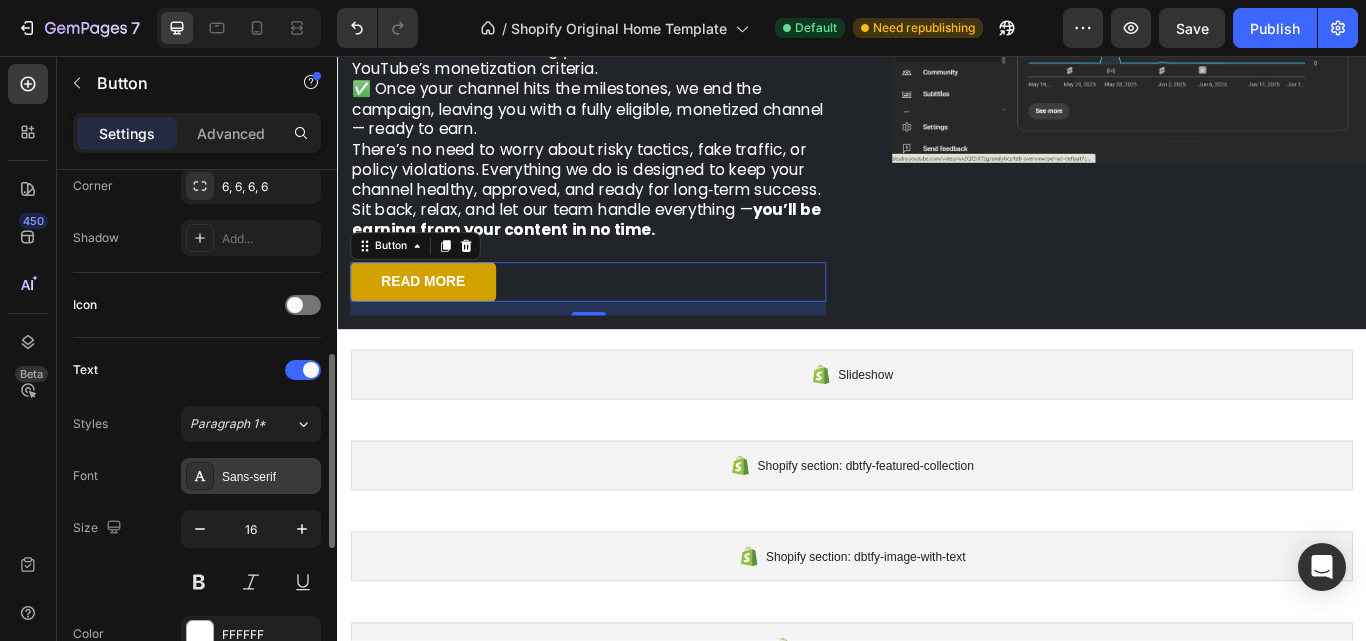 click on "Sans-serif" at bounding box center (269, 477) 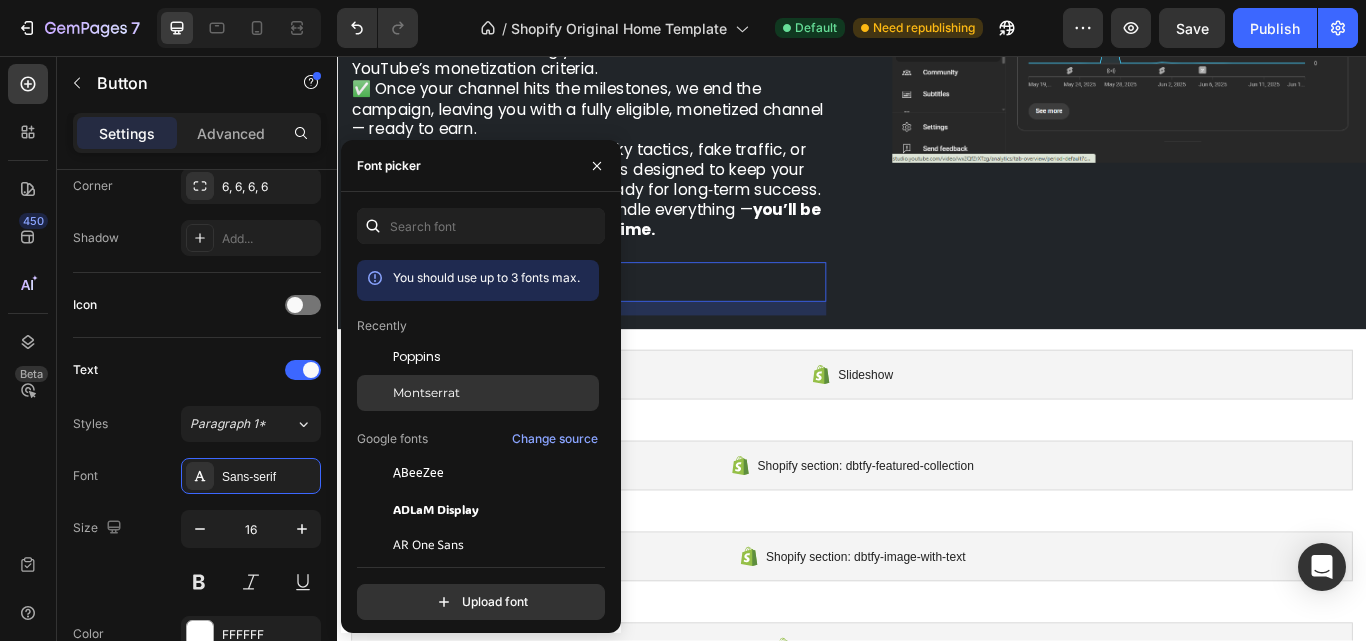 click at bounding box center (375, 393) 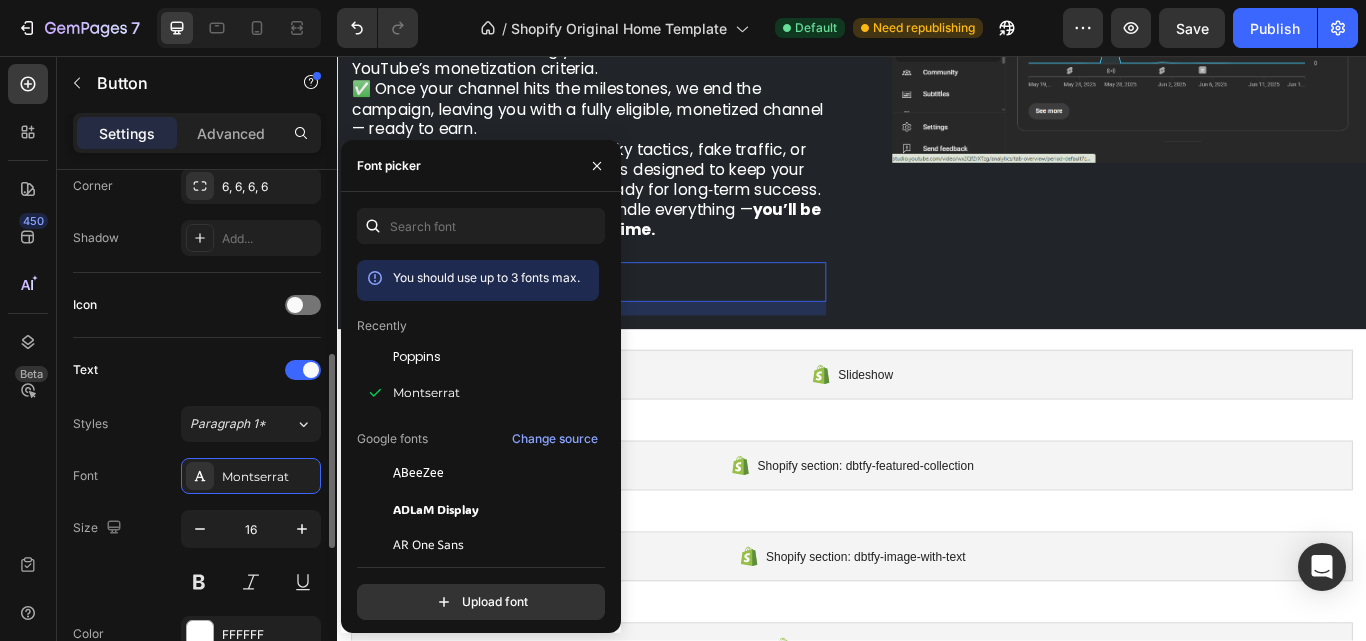click on "Font Montserrat" at bounding box center (197, 476) 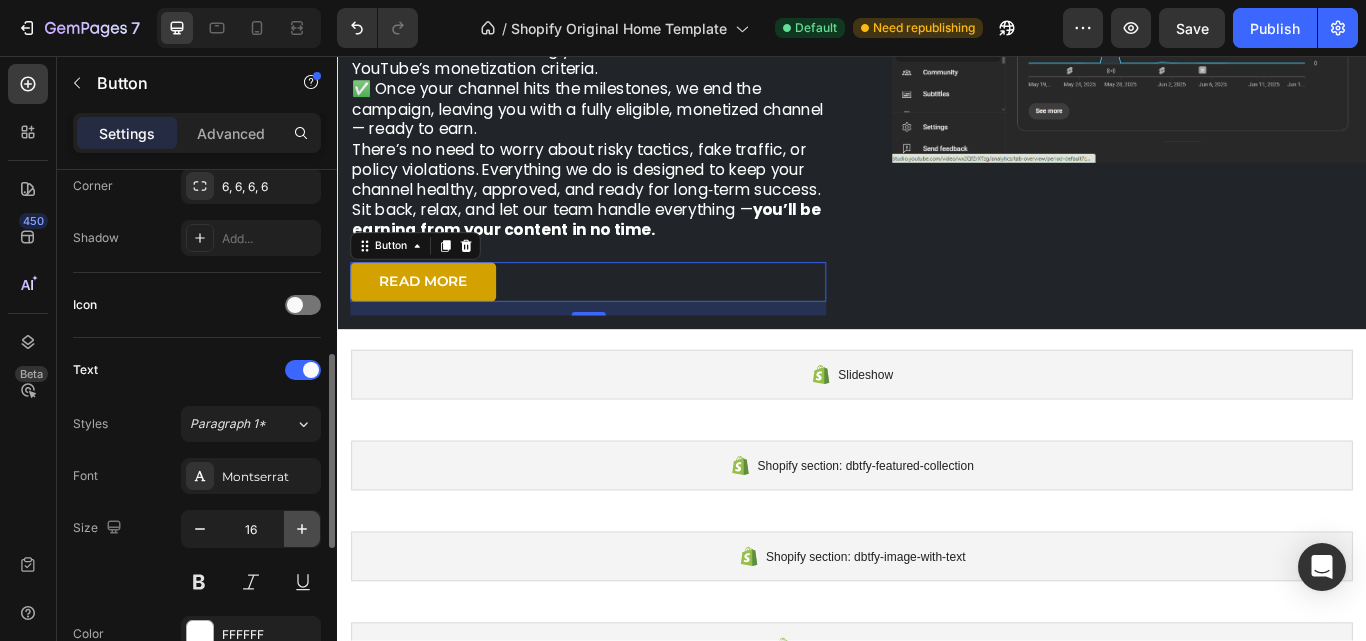click 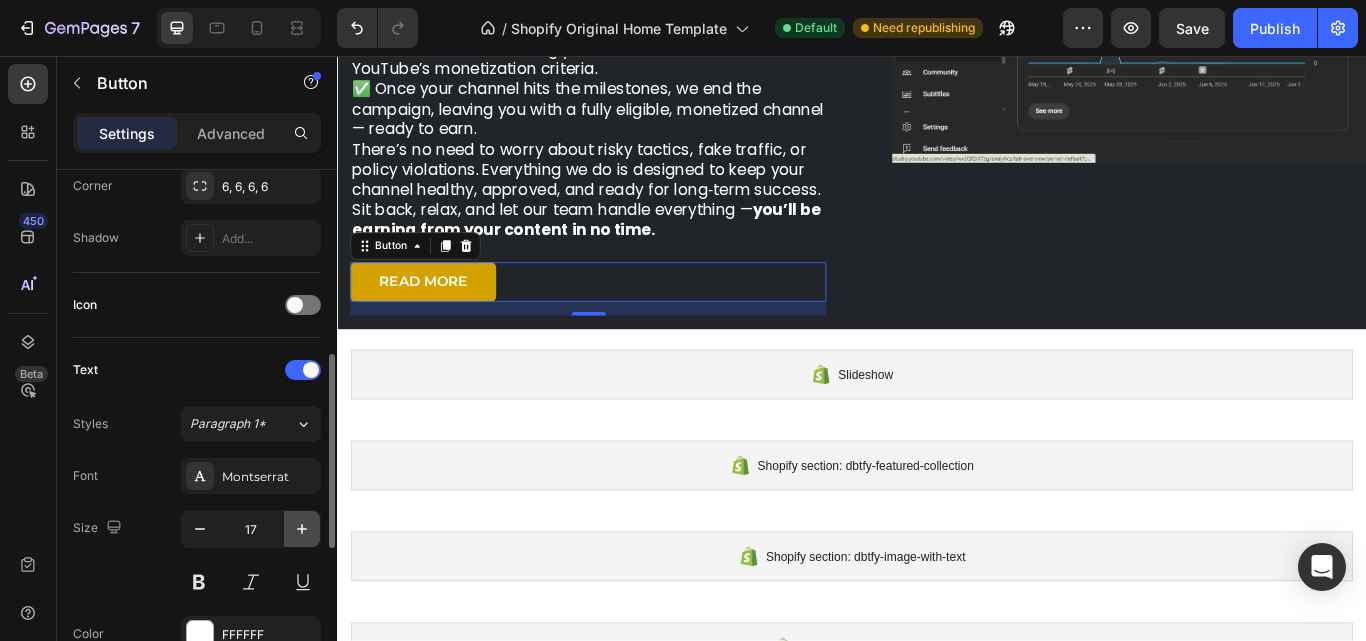 click 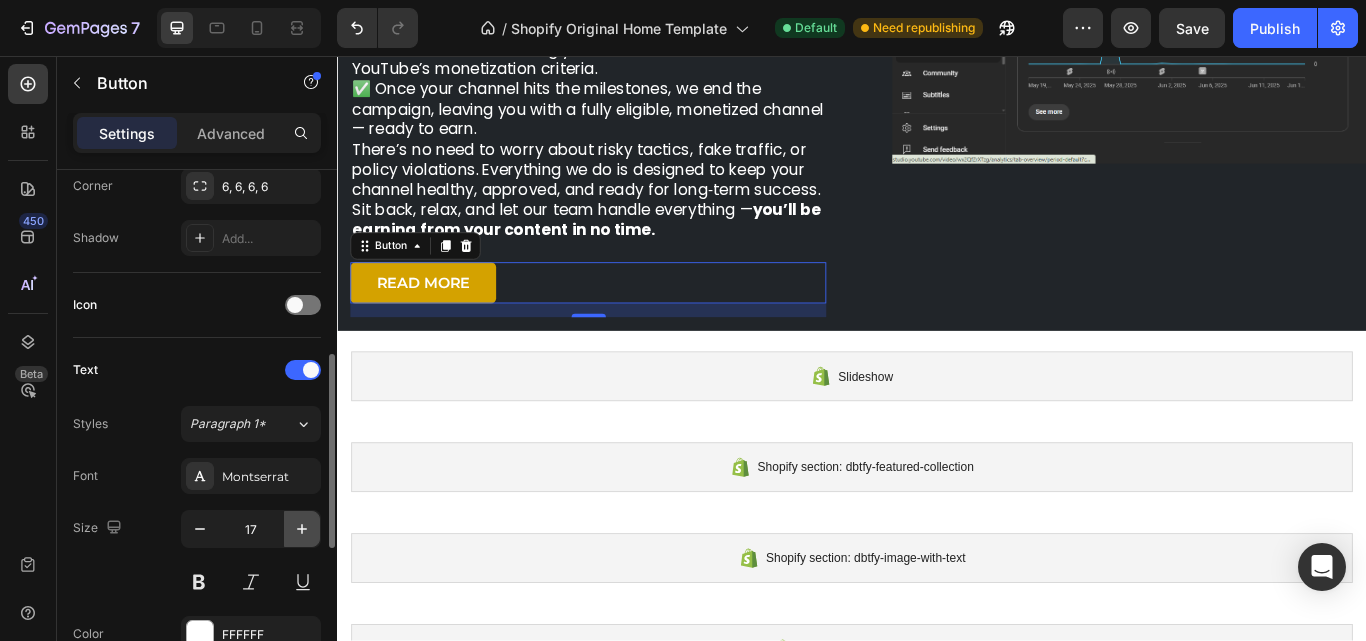 type on "18" 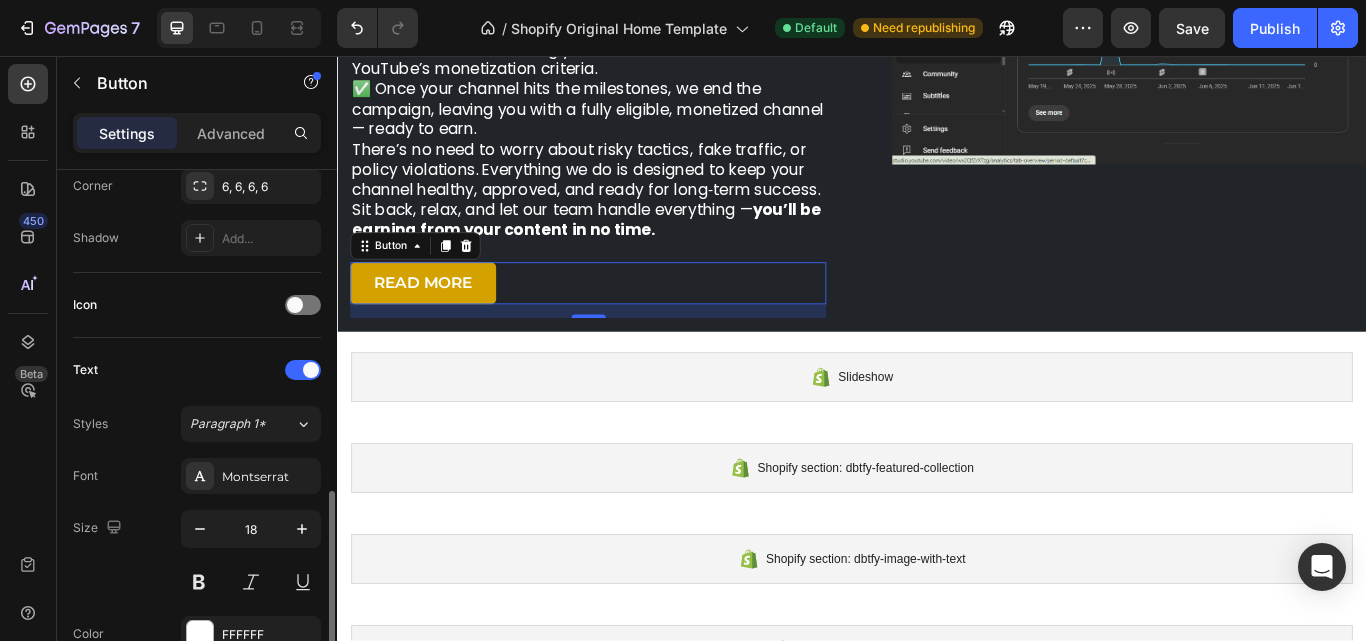 scroll, scrollTop: 700, scrollLeft: 0, axis: vertical 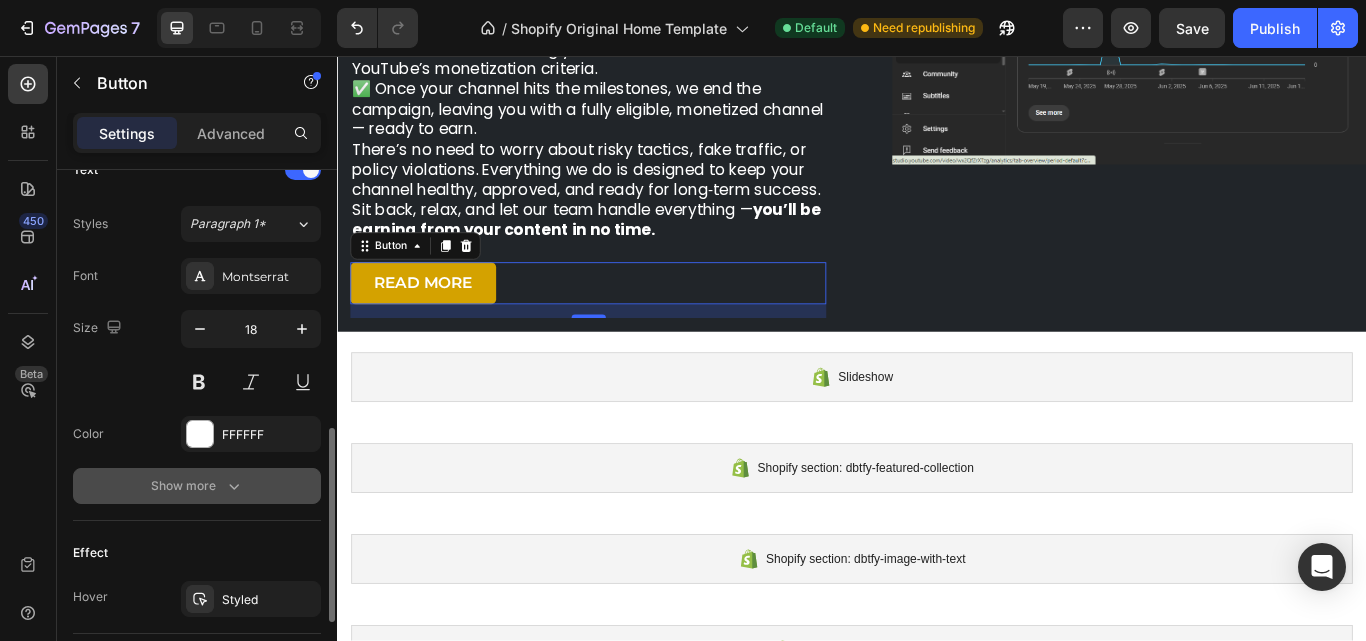 click 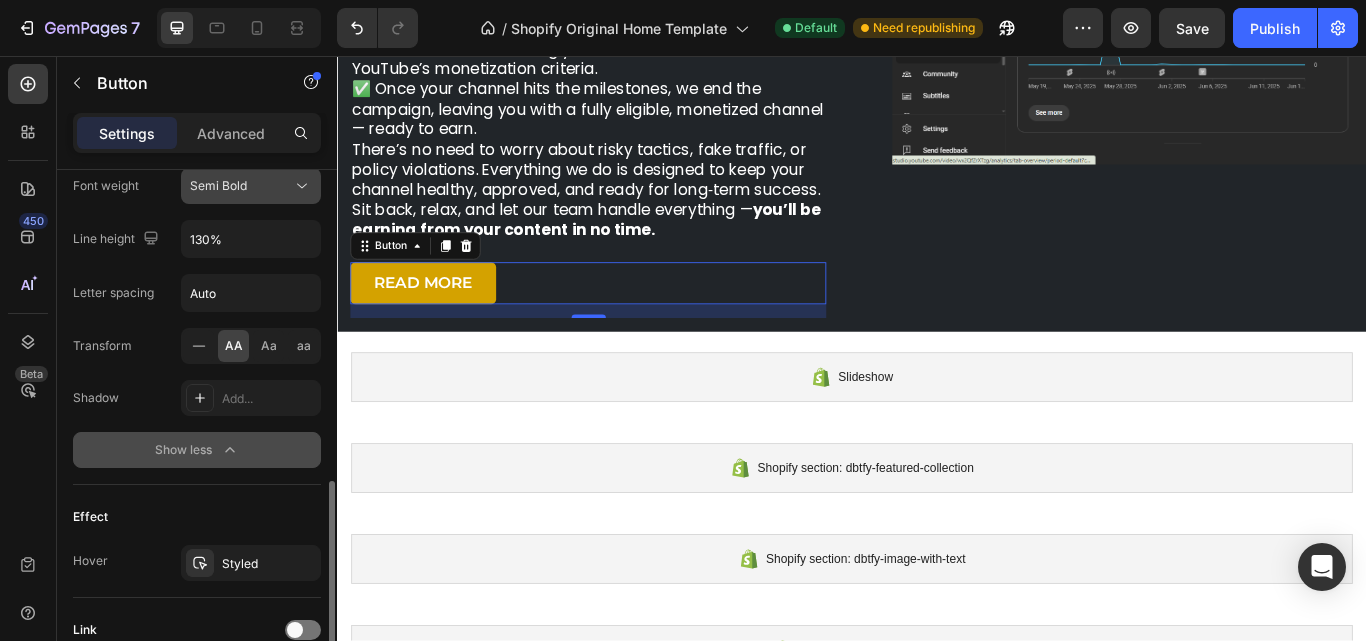 scroll, scrollTop: 1170, scrollLeft: 0, axis: vertical 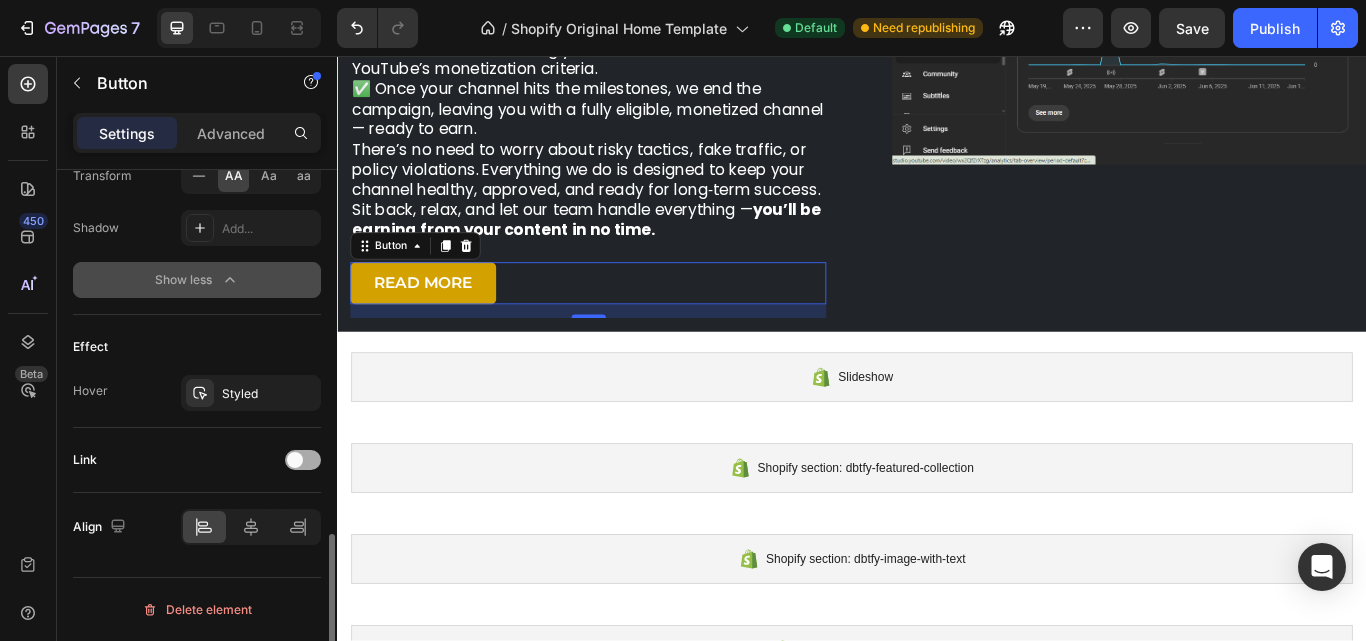 click at bounding box center [303, 460] 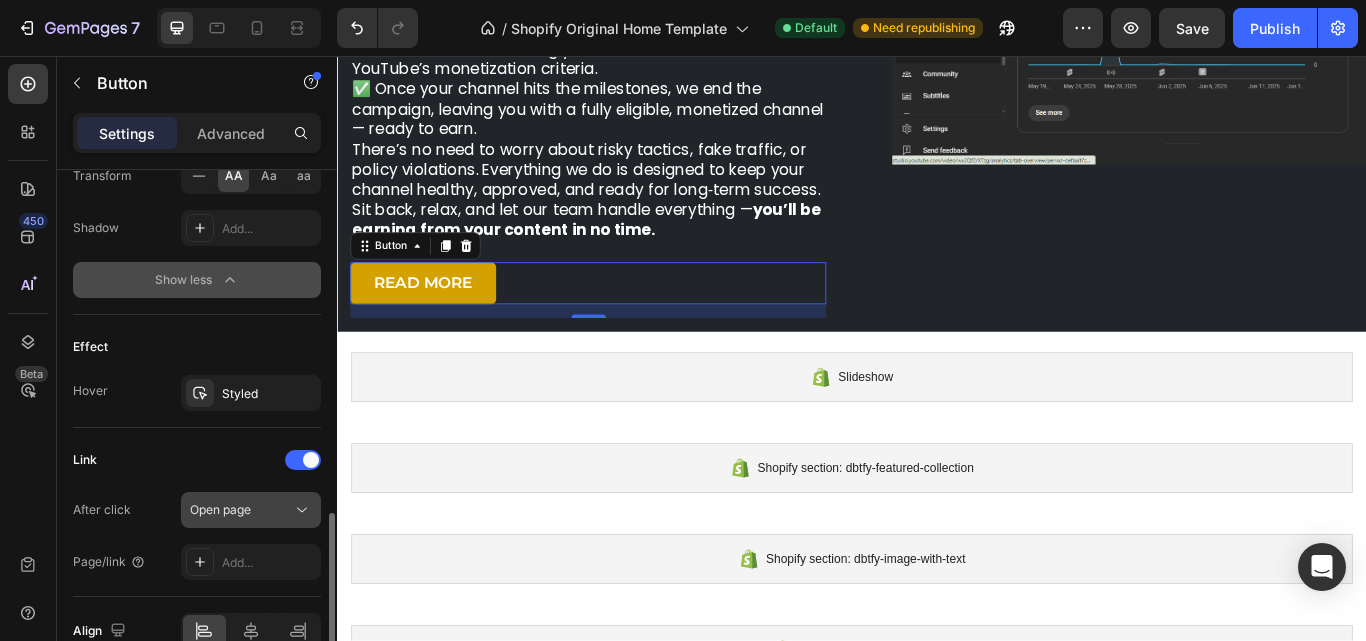 scroll, scrollTop: 970, scrollLeft: 0, axis: vertical 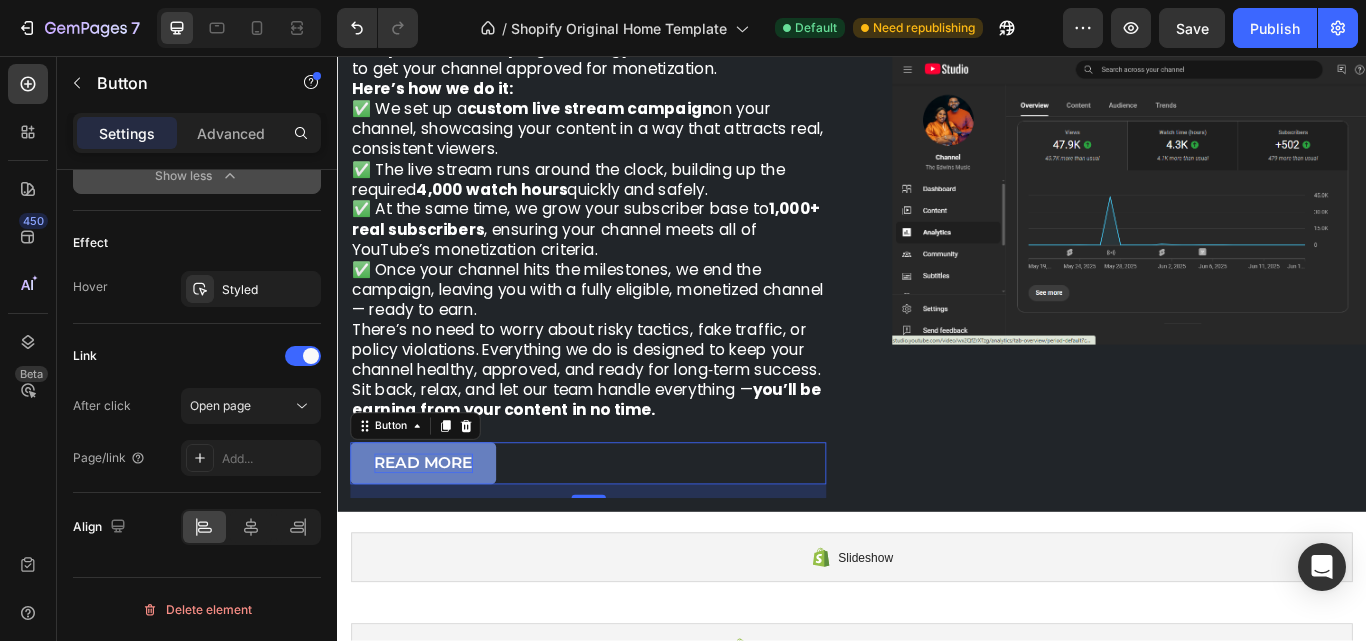 click on "READ MORE" at bounding box center (437, 531) 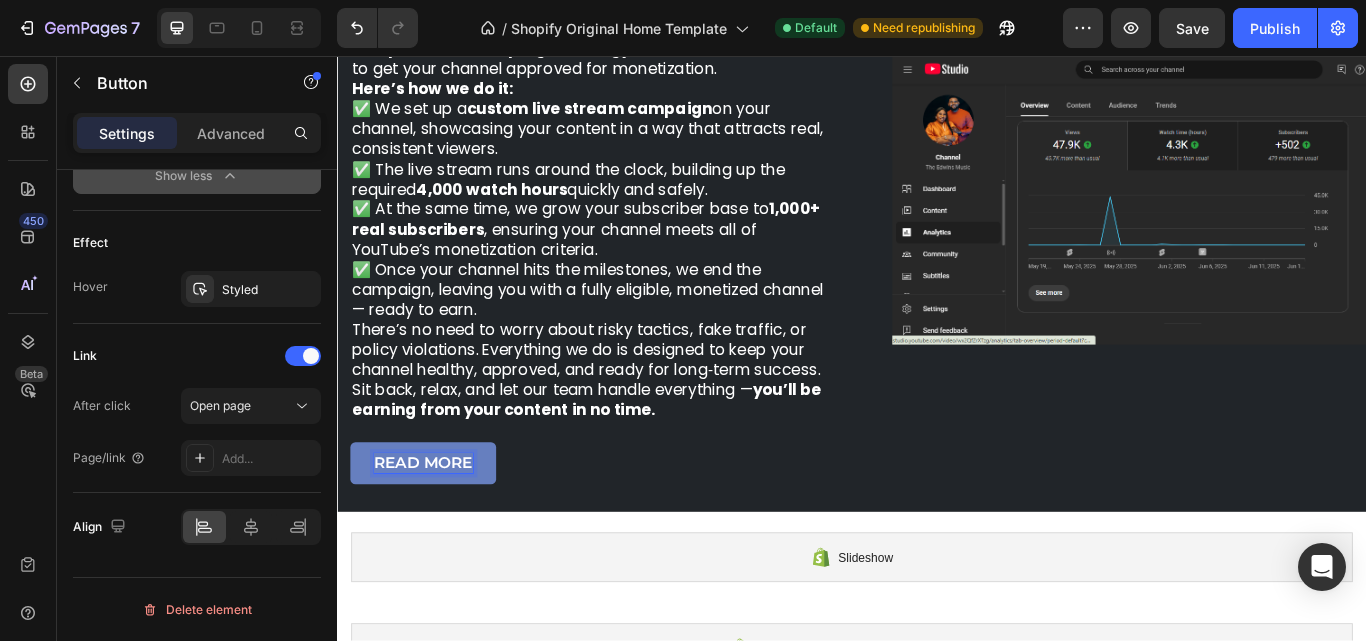 click on "READ MORE" at bounding box center (437, 531) 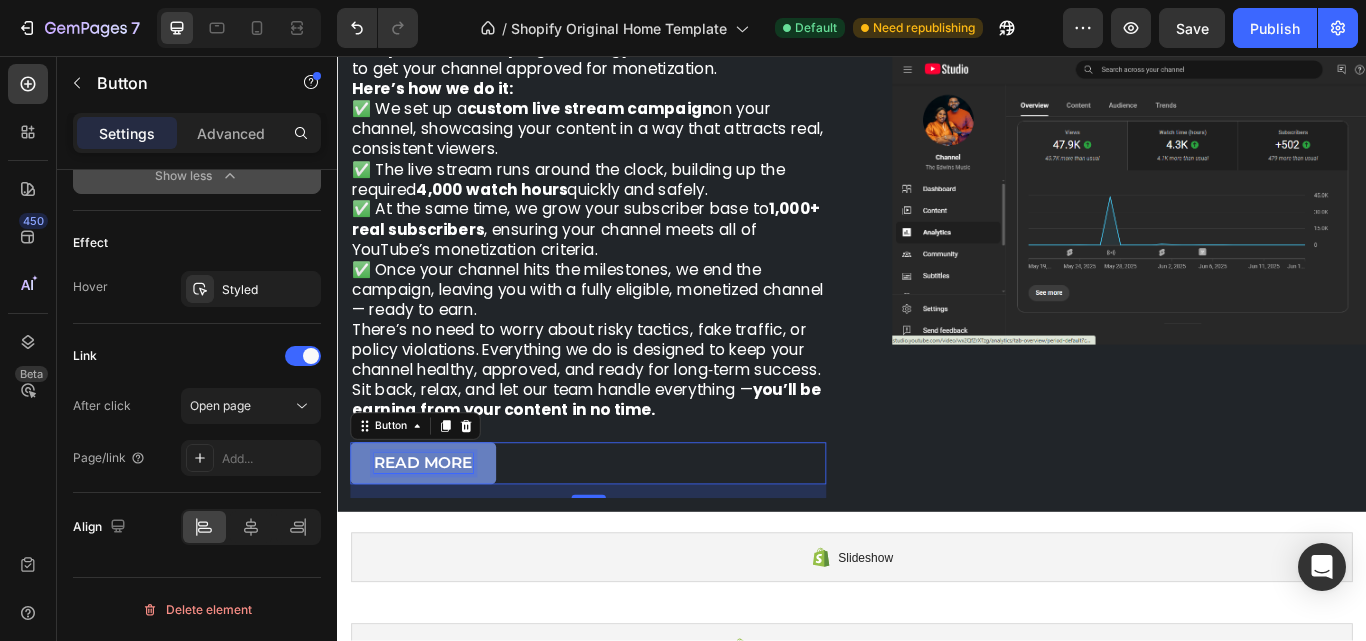 click on "READ MORE" at bounding box center [437, 531] 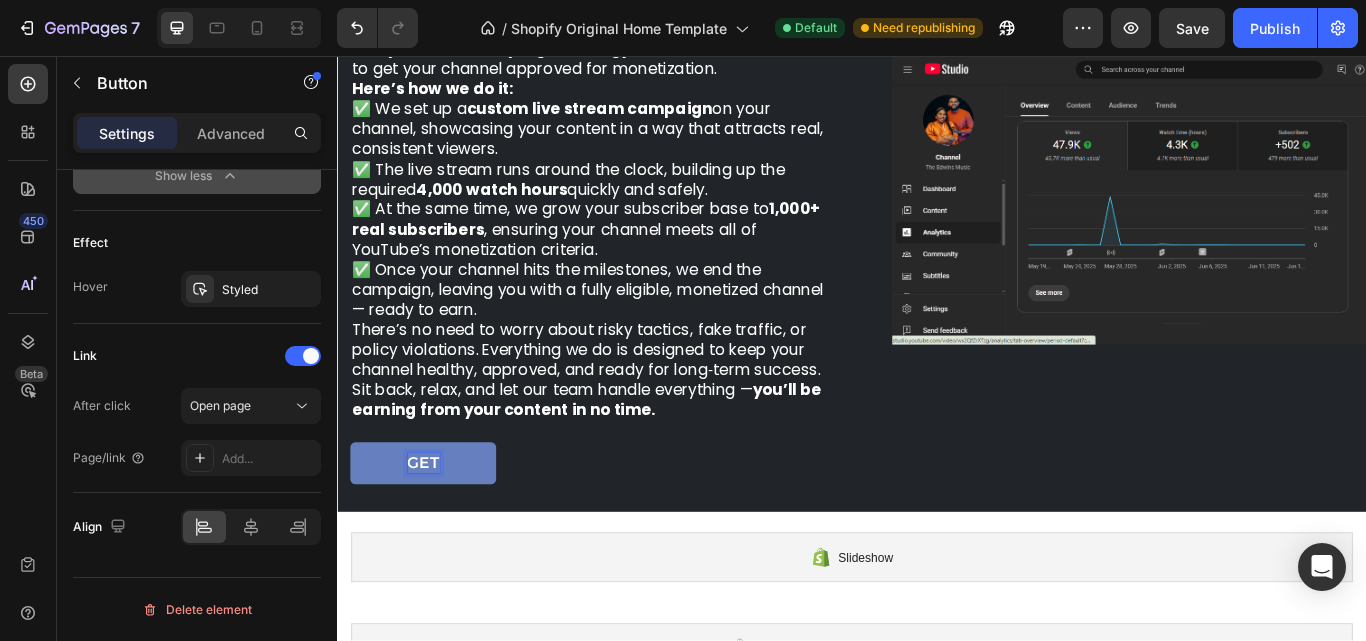 click on "Get" at bounding box center (437, 531) 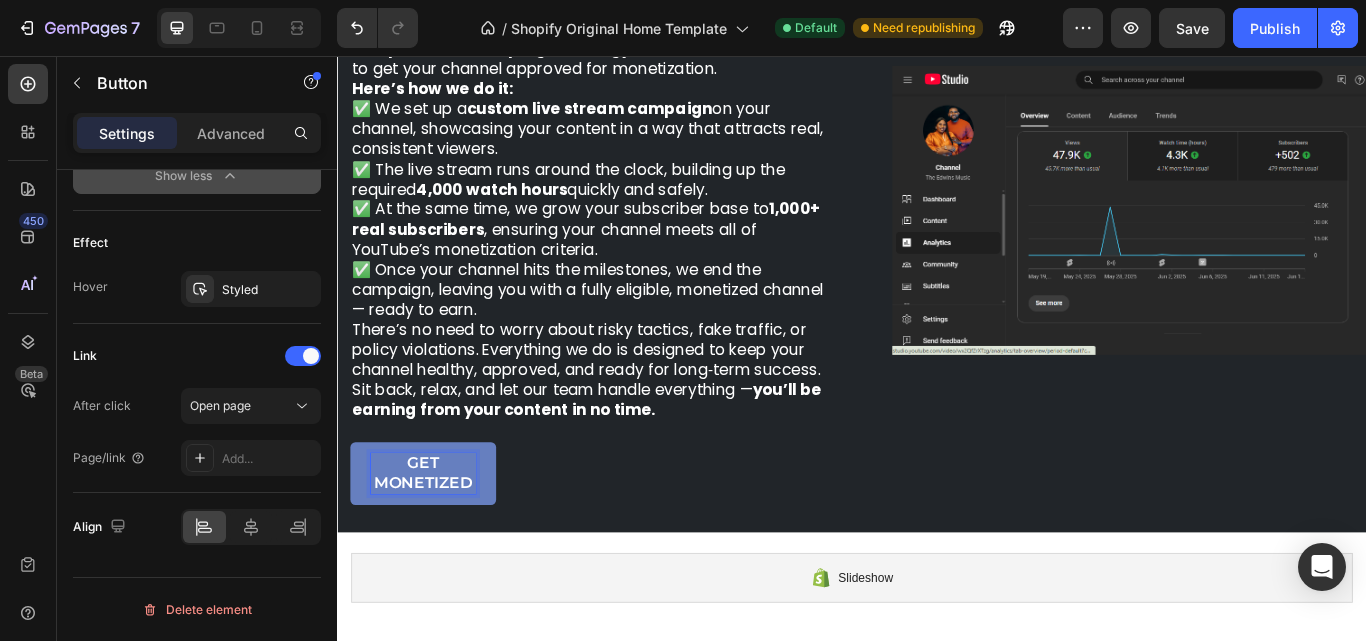 click on "Get Monetized" at bounding box center (437, 543) 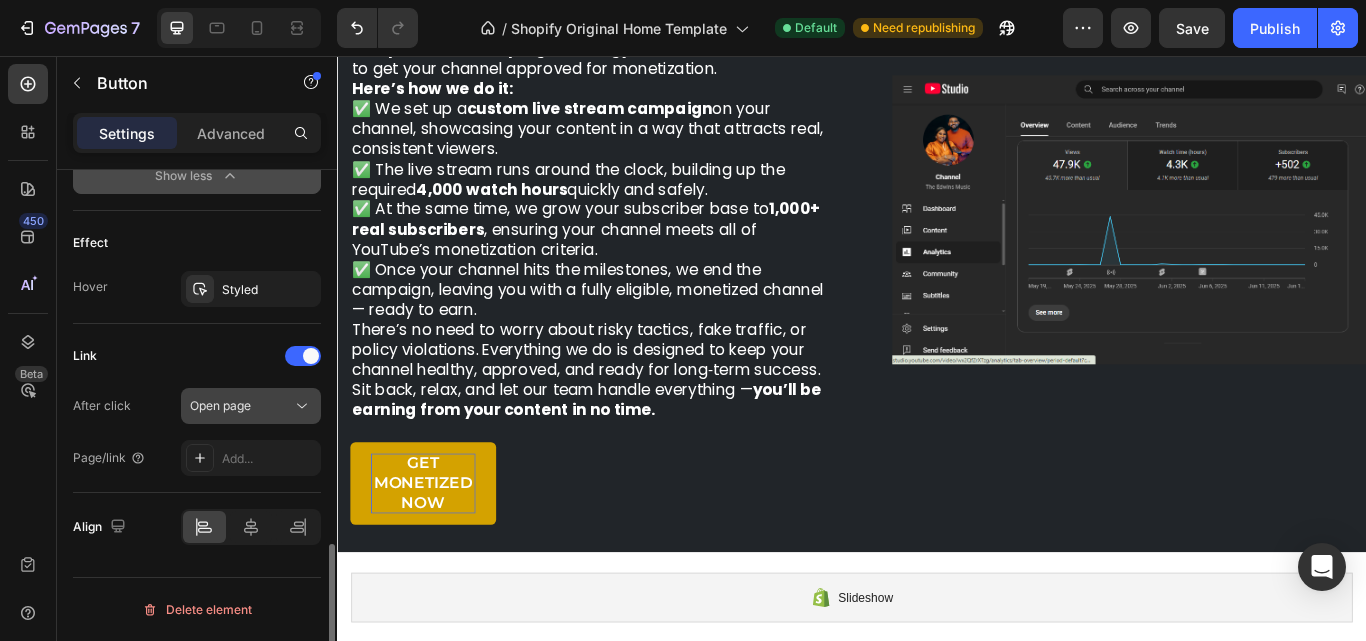 click on "Open page" at bounding box center [220, 405] 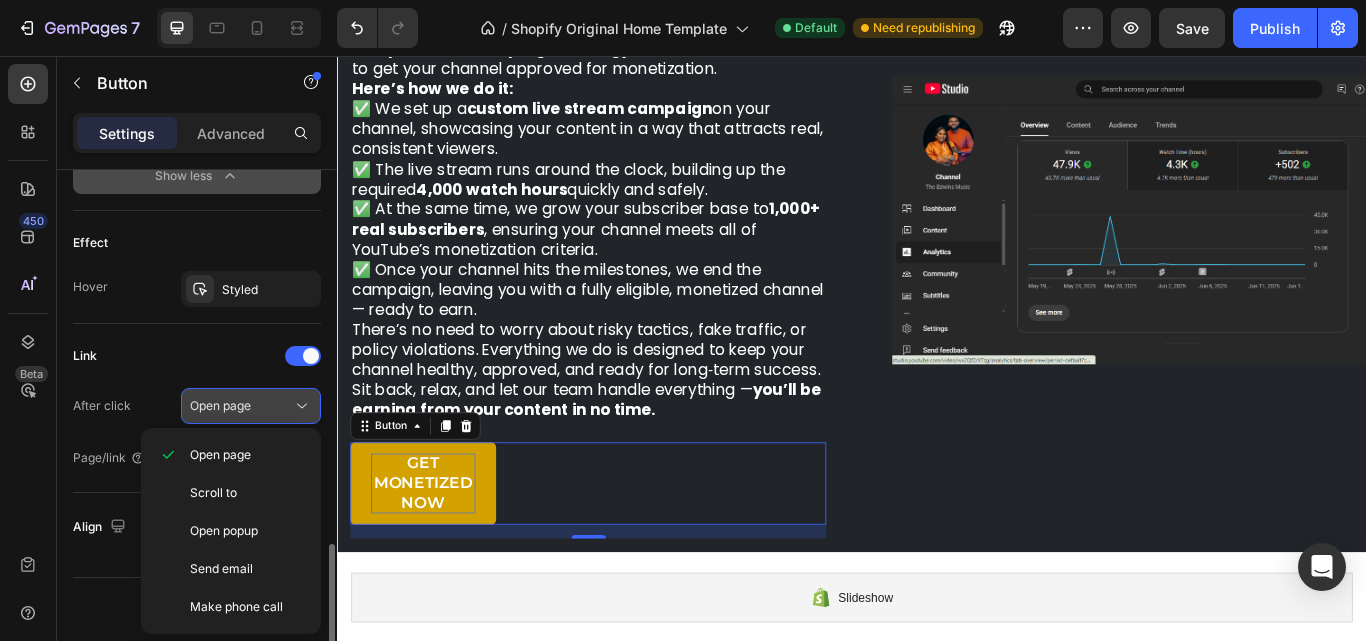click on "Open page" at bounding box center (220, 405) 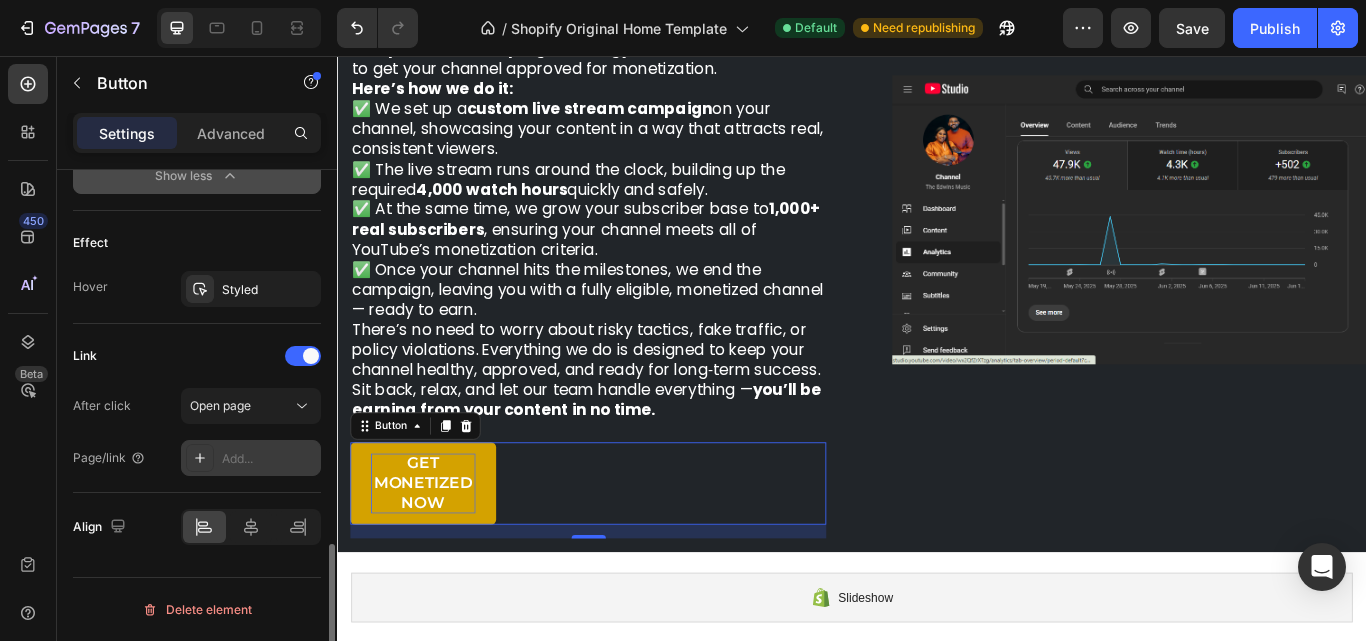 click 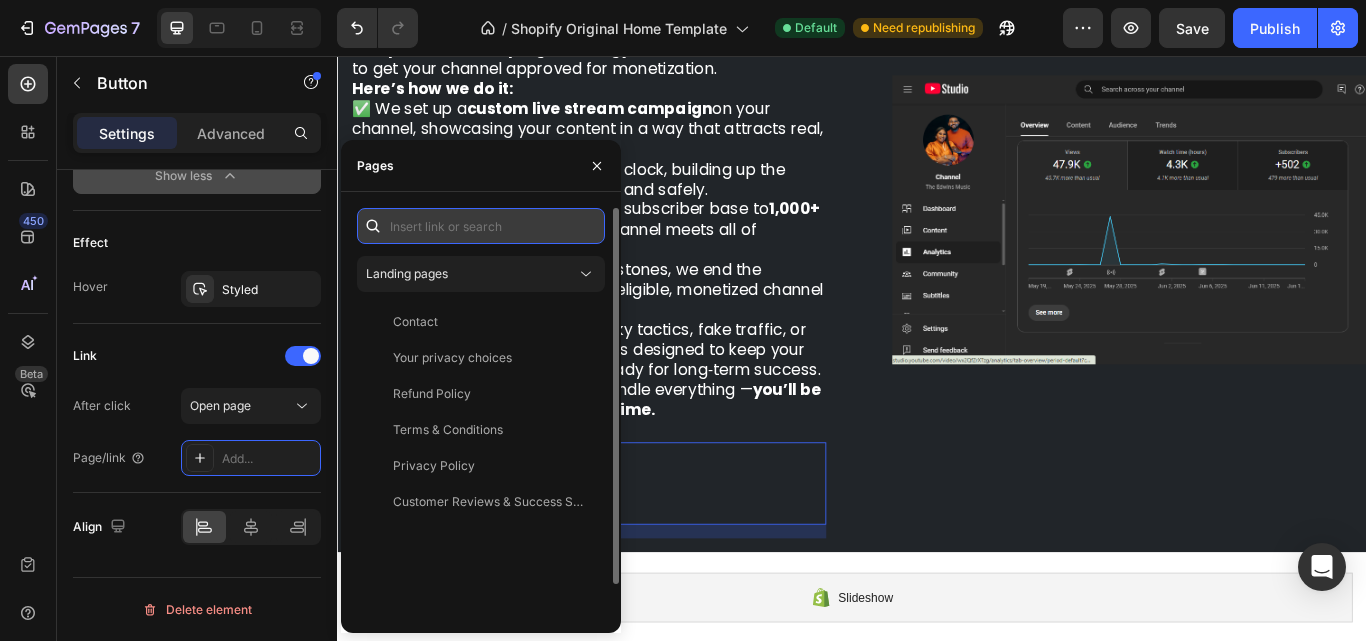 click at bounding box center [481, 226] 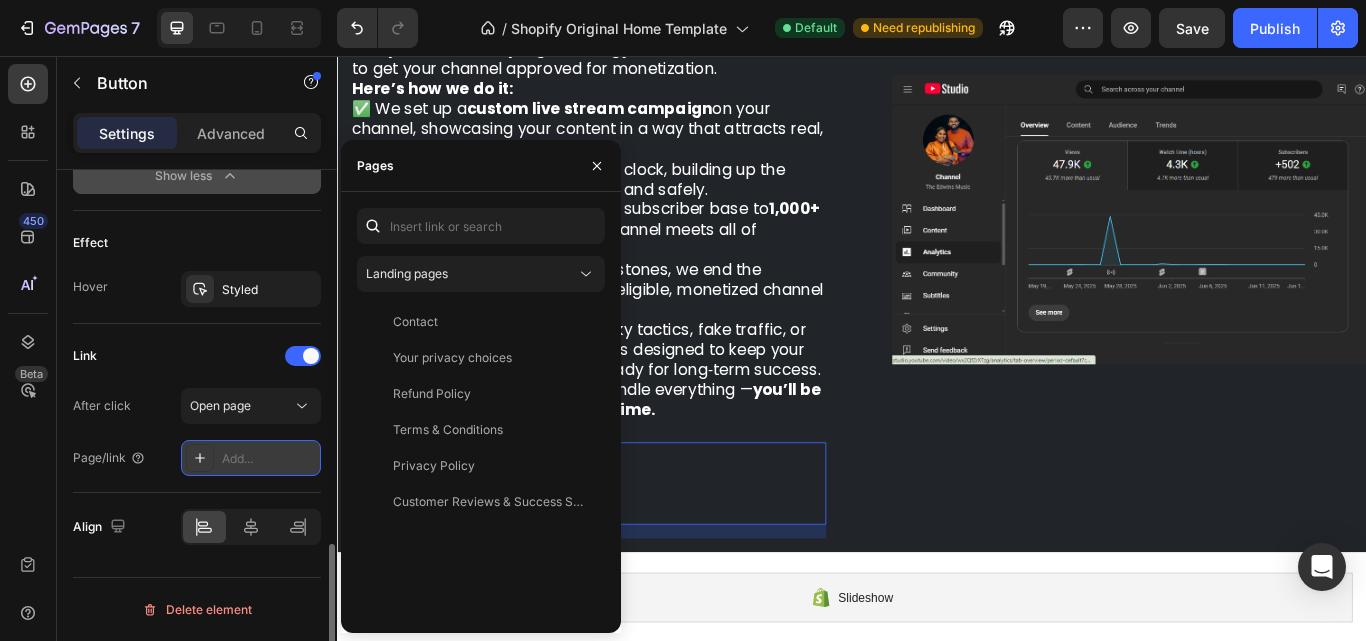 click on "Add..." at bounding box center (269, 459) 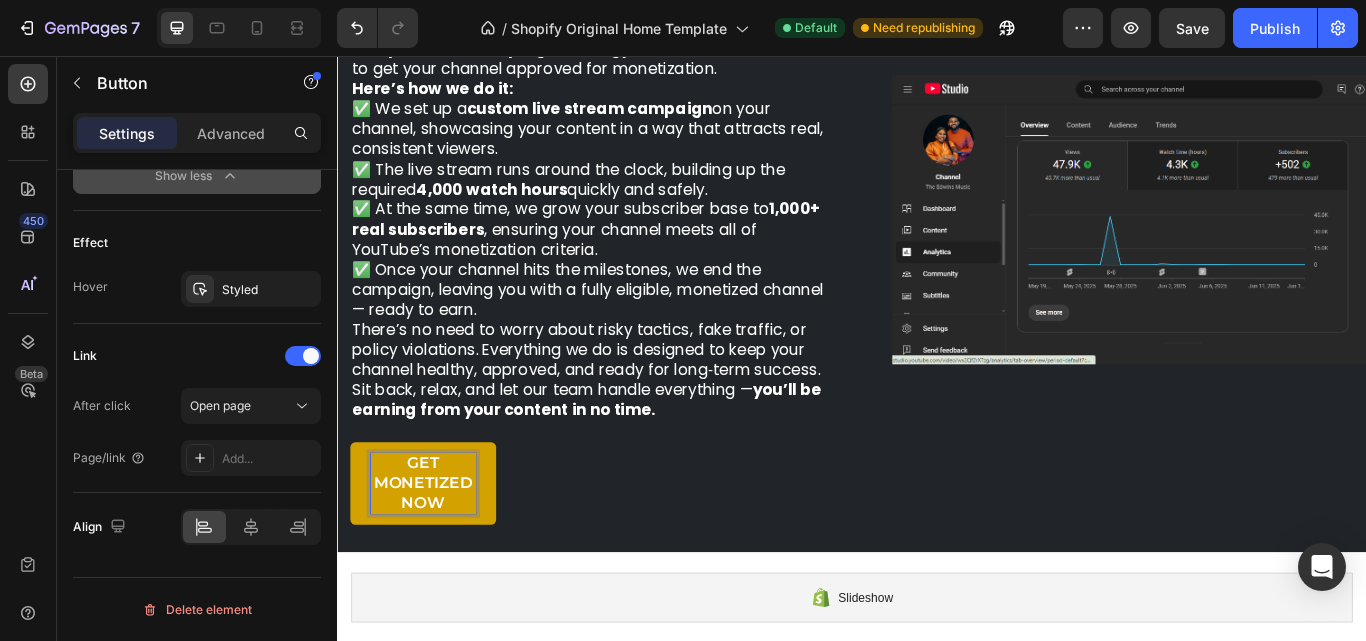 click on "Get Monetized Now" at bounding box center [437, 555] 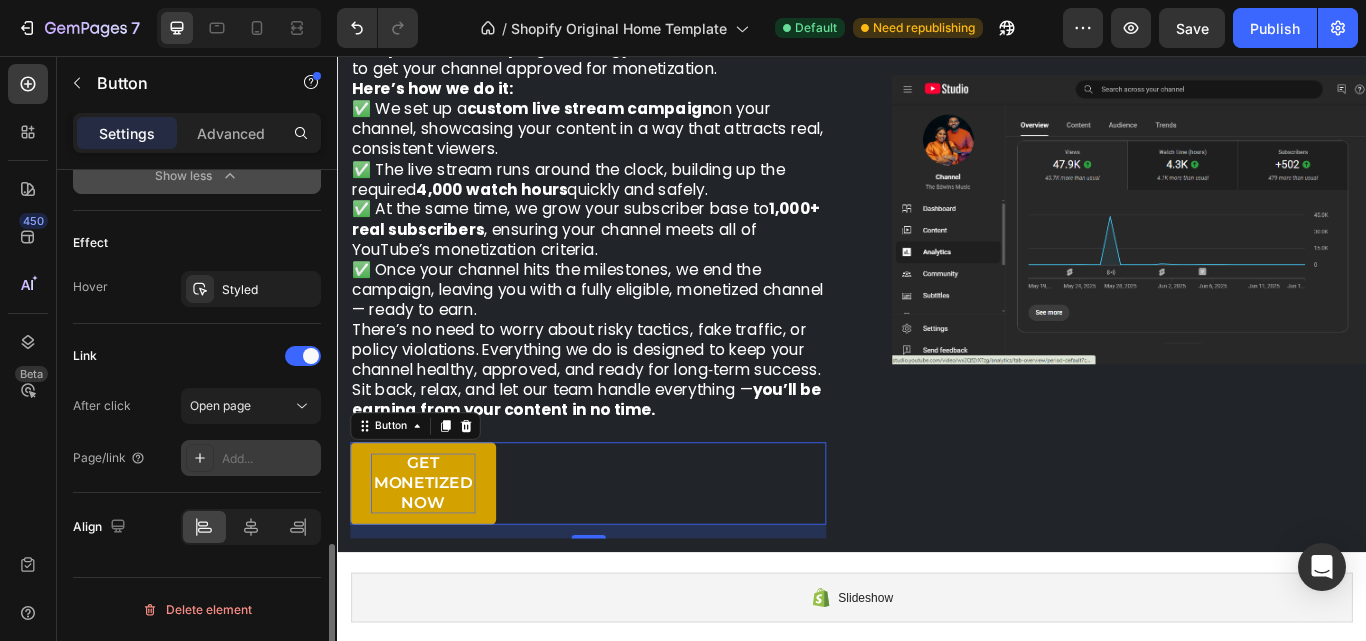 click at bounding box center (200, 458) 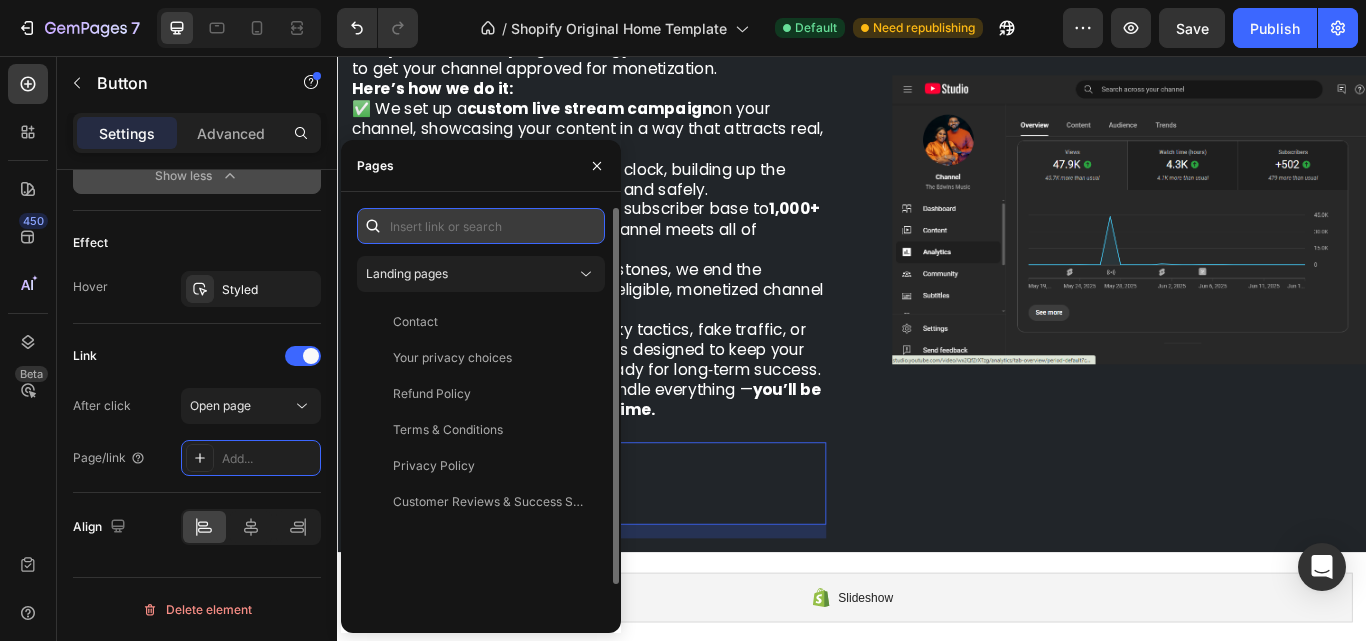 click at bounding box center [481, 226] 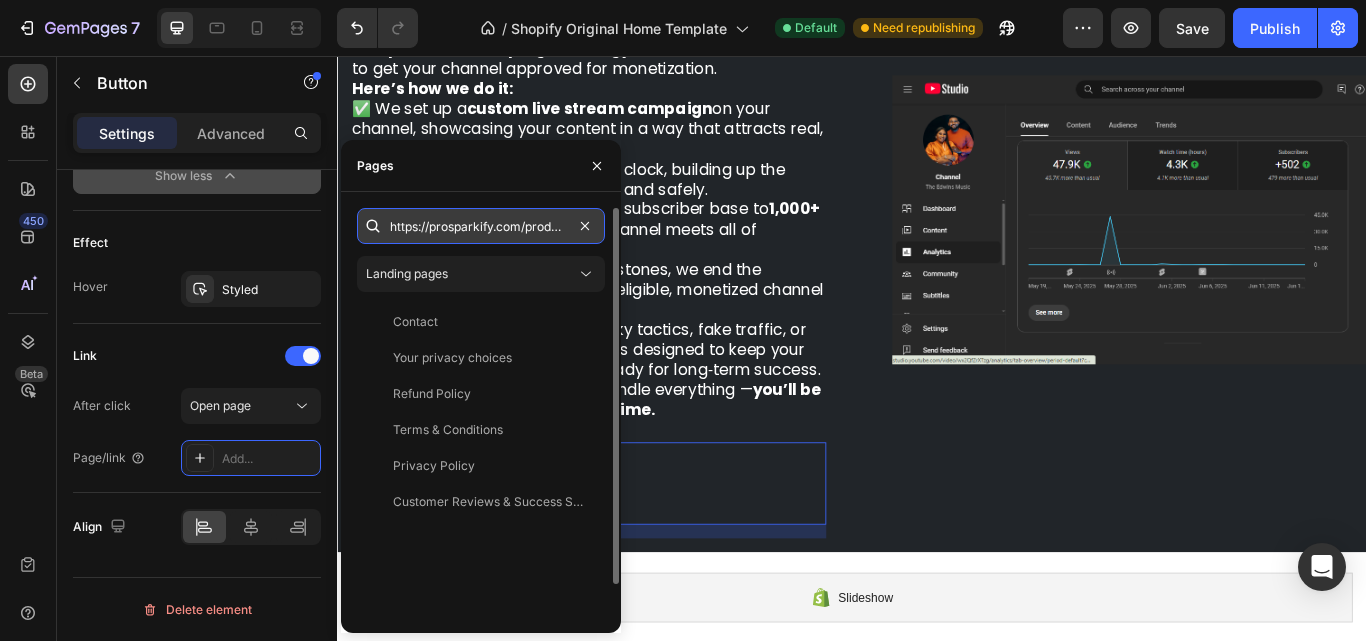 scroll, scrollTop: 0, scrollLeft: 361, axis: horizontal 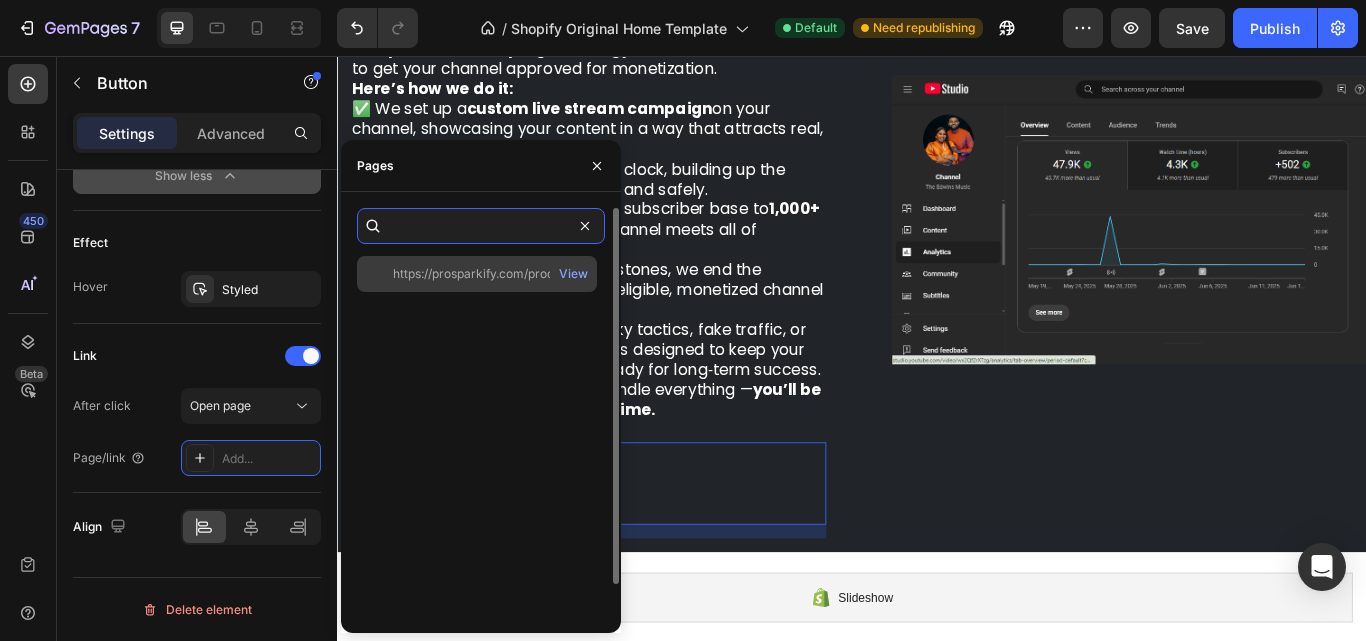 type on "https://prosparkify.com/products/youtube-monetization-services-100-guaranteed-watch-time" 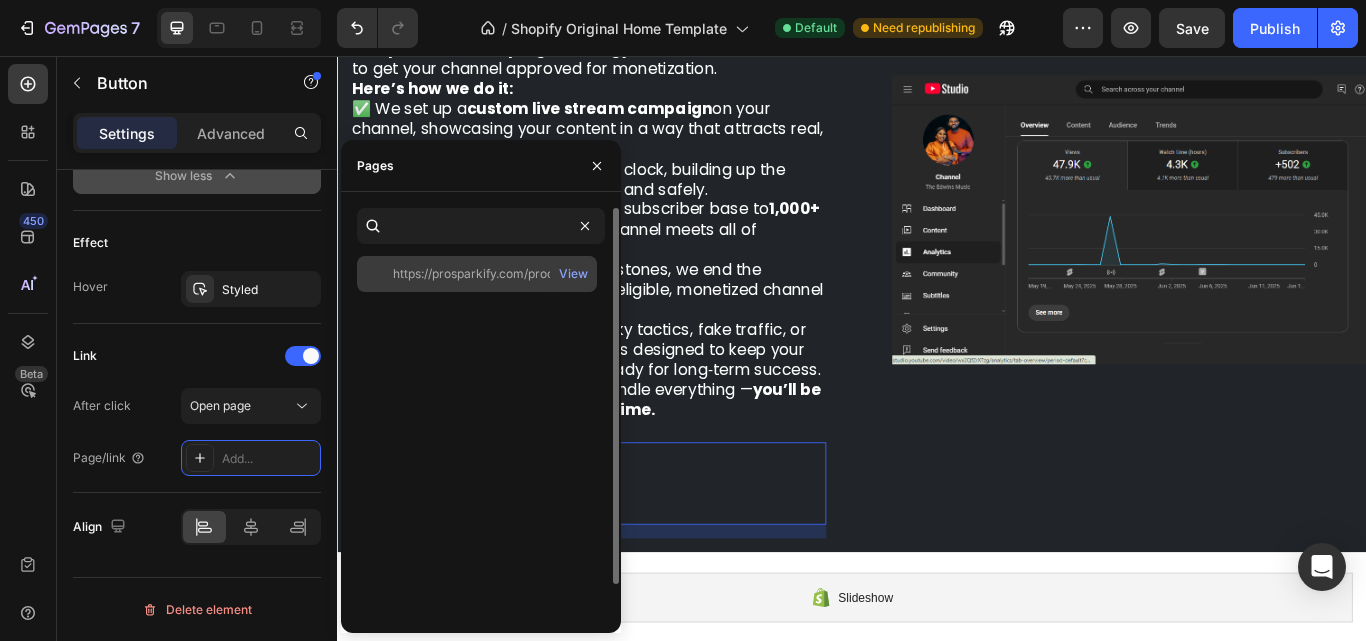 scroll, scrollTop: 0, scrollLeft: 0, axis: both 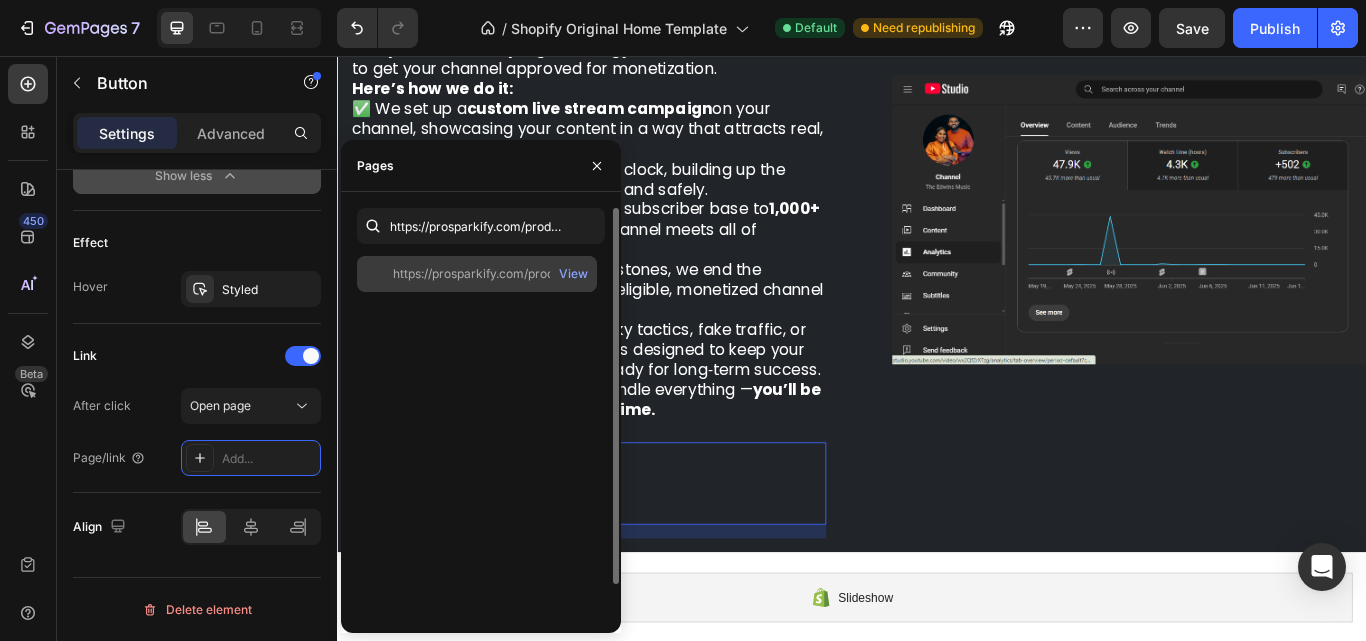click on "https://prosparkify.com/products/youtube-monetization-services-100-guaranteed-watch-time" 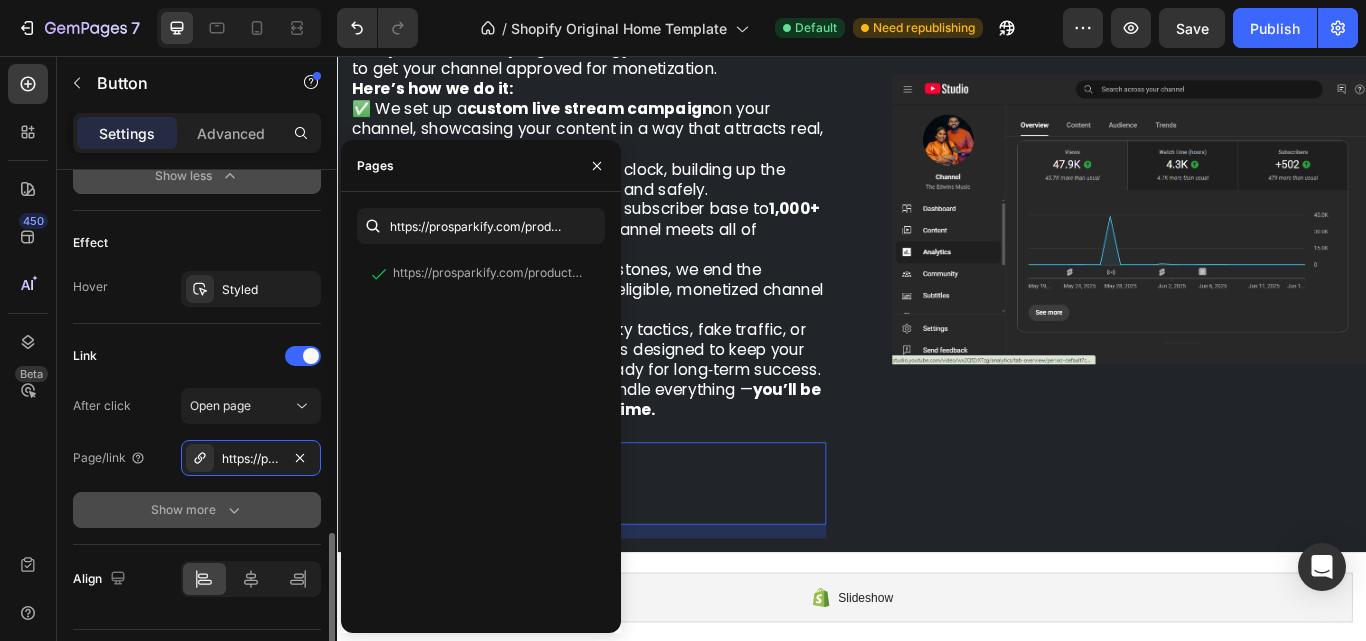 click on "Show more" at bounding box center (197, 510) 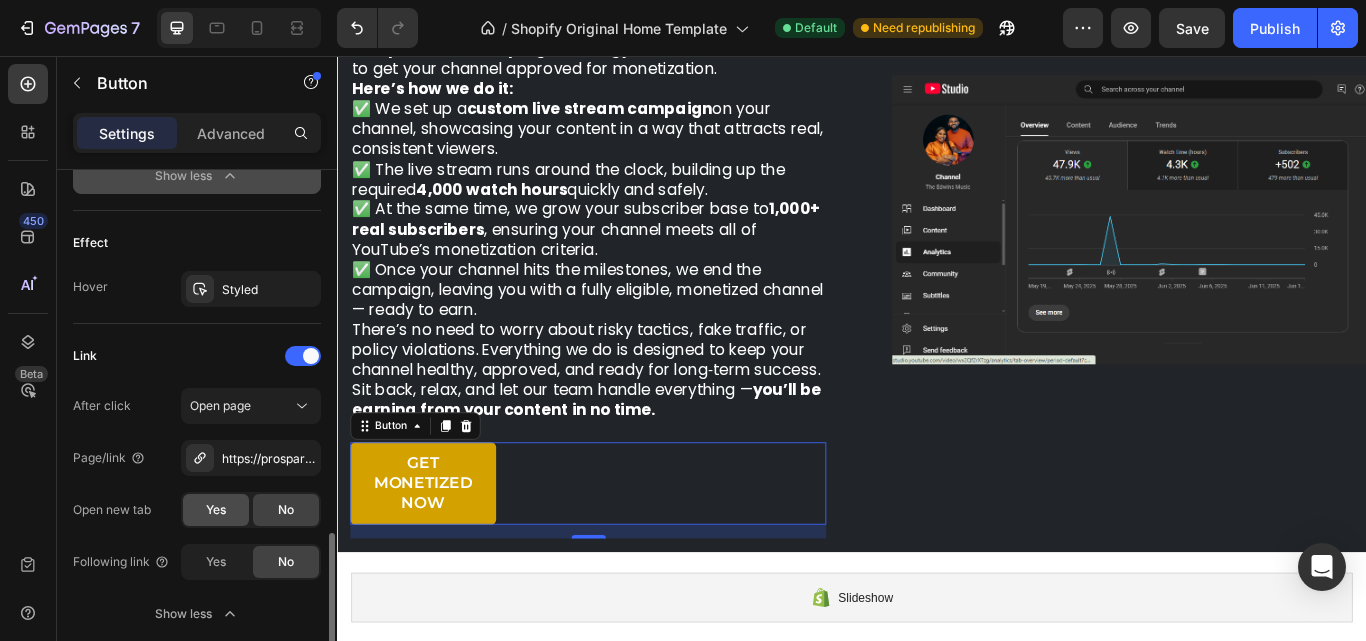 click on "Yes" 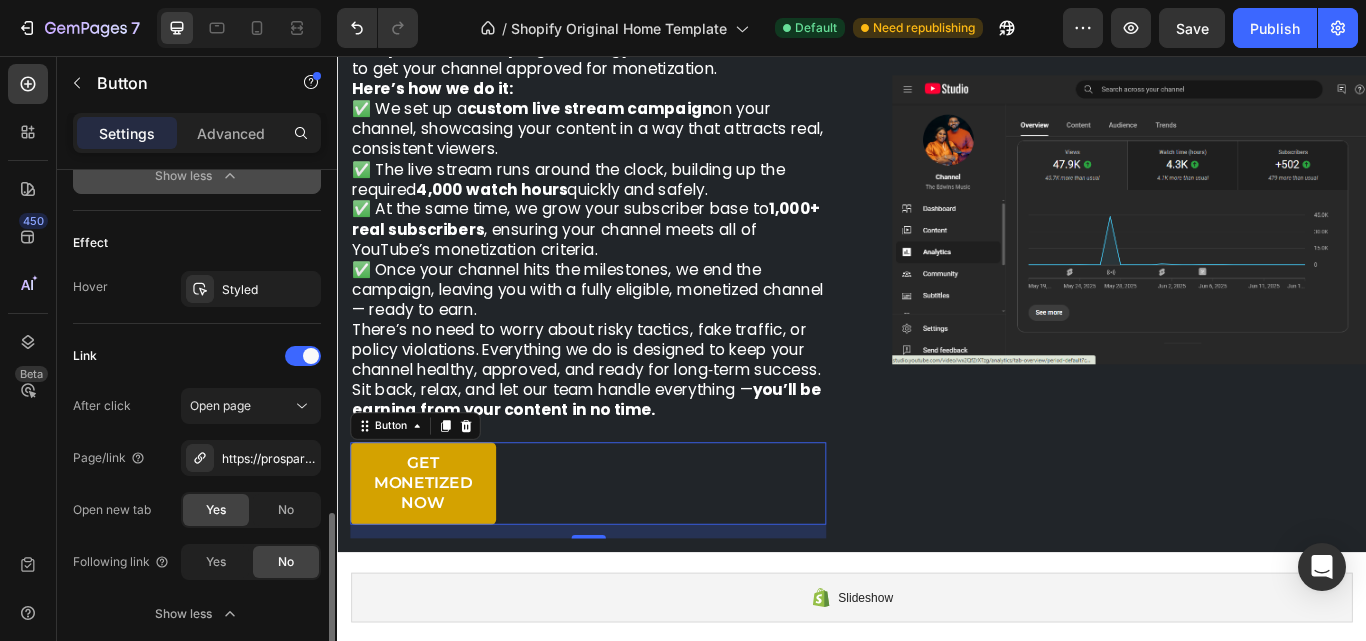scroll, scrollTop: 1430, scrollLeft: 0, axis: vertical 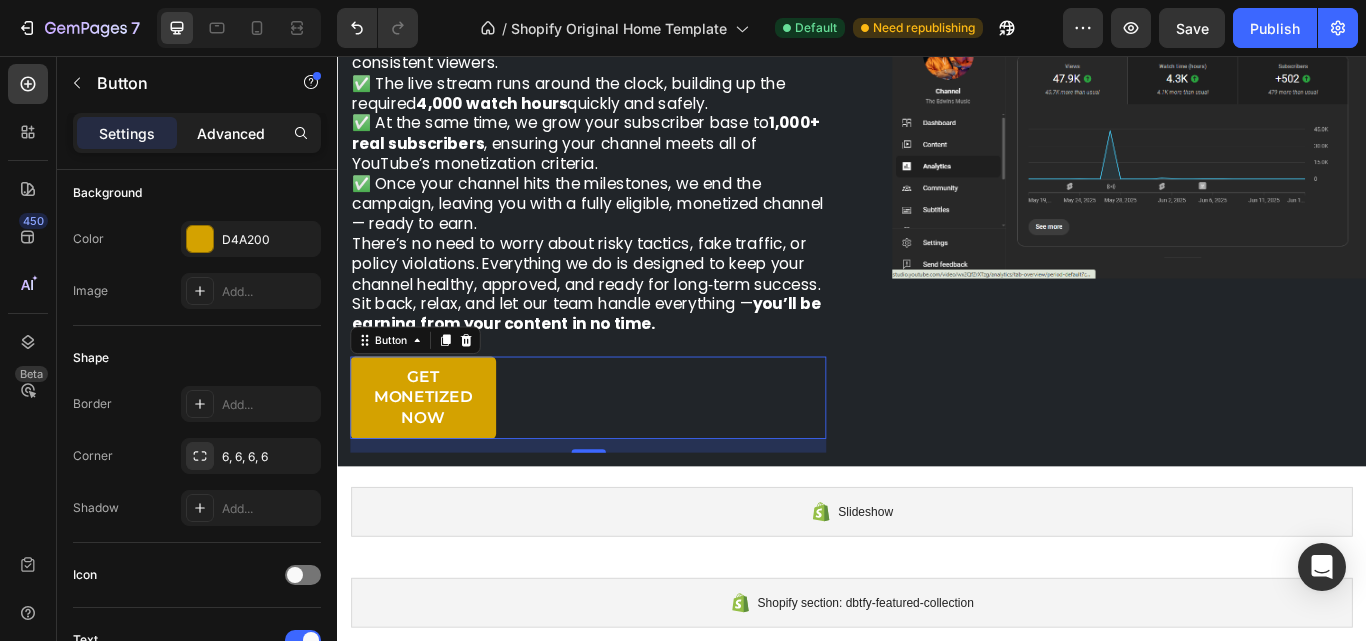 click on "Advanced" at bounding box center (231, 133) 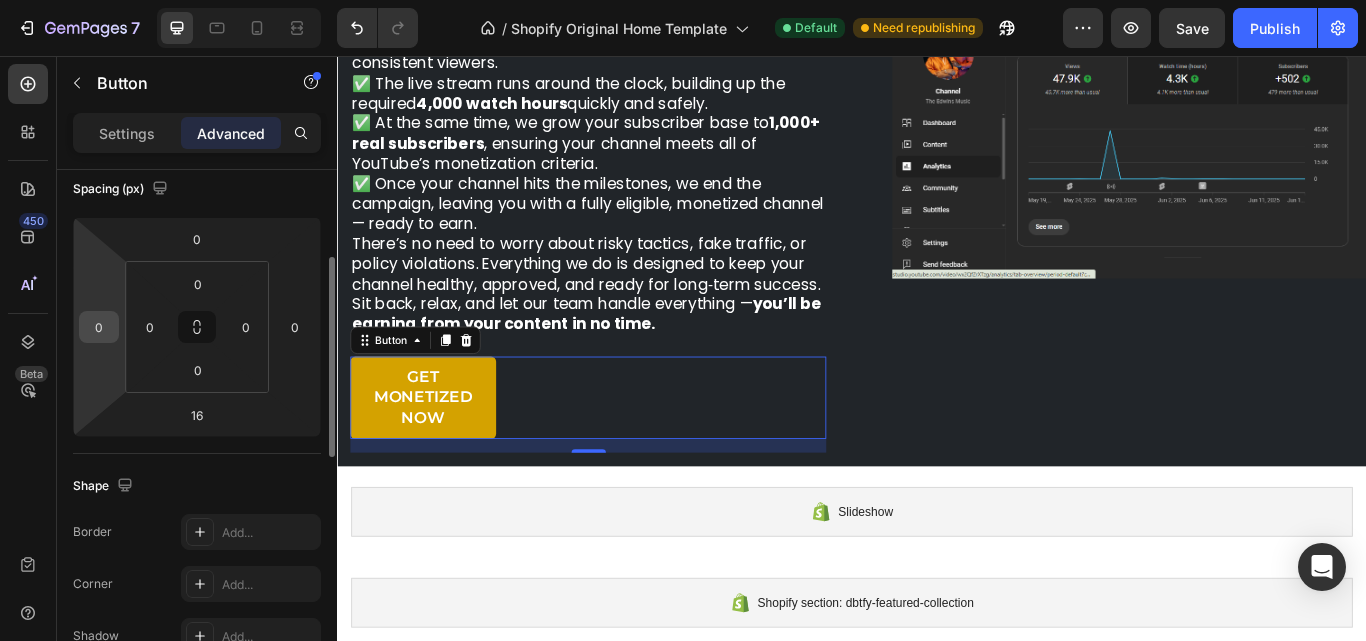 scroll, scrollTop: 130, scrollLeft: 0, axis: vertical 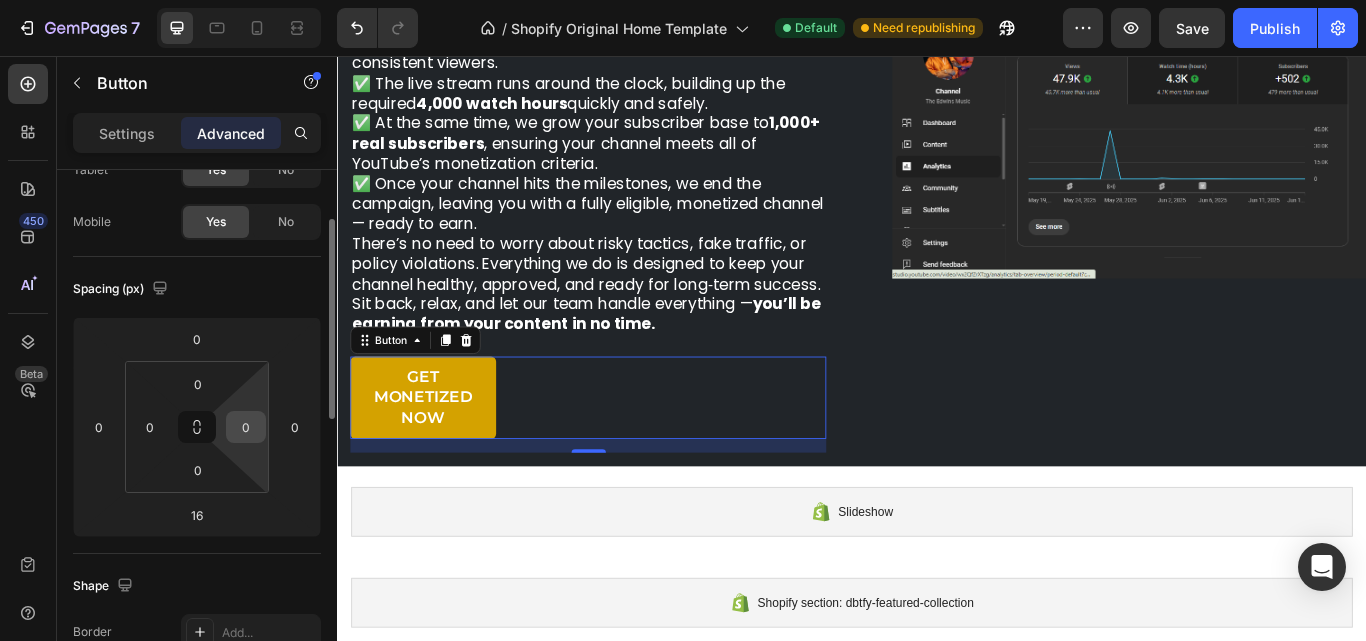 click on "0" at bounding box center (246, 427) 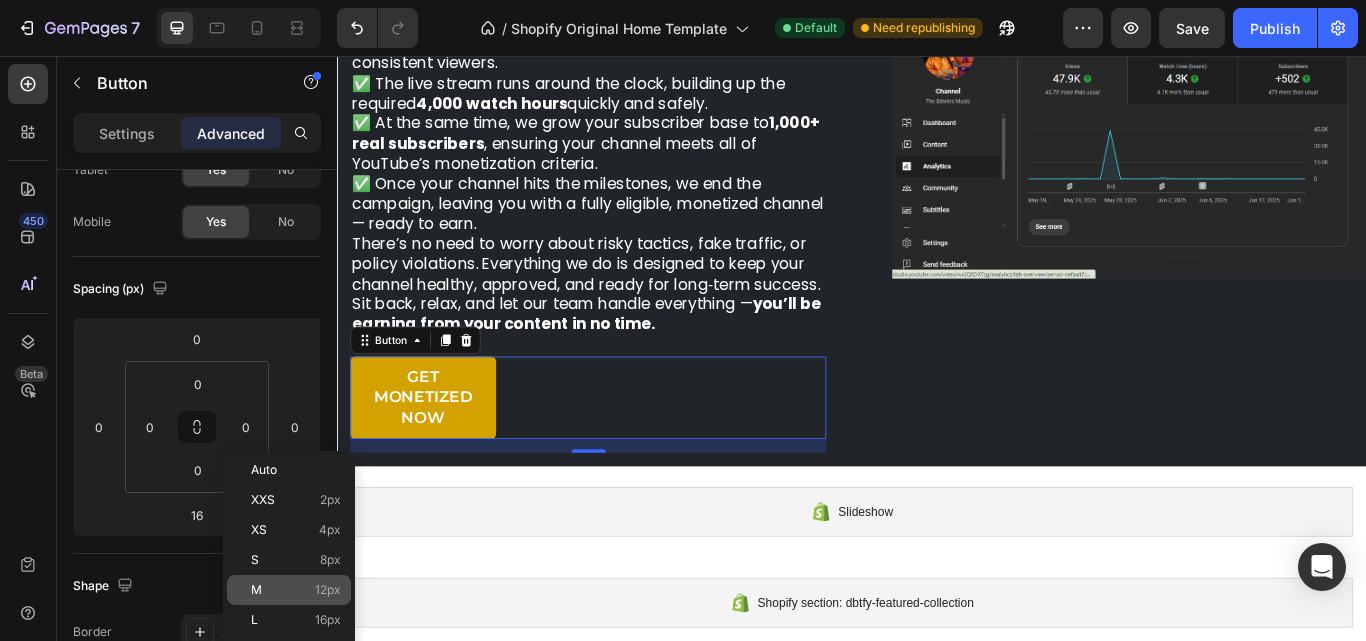 click on "M 12px" at bounding box center [296, 590] 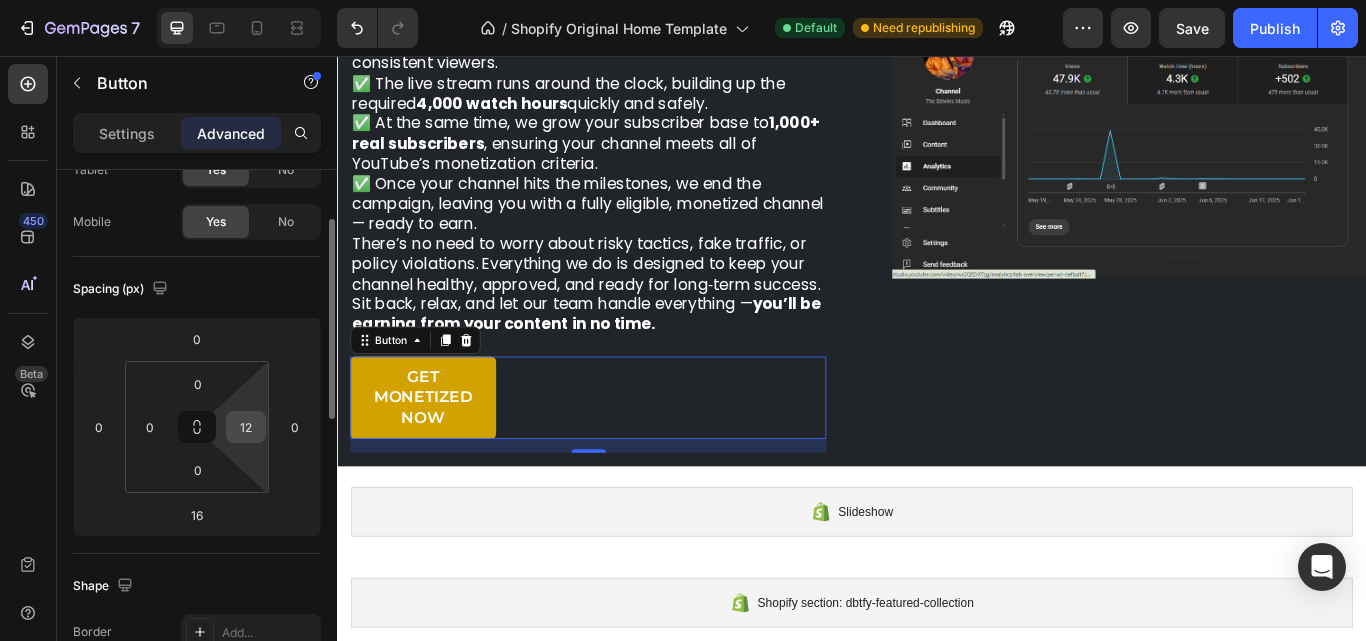 click on "12" at bounding box center [246, 427] 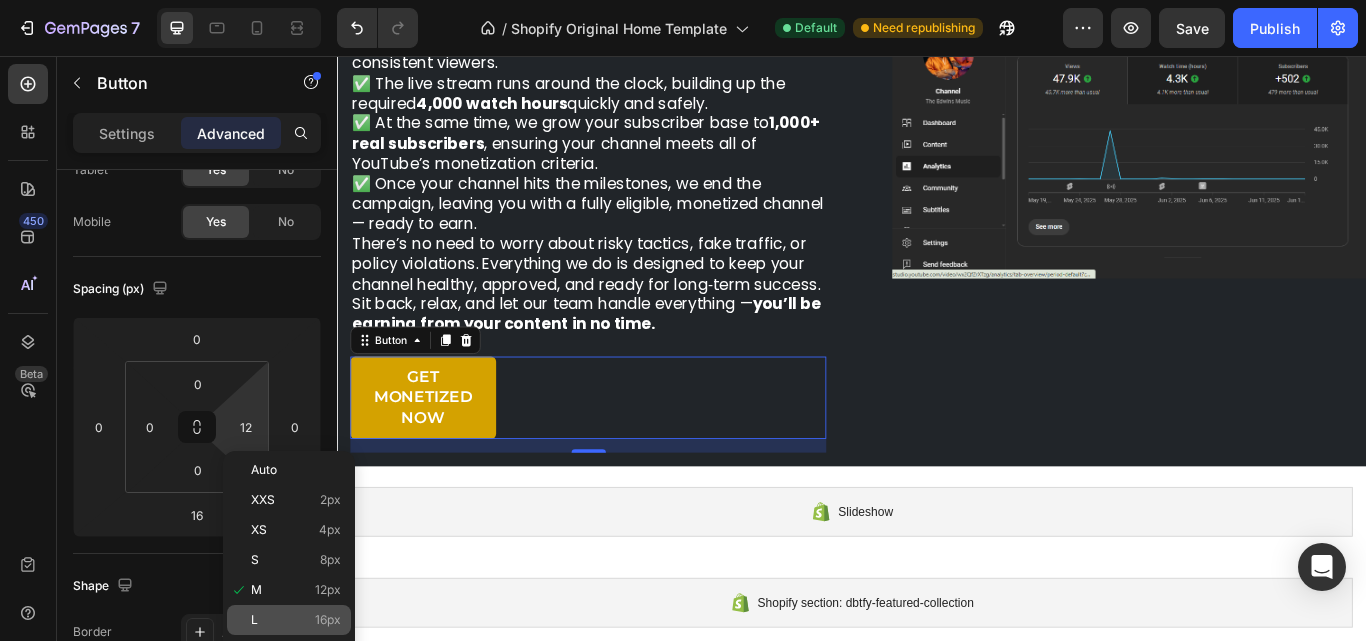 click on "L" at bounding box center [254, 620] 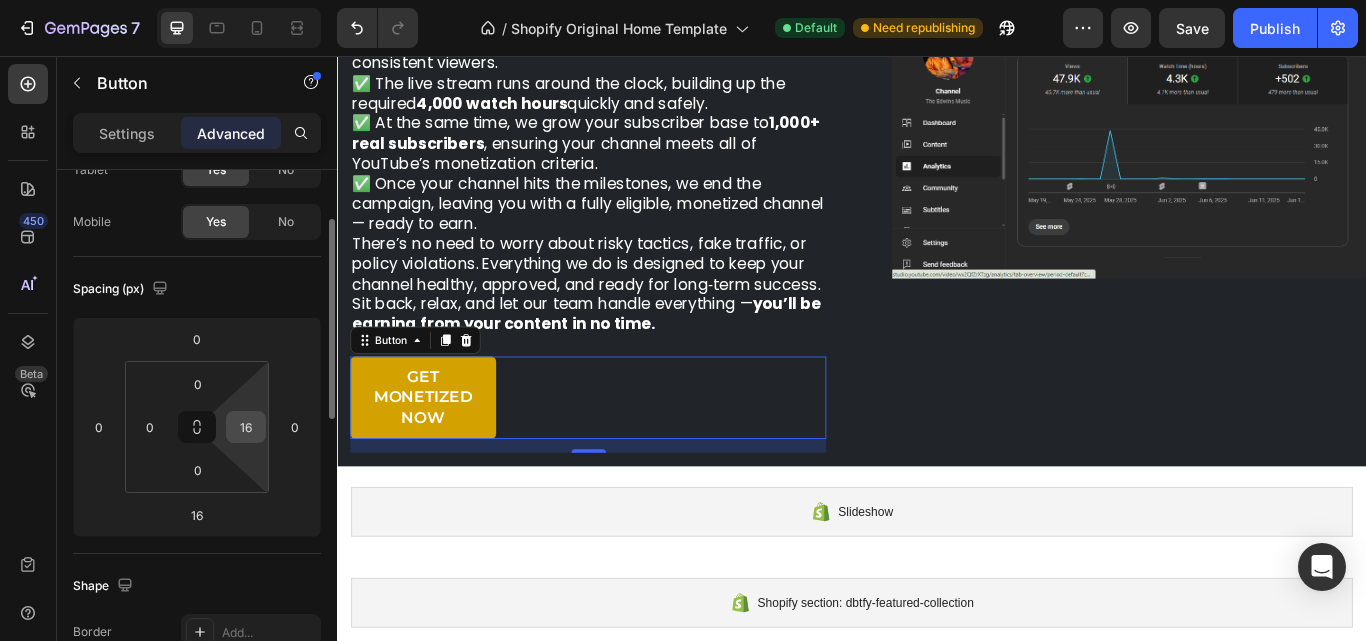 click on "16" at bounding box center [246, 427] 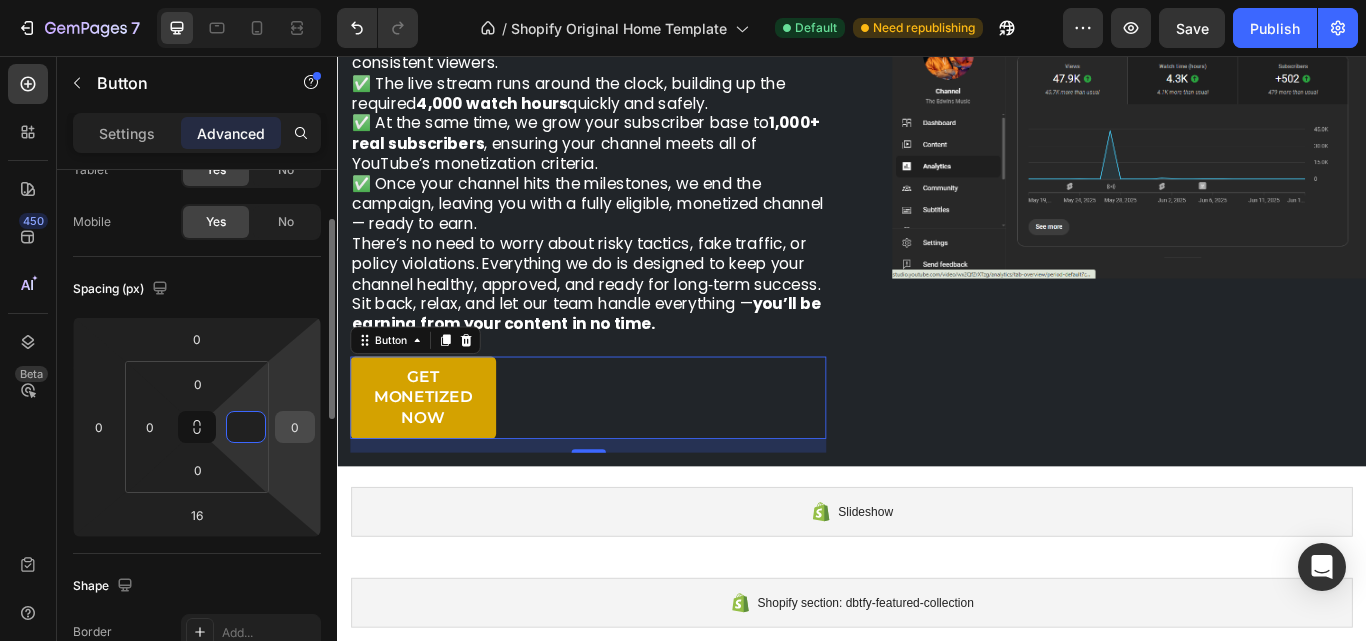 type on "0" 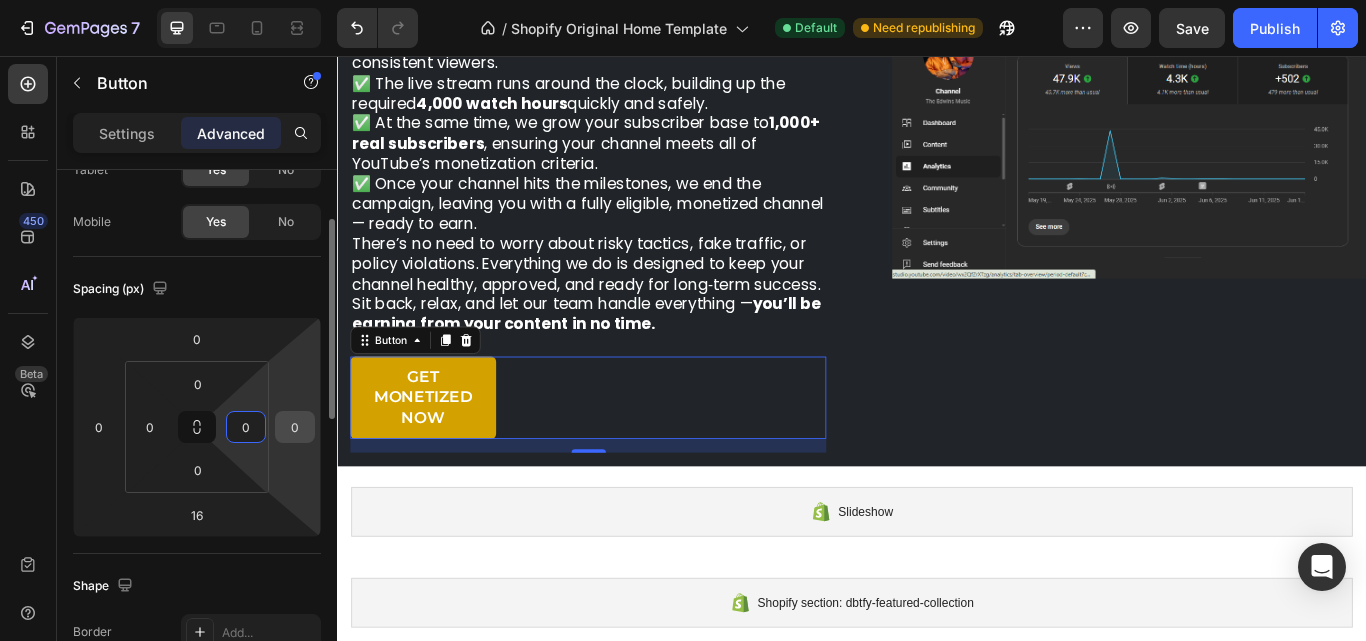 click on "0" at bounding box center [295, 427] 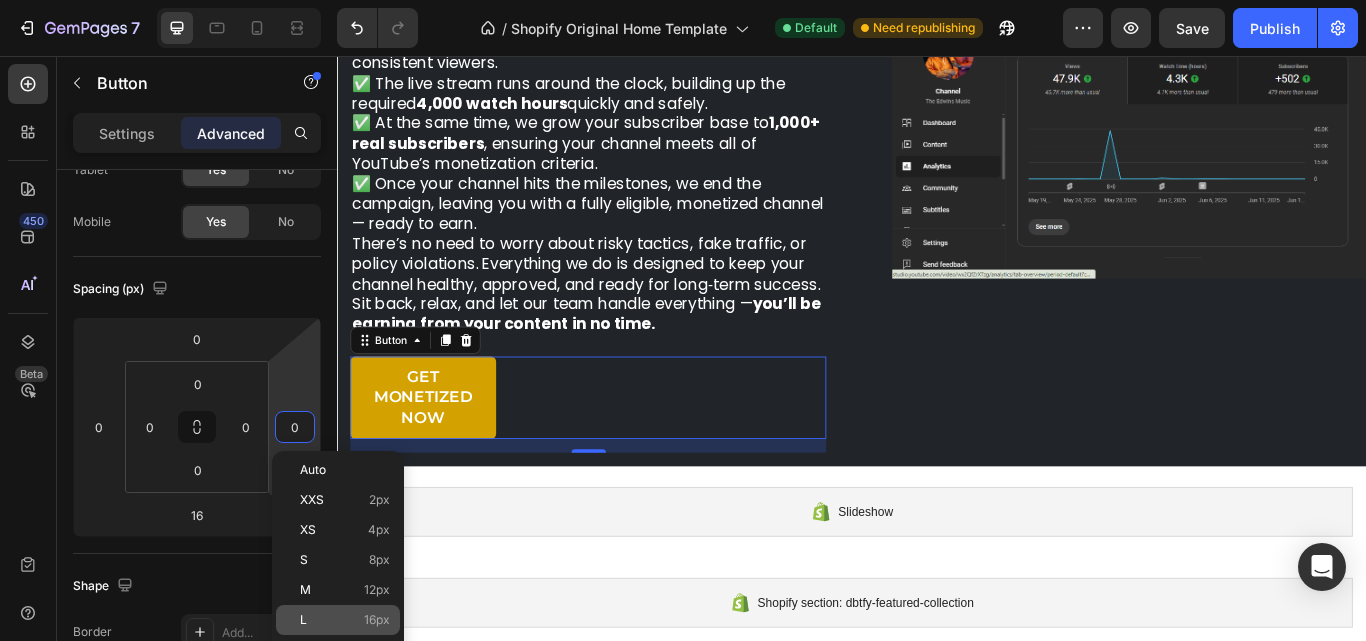 click on "L 16px" at bounding box center [345, 620] 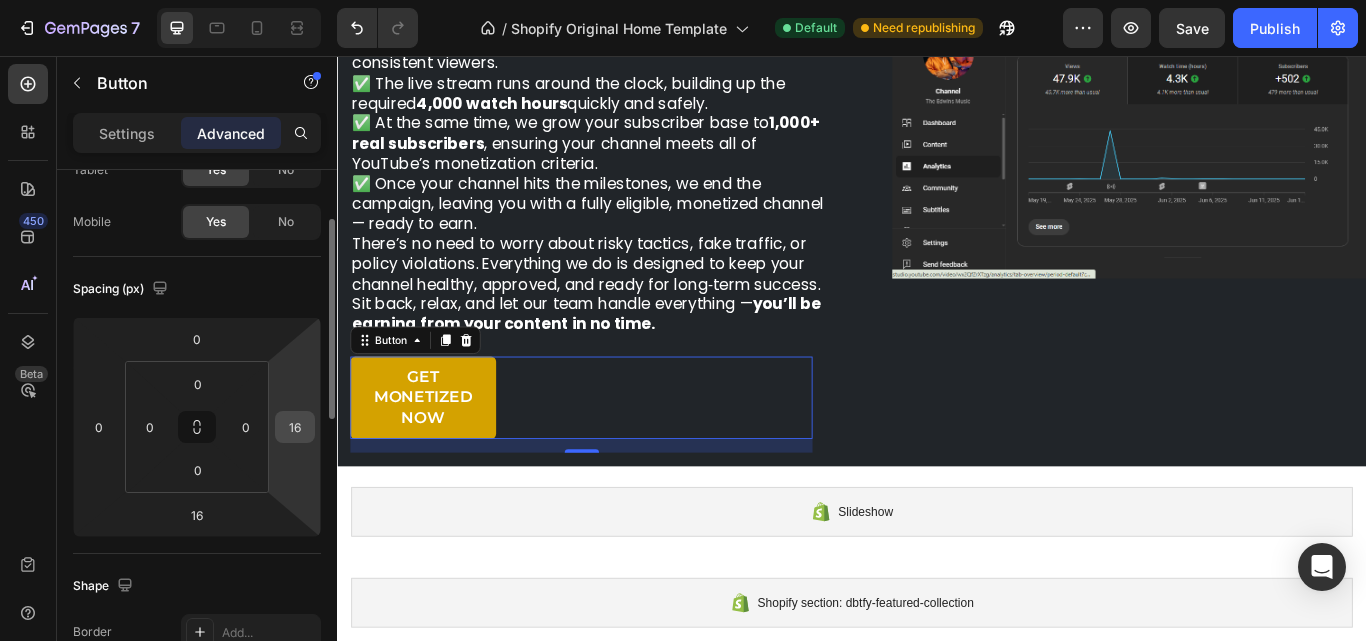 click on "16" at bounding box center (295, 427) 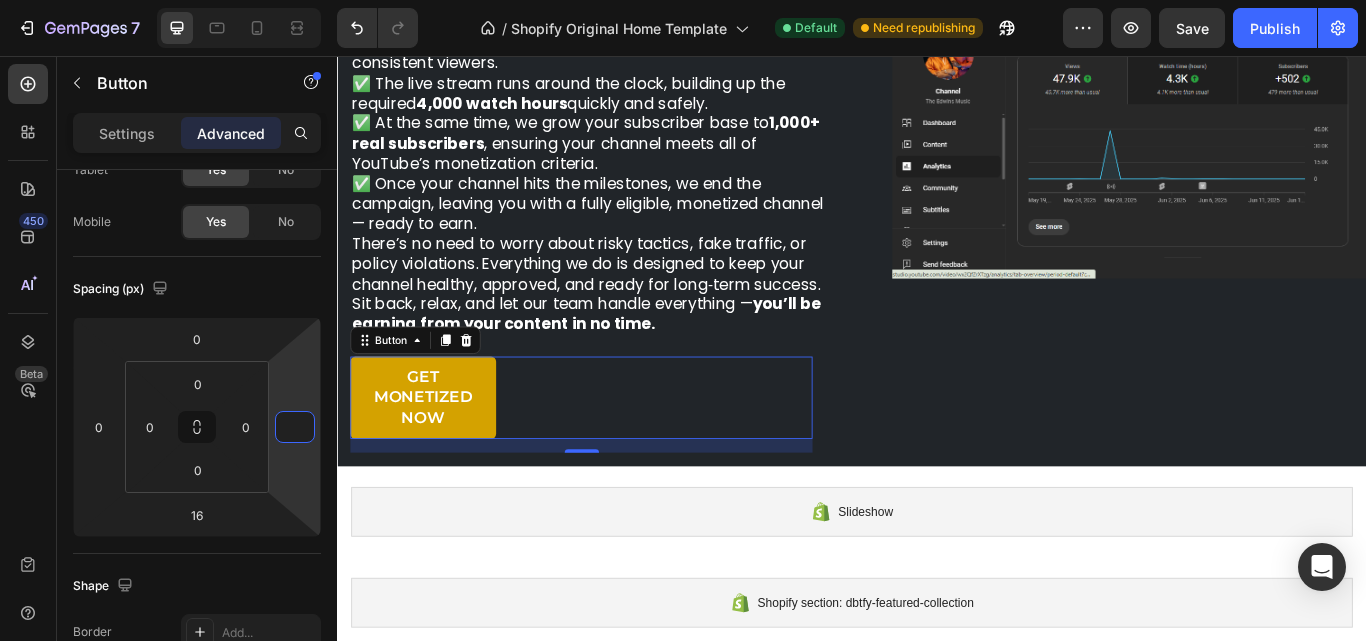 type on "0" 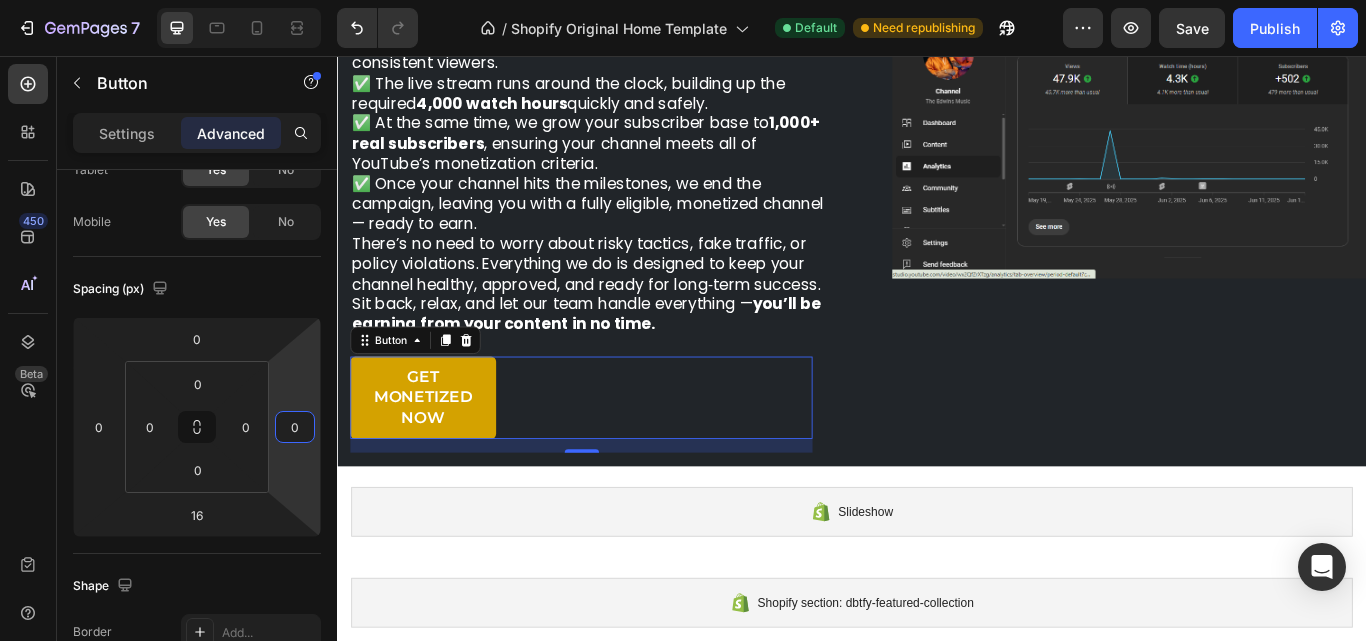 click on "Get Monetized Now Button   16" at bounding box center [621, 455] 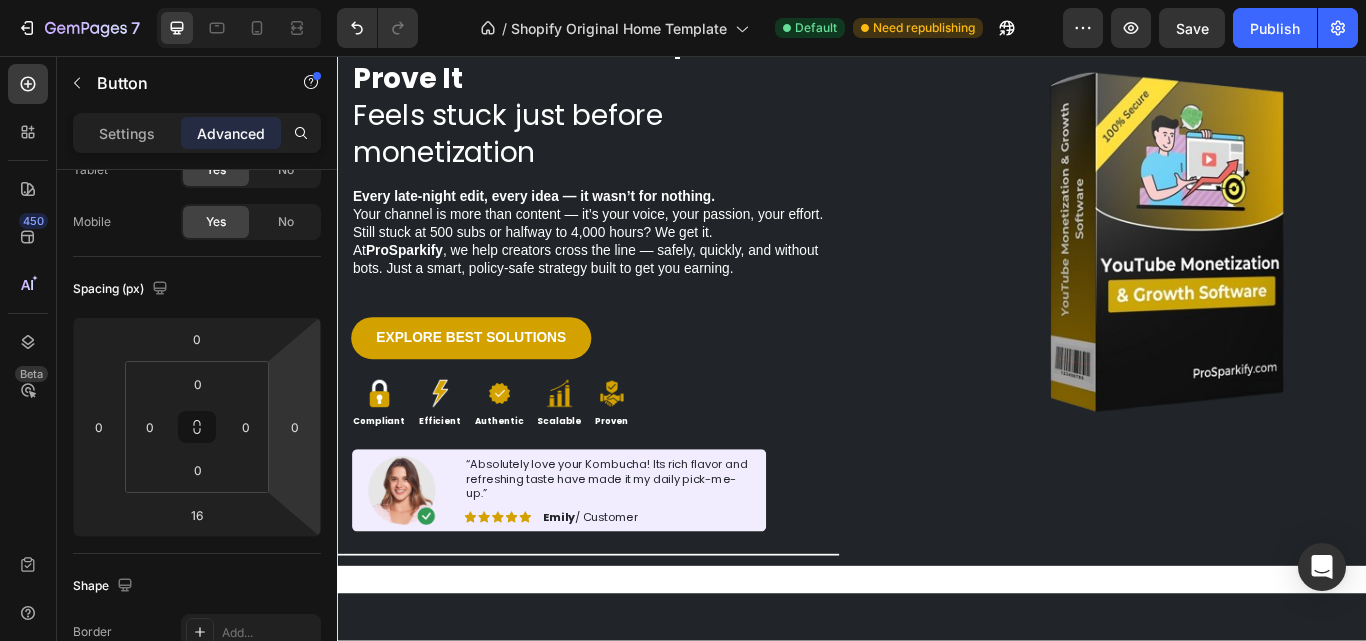 scroll, scrollTop: 165, scrollLeft: 0, axis: vertical 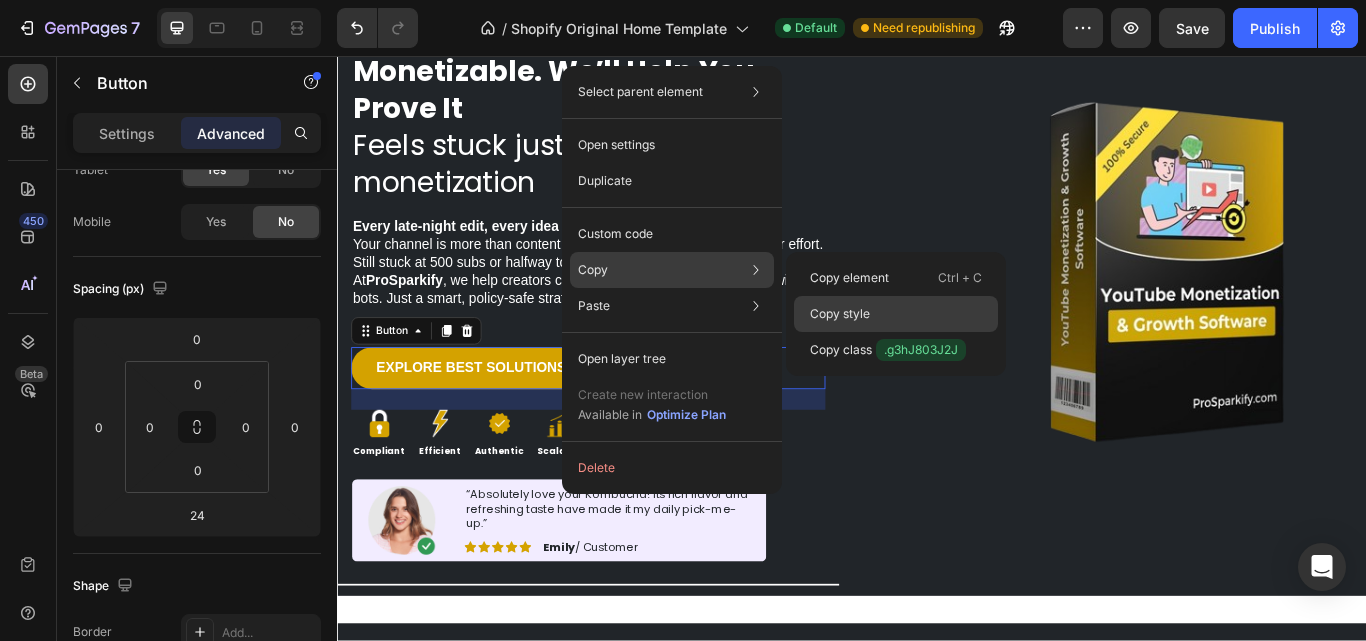 click on "Copy style" at bounding box center (840, 314) 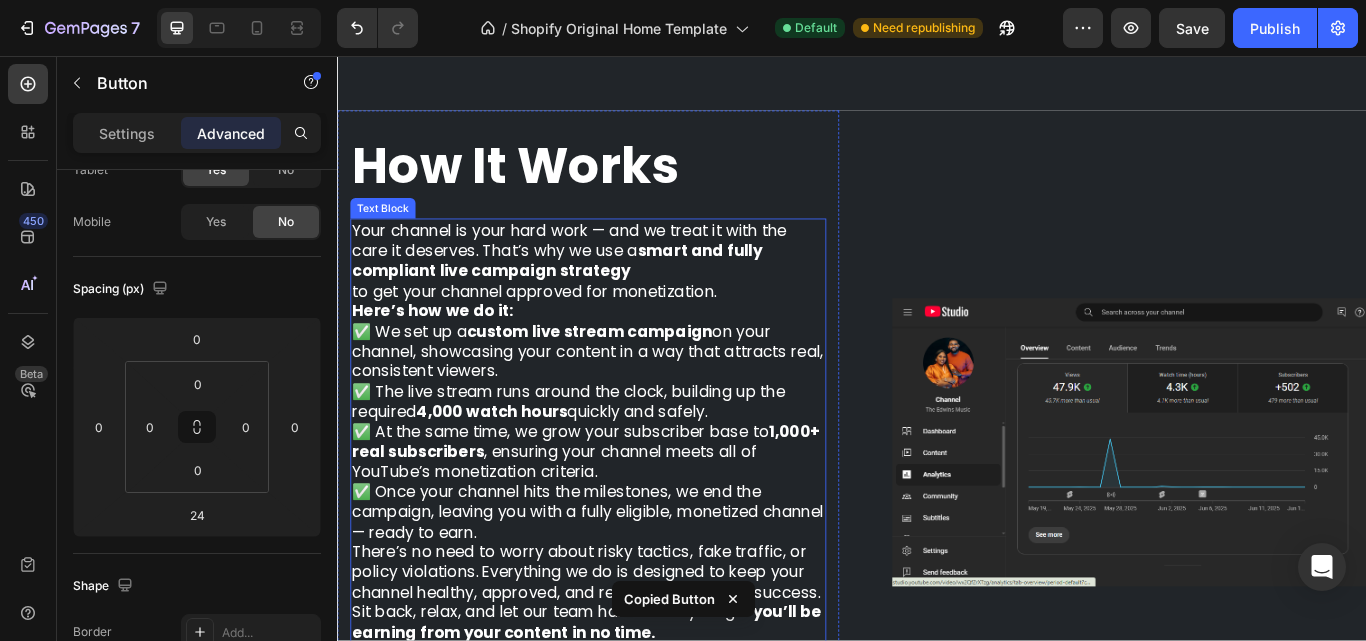 scroll, scrollTop: 2000, scrollLeft: 0, axis: vertical 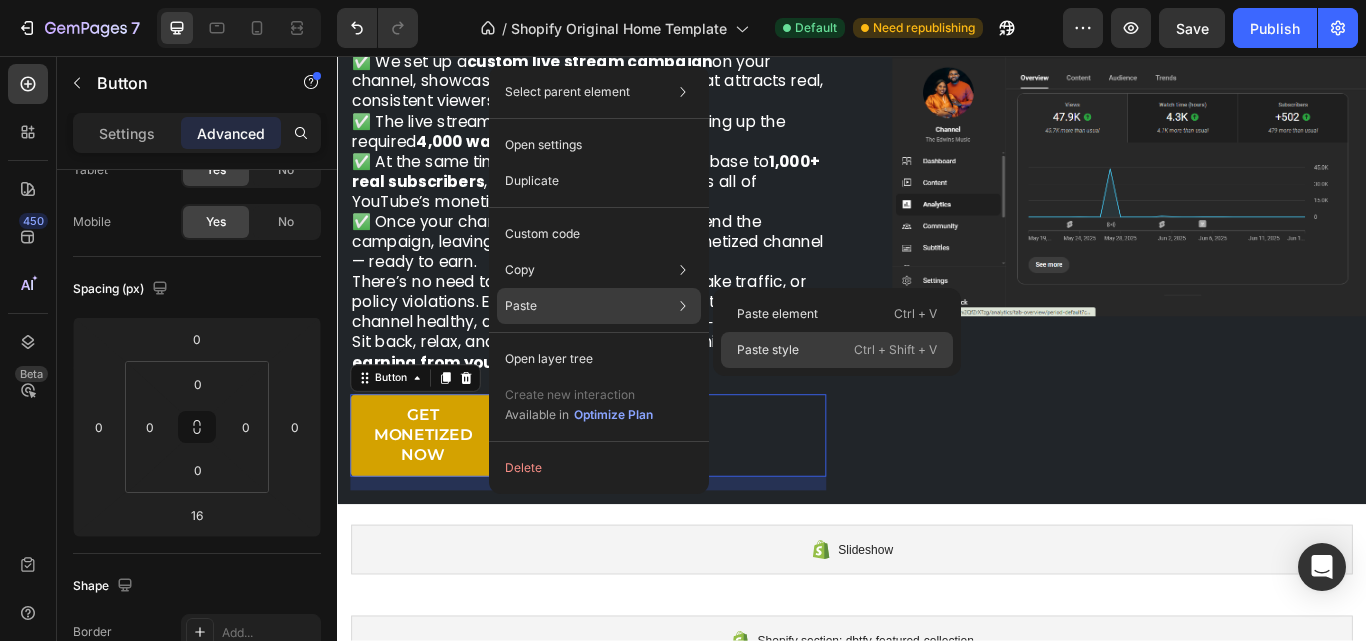 click on "Paste style" at bounding box center [768, 350] 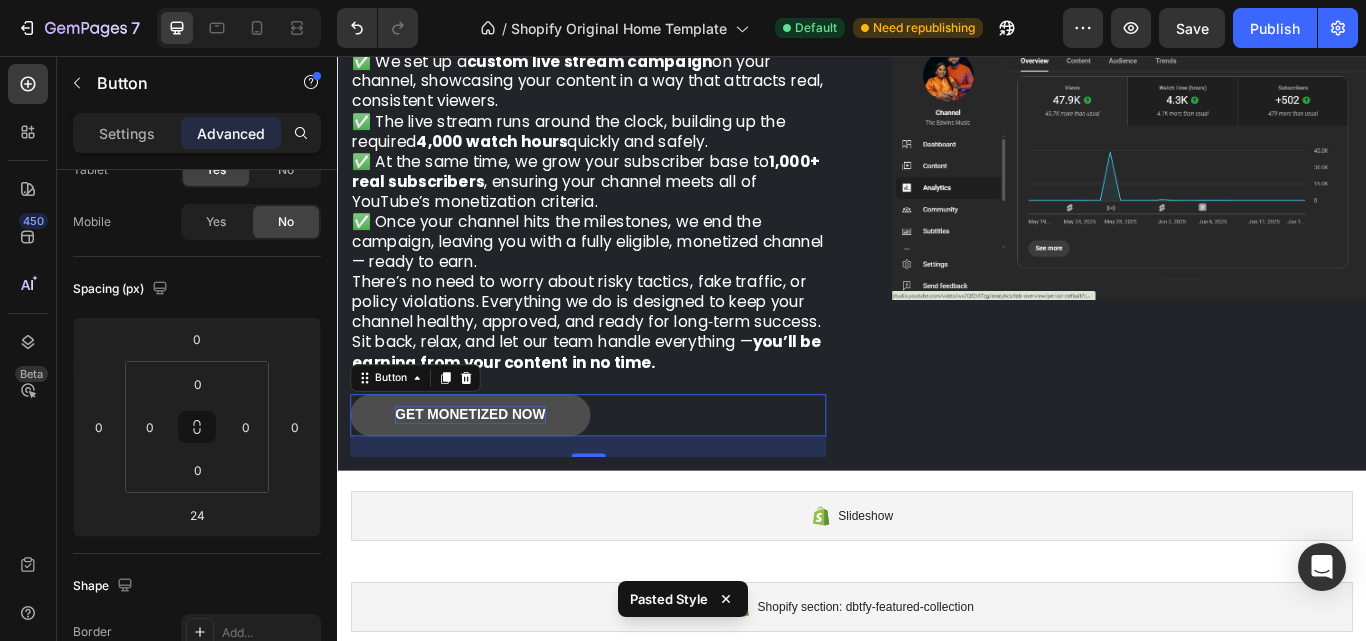 click on "Get Monetized Now" at bounding box center [491, 475] 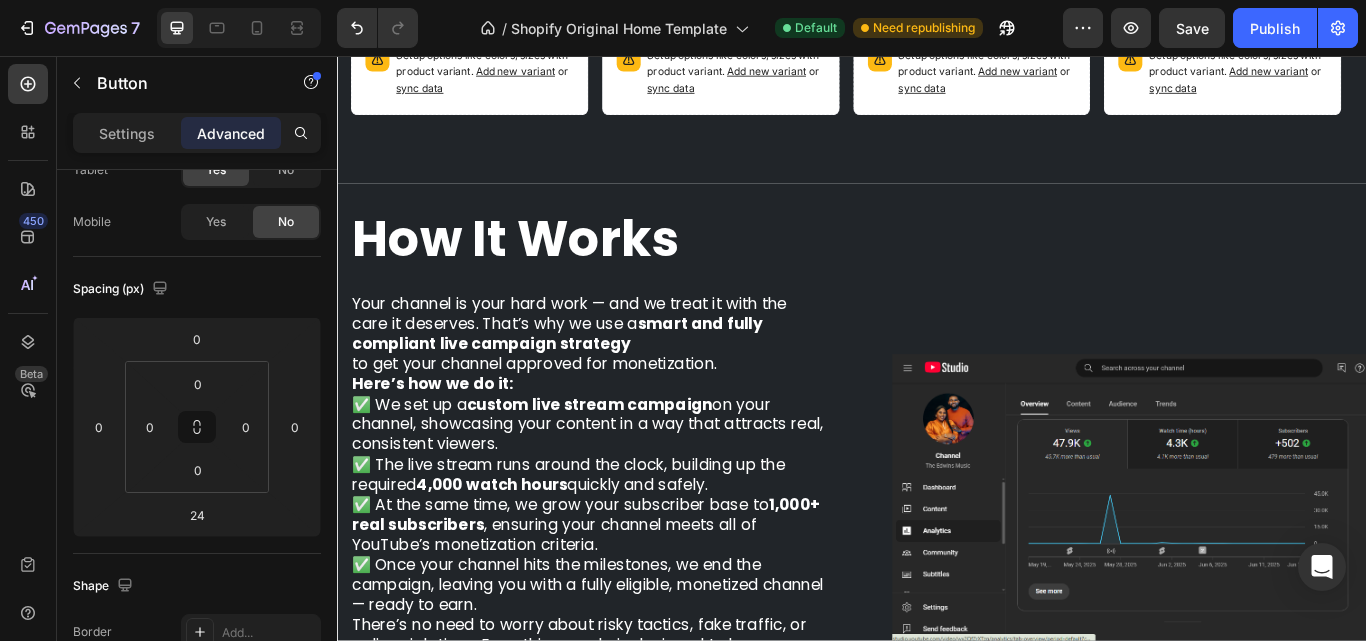 scroll, scrollTop: 1800, scrollLeft: 0, axis: vertical 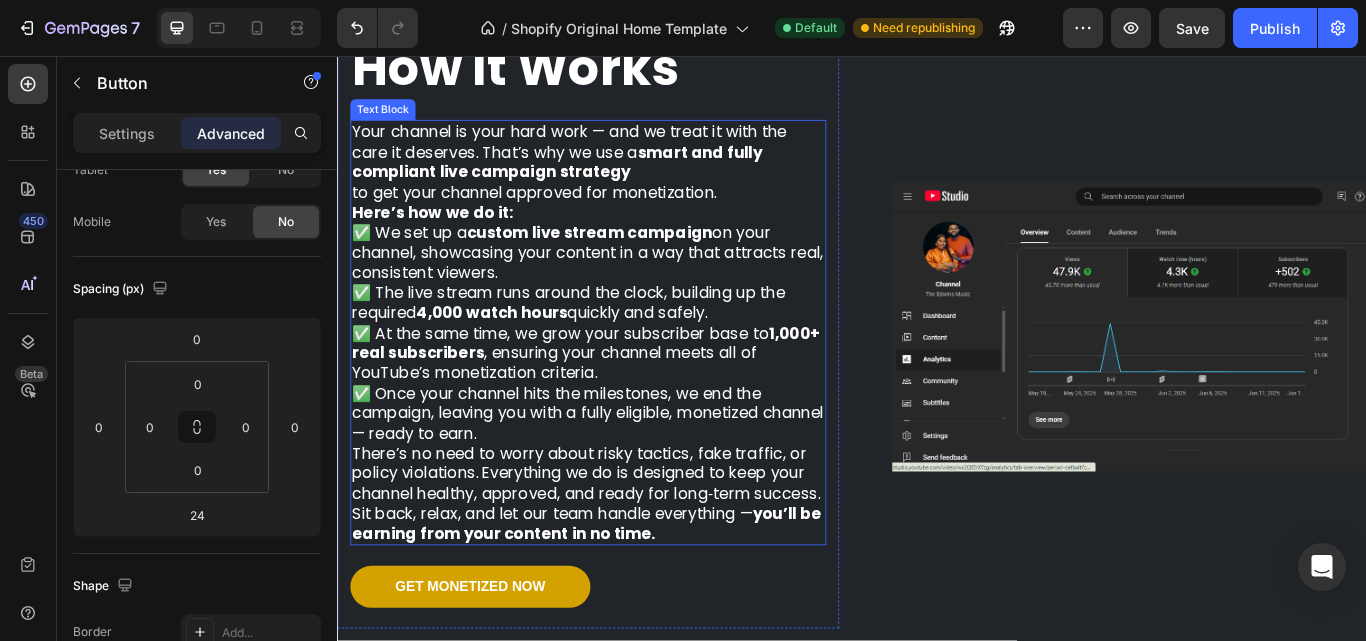 click on "✅ We set up a custom live stream campaign on your channel, showcasing your content in a way that attracts real, consistent viewers. ✅ The live stream runs around the clock, building up the required 4,000 watch hours quickly and safely. ✅ At the same time, we grow your subscriber base to 1,000+ real subscribers, ensuring your channel meets all of YouTube’s monetization criteria. ✅ Once your channel hits the milestones, we end the campaign, leaving you with a fully eligible, monetized channel — ready to earn." at bounding box center [629, 379] 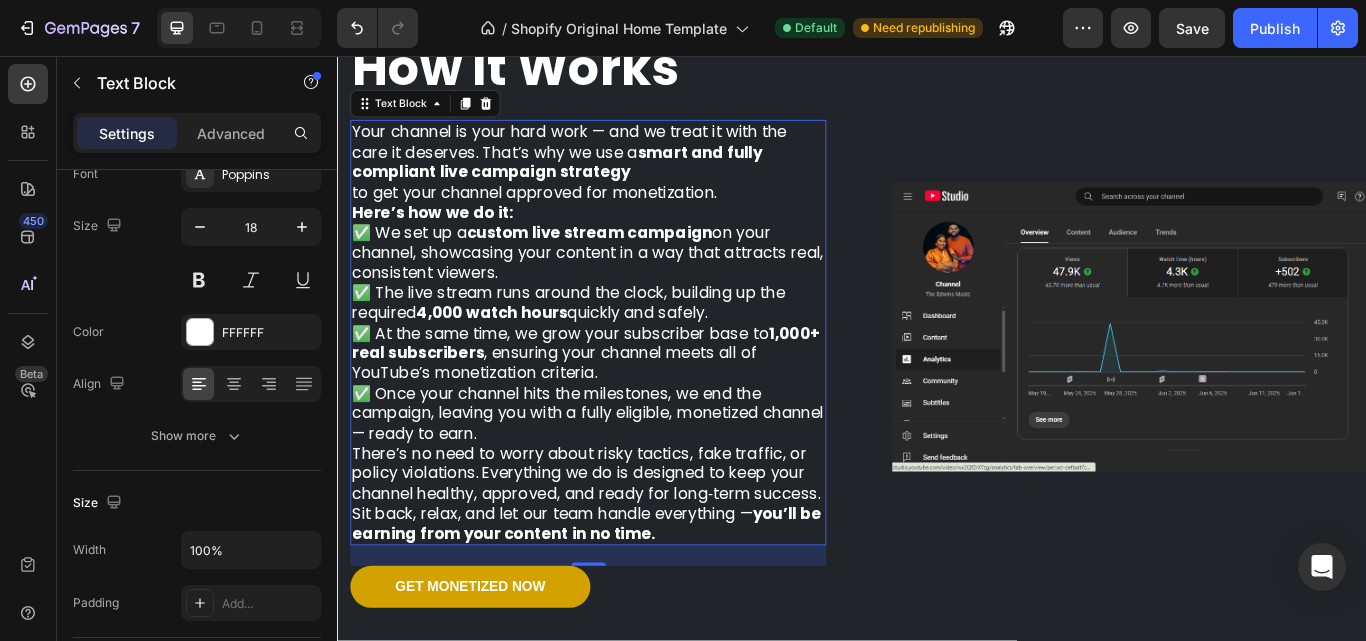 scroll, scrollTop: 0, scrollLeft: 0, axis: both 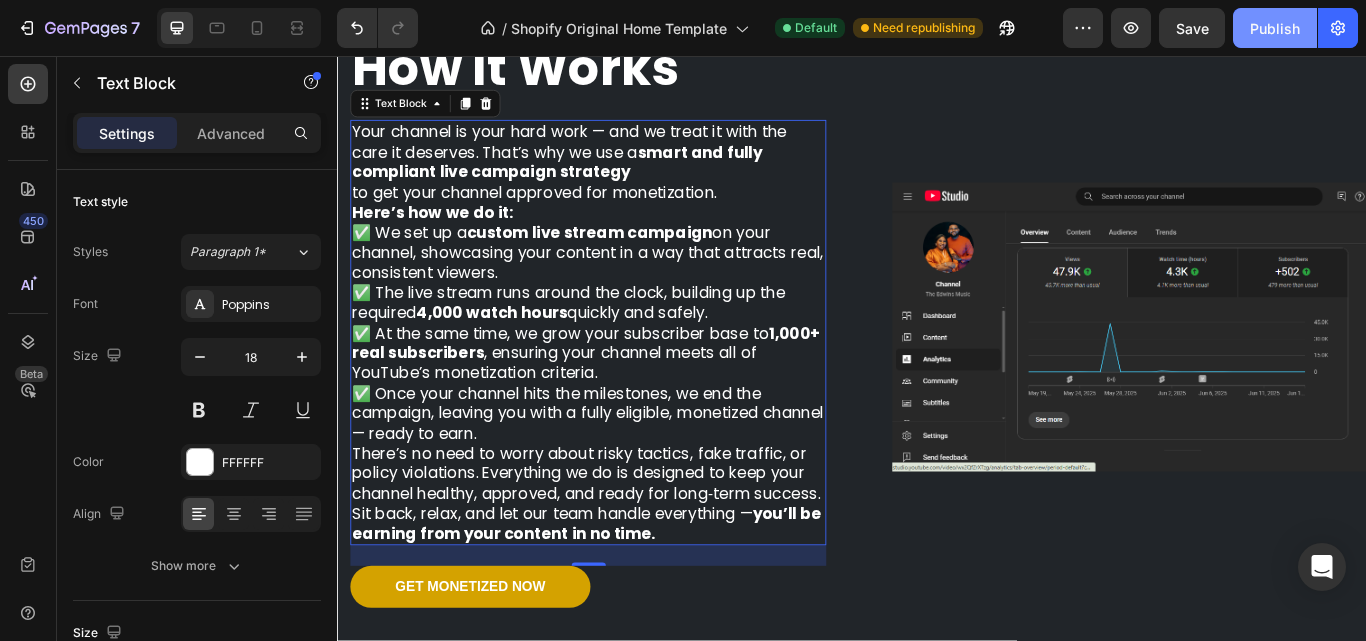 click on "Publish" at bounding box center [1275, 28] 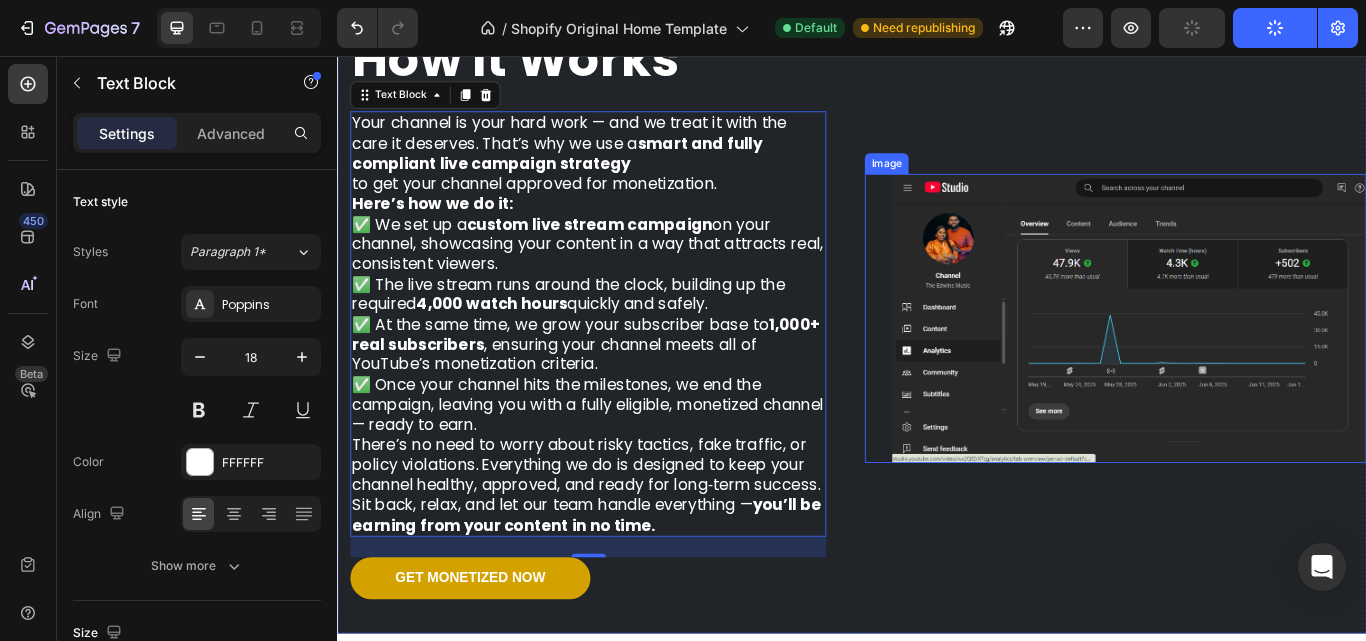scroll, scrollTop: 1700, scrollLeft: 0, axis: vertical 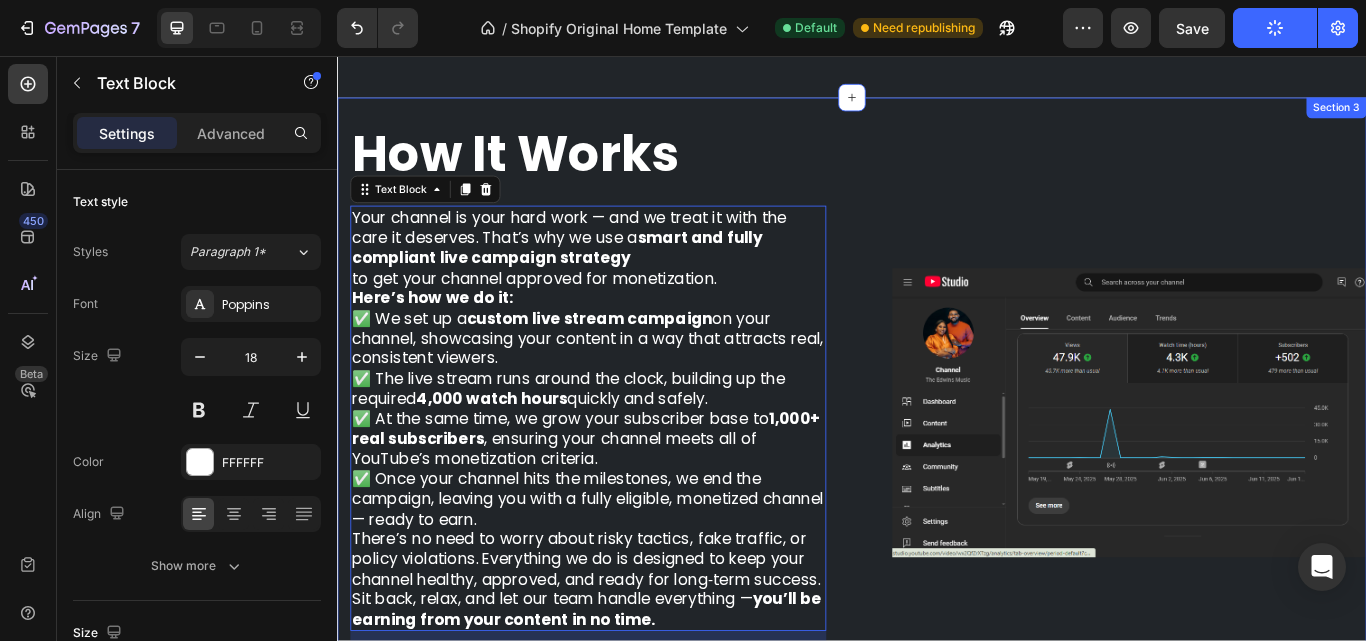 click on "Image" at bounding box center (1244, 472) 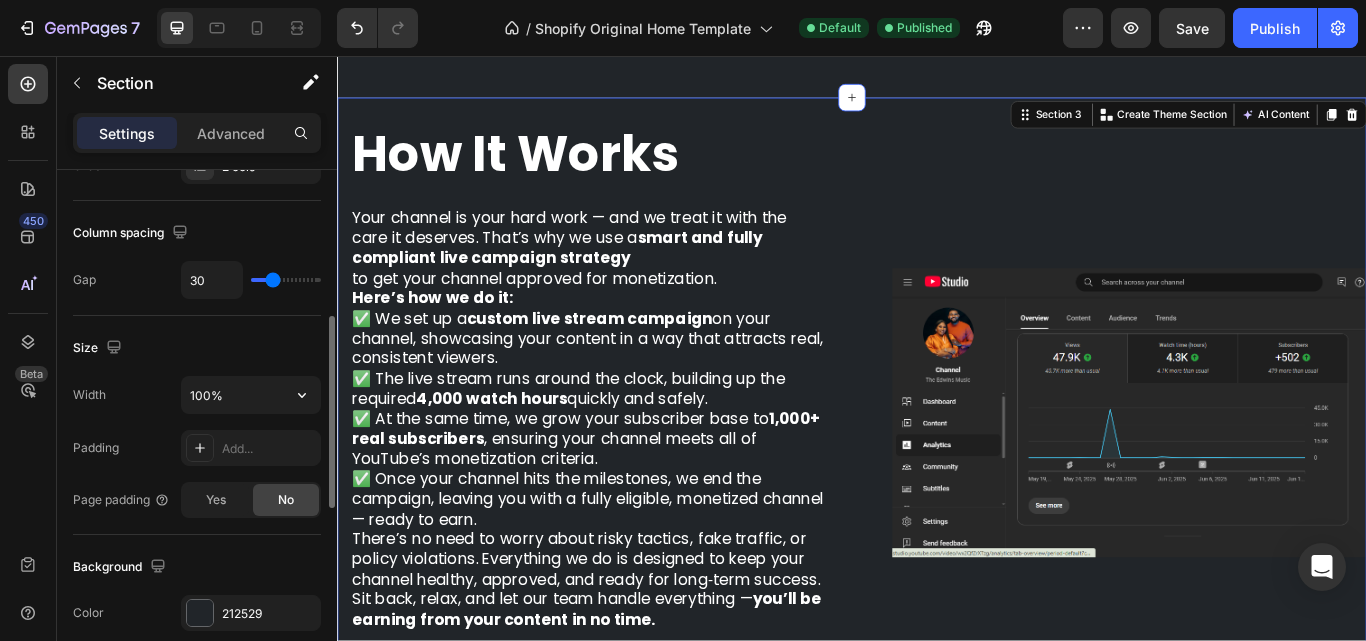 scroll, scrollTop: 500, scrollLeft: 0, axis: vertical 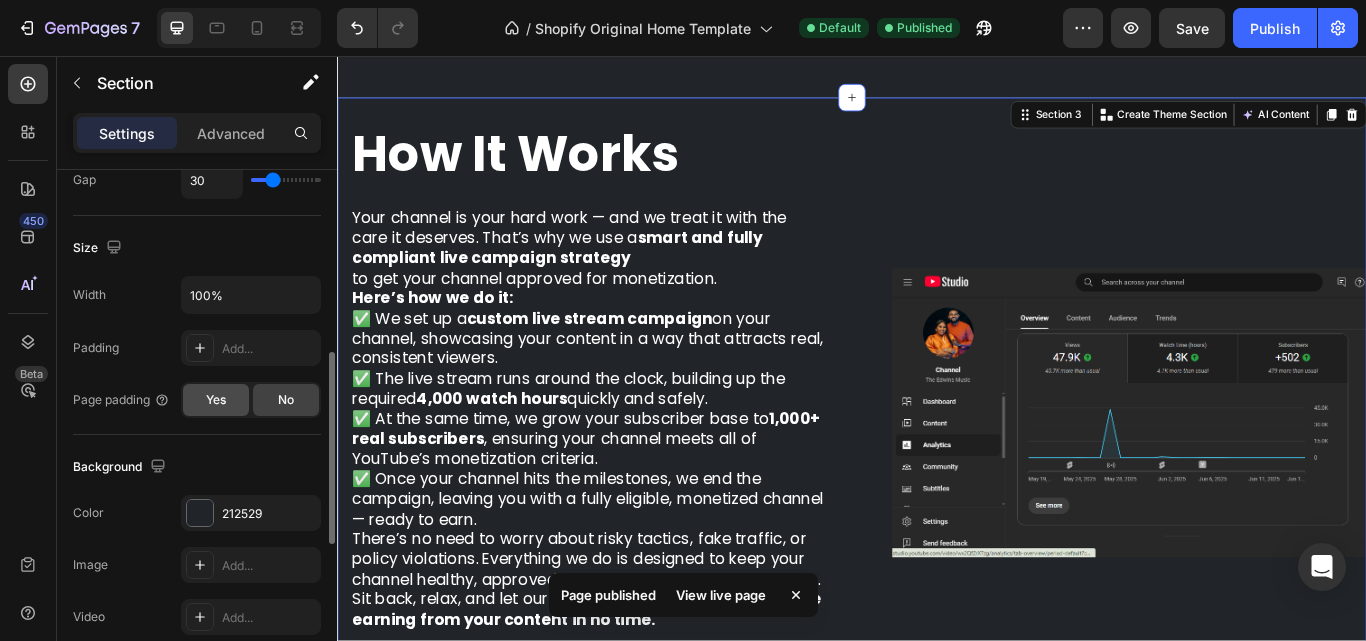 click on "Yes" 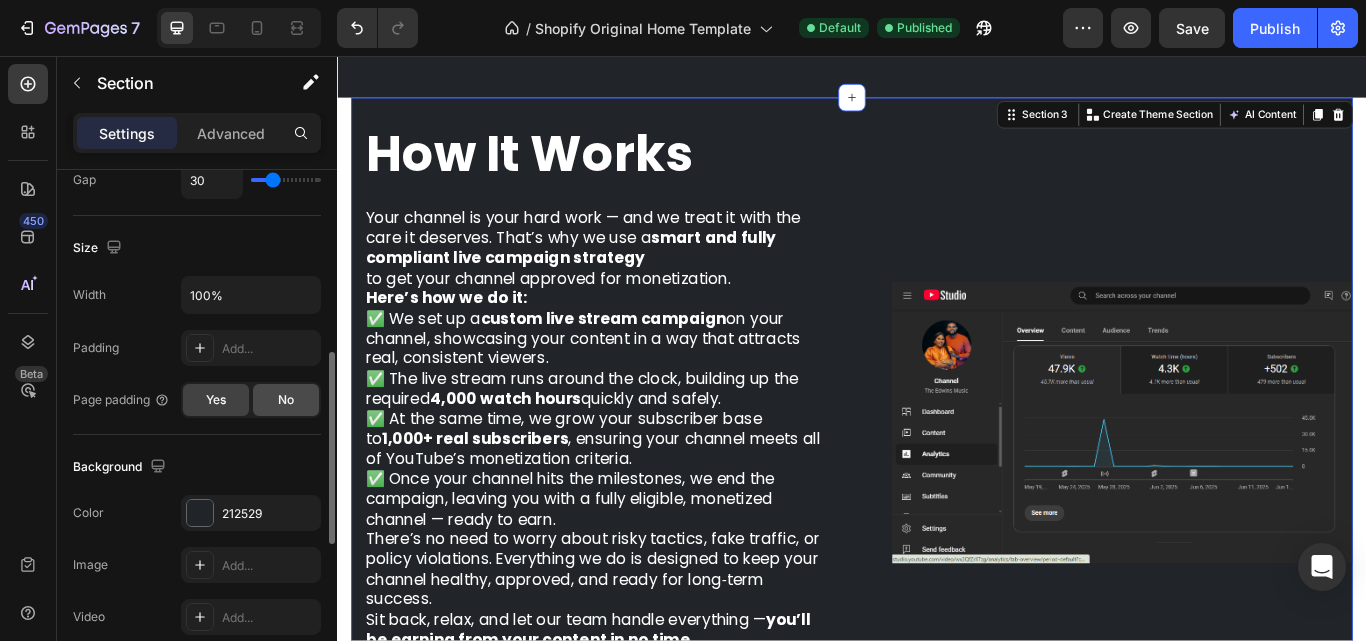 click on "No" 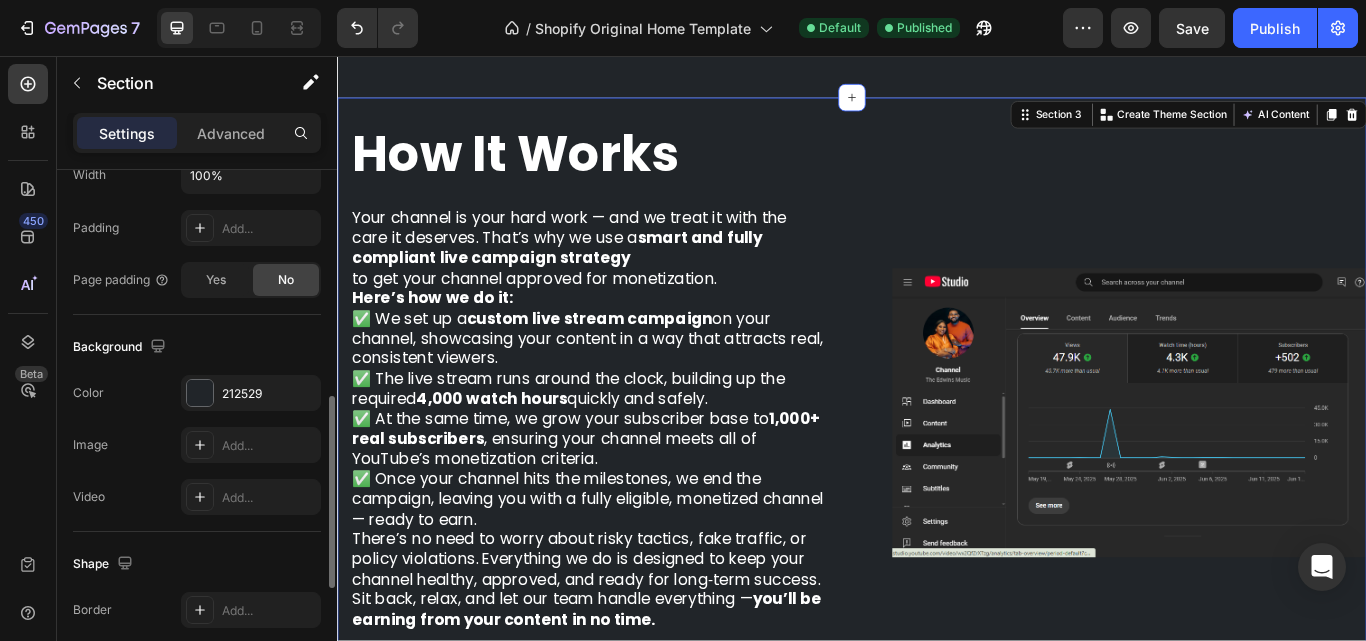 scroll, scrollTop: 420, scrollLeft: 0, axis: vertical 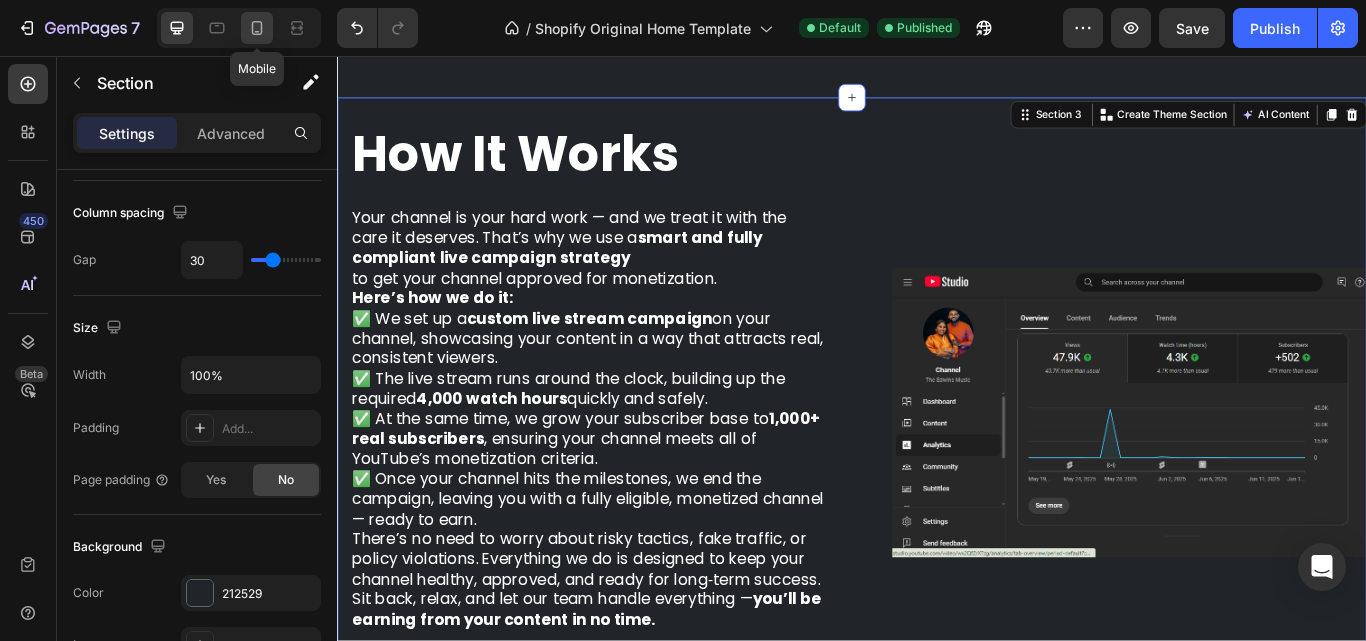 click 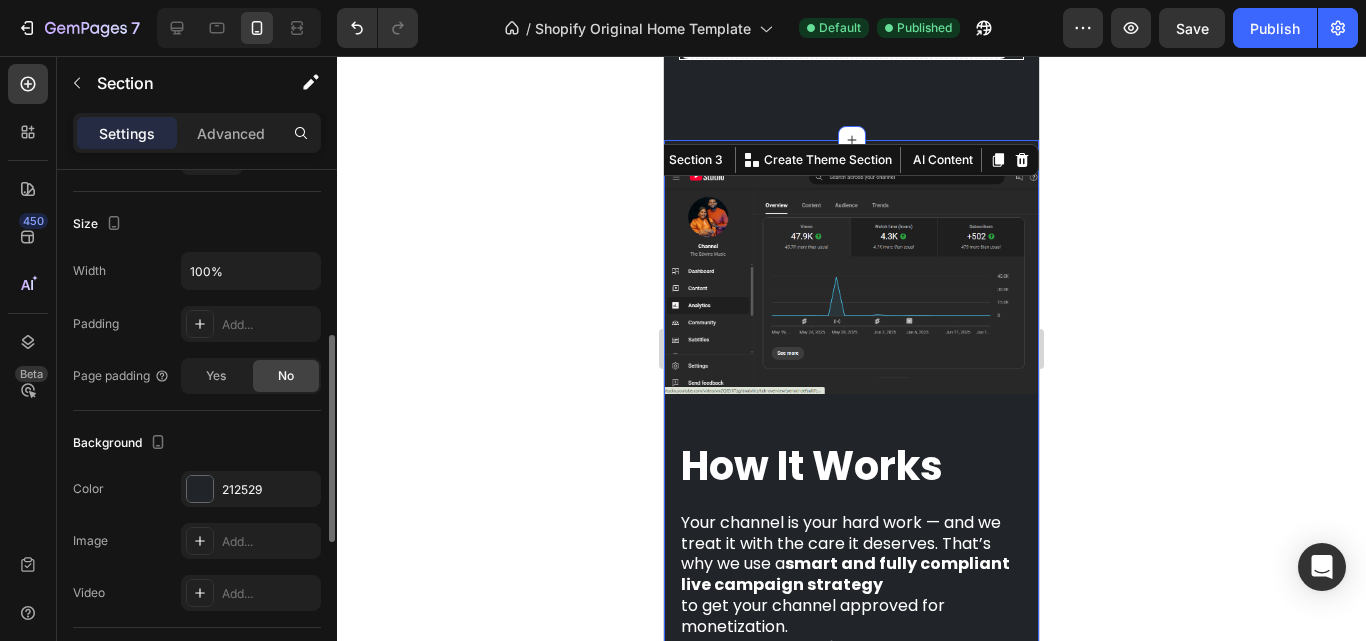scroll, scrollTop: 1742, scrollLeft: 0, axis: vertical 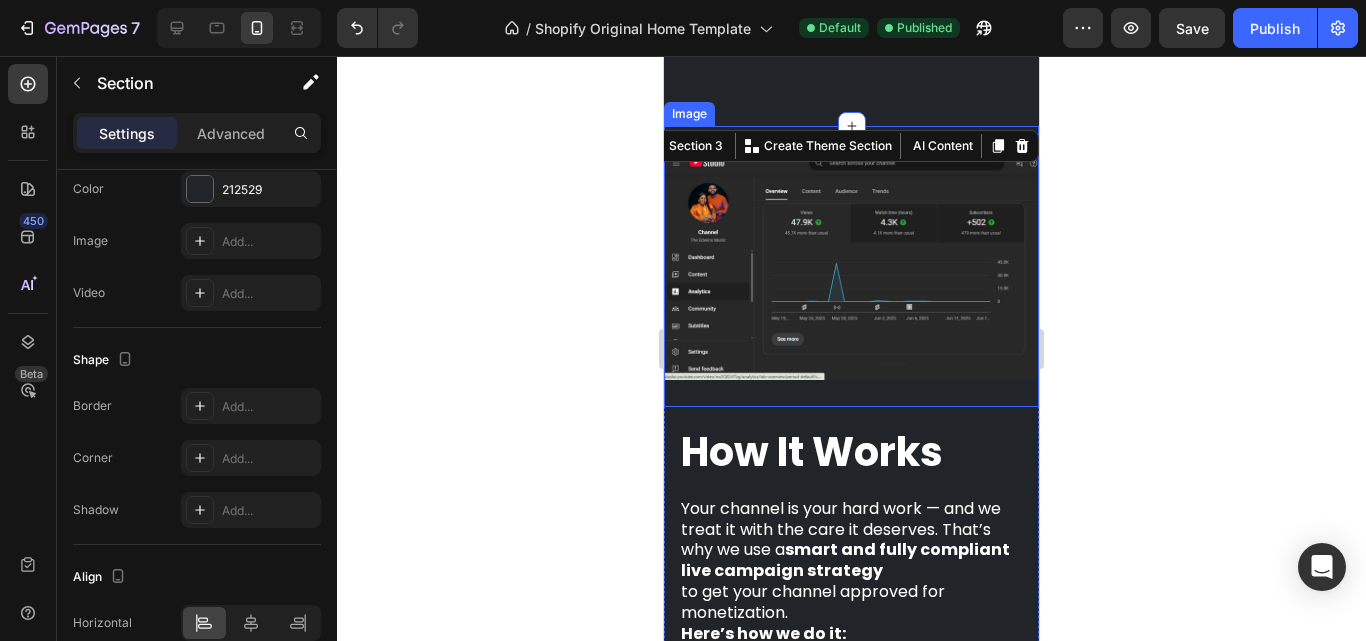 click at bounding box center [851, 266] 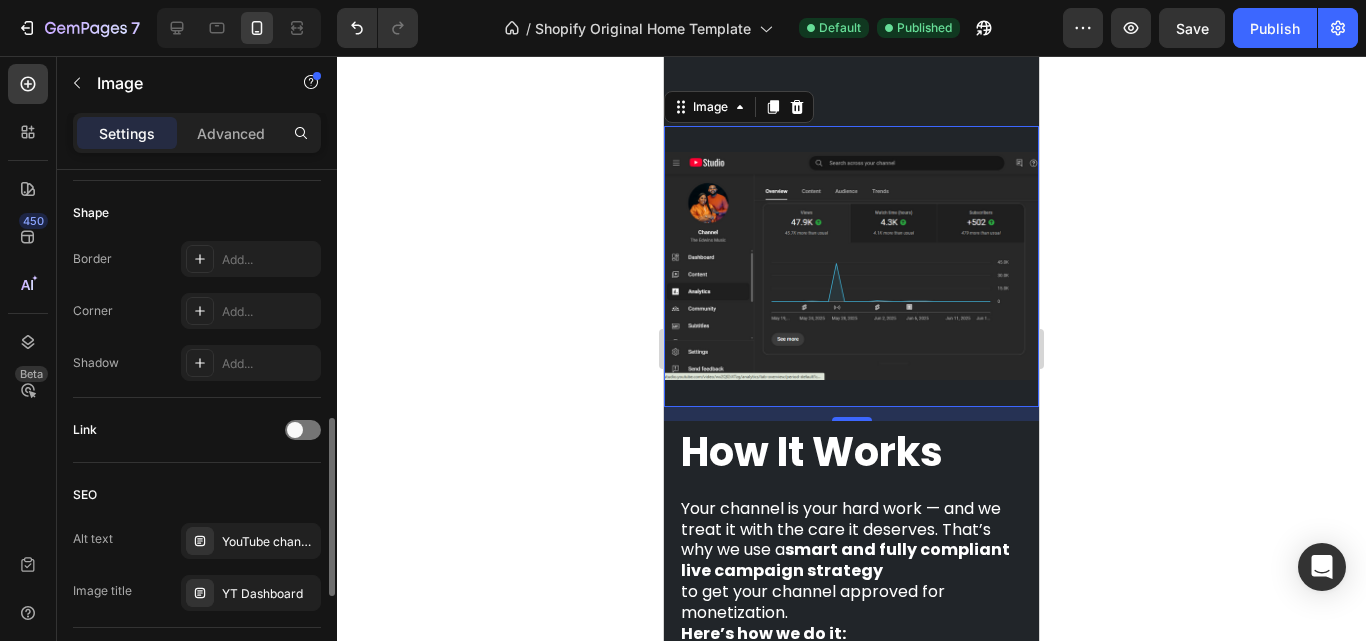 scroll, scrollTop: 632, scrollLeft: 0, axis: vertical 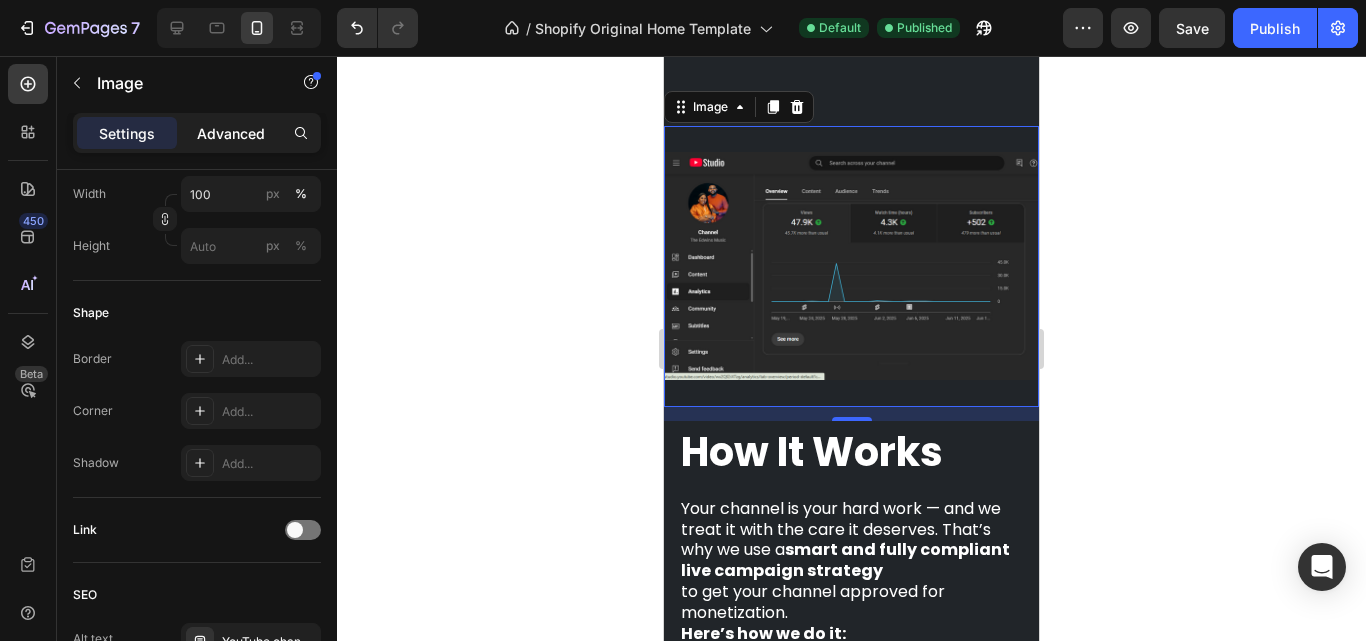 click on "Advanced" at bounding box center (231, 133) 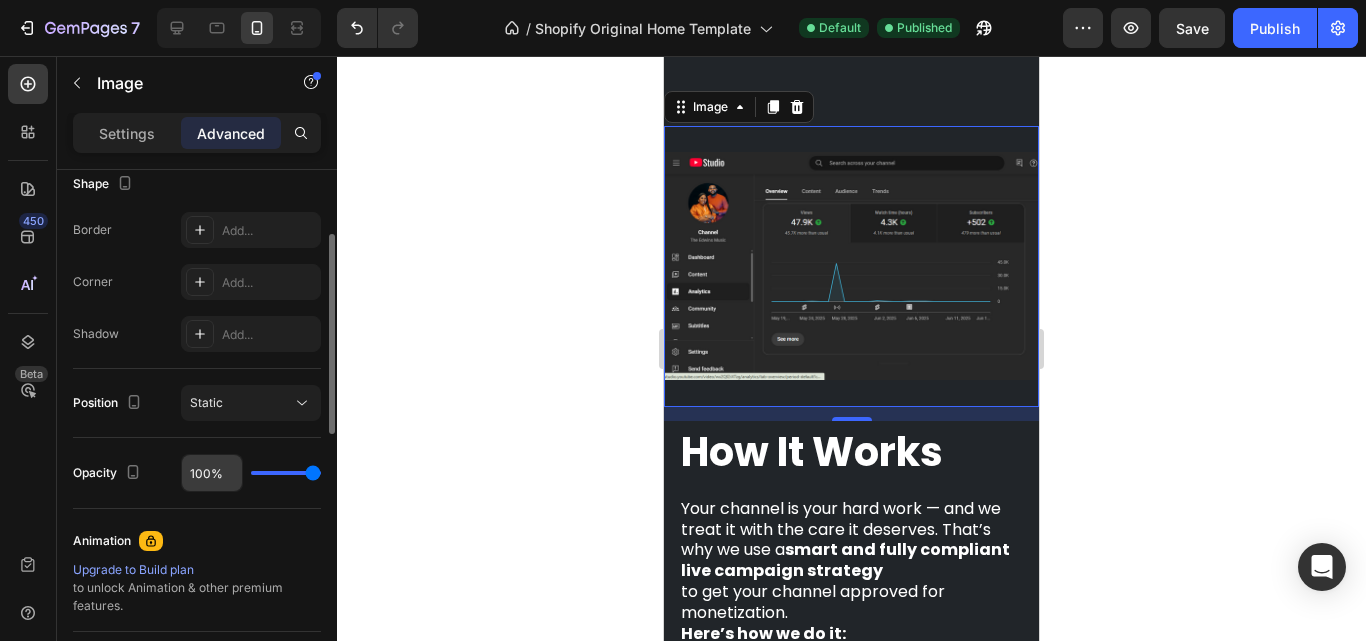 scroll, scrollTop: 432, scrollLeft: 0, axis: vertical 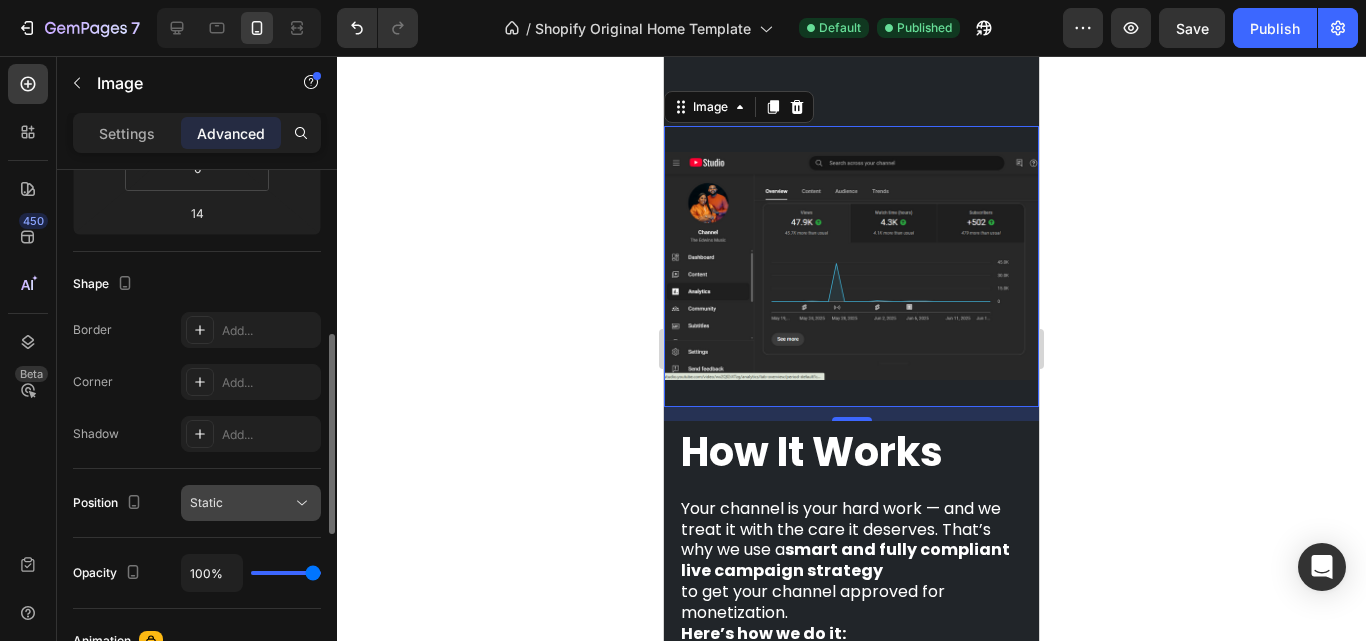click on "Static" at bounding box center (241, 503) 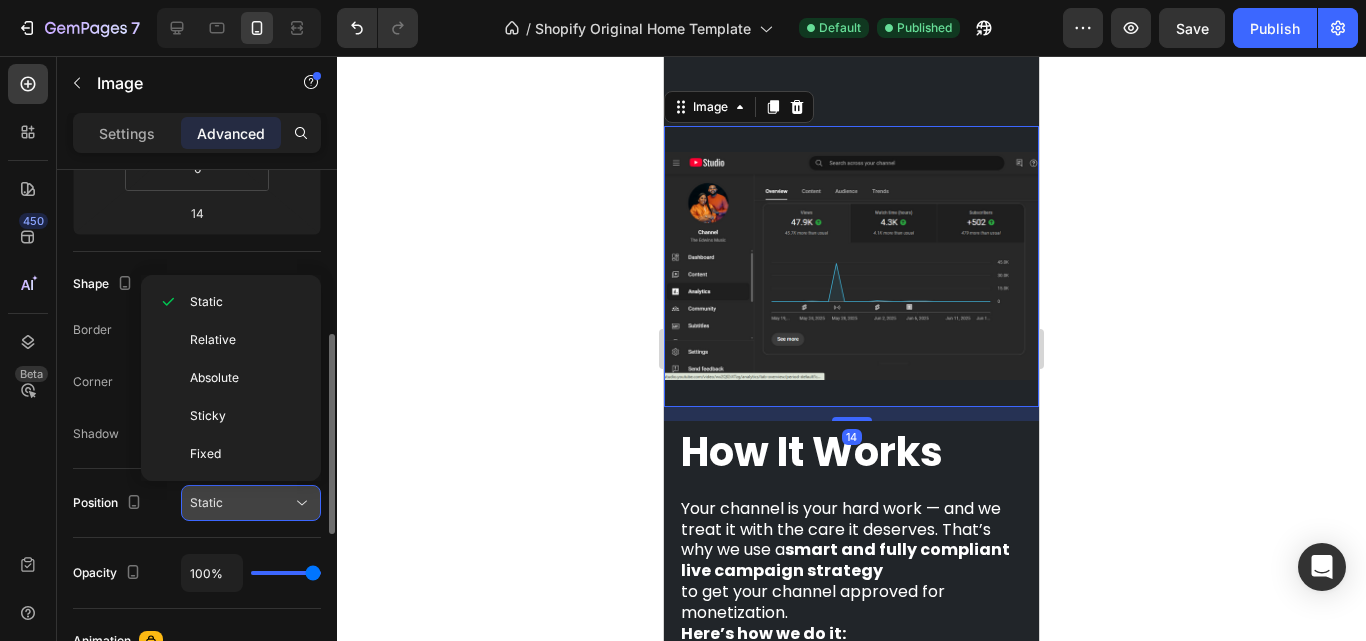 click on "Static" at bounding box center (241, 503) 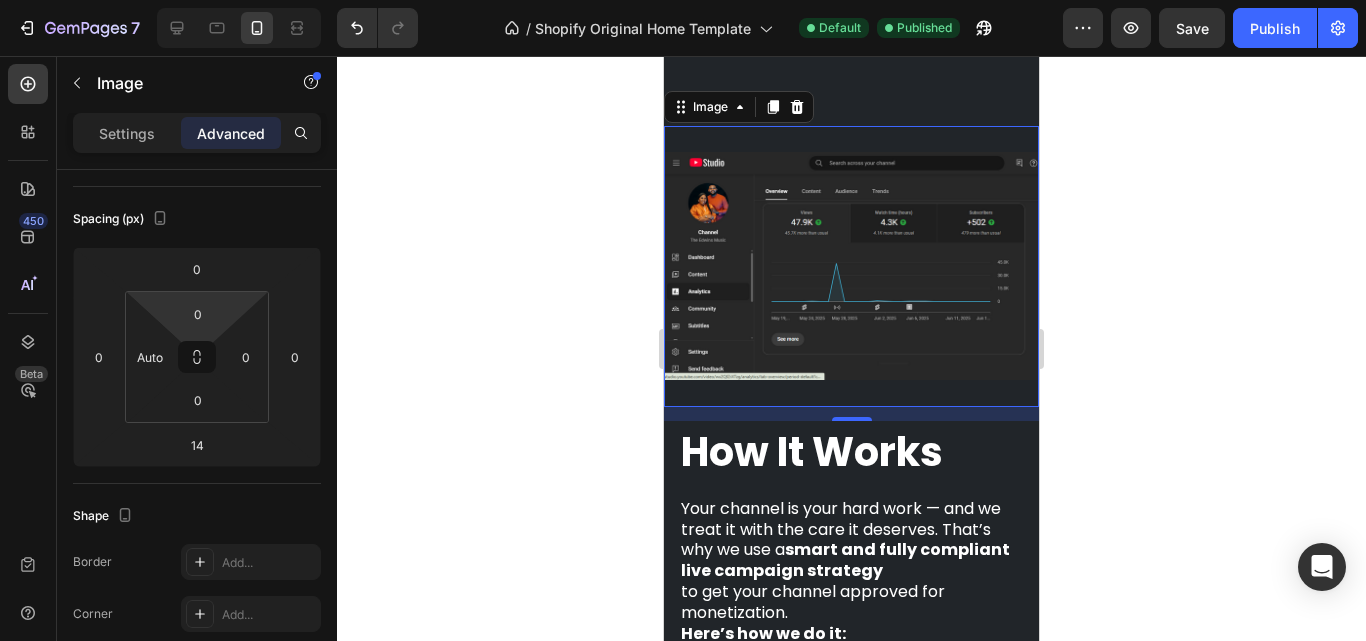 scroll, scrollTop: 0, scrollLeft: 0, axis: both 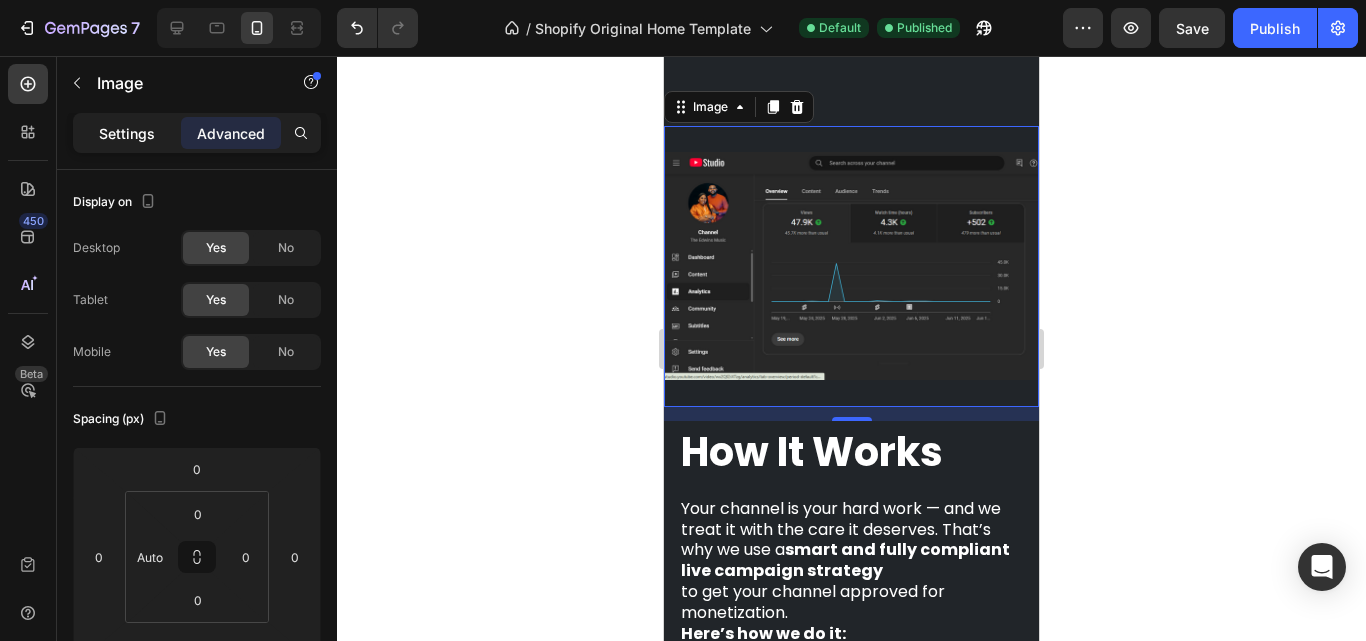 click on "Settings" at bounding box center [127, 133] 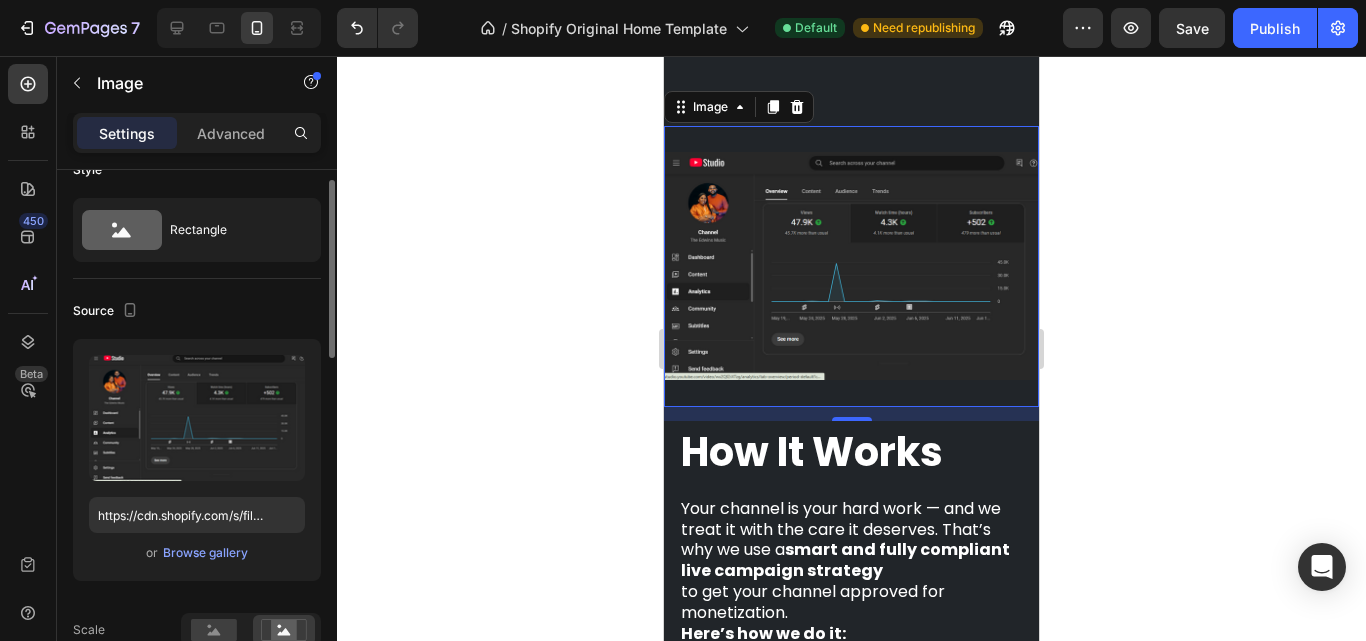 scroll, scrollTop: 0, scrollLeft: 0, axis: both 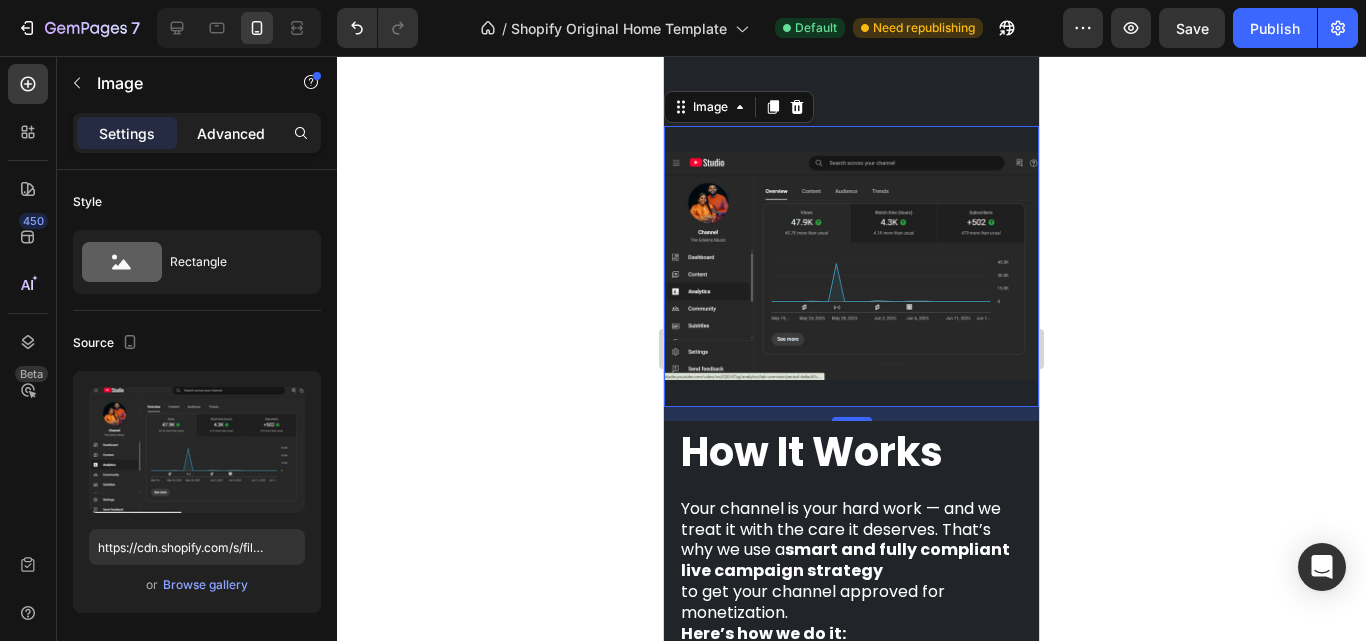 click on "Advanced" 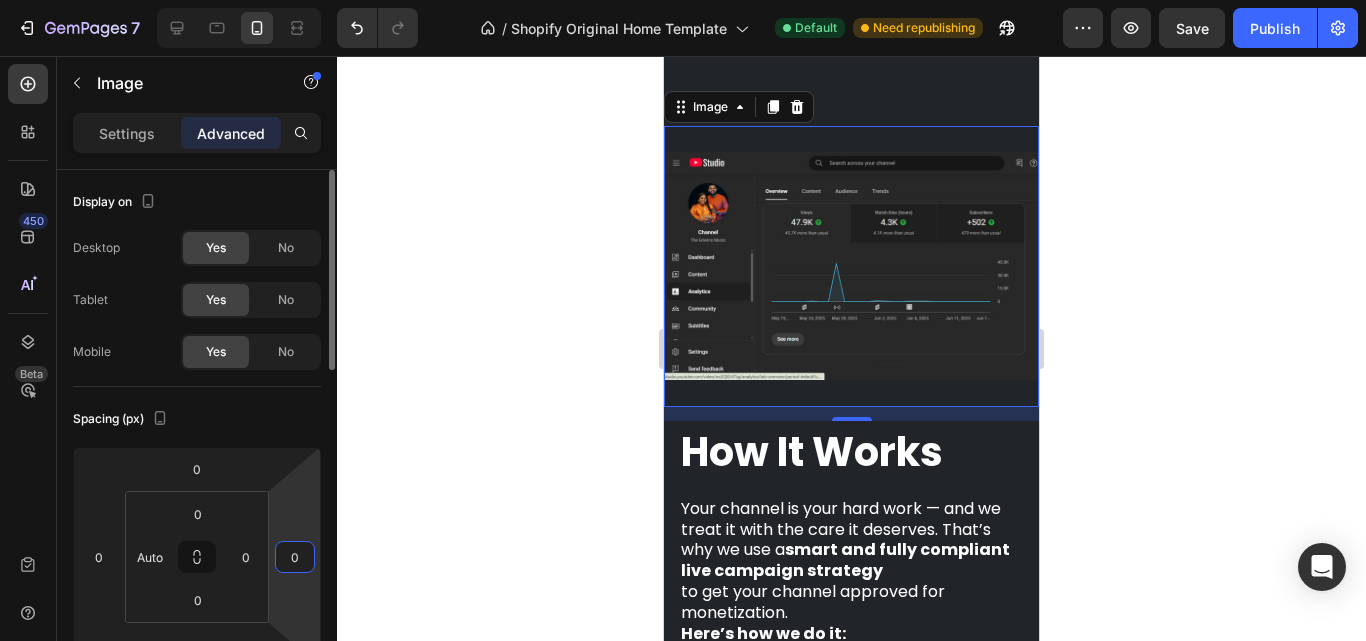 click on "0" at bounding box center [295, 557] 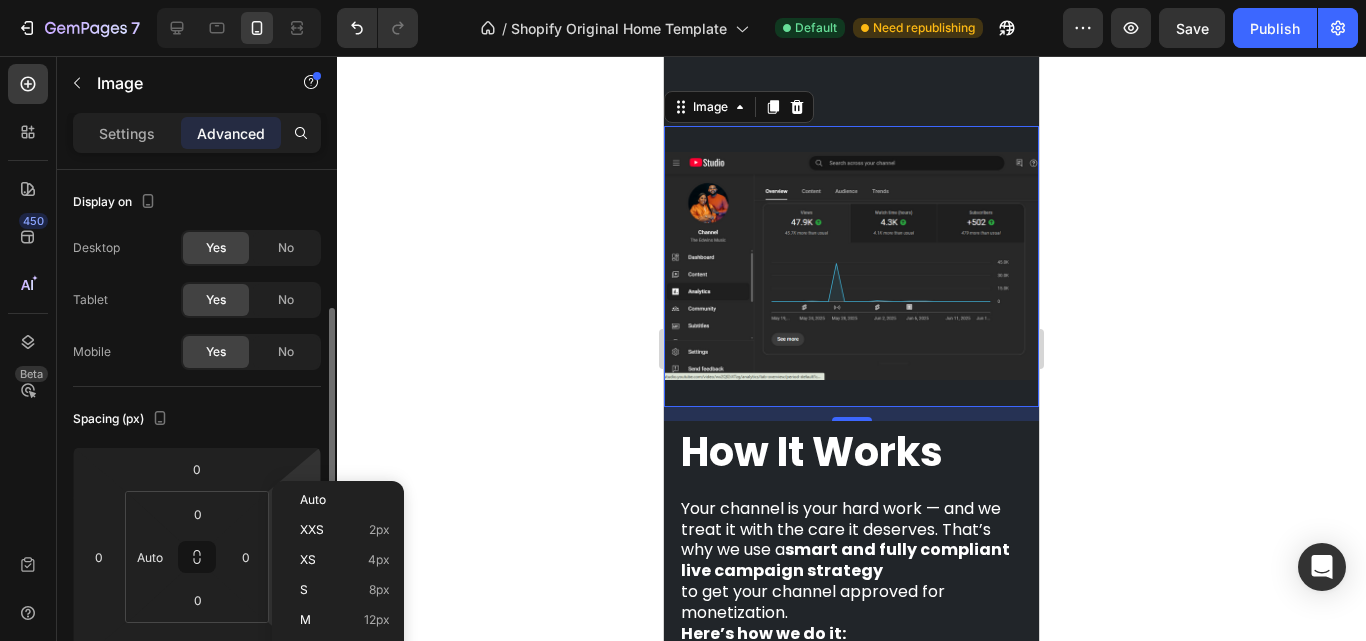 scroll, scrollTop: 100, scrollLeft: 0, axis: vertical 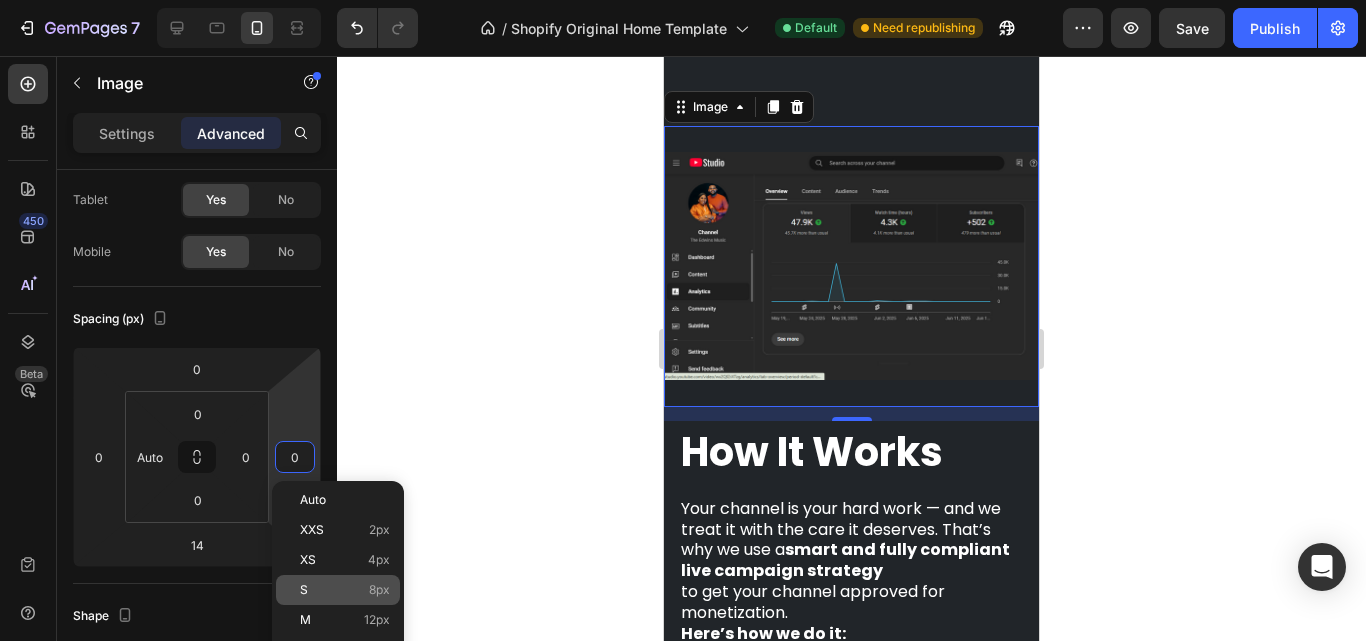 click on "S 8px" at bounding box center [345, 590] 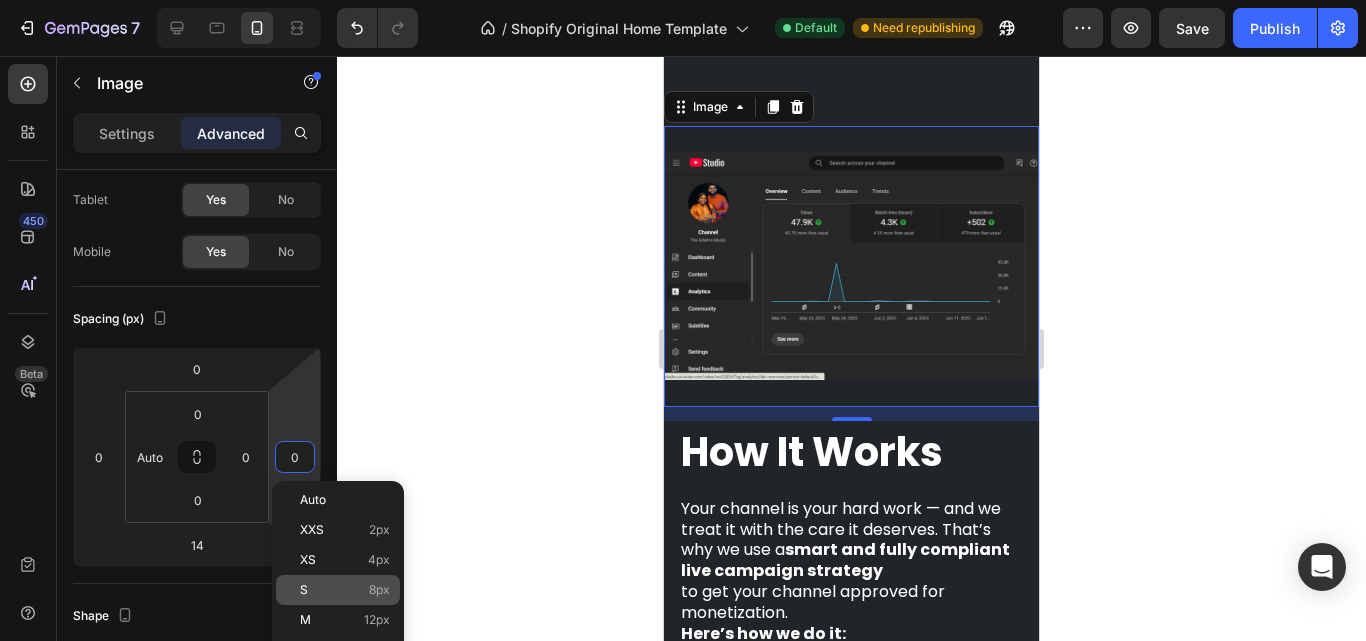 type on "8" 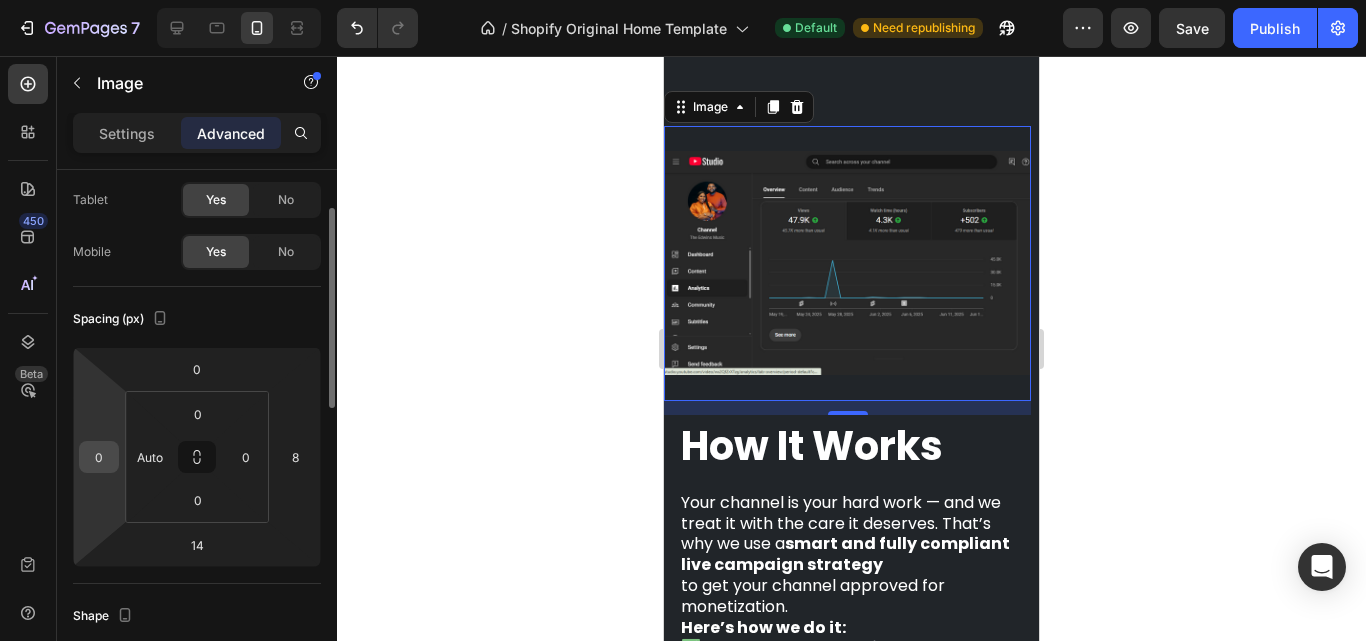 click on "0" at bounding box center [99, 457] 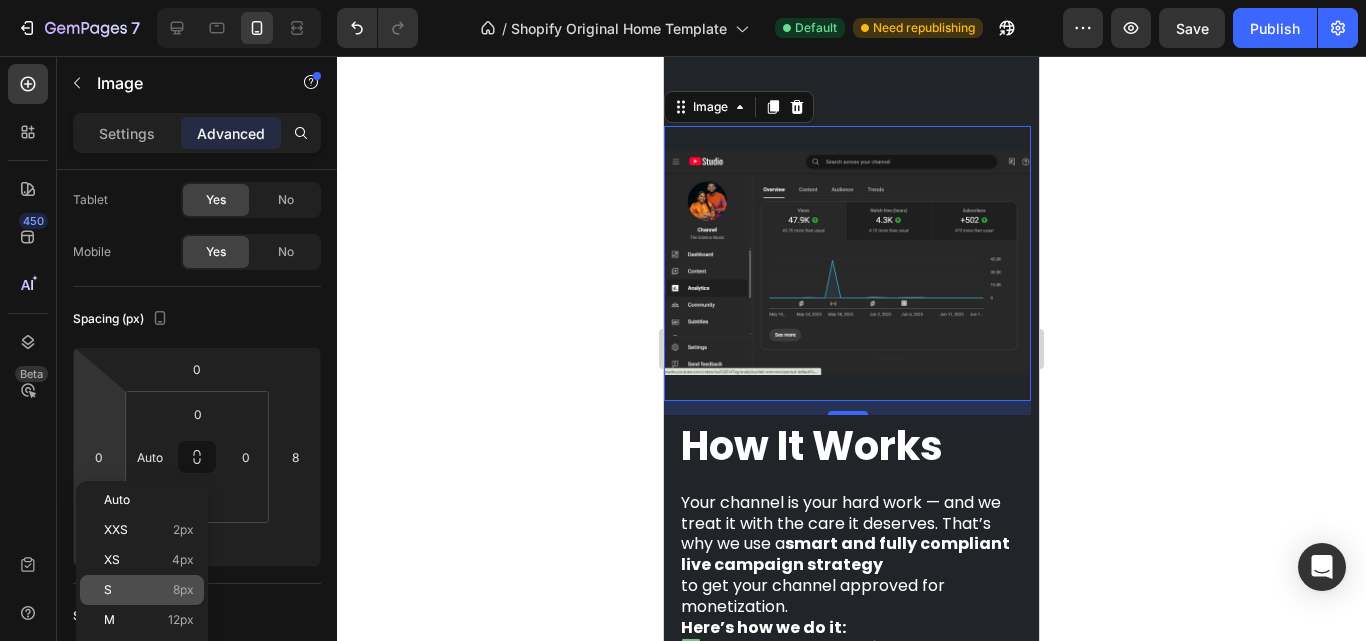 click on "S 8px" at bounding box center [149, 590] 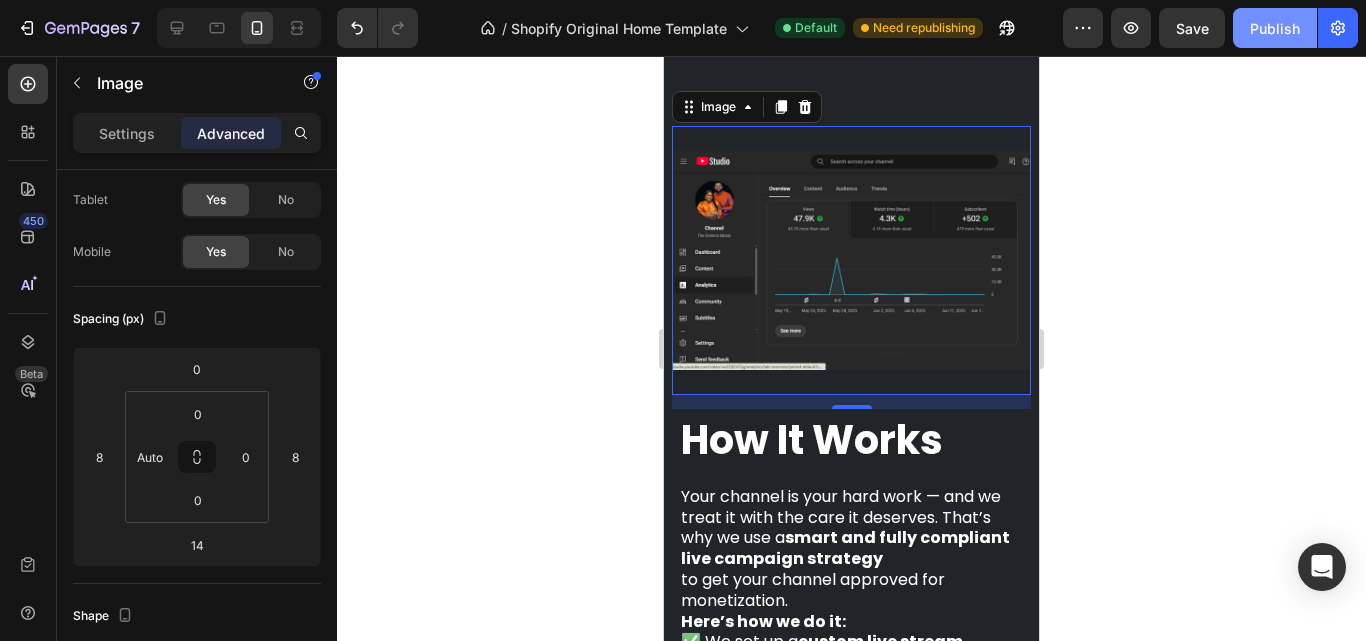 click on "Publish" at bounding box center (1275, 28) 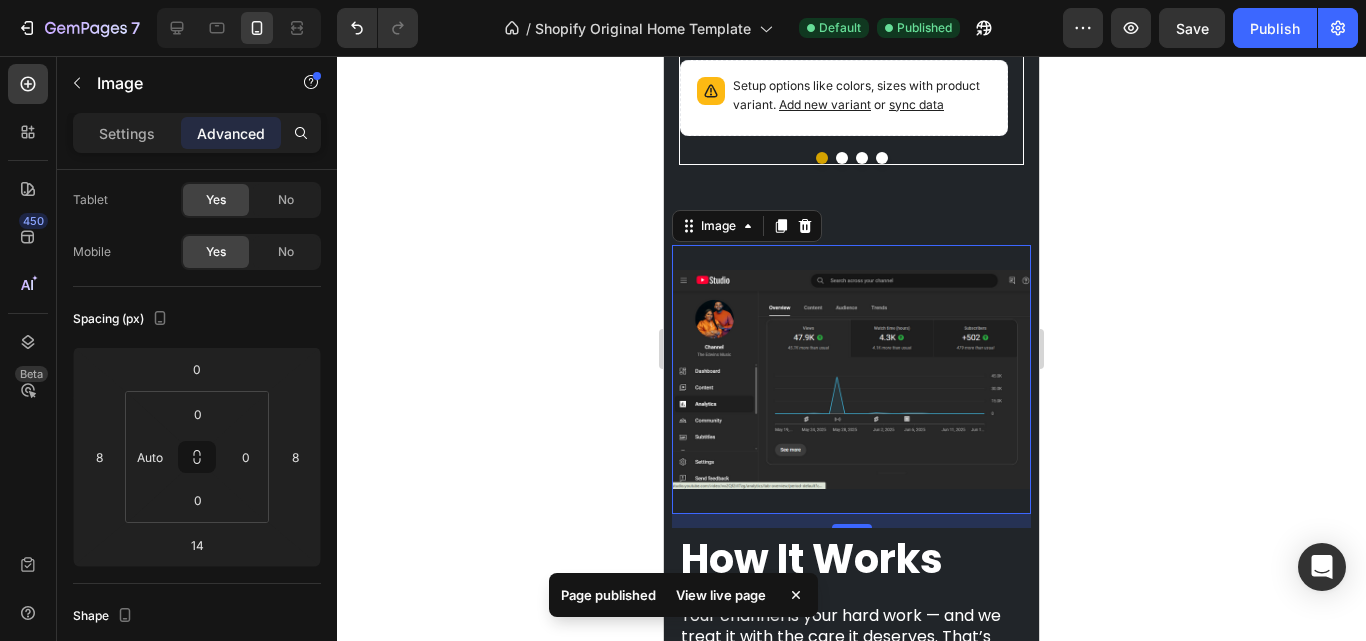 scroll, scrollTop: 1642, scrollLeft: 0, axis: vertical 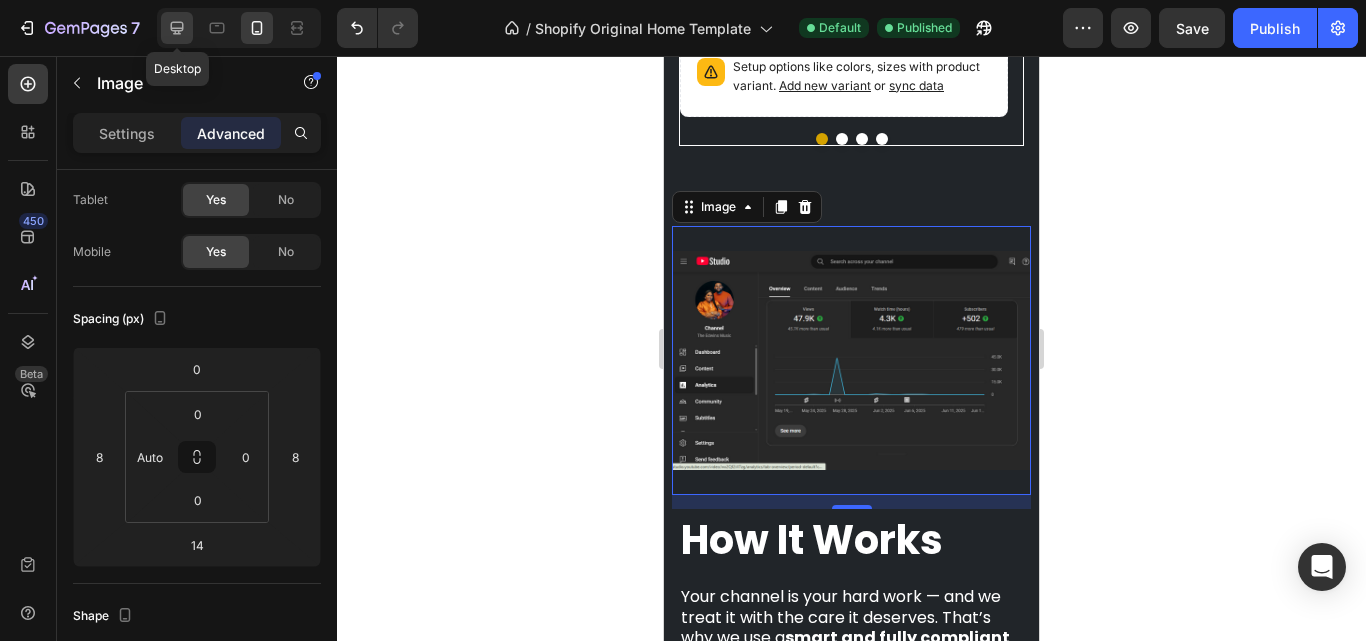 click 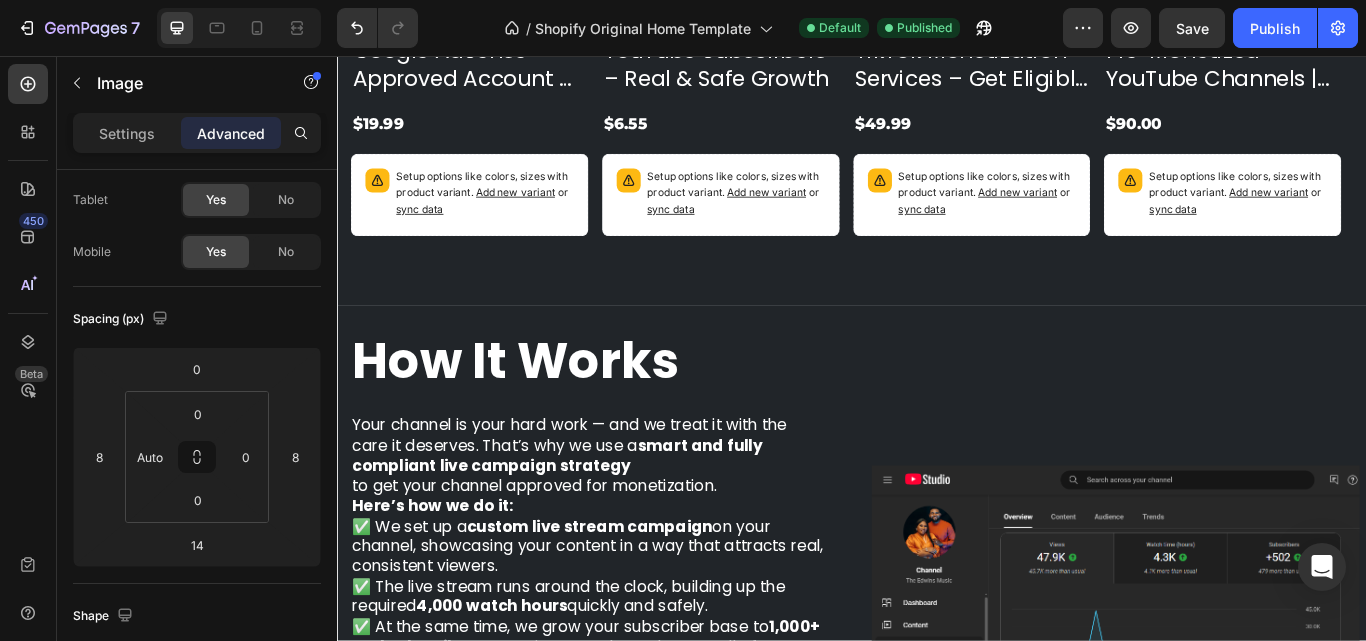scroll, scrollTop: 1480, scrollLeft: 0, axis: vertical 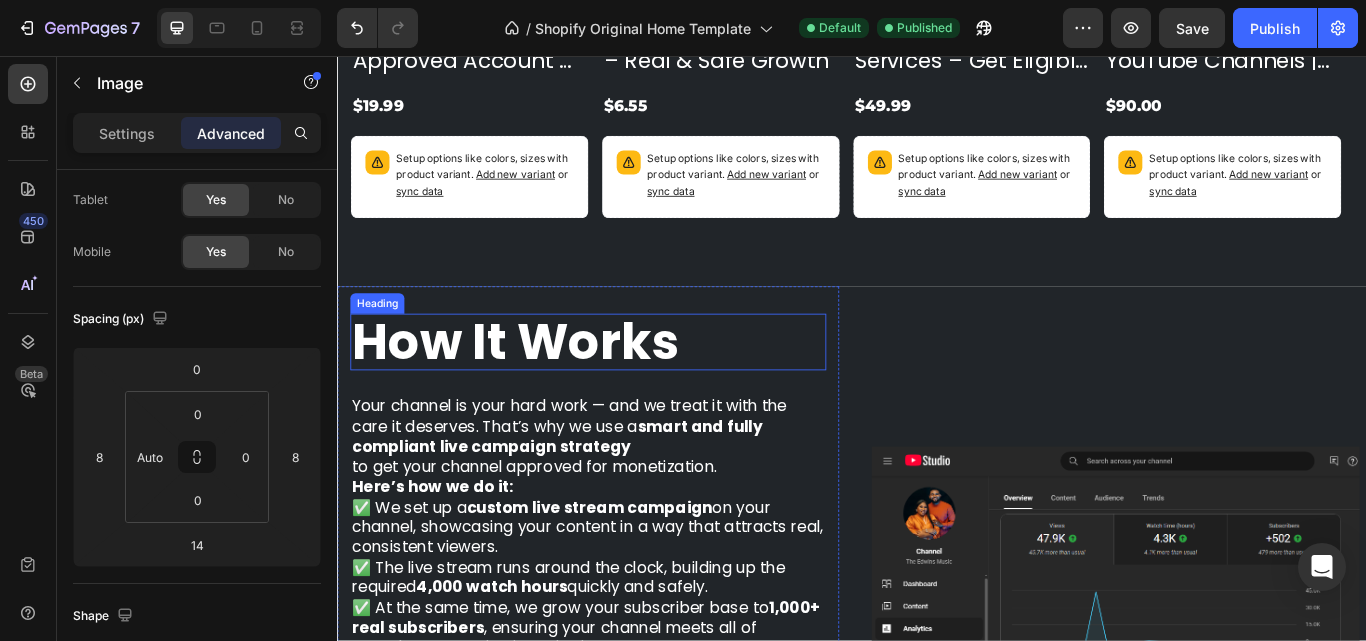 click on "How It Works" at bounding box center (545, 390) 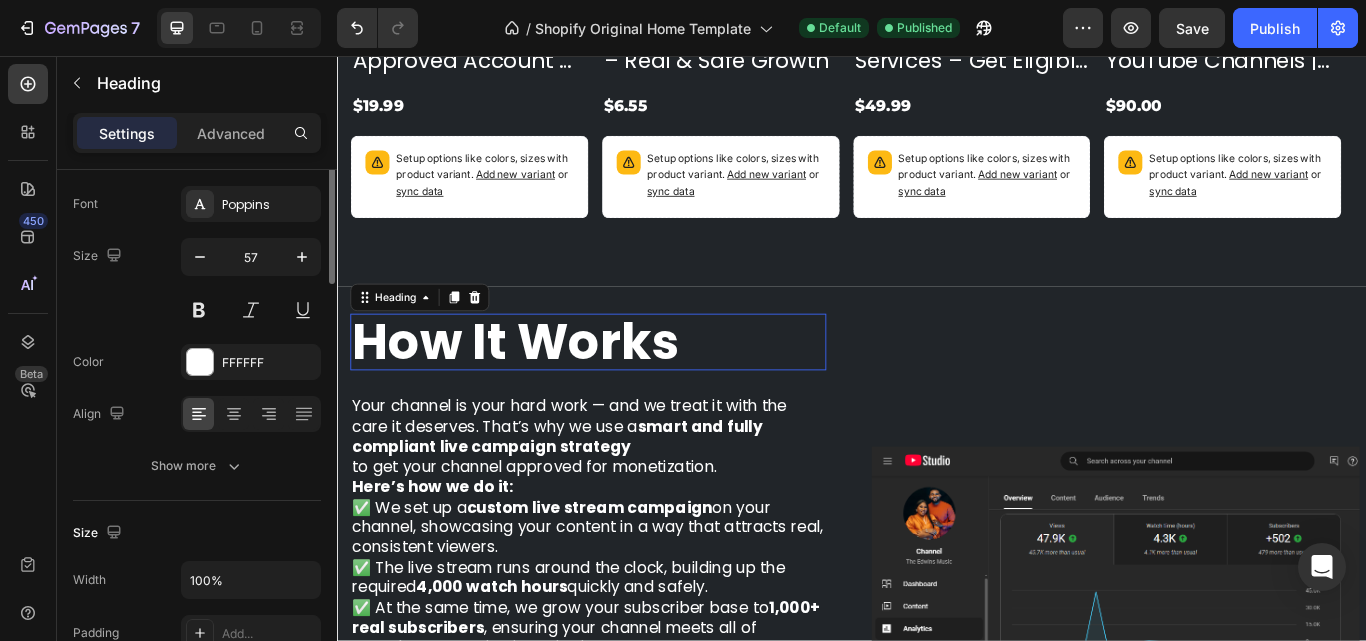scroll, scrollTop: 0, scrollLeft: 0, axis: both 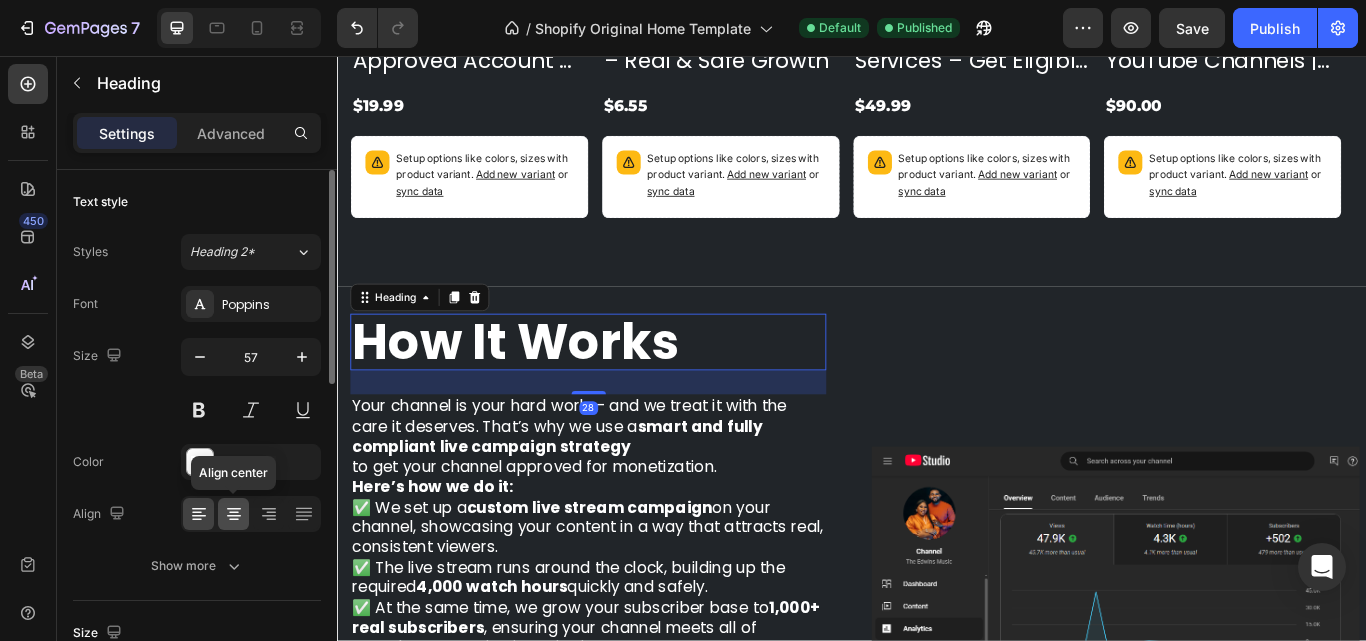 click 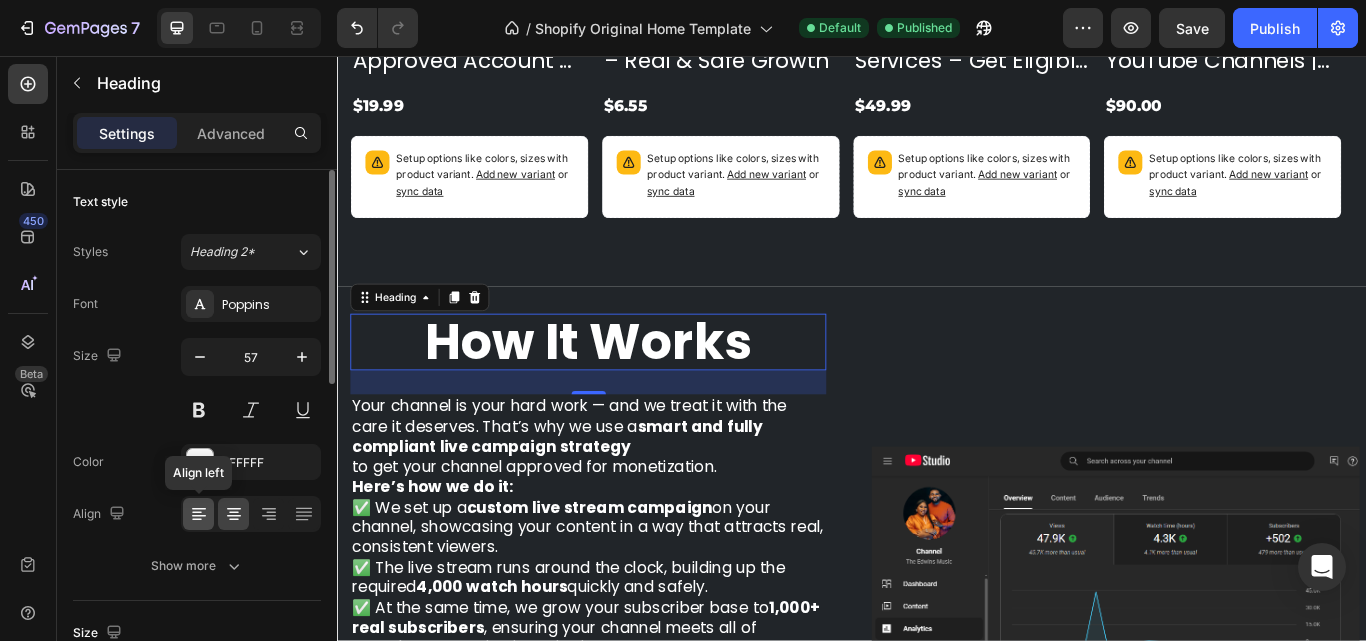 click 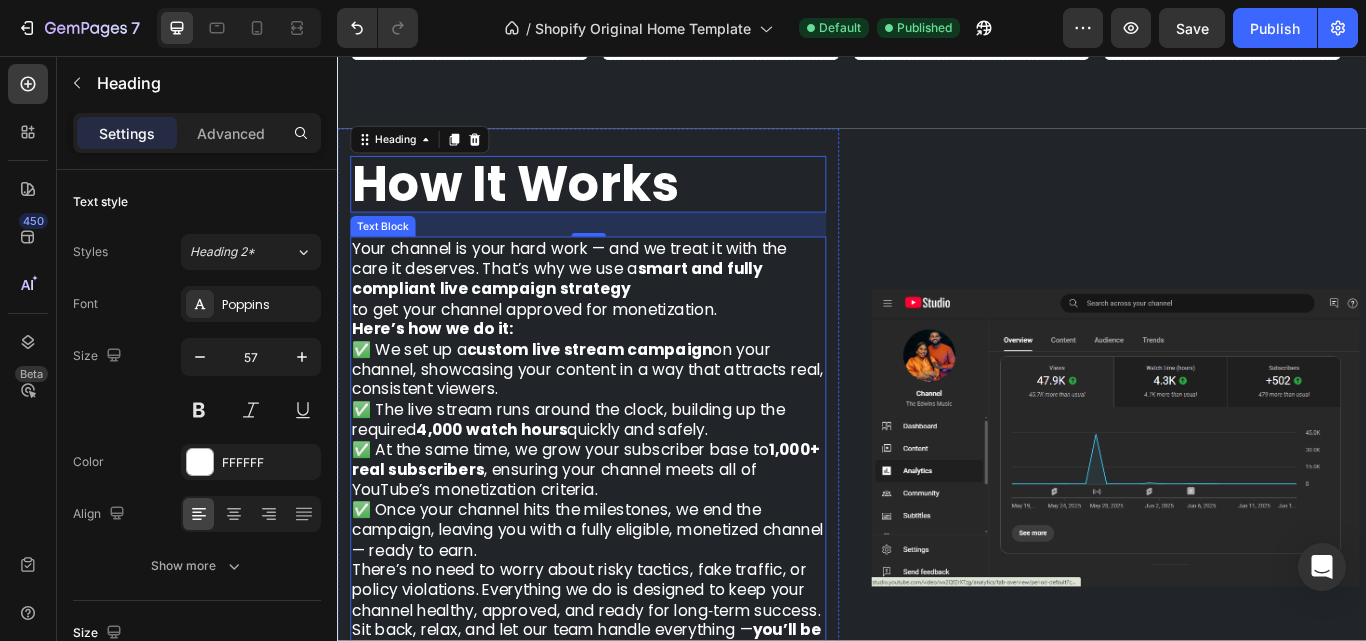 scroll, scrollTop: 1680, scrollLeft: 0, axis: vertical 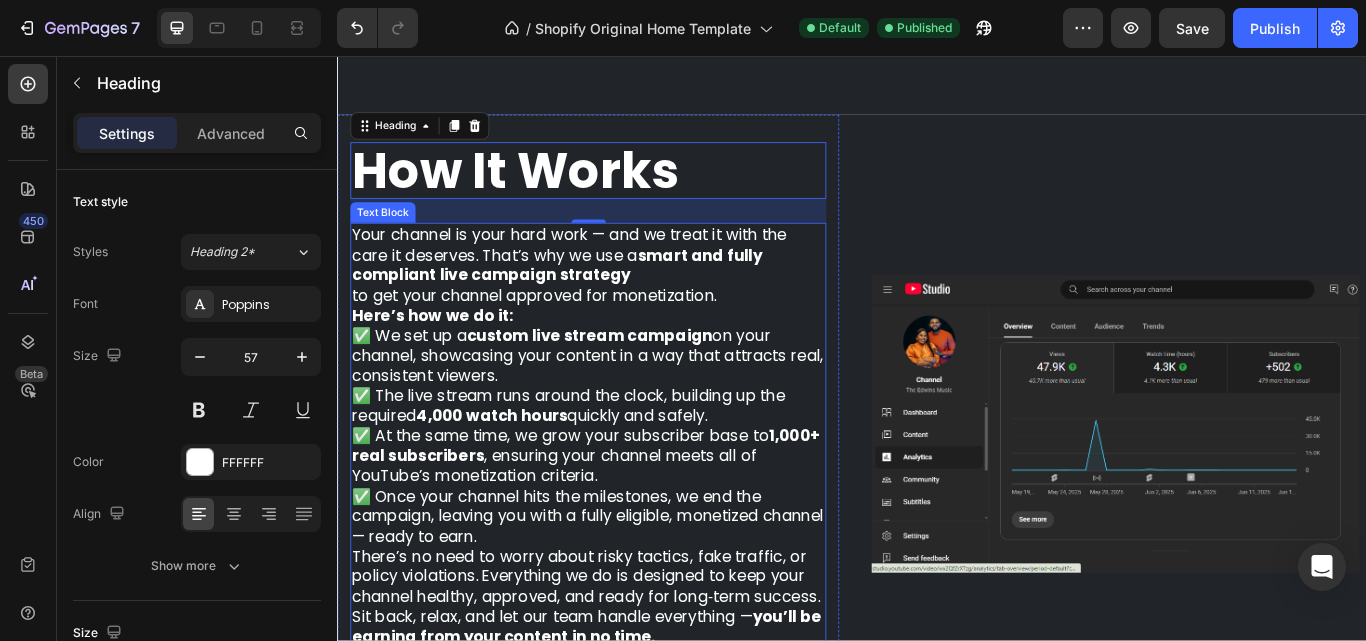 click on "✅ We set up a custom live stream campaign on your channel, showcasing your content in a way that attracts real, consistent viewers. ✅ The live stream runs around the clock, building up the required 4,000 watch hours quickly and safely. ✅ At the same time, we grow your subscriber base to 1,000+ real subscribers, ensuring your channel meets all of YouTube’s monetization criteria. ✅ Once your channel hits the milestones, we end the campaign, leaving you with a fully eligible, monetized channel — ready to earn." at bounding box center (629, 499) 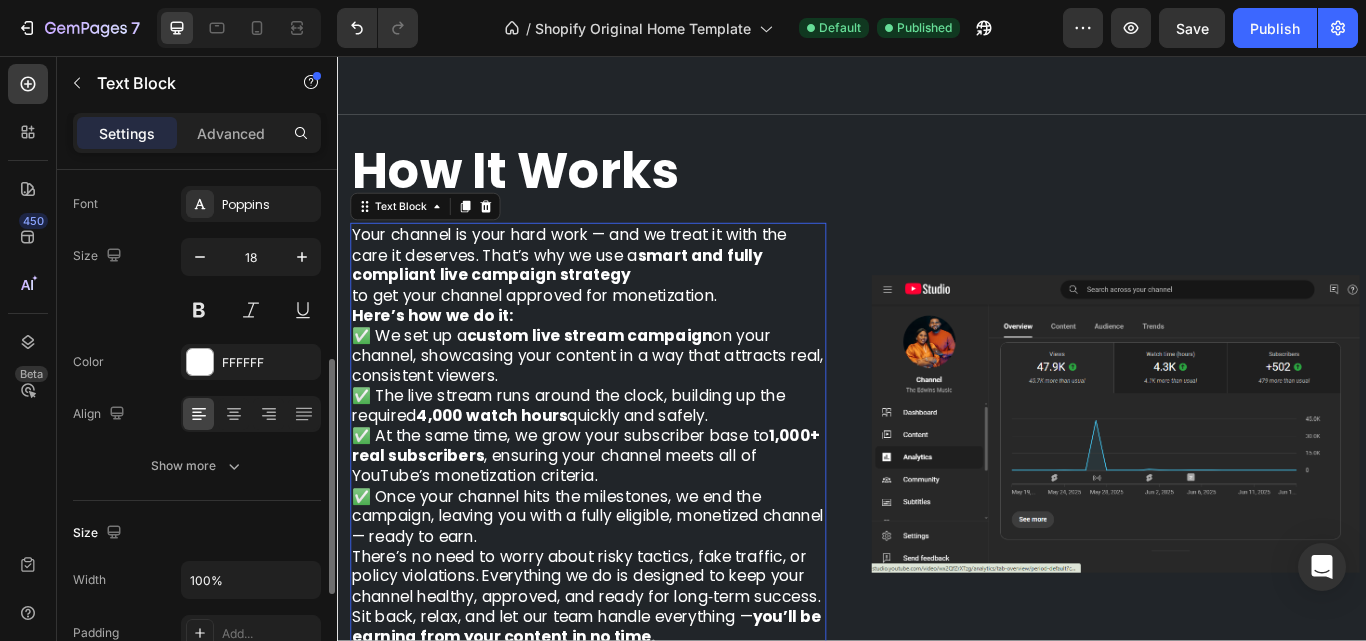 scroll, scrollTop: 300, scrollLeft: 0, axis: vertical 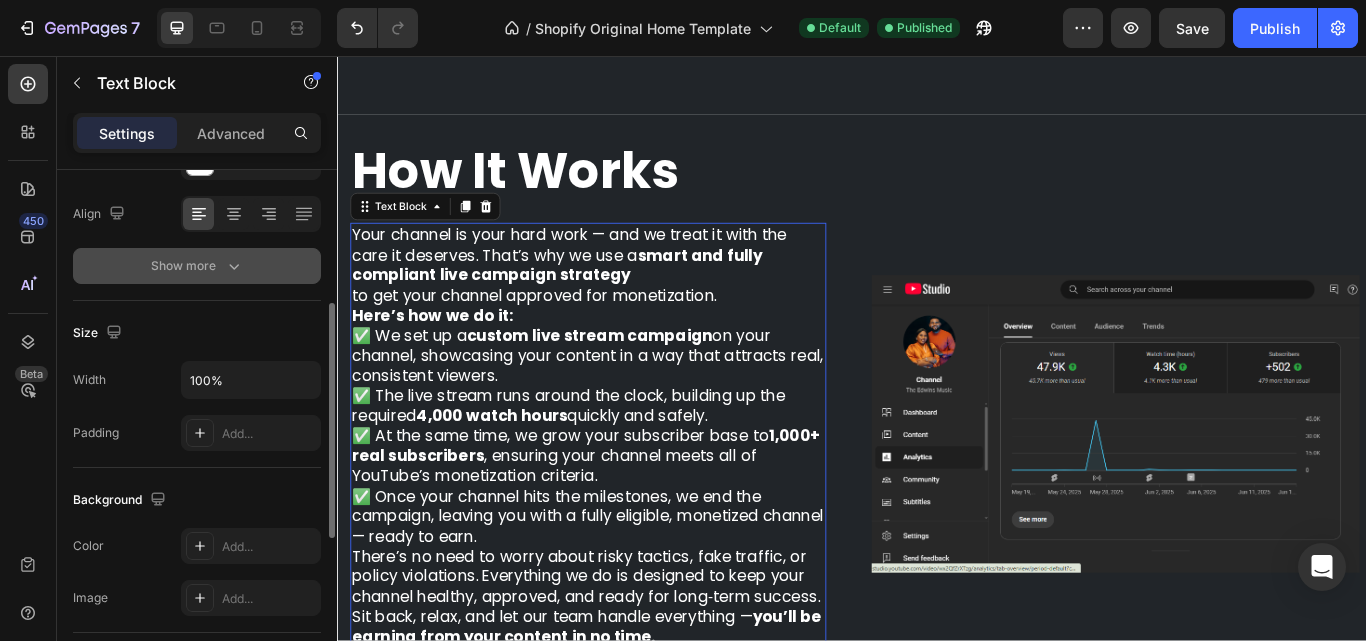 click on "Show more" at bounding box center (197, 266) 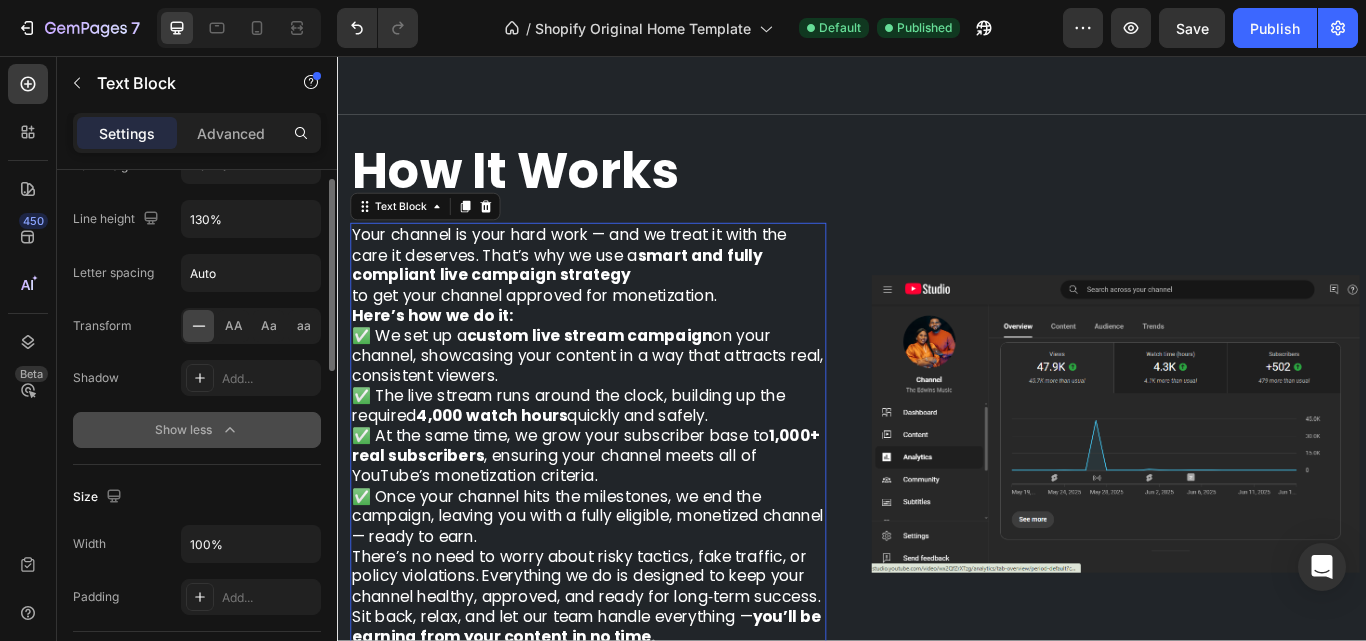 scroll, scrollTop: 300, scrollLeft: 0, axis: vertical 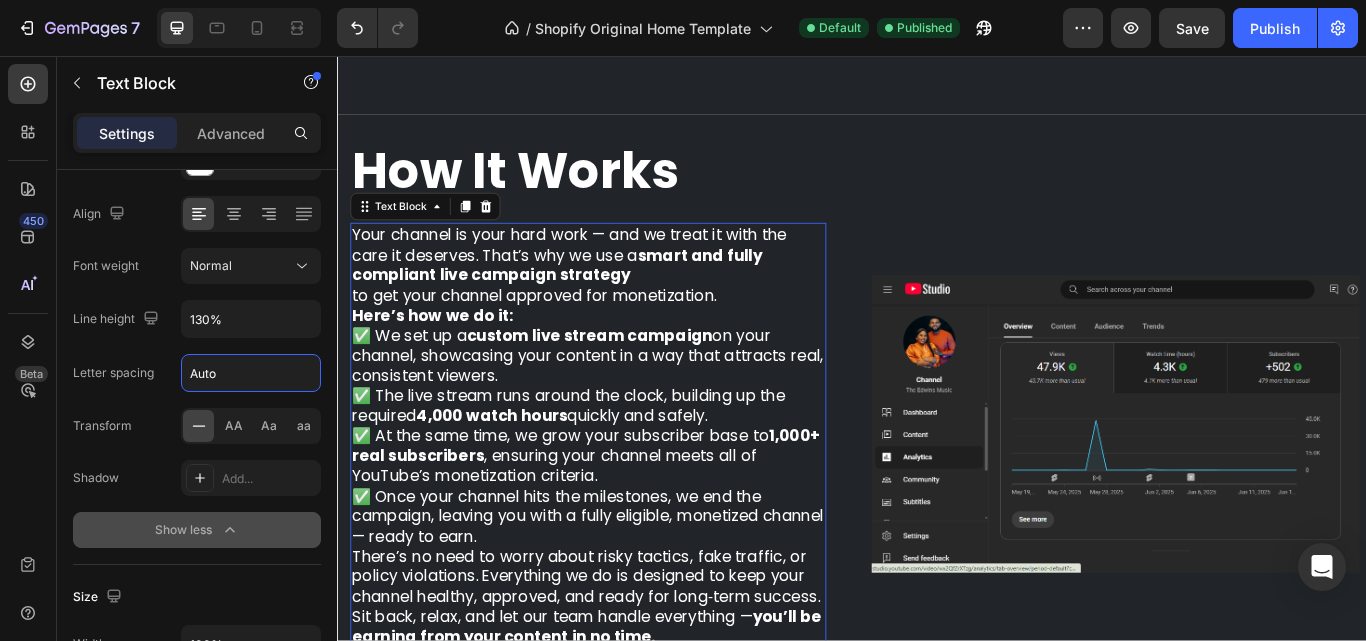 click on "Auto" at bounding box center (251, 373) 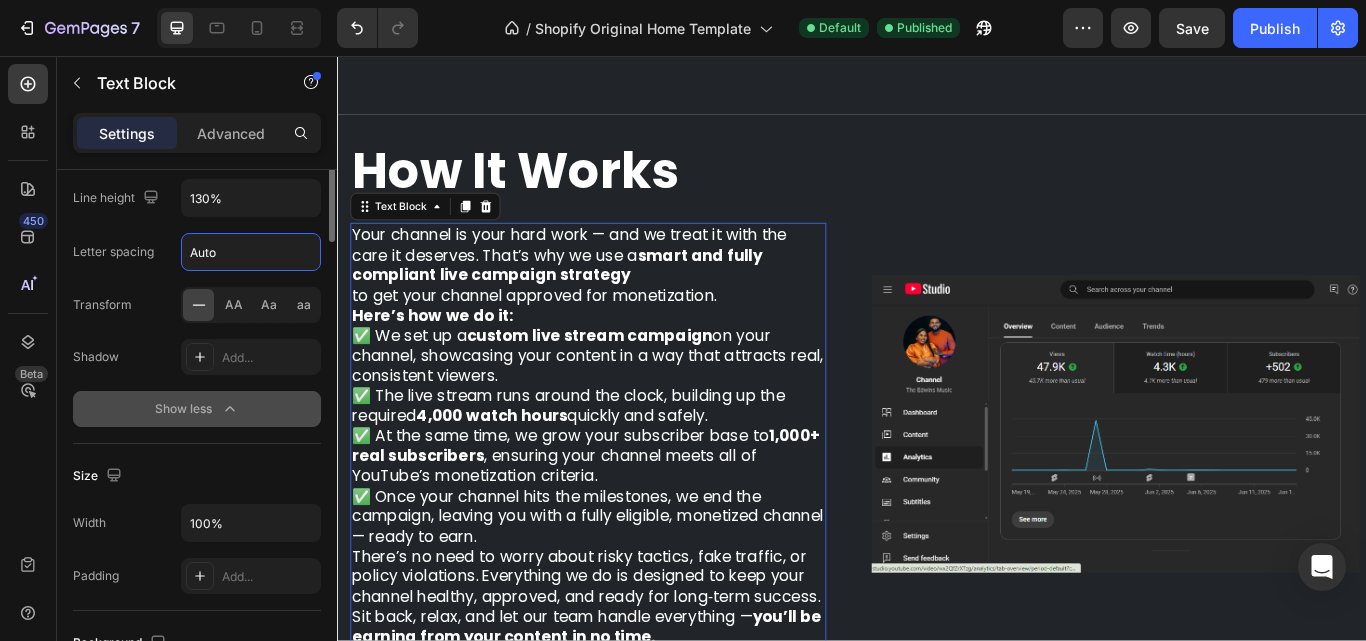 scroll, scrollTop: 21, scrollLeft: 0, axis: vertical 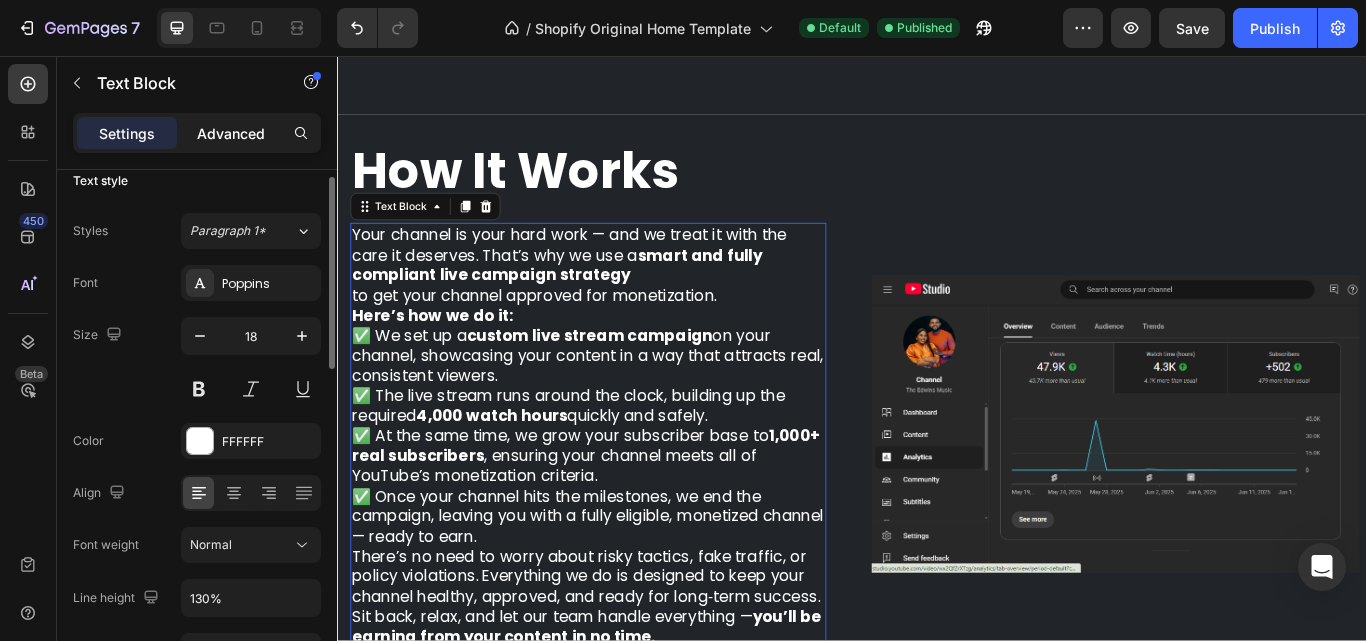 click on "Advanced" at bounding box center (231, 133) 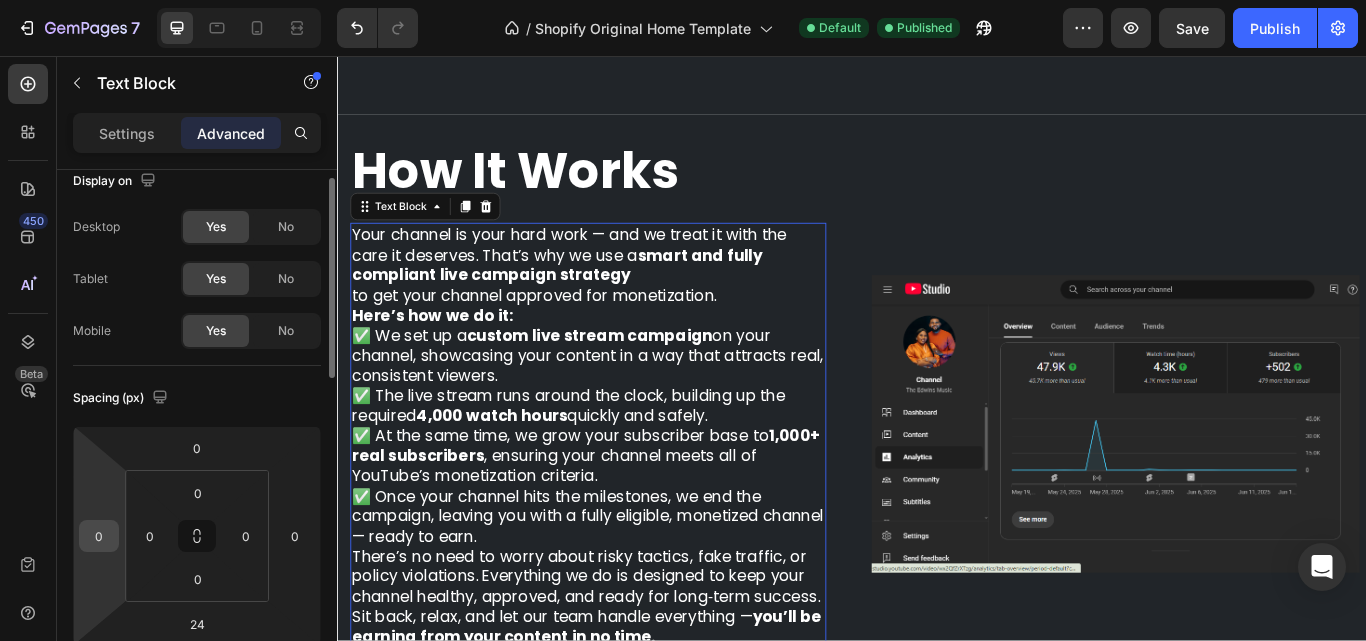 click on "0" at bounding box center (99, 536) 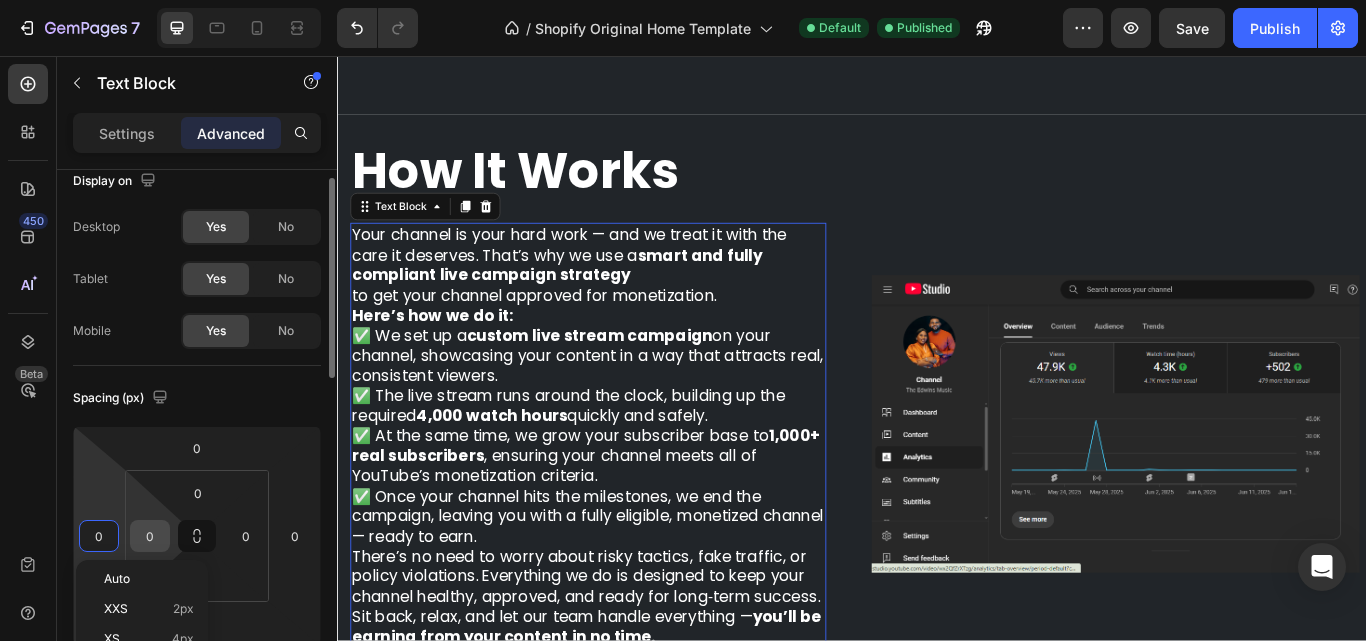 scroll, scrollTop: 121, scrollLeft: 0, axis: vertical 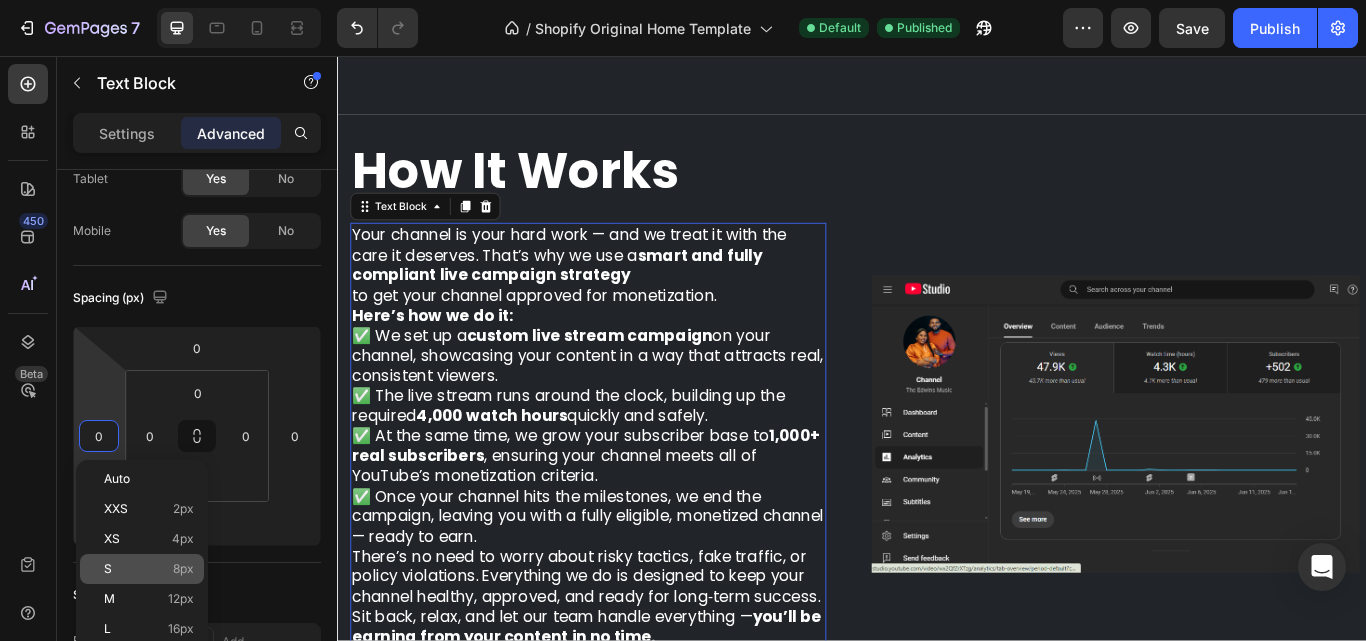 click on "S 8px" at bounding box center (149, 569) 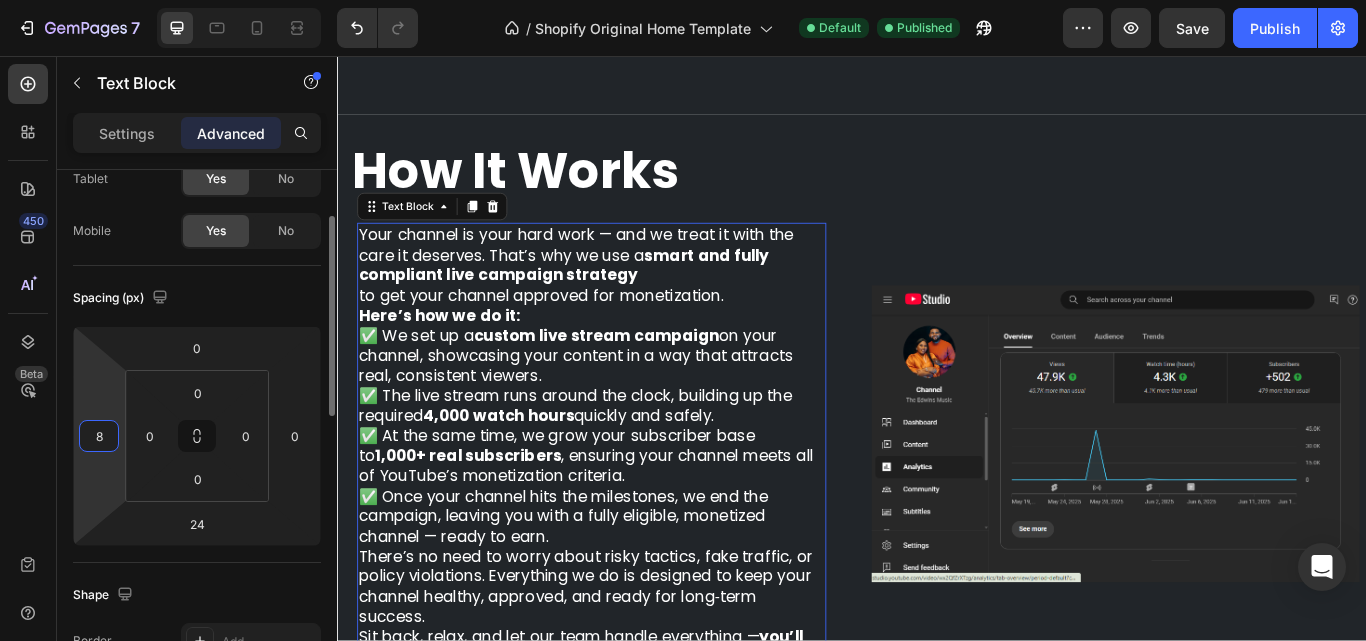 click on "8" at bounding box center (99, 436) 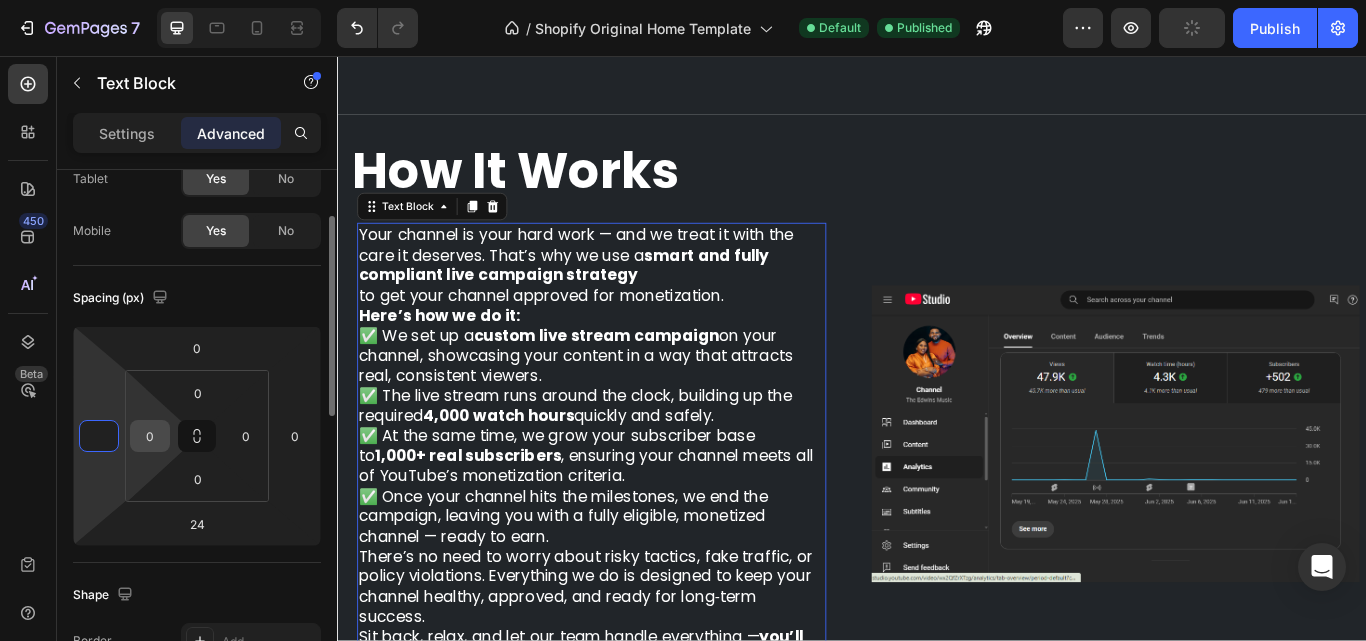 type on "0" 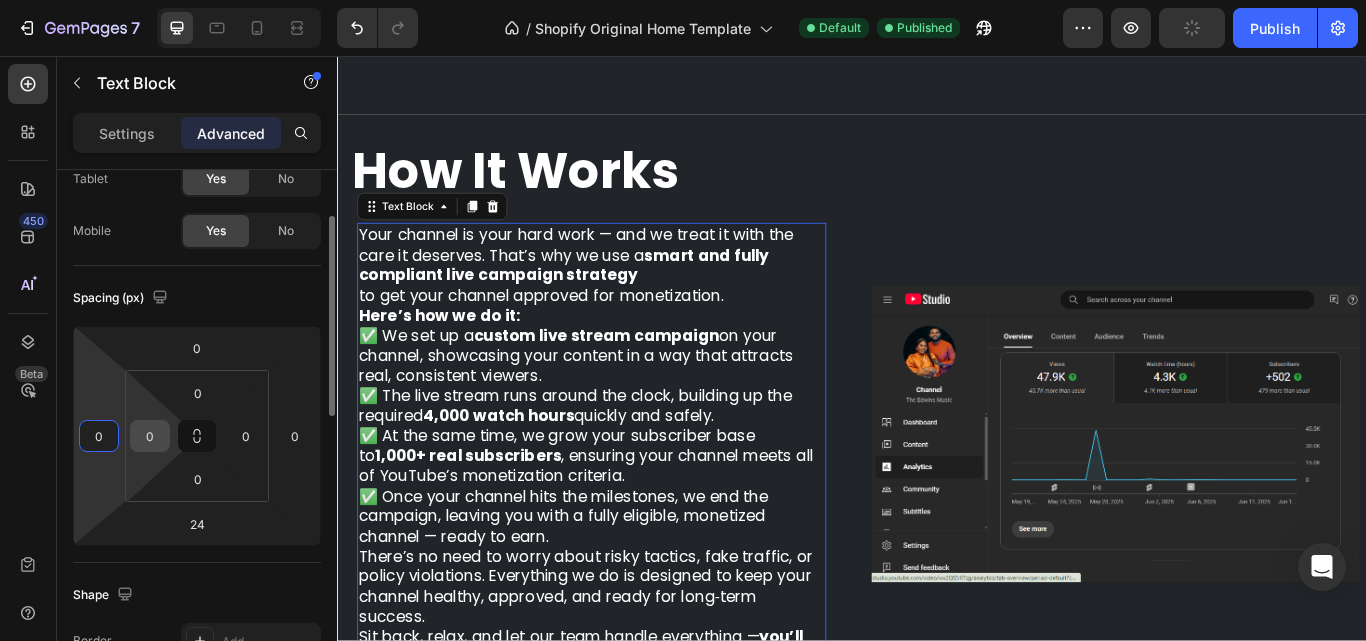 click on "0" at bounding box center (150, 436) 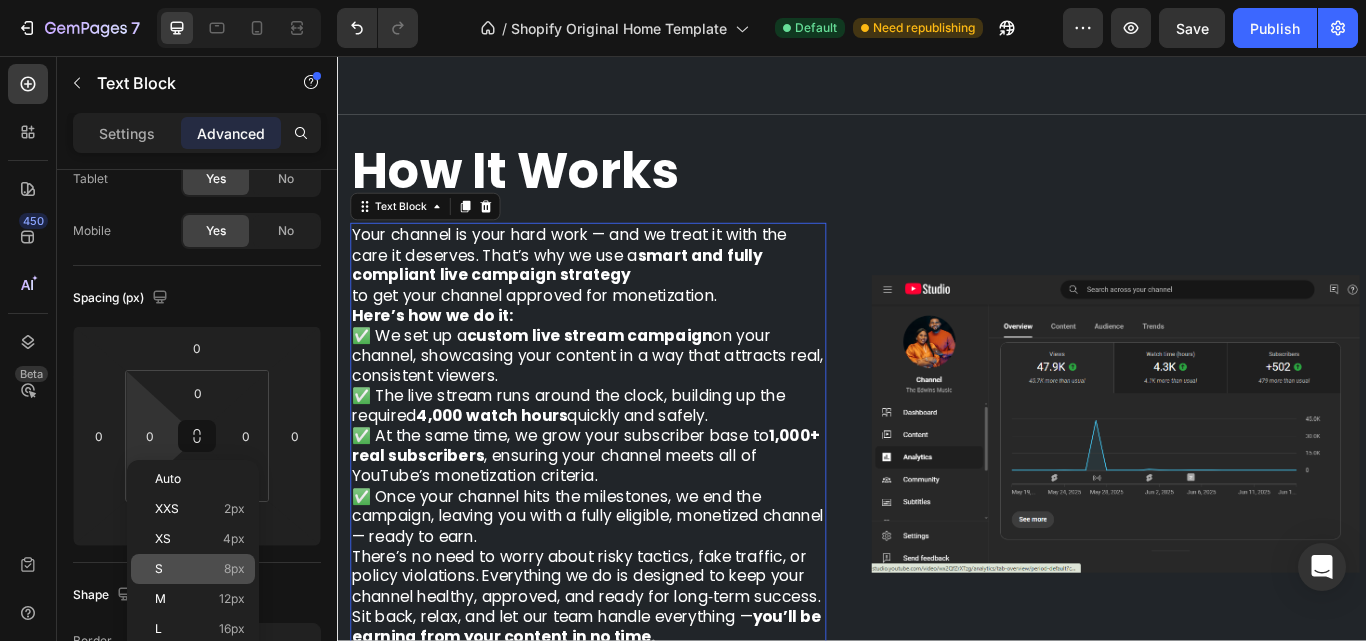 click on "S" at bounding box center (159, 569) 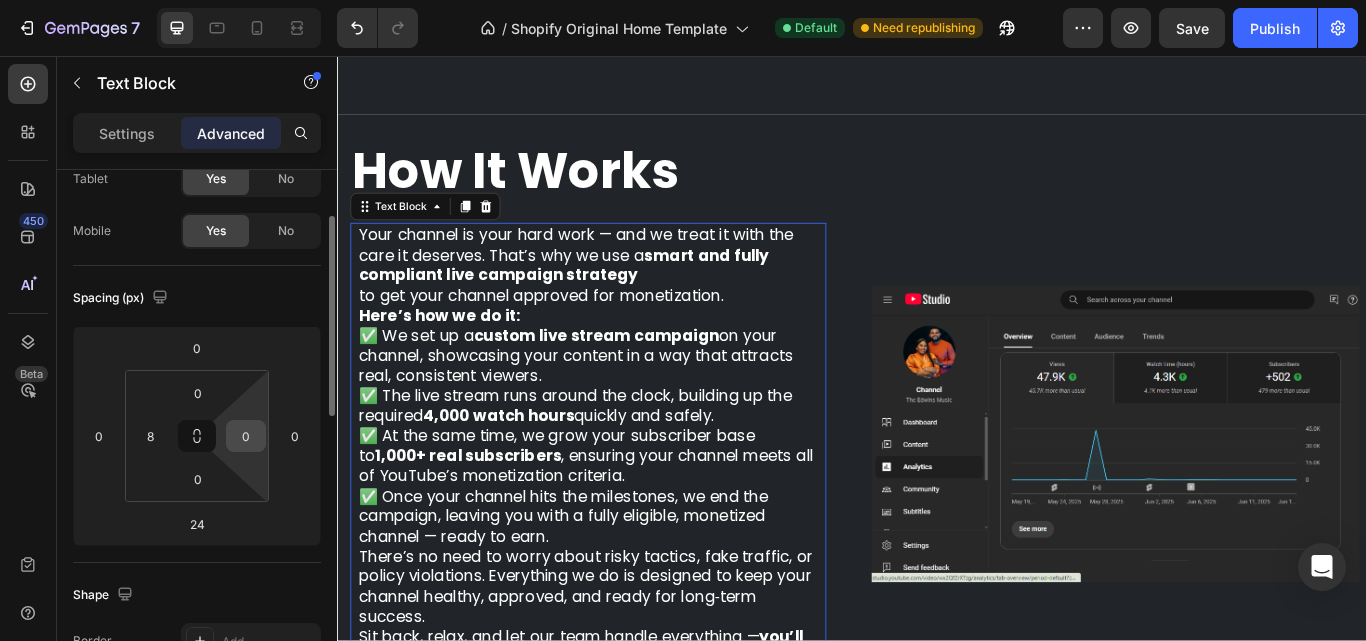 click on "0" at bounding box center (246, 436) 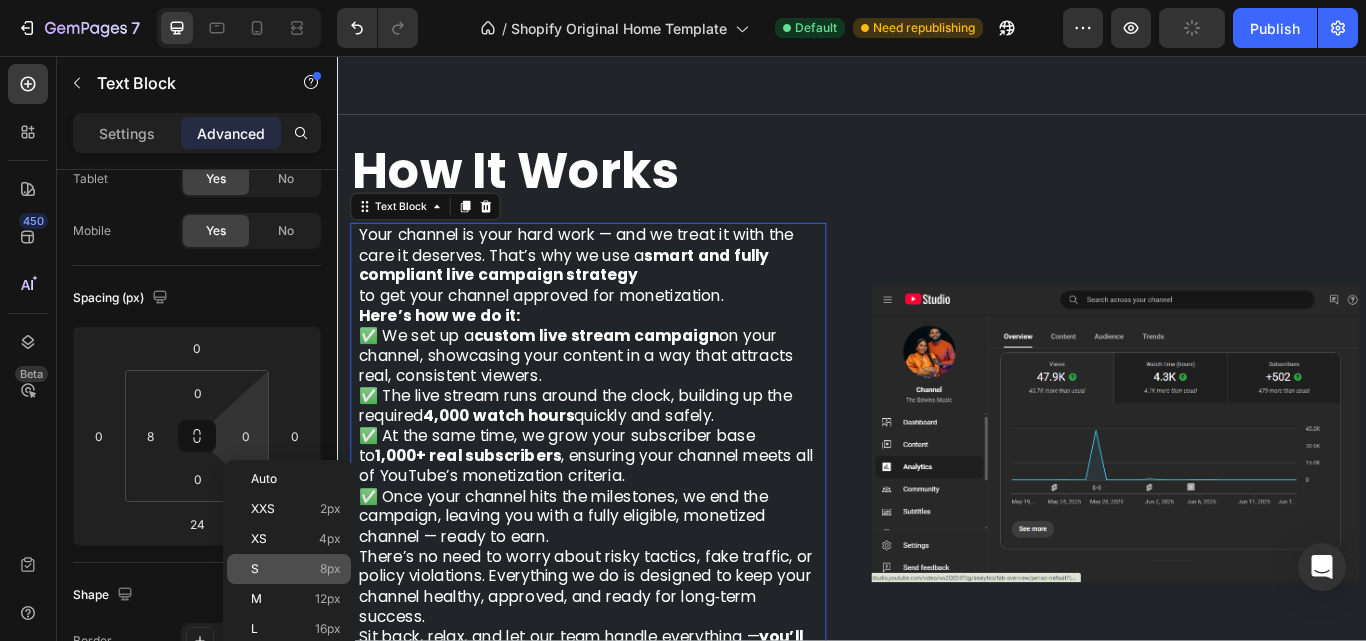 click on "S" at bounding box center [255, 569] 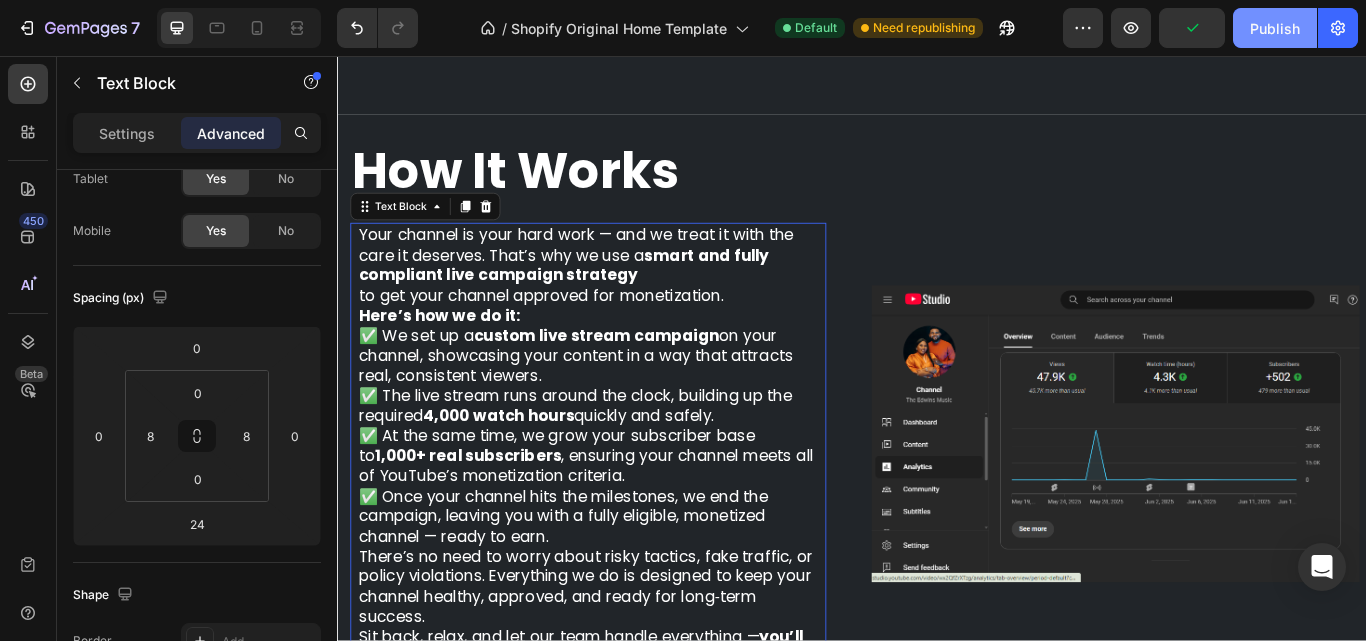 click on "Publish" at bounding box center (1275, 28) 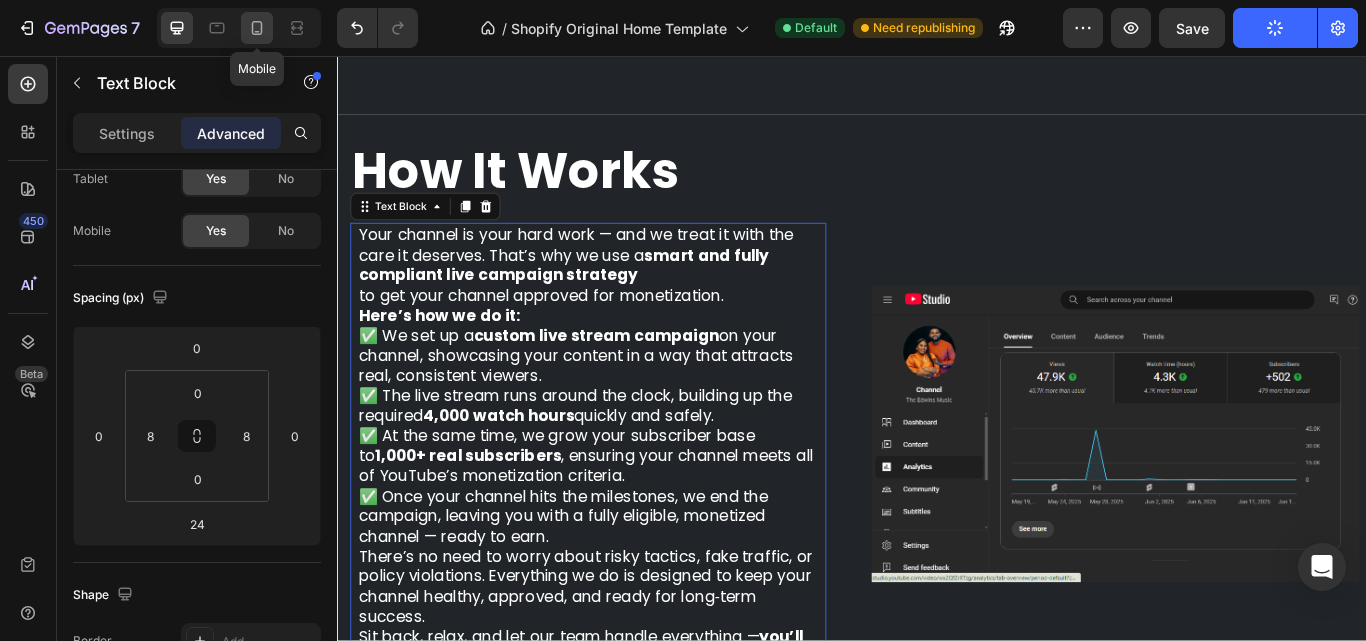 click 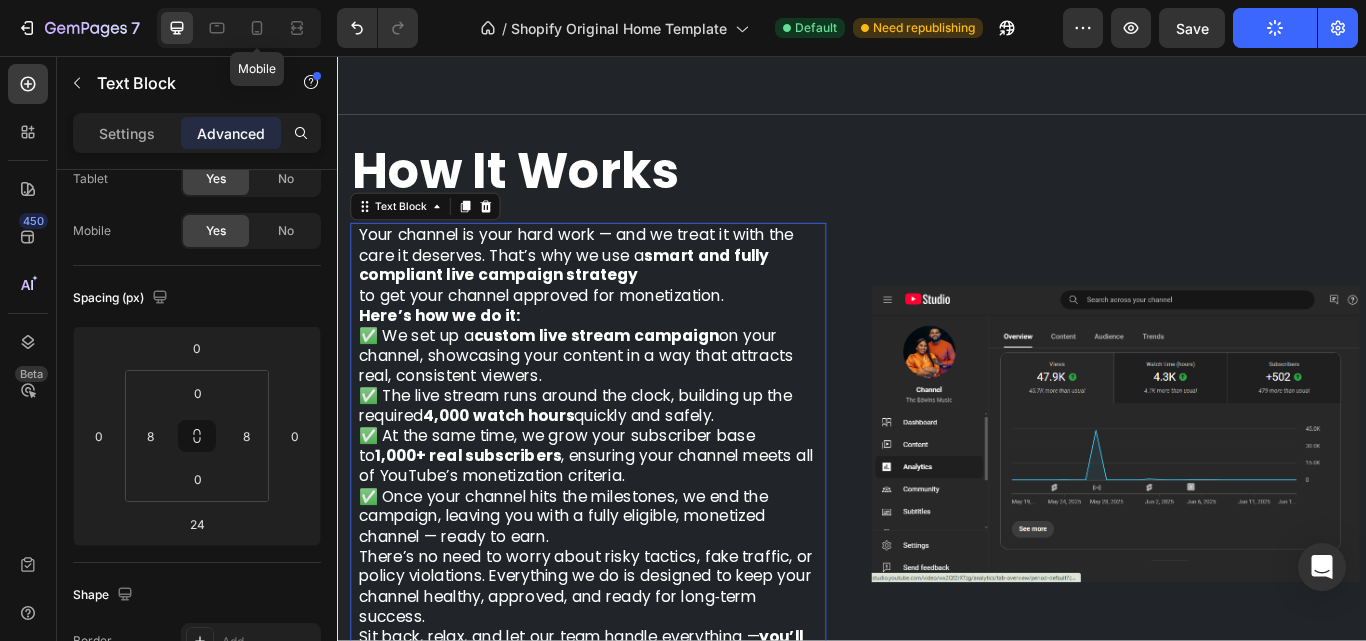 type on "28" 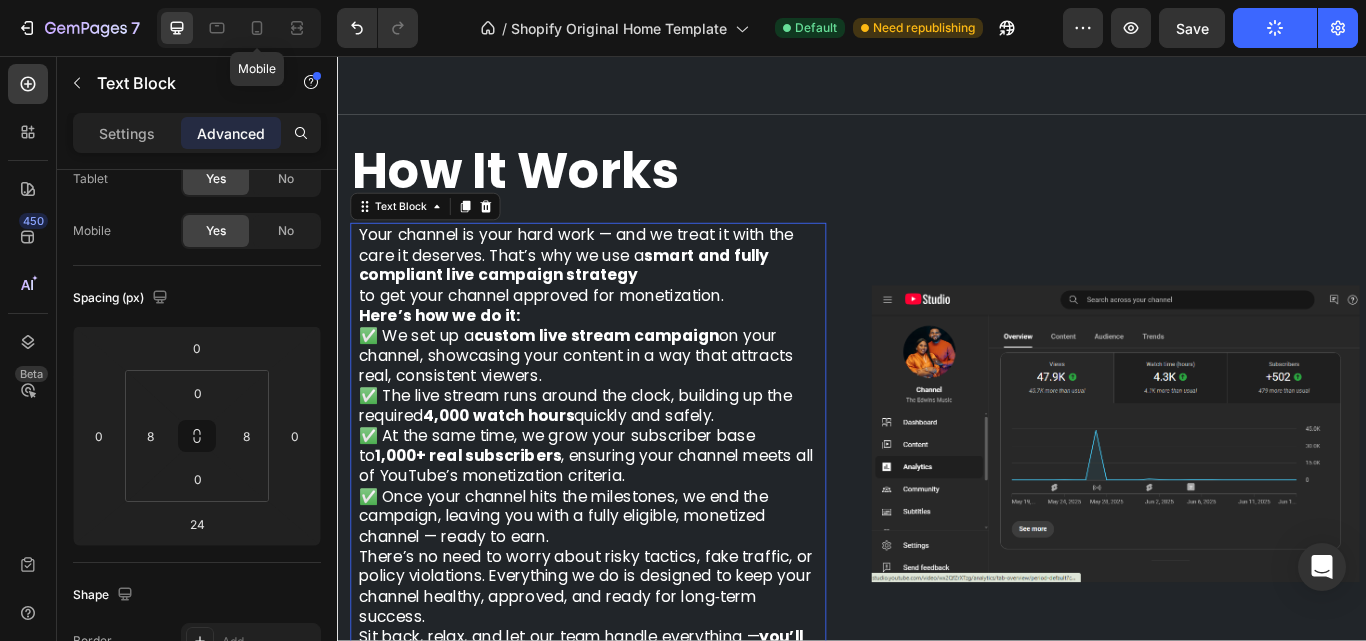 type on "0" 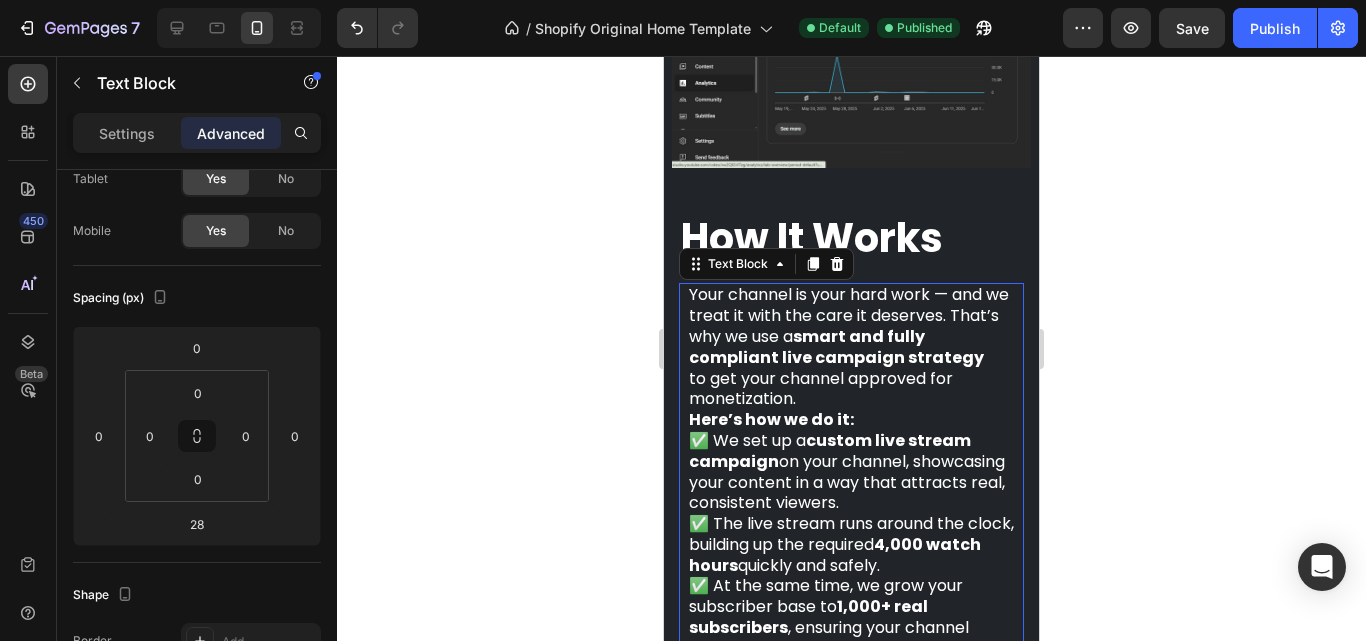 scroll, scrollTop: 1390, scrollLeft: 0, axis: vertical 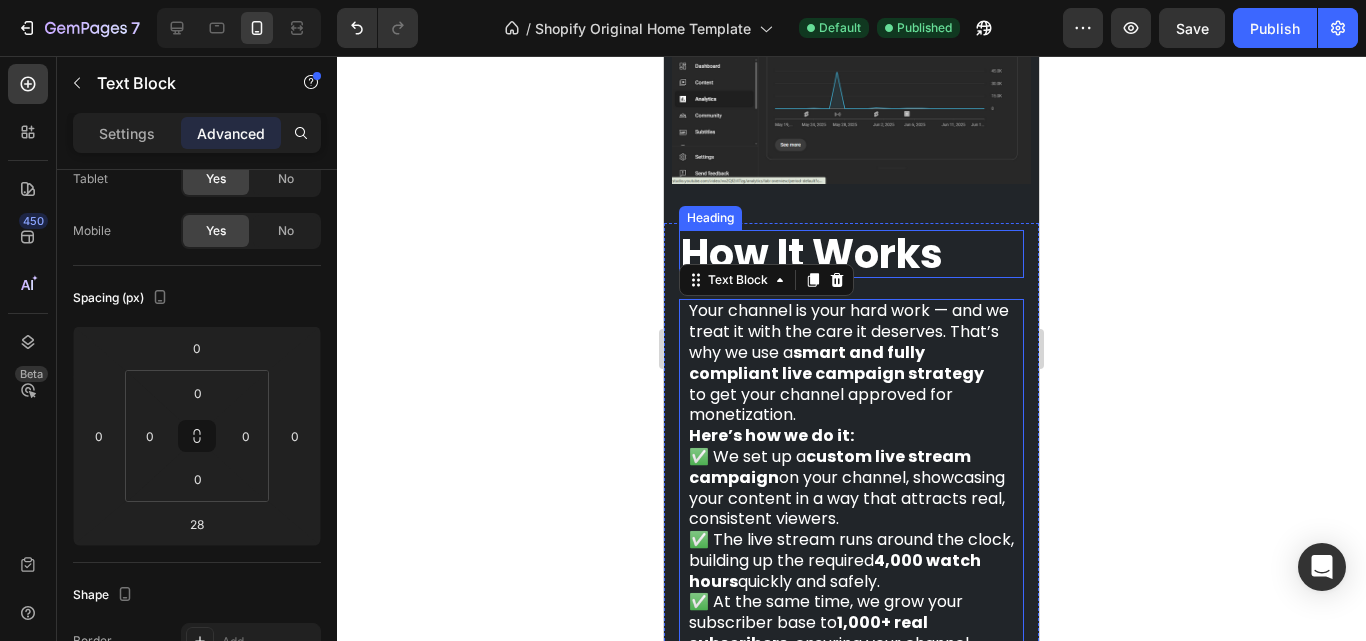 click on "How It Works" at bounding box center [851, 254] 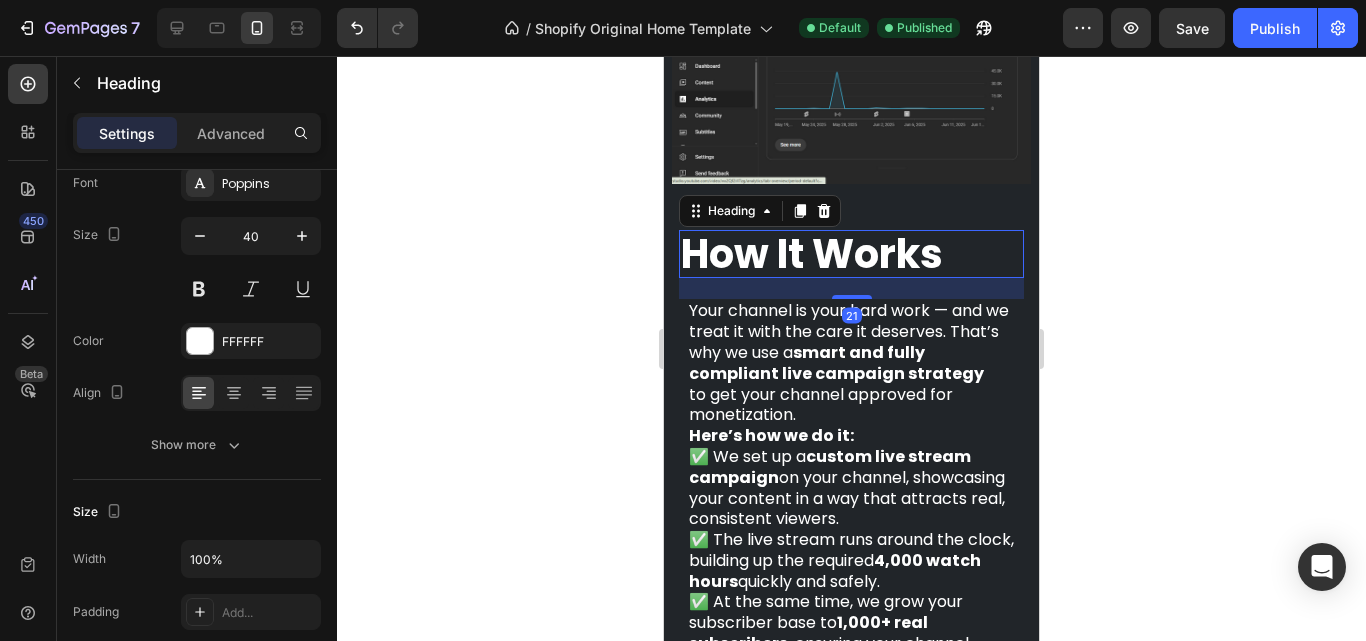 scroll, scrollTop: 0, scrollLeft: 0, axis: both 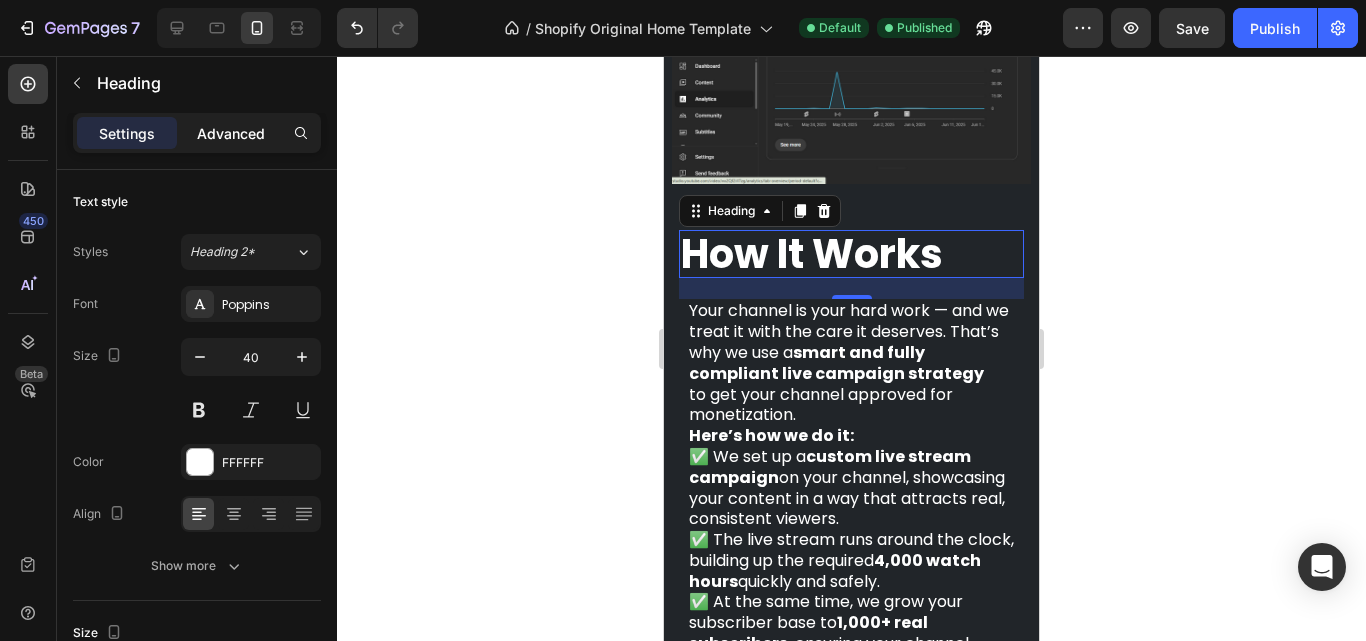 click on "Advanced" at bounding box center (231, 133) 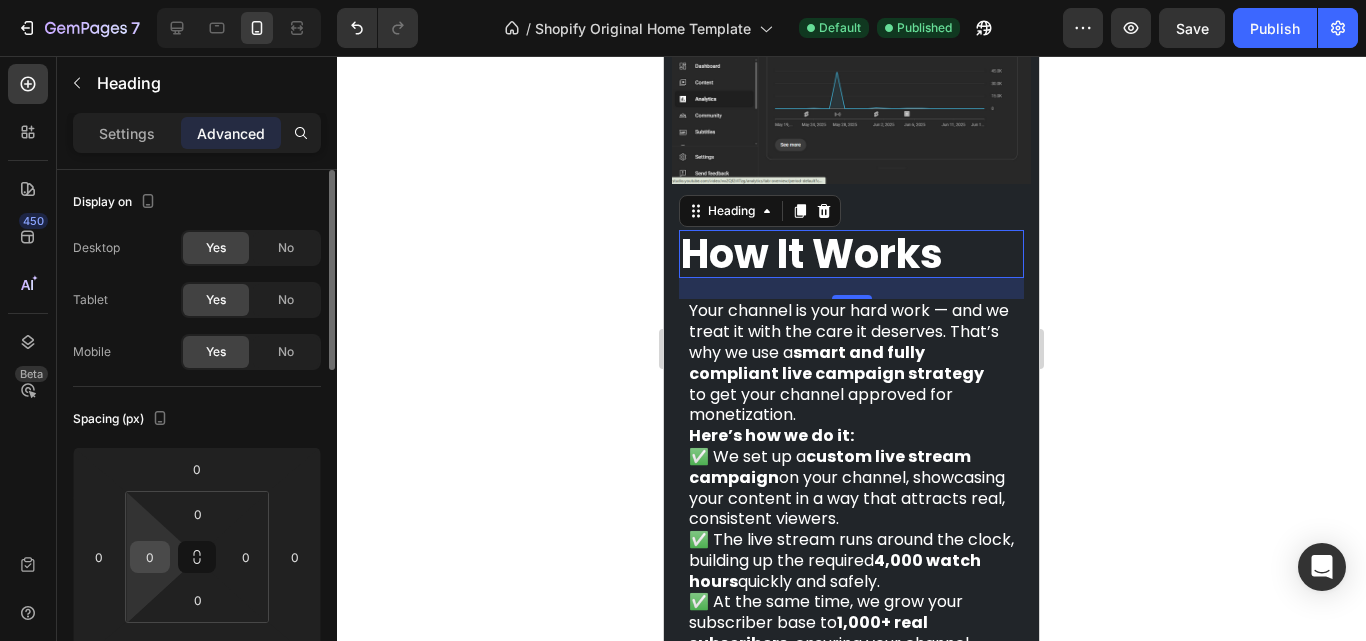 click on "0" at bounding box center [150, 557] 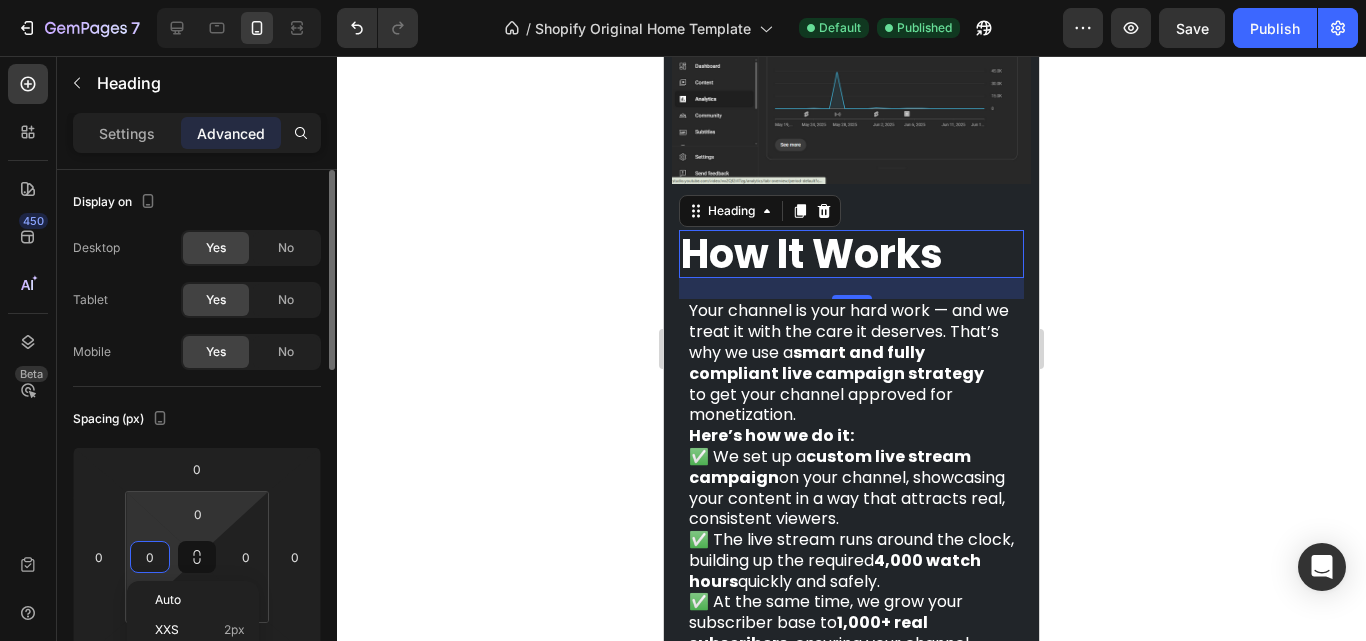 scroll, scrollTop: 100, scrollLeft: 0, axis: vertical 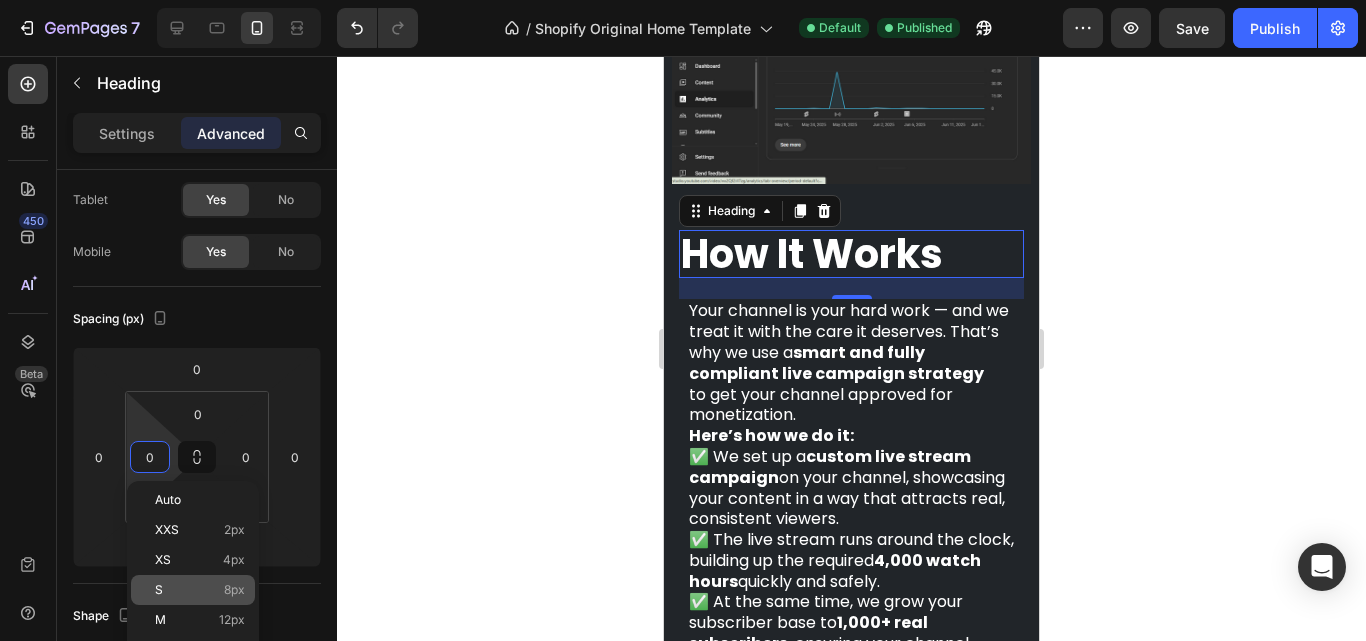 click on "S 8px" at bounding box center [200, 590] 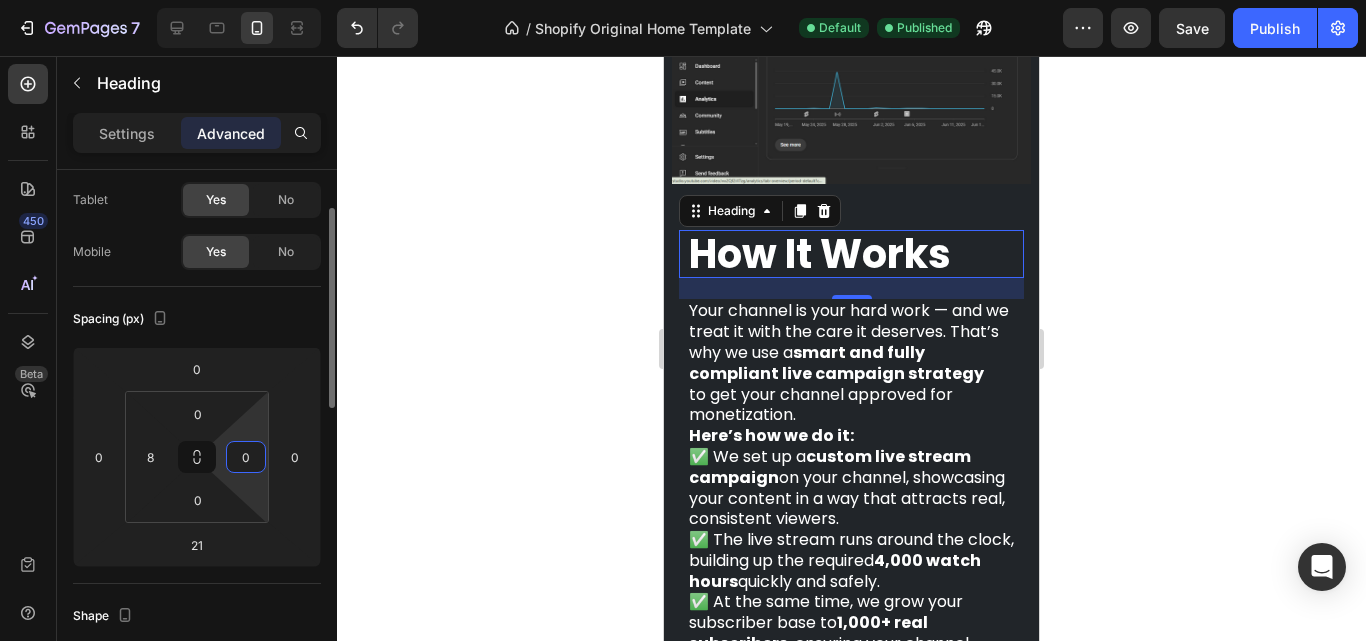 click on "0" at bounding box center [246, 457] 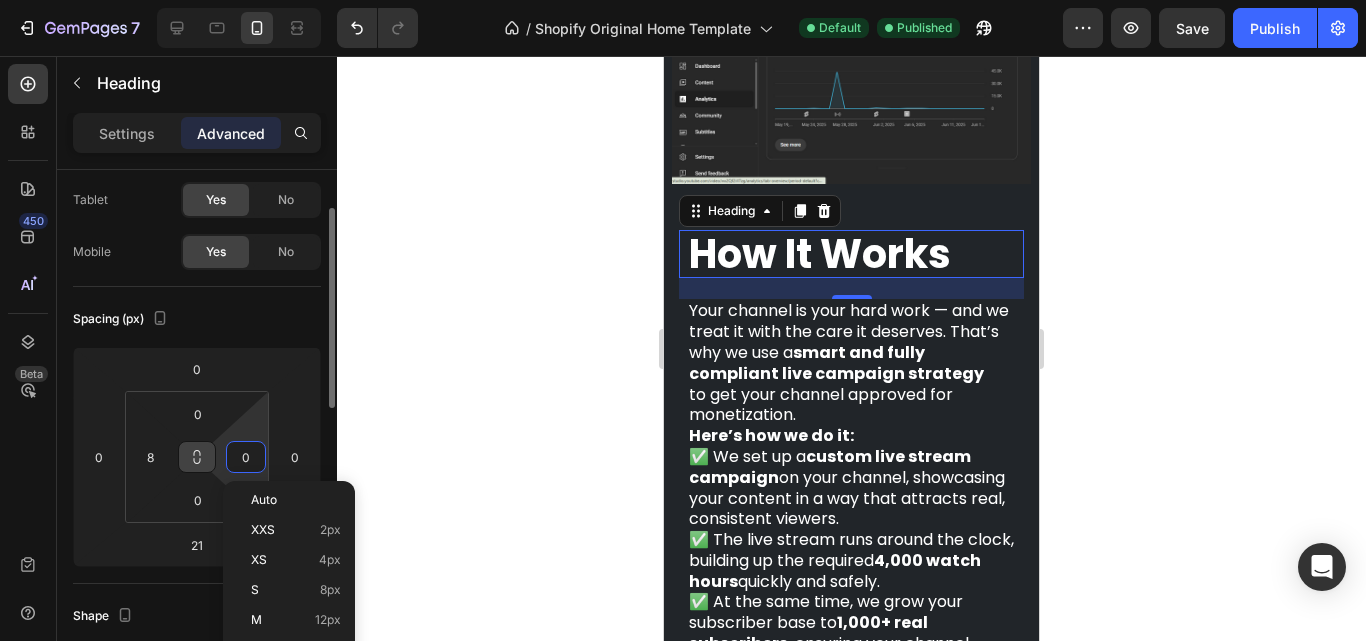 scroll, scrollTop: 300, scrollLeft: 0, axis: vertical 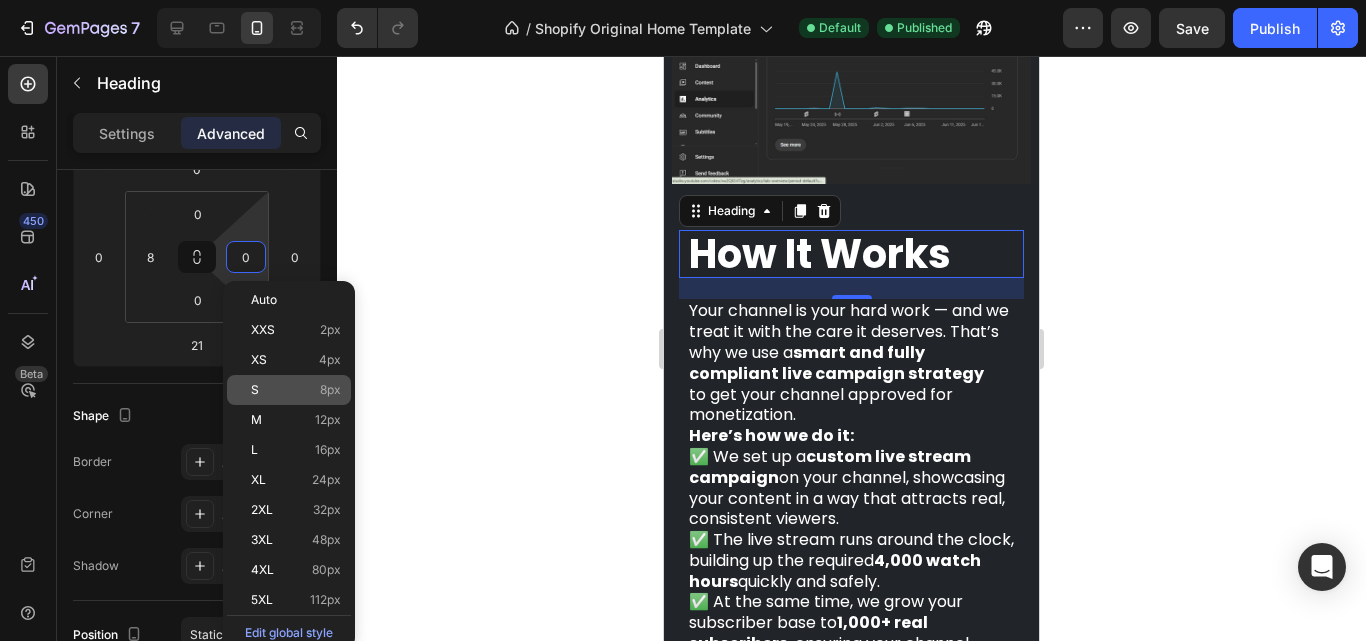 click on "S 8px" at bounding box center (296, 390) 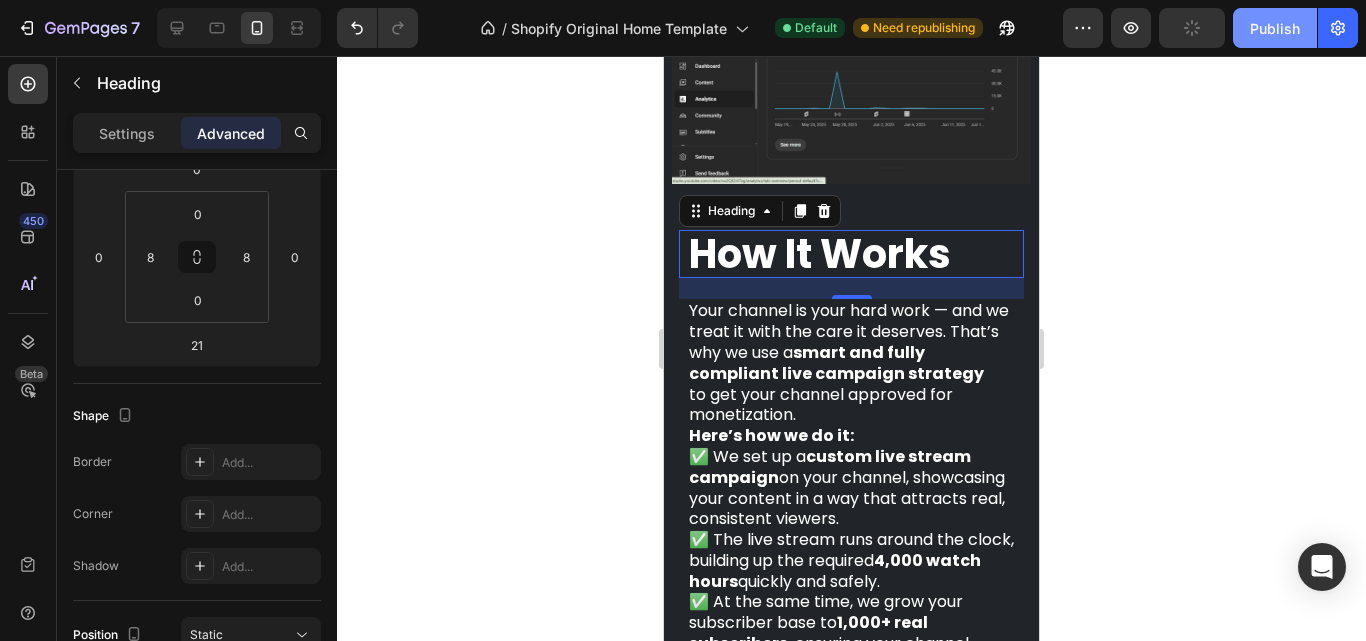 click on "Publish" at bounding box center [1275, 28] 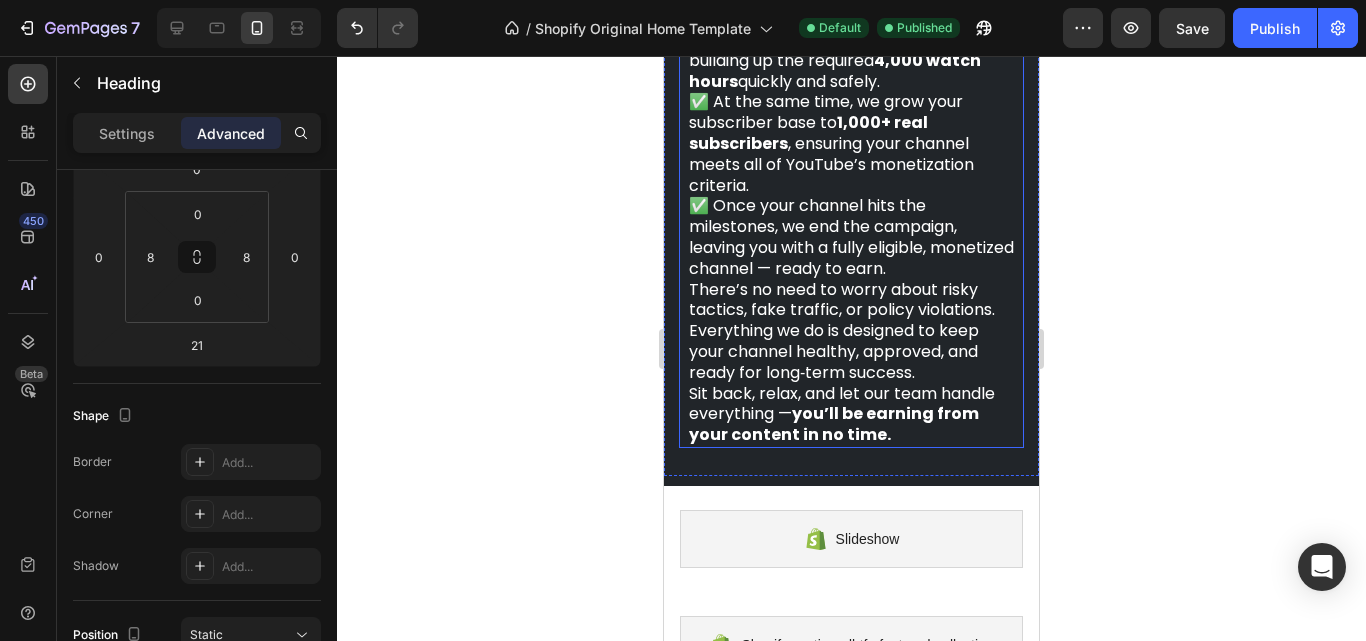 scroll, scrollTop: 1790, scrollLeft: 0, axis: vertical 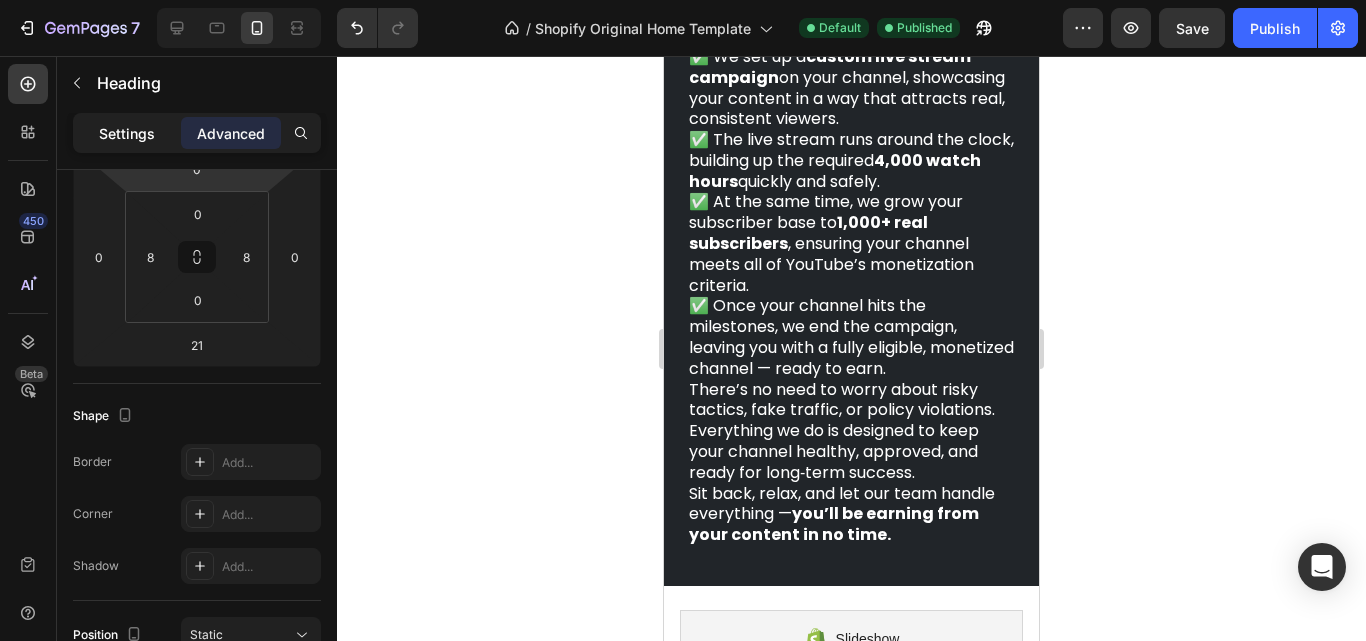 click on "Settings" at bounding box center (127, 133) 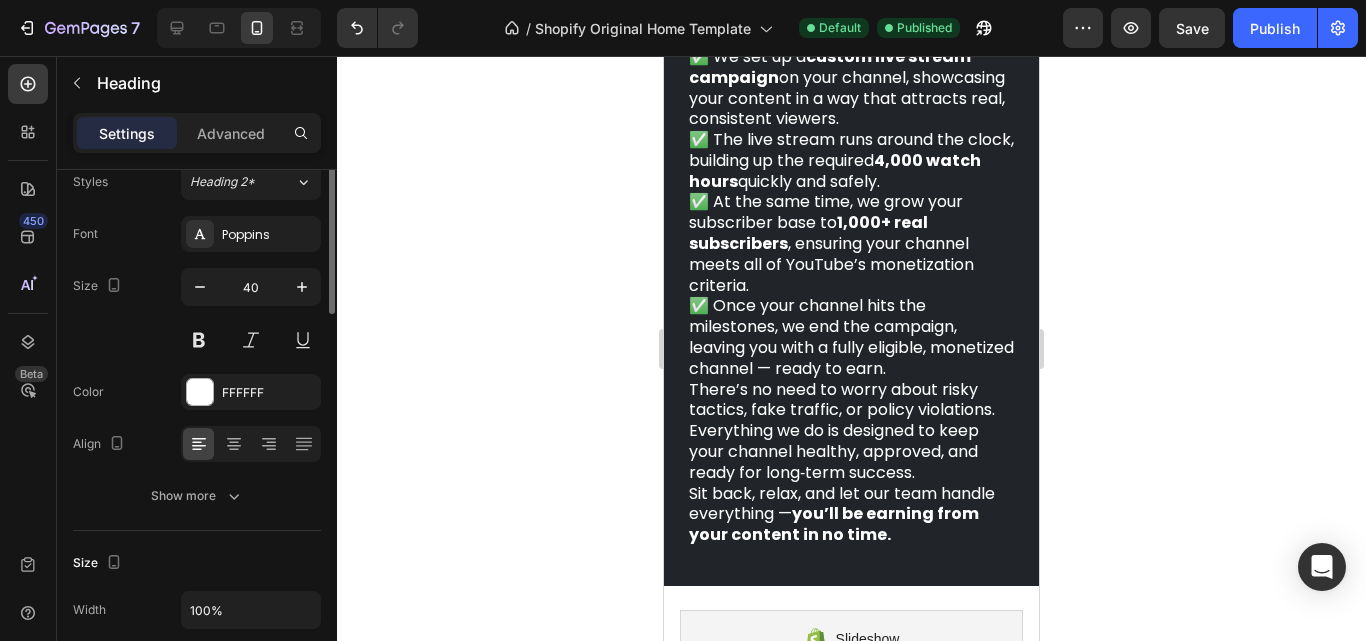 scroll, scrollTop: 0, scrollLeft: 0, axis: both 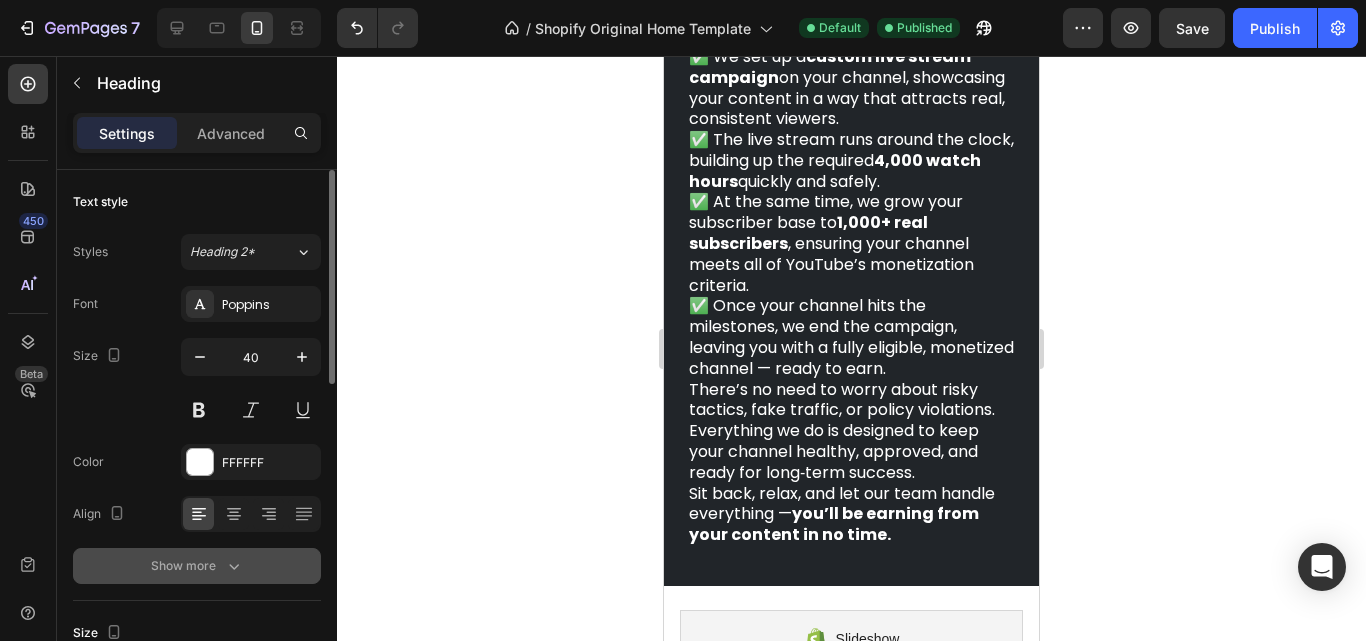 click 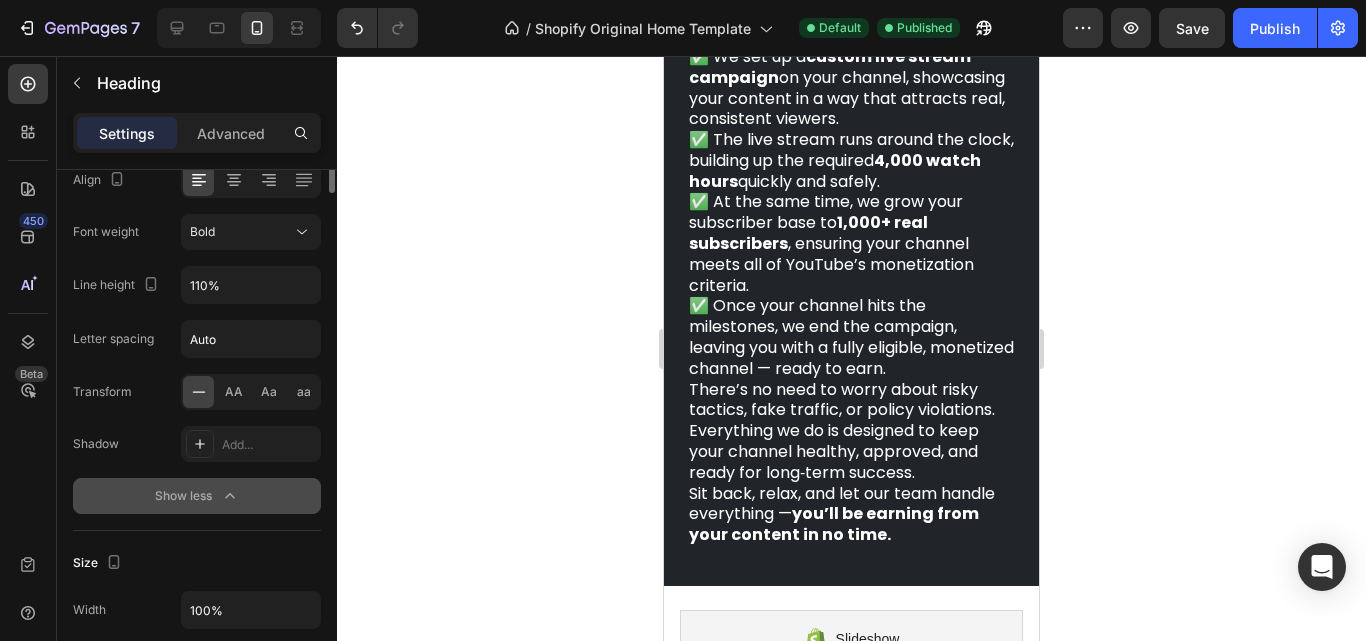 scroll, scrollTop: 0, scrollLeft: 0, axis: both 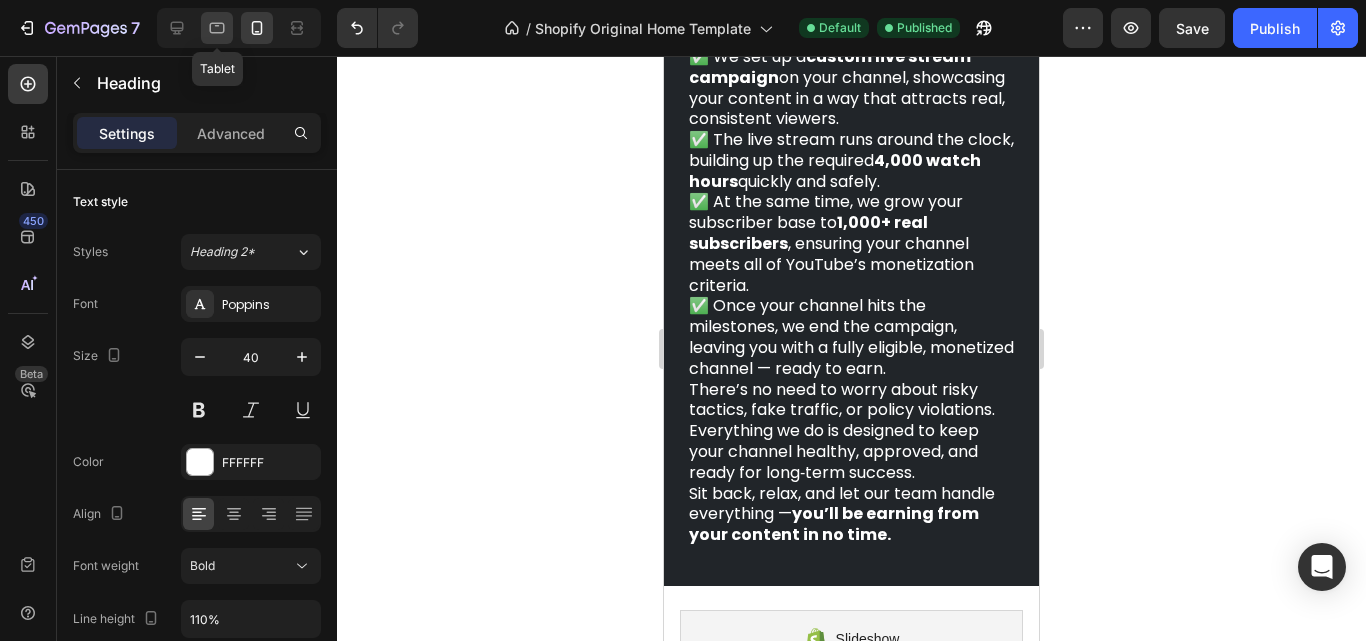 click 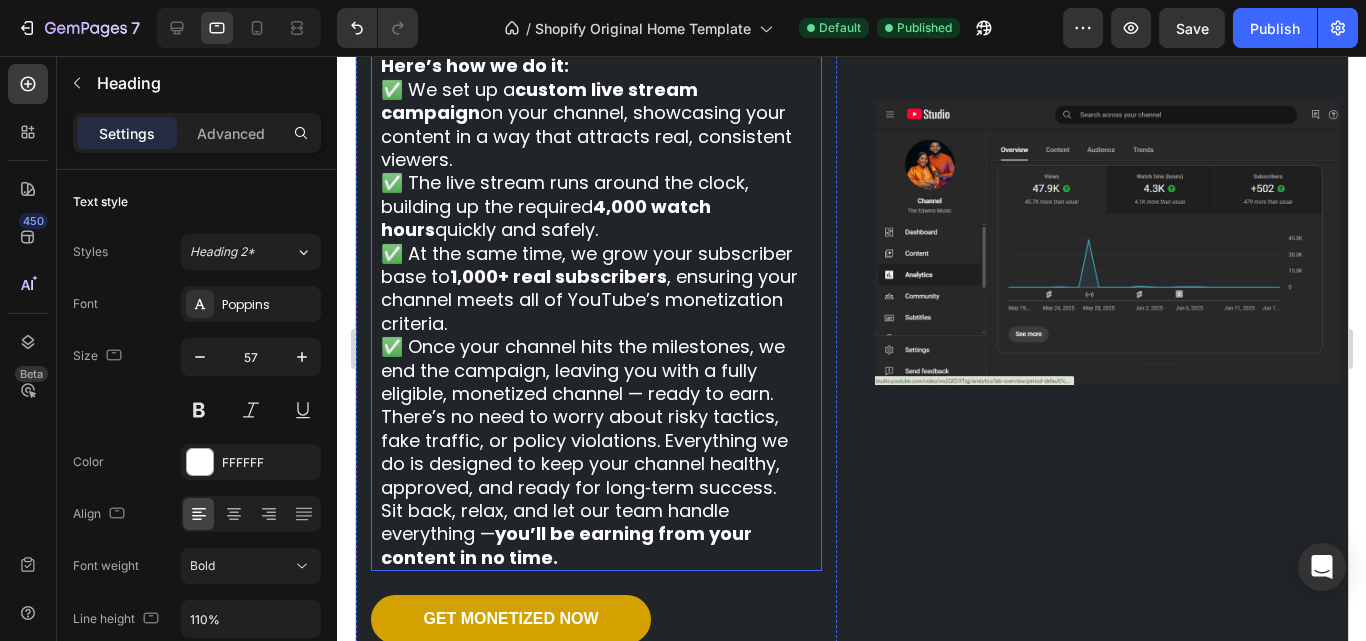 scroll, scrollTop: 1636, scrollLeft: 0, axis: vertical 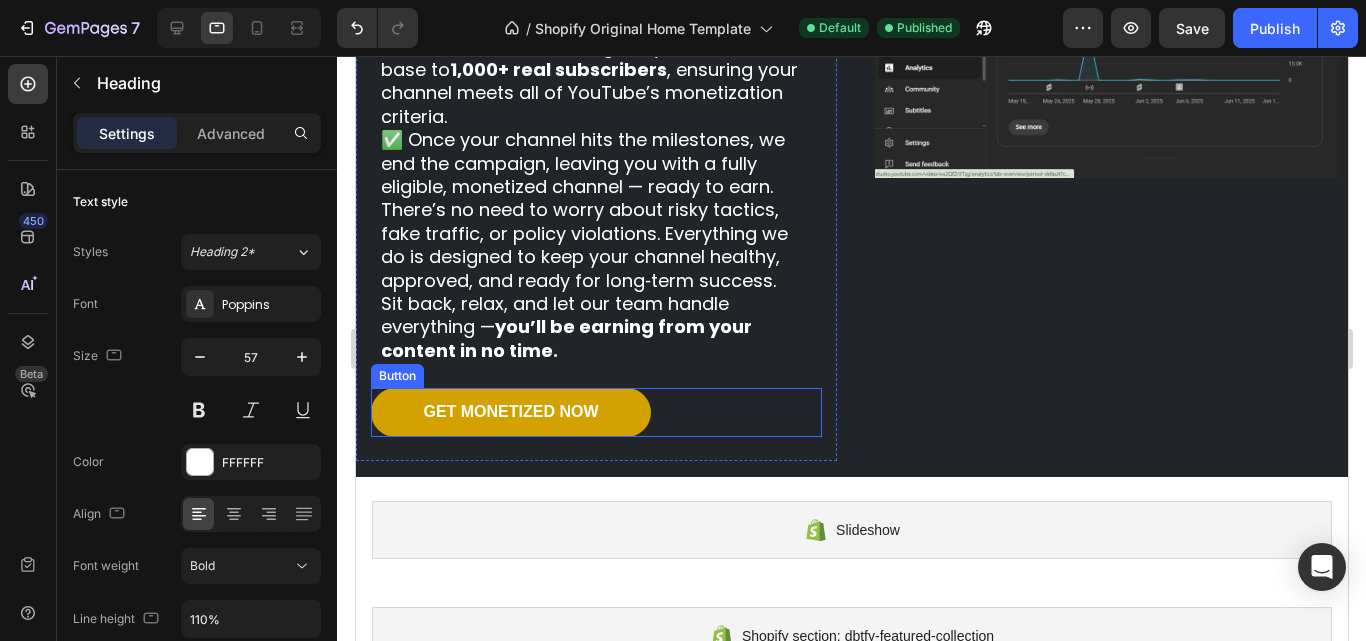 click on "Get Monetized Now Button" at bounding box center (595, 412) 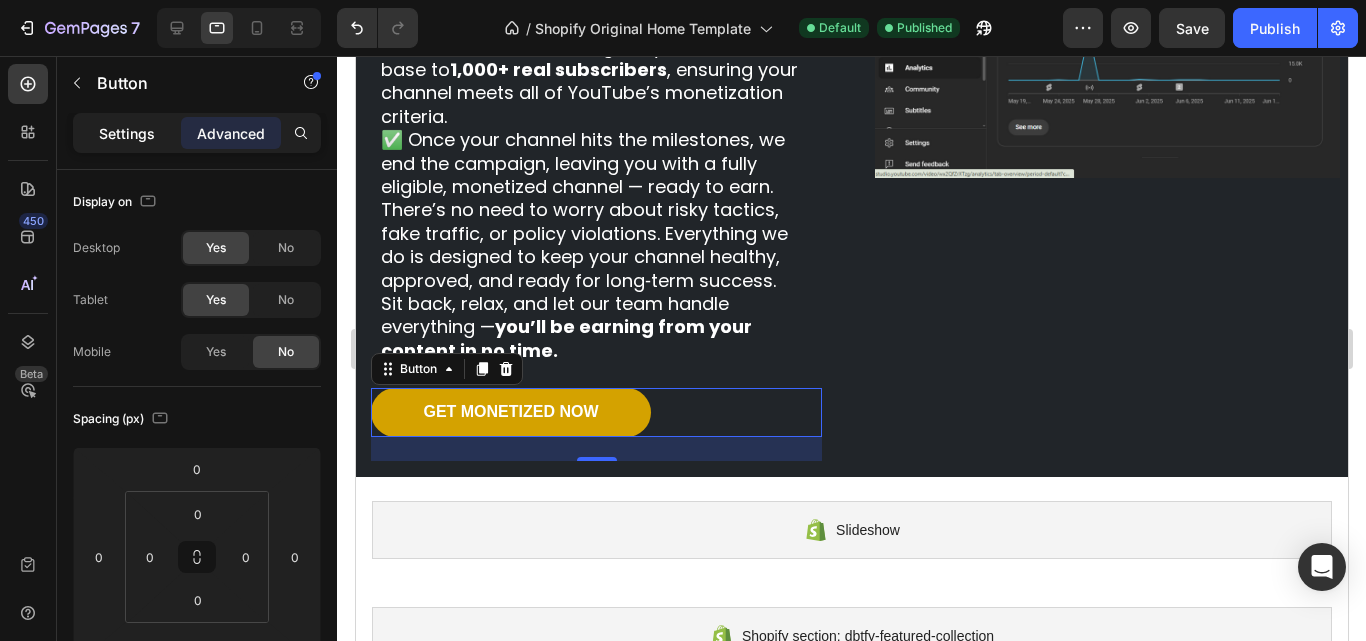 click on "Settings" at bounding box center [127, 133] 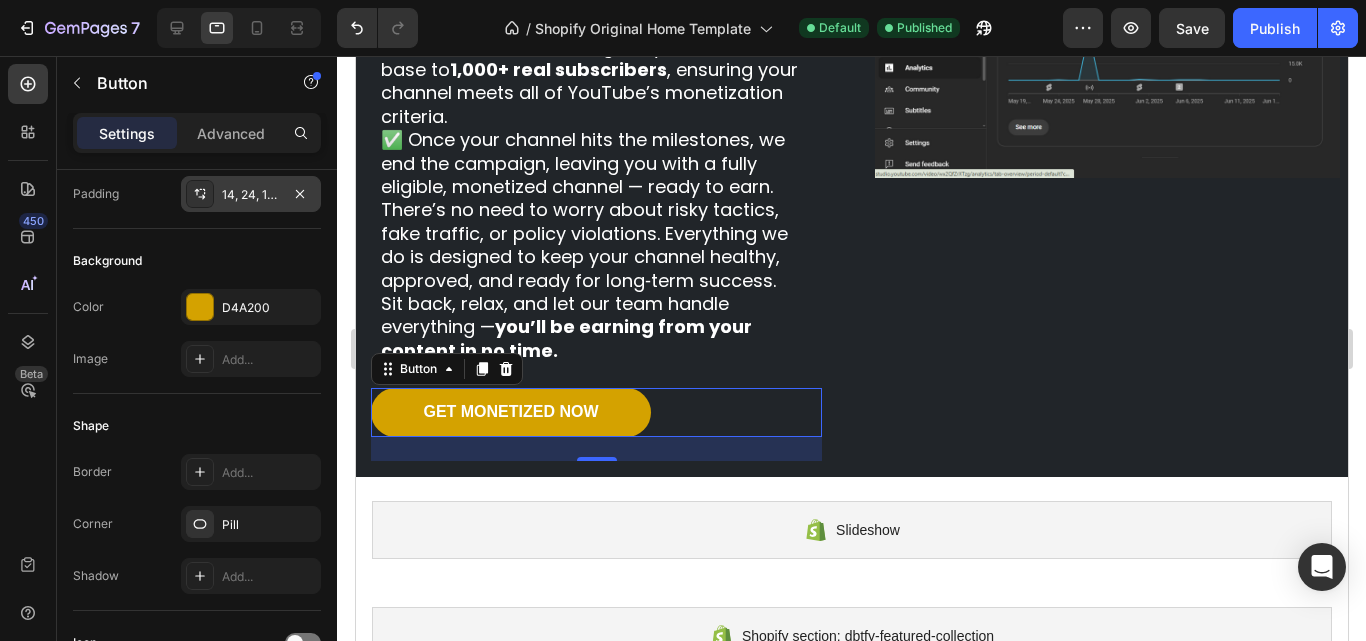 scroll, scrollTop: 0, scrollLeft: 0, axis: both 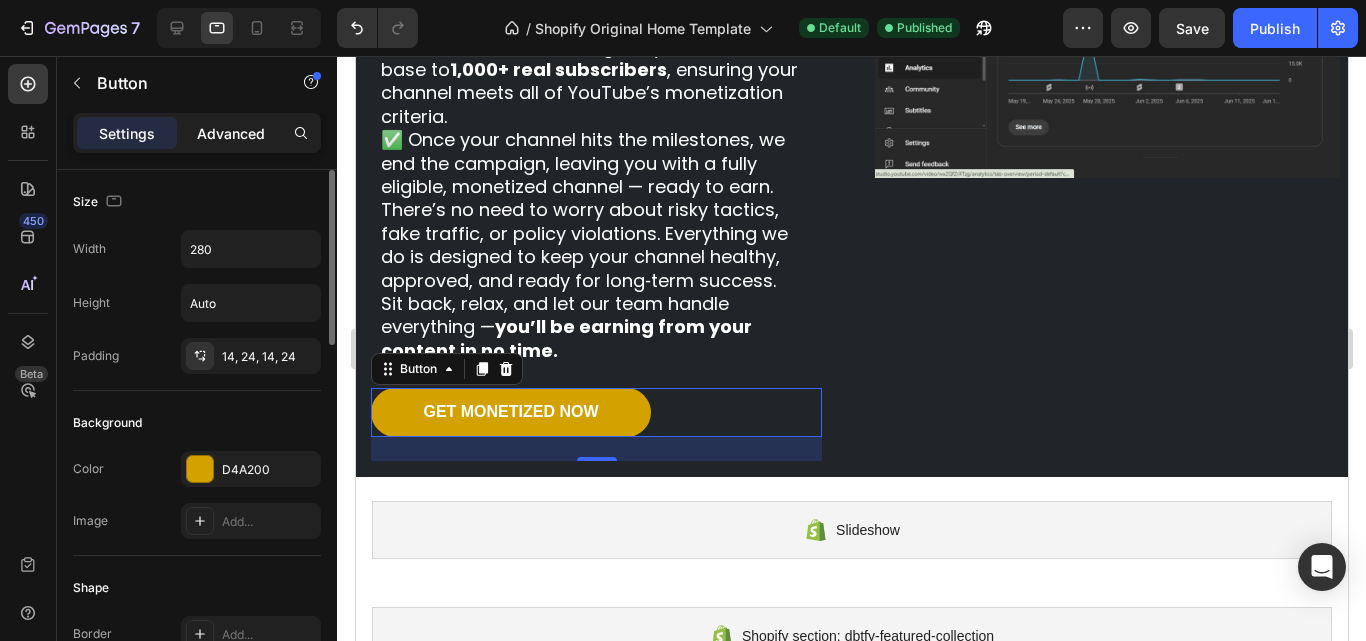 click on "Advanced" at bounding box center [231, 133] 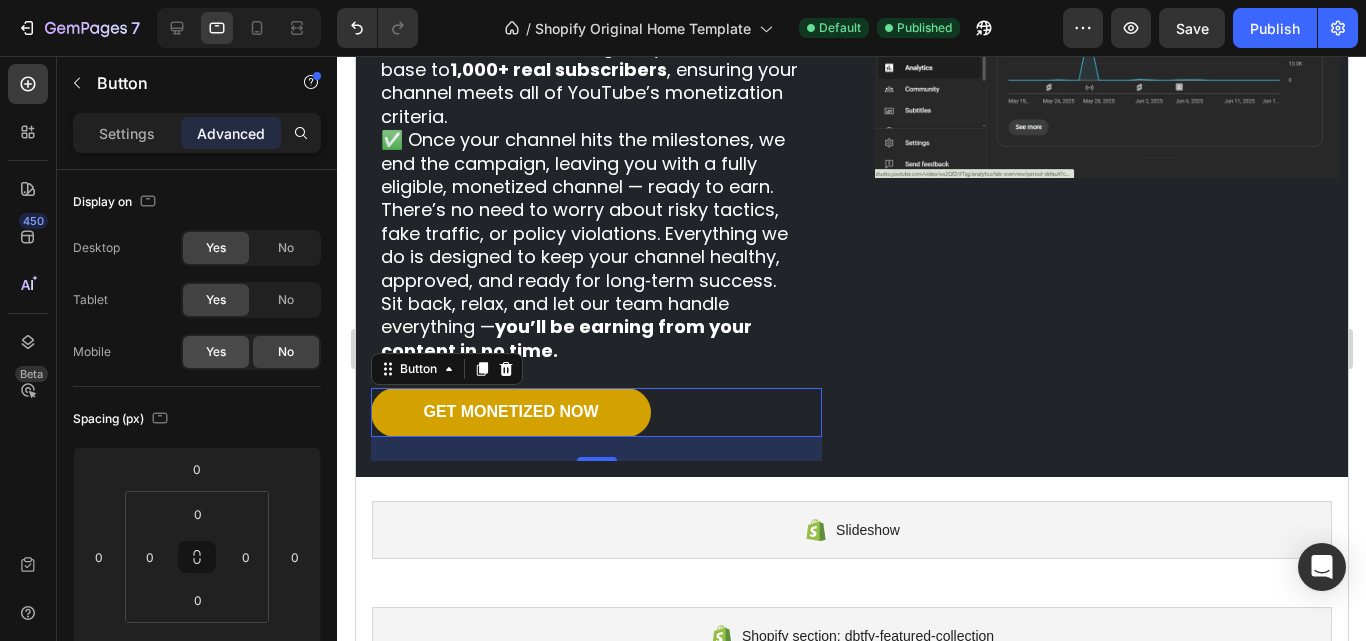 click on "Yes" 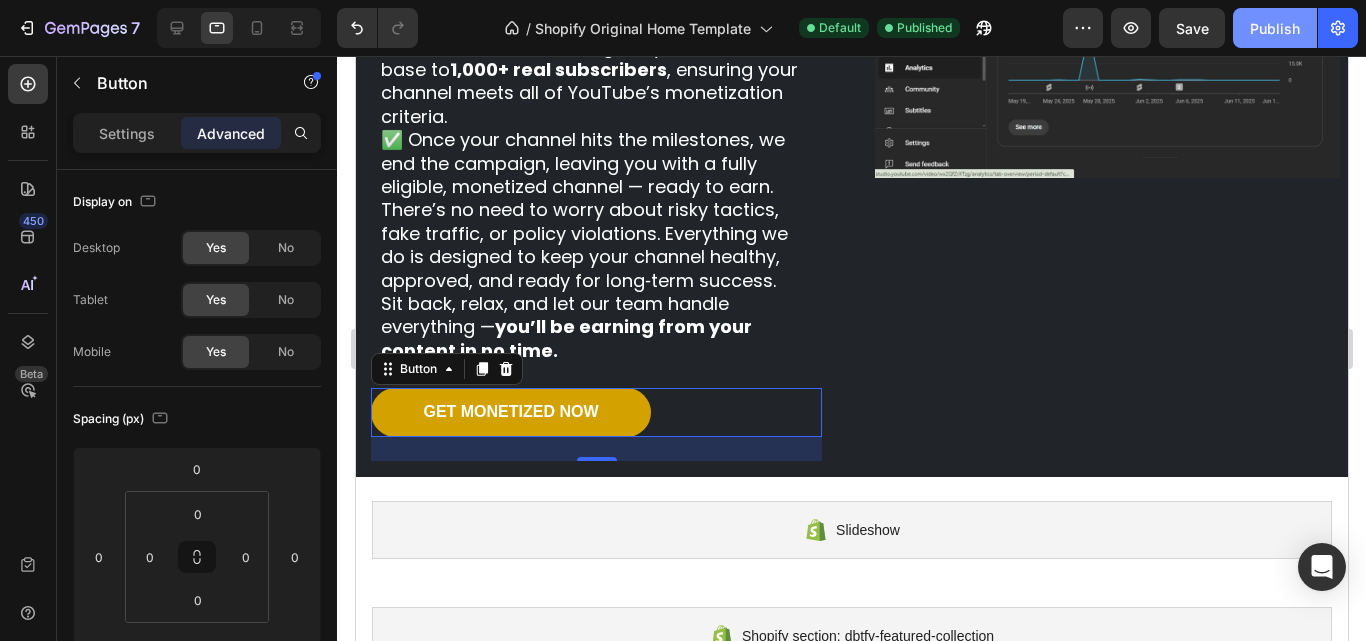 click on "Publish" at bounding box center (1275, 28) 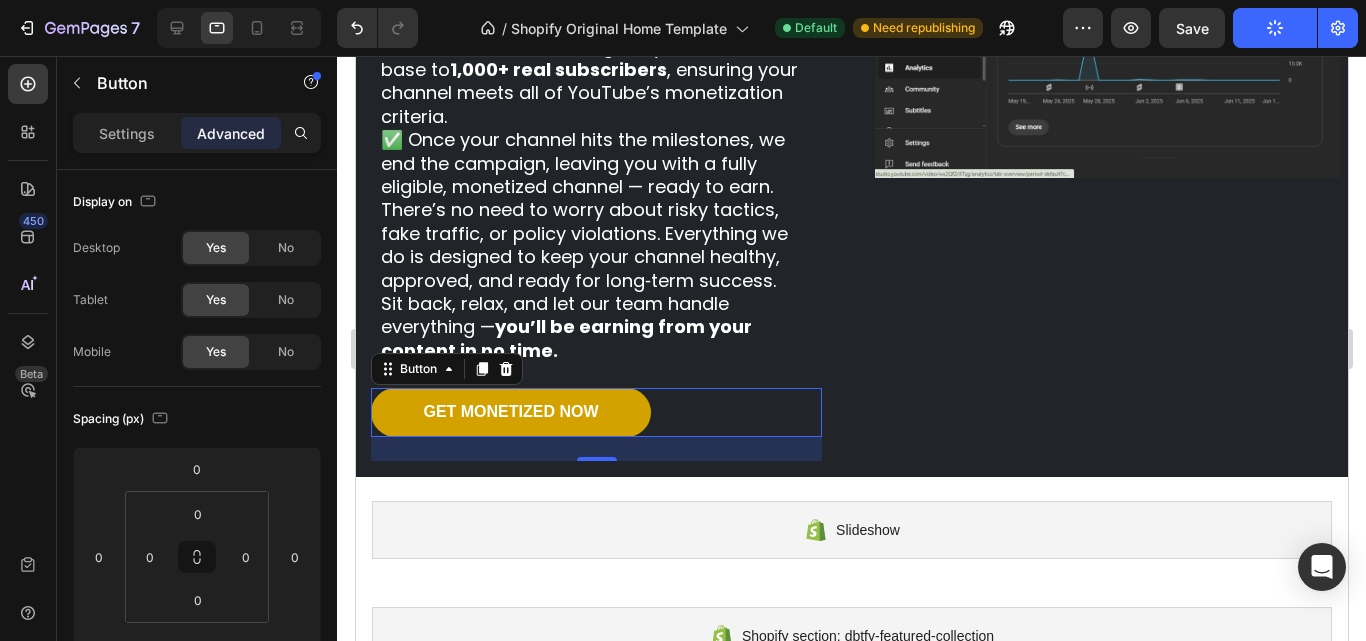 type 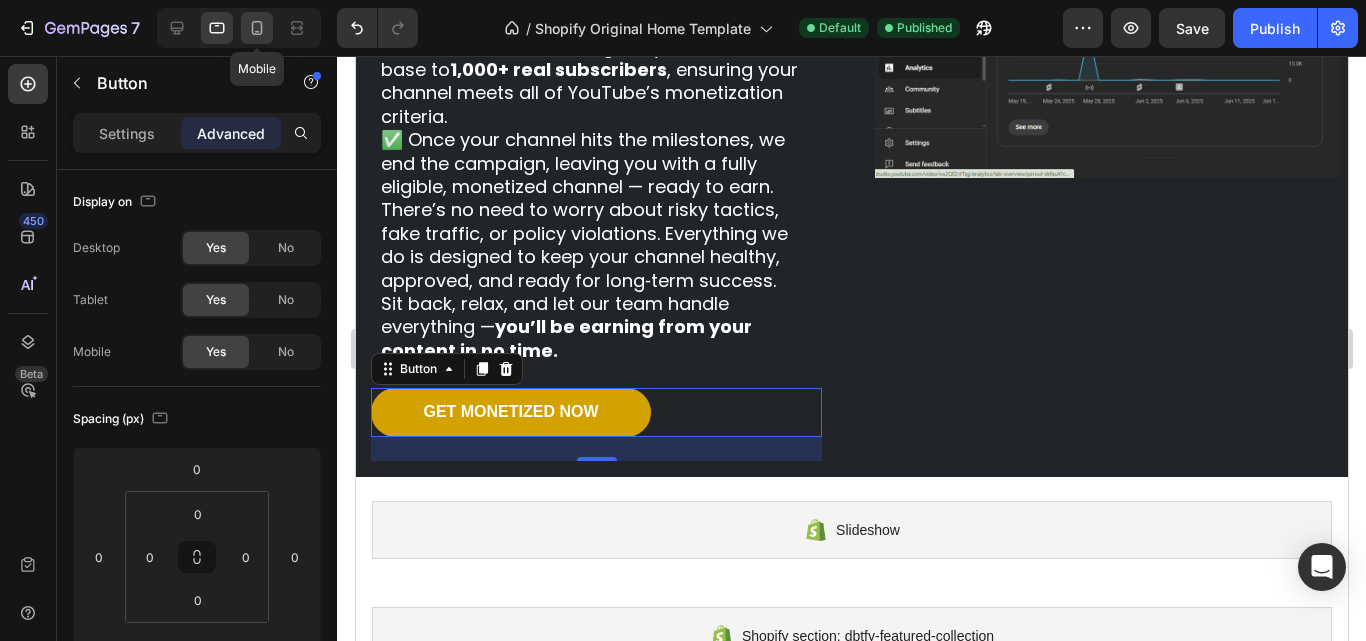 click 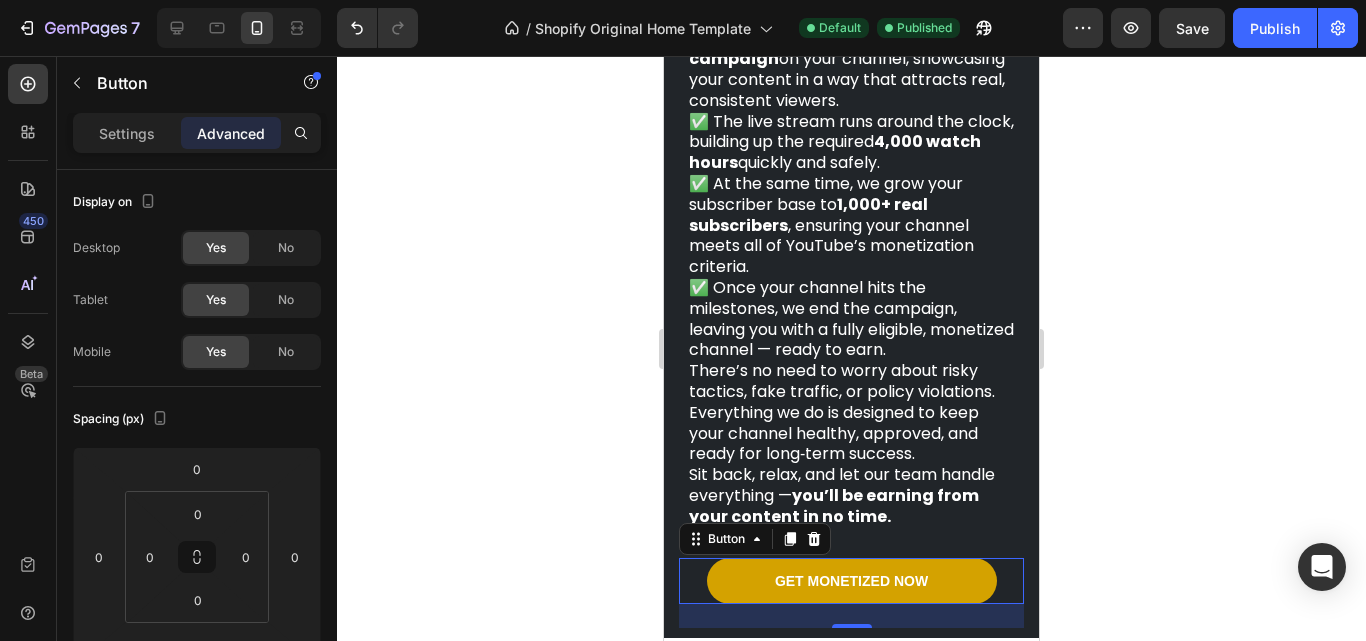scroll, scrollTop: 1643, scrollLeft: 0, axis: vertical 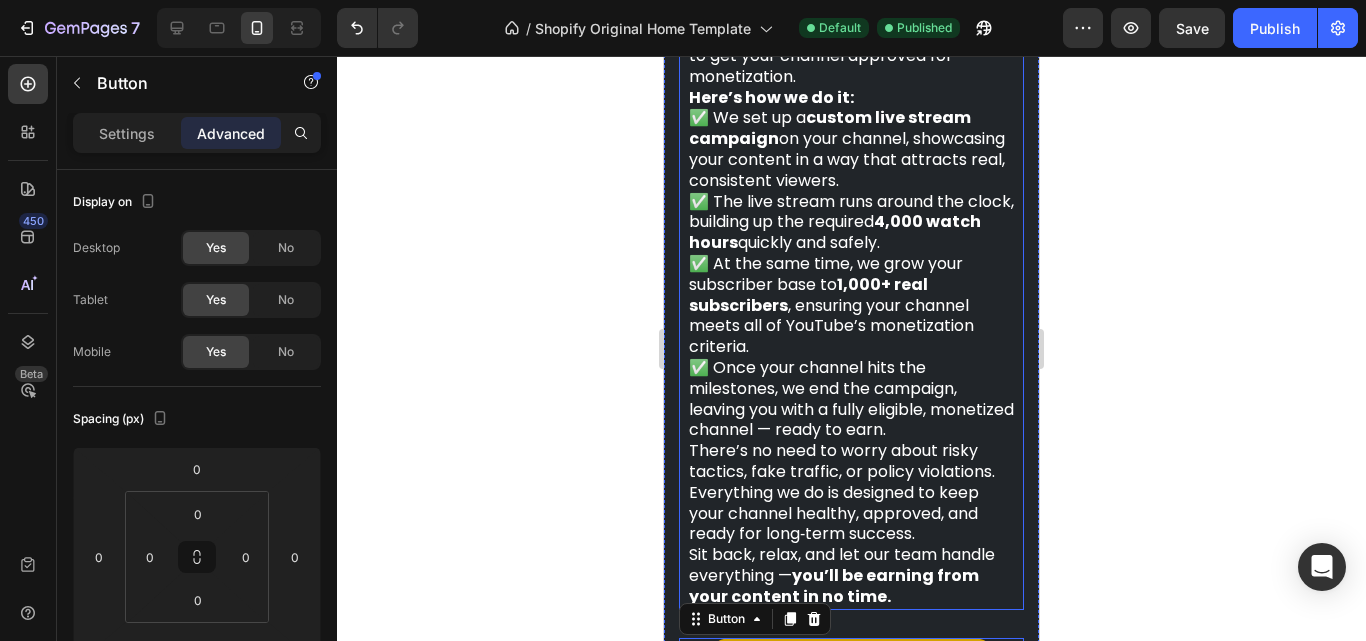 click on "✅ We set up a custom live stream campaign on your channel, showcasing your content in a way that attracts real, consistent viewers. ✅ The live stream runs around the clock, building up the required 4,000 watch hours quickly and safely. ✅ At the same time, we grow your subscriber base to 1,000+ real subscribers, ensuring your channel meets all of YouTube’s monetization criteria. ✅ Once your channel hits the milestones, we end the campaign, leaving you with a fully eligible, monetized channel — ready to earn." at bounding box center [851, 274] 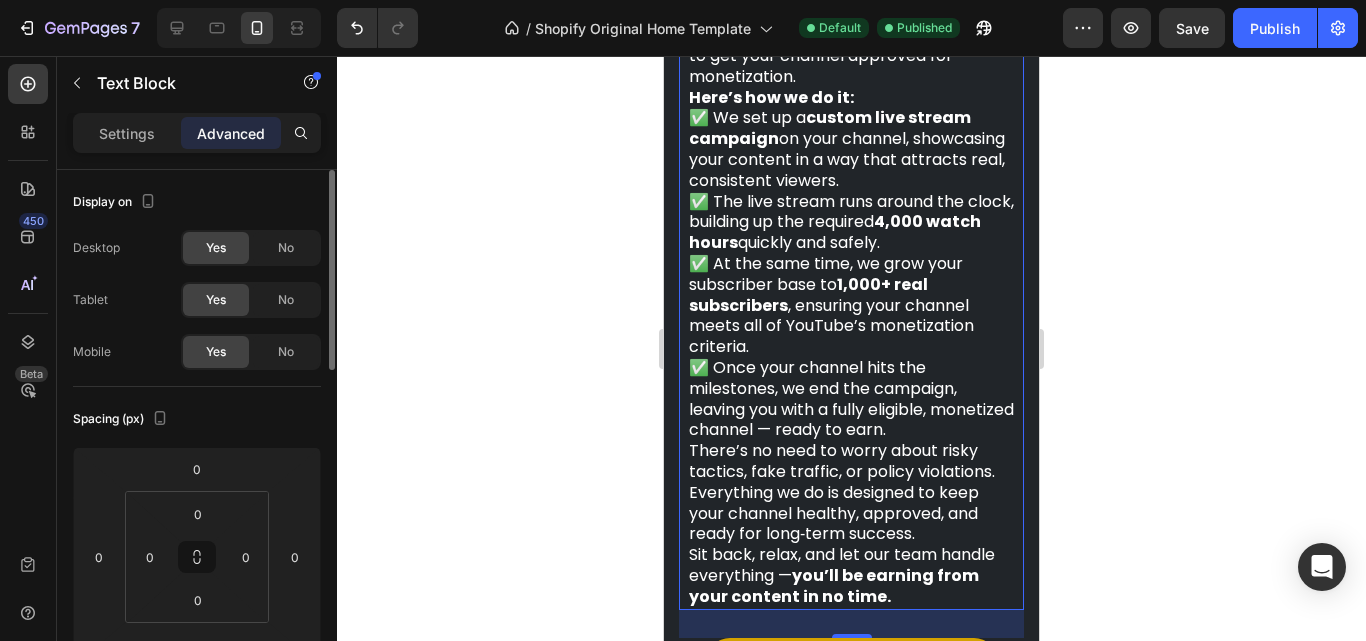 scroll, scrollTop: 100, scrollLeft: 0, axis: vertical 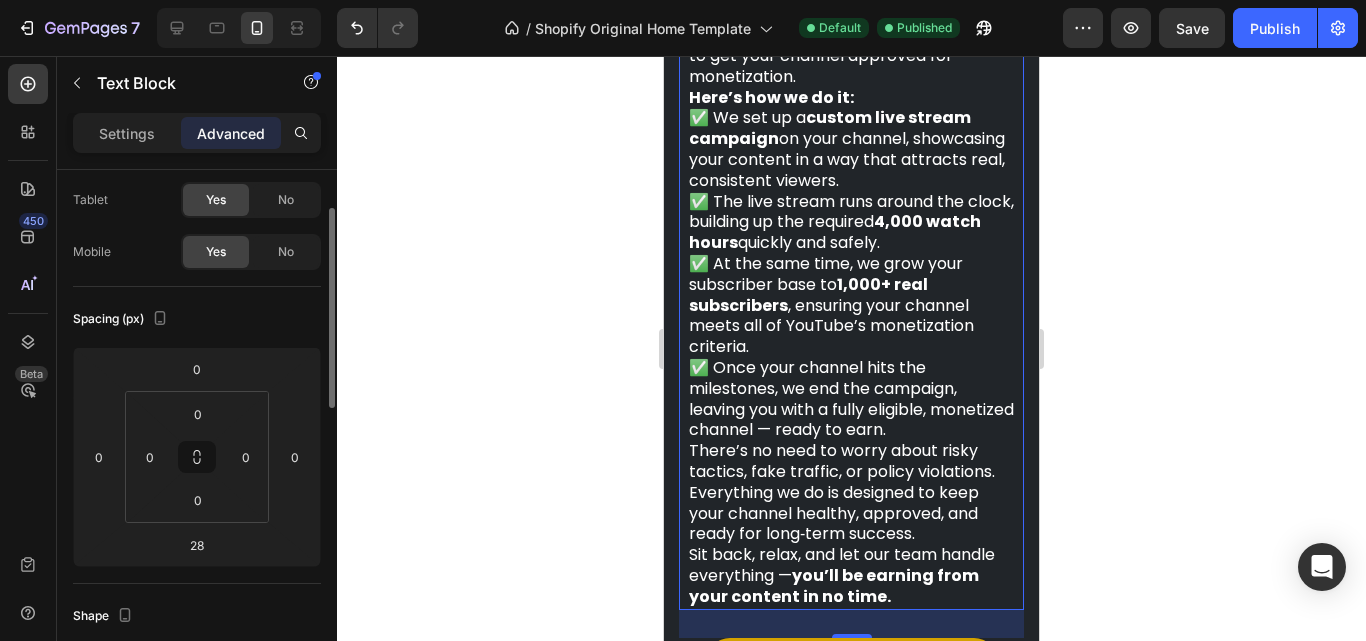 click on "✅ We set up a custom live stream campaign on your channel, showcasing your content in a way that attracts real, consistent viewers. ✅ The live stream runs around the clock, building up the required 4,000 watch hours quickly and safely. ✅ At the same time, we grow your subscriber base to 1,000+ real subscribers, ensuring your channel meets all of YouTube’s monetization criteria. ✅ Once your channel hits the milestones, we end the campaign, leaving you with a fully eligible, monetized channel — ready to earn." at bounding box center [851, 274] 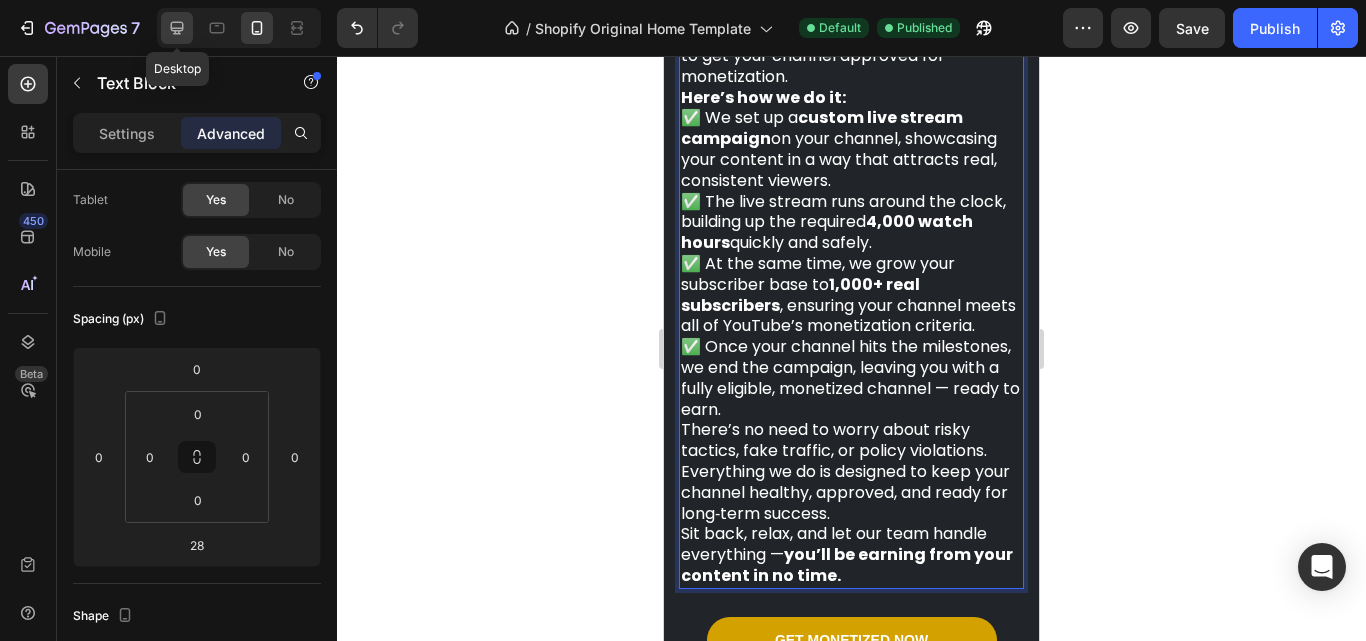 click 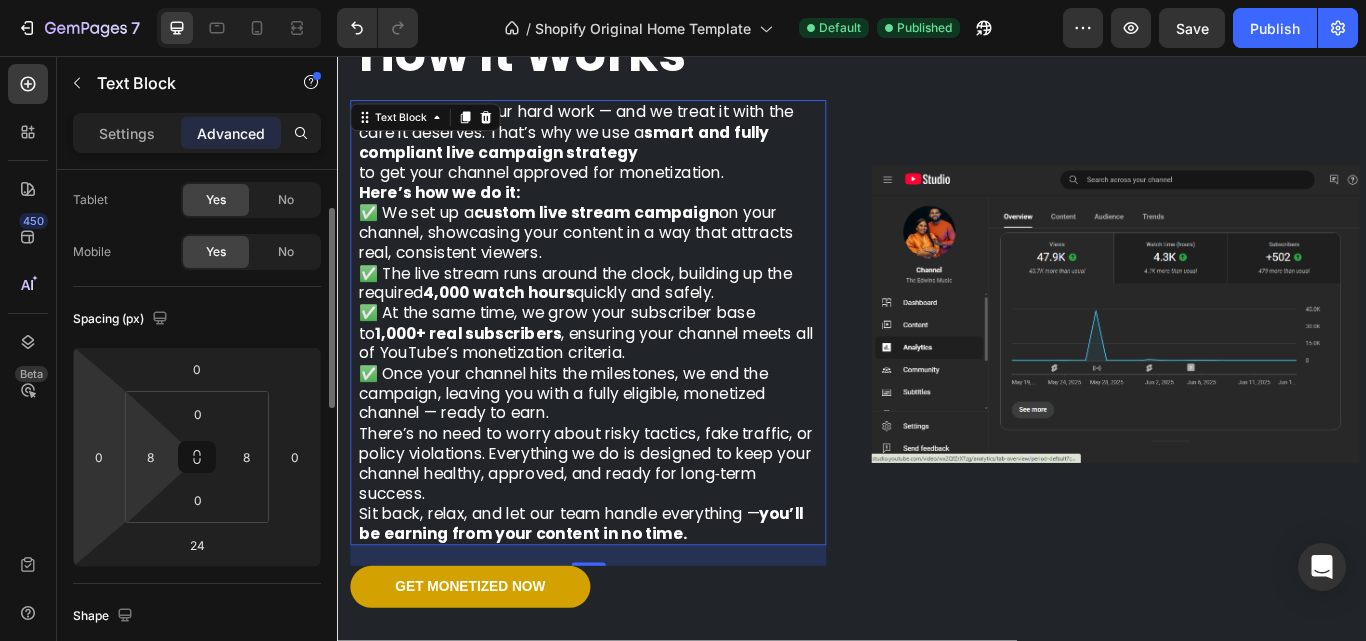 scroll, scrollTop: 1288, scrollLeft: 0, axis: vertical 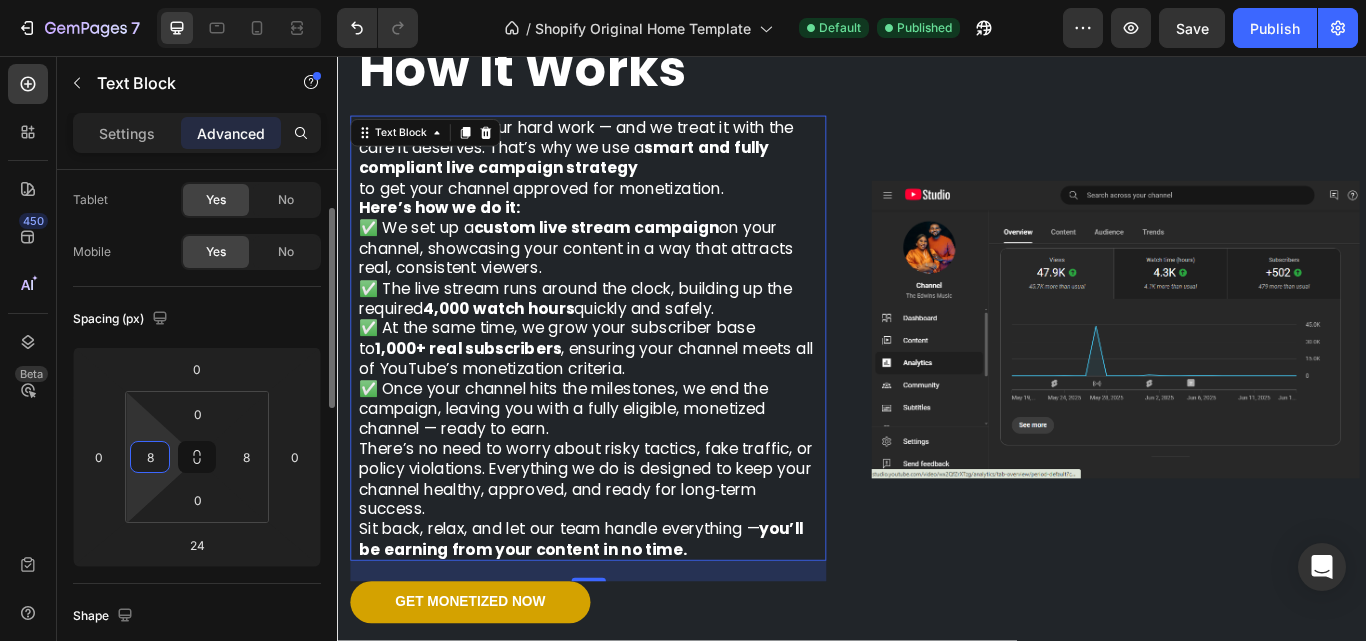 click on "8" at bounding box center (150, 457) 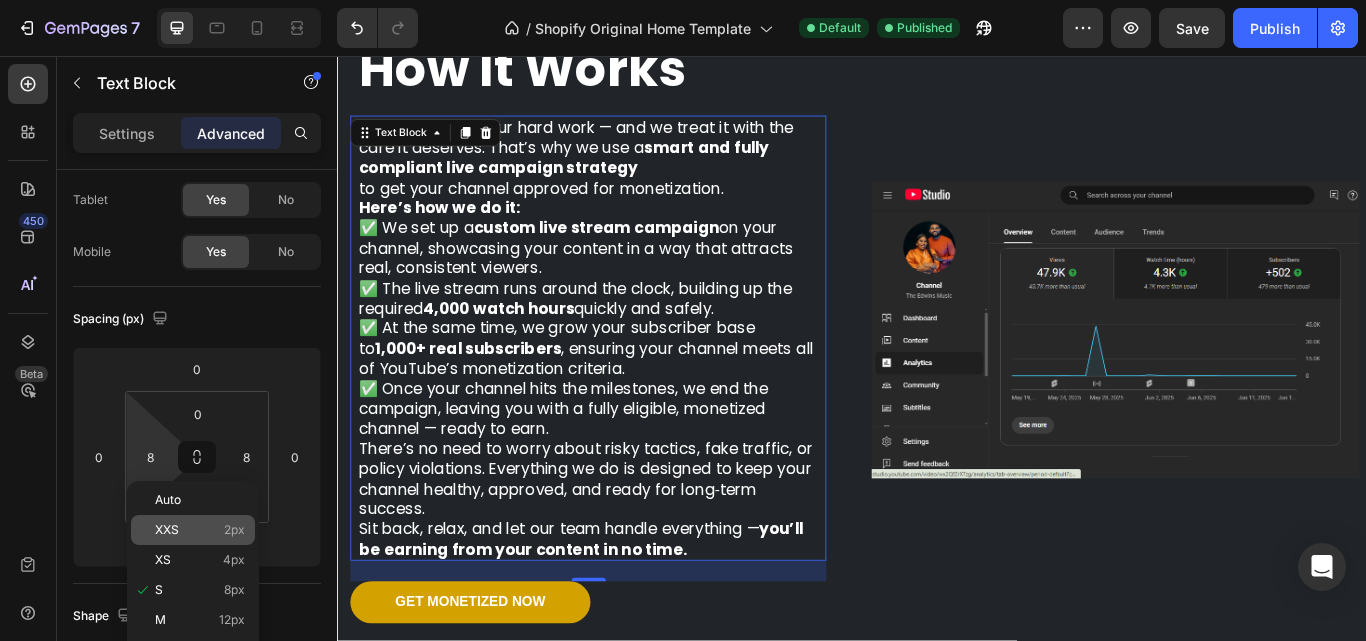 click on "XXS 2px" 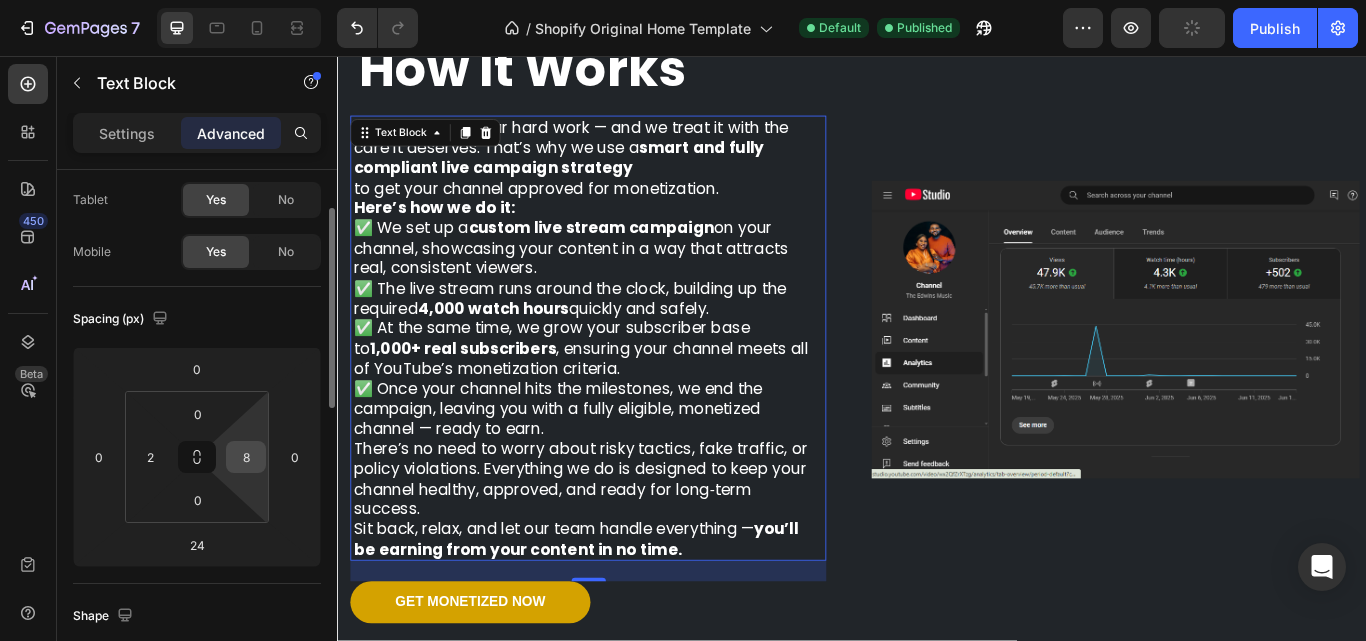 click on "8" at bounding box center (246, 457) 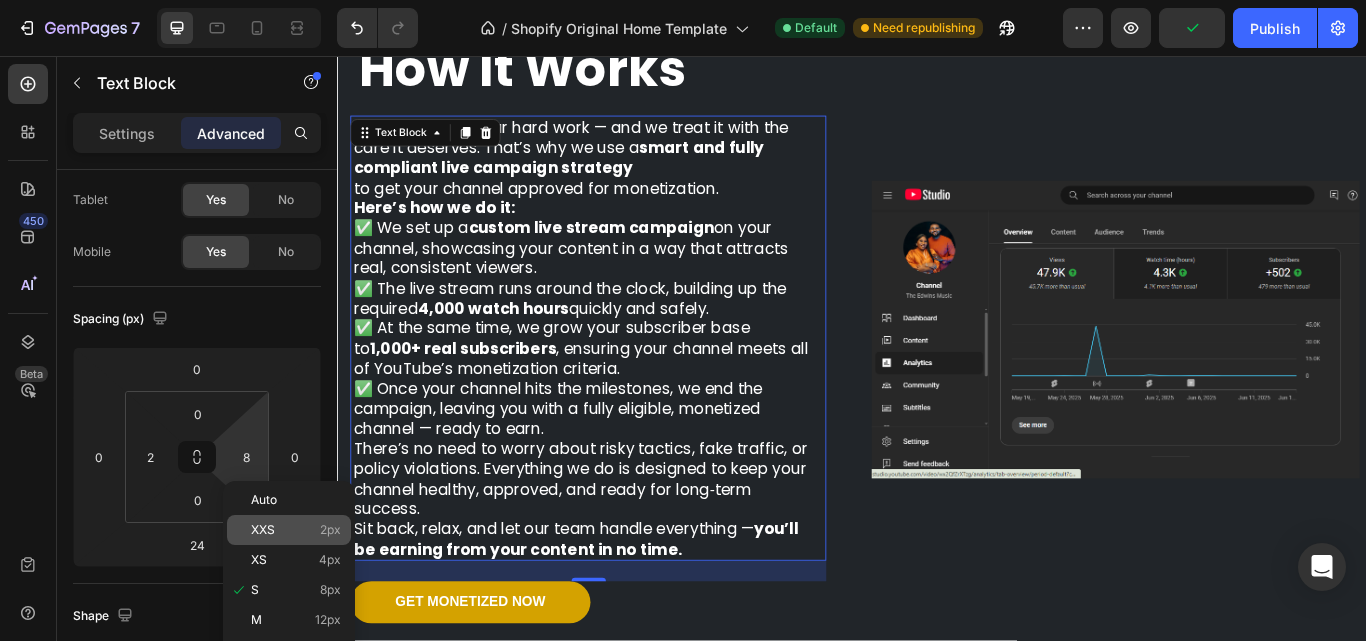 click on "XXS" at bounding box center [263, 530] 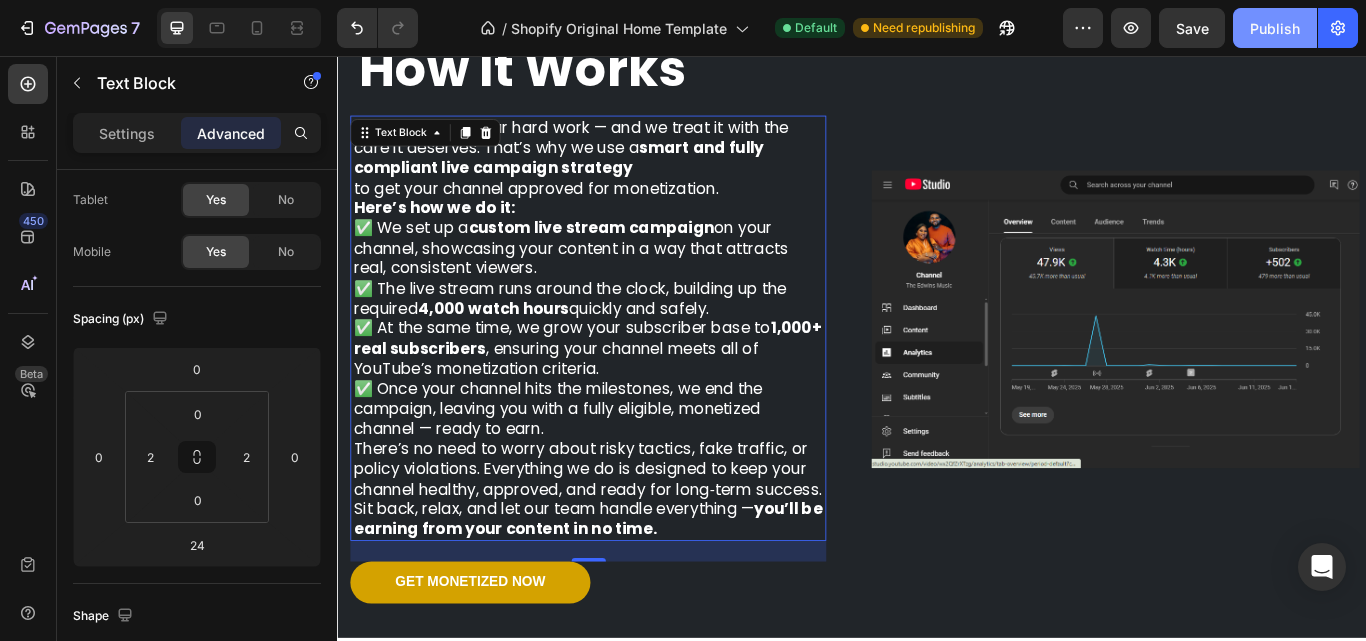 click on "Publish" at bounding box center [1275, 28] 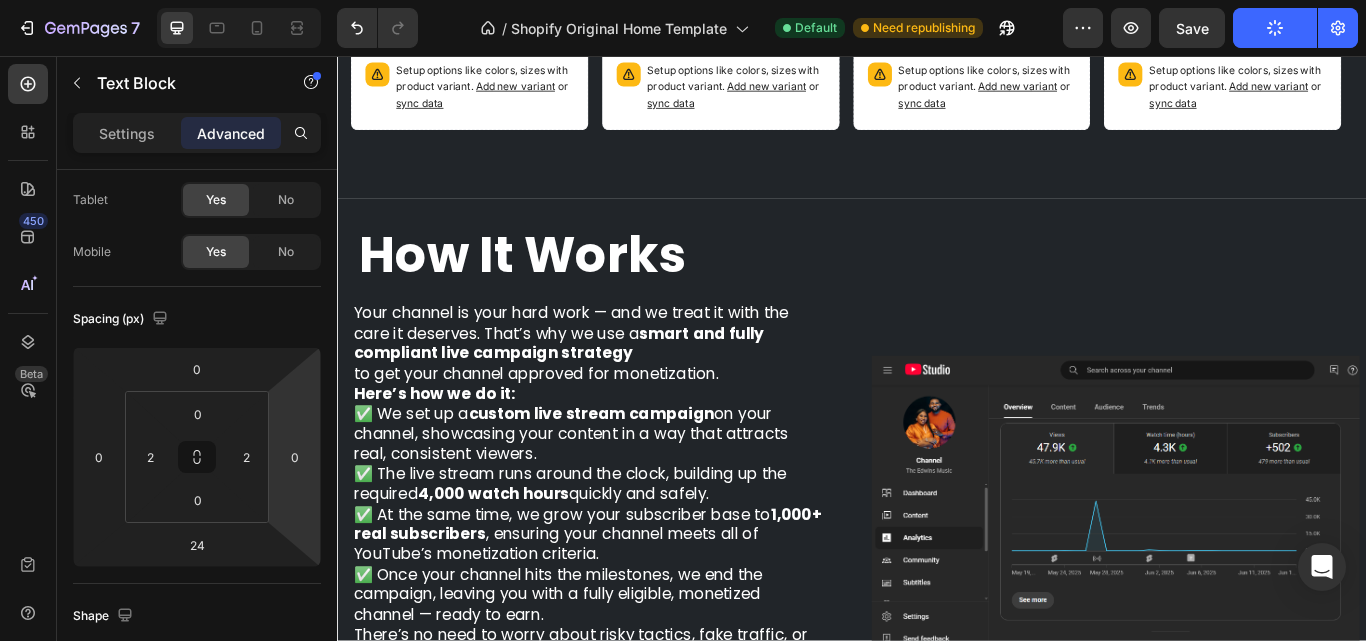scroll, scrollTop: 1588, scrollLeft: 0, axis: vertical 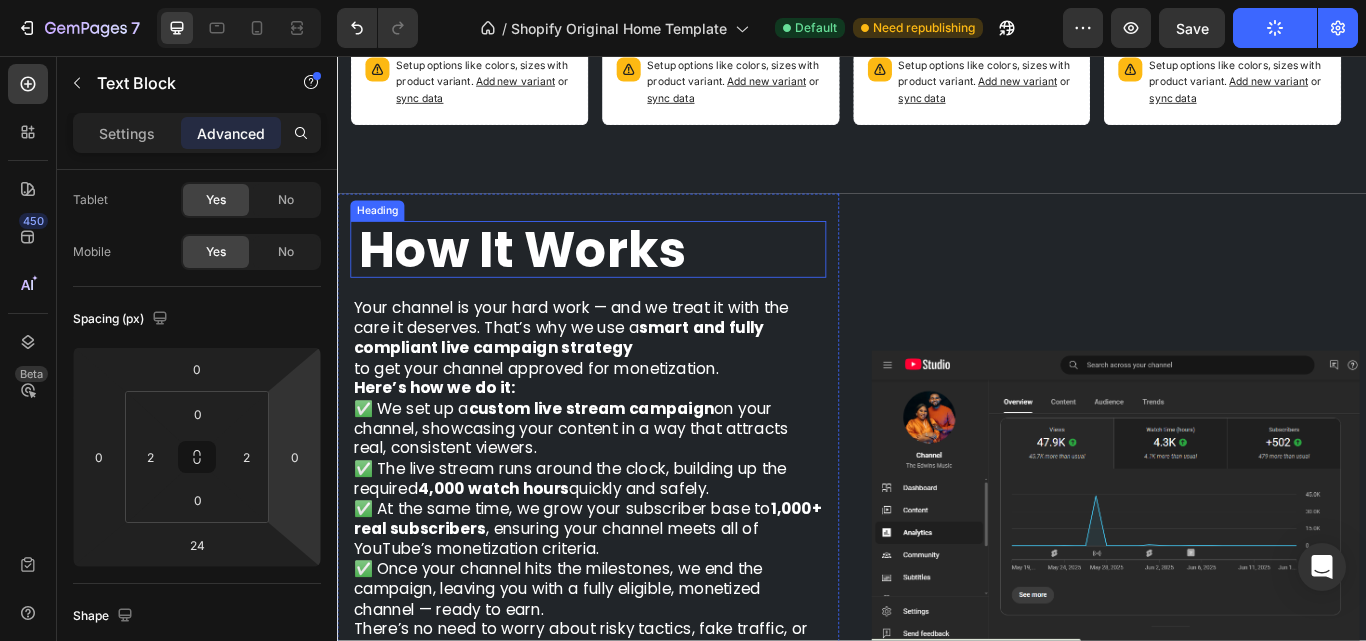 click on "How It Works" at bounding box center [553, 282] 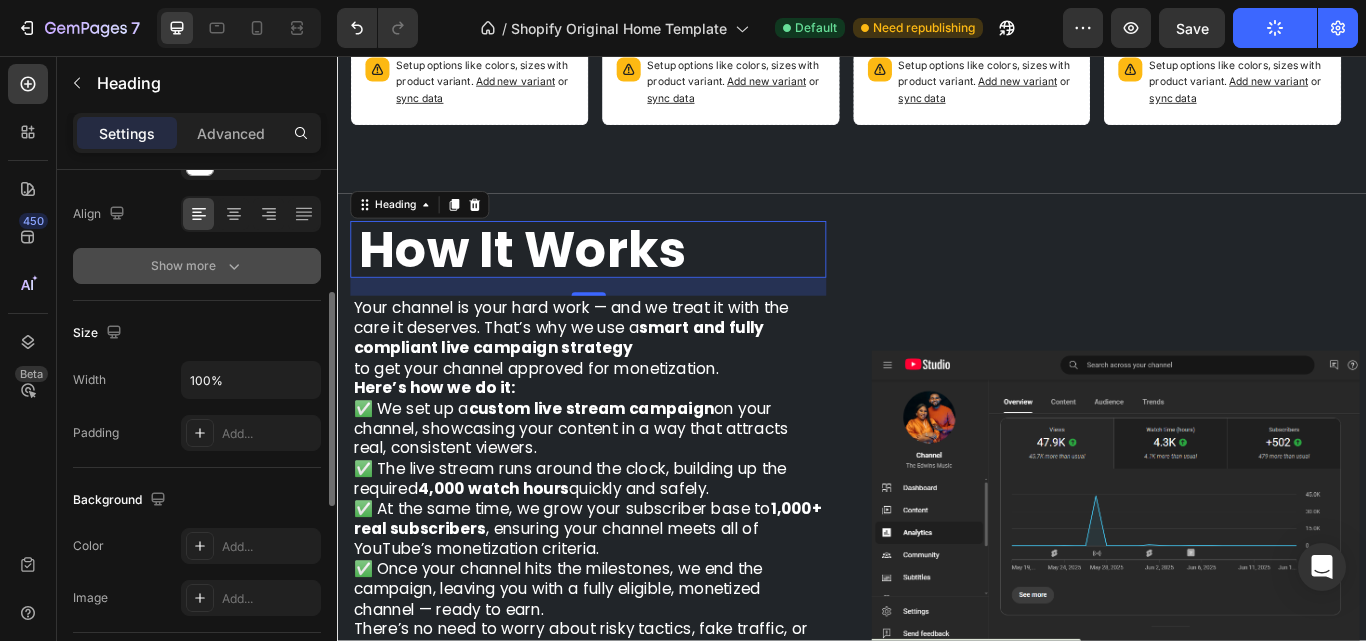 scroll, scrollTop: 0, scrollLeft: 0, axis: both 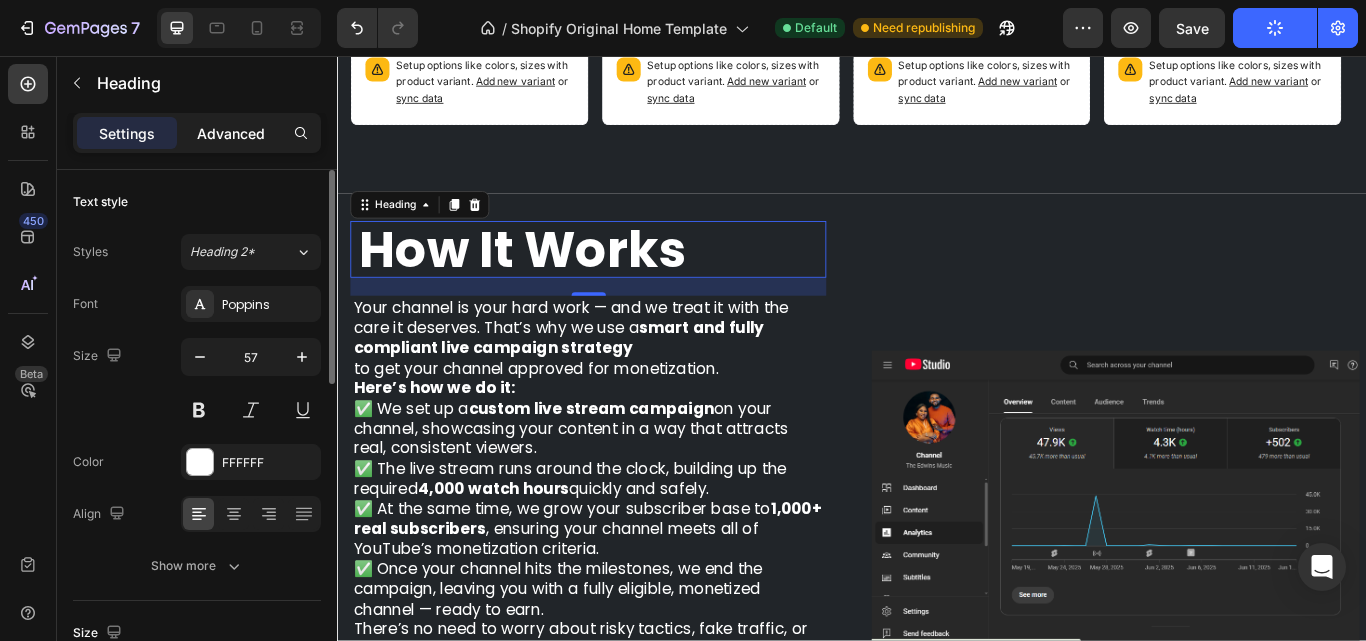 click on "Advanced" at bounding box center [231, 133] 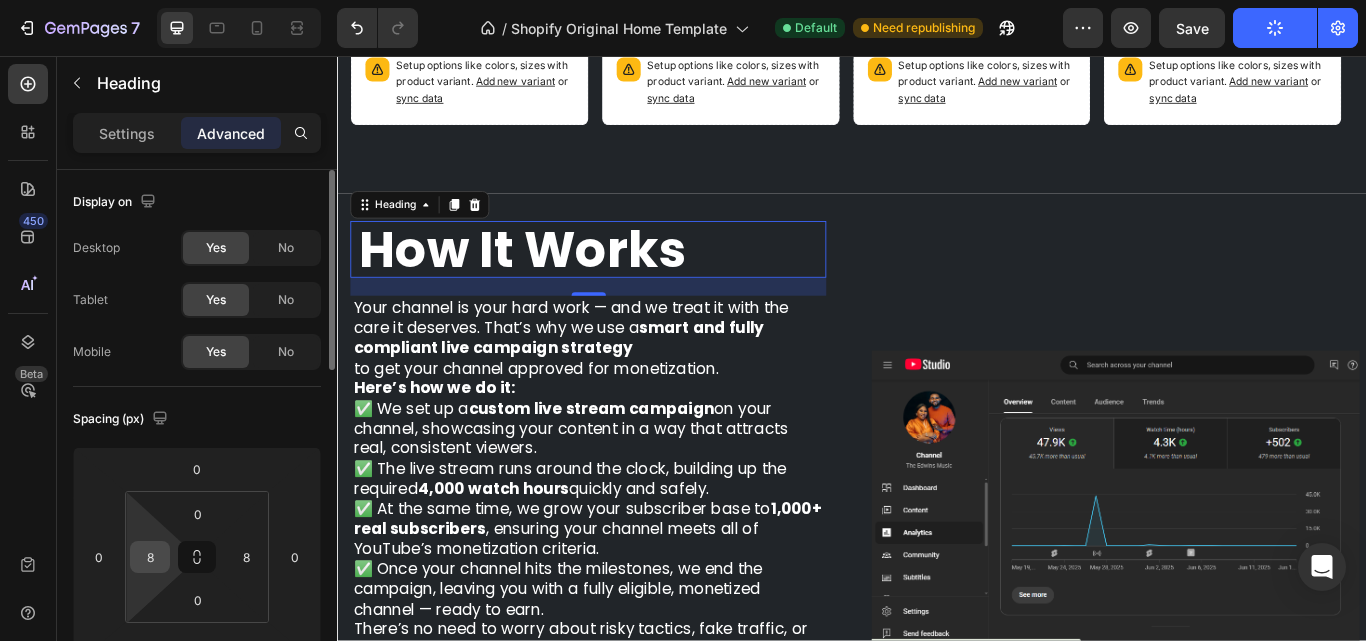 click on "8" at bounding box center [150, 557] 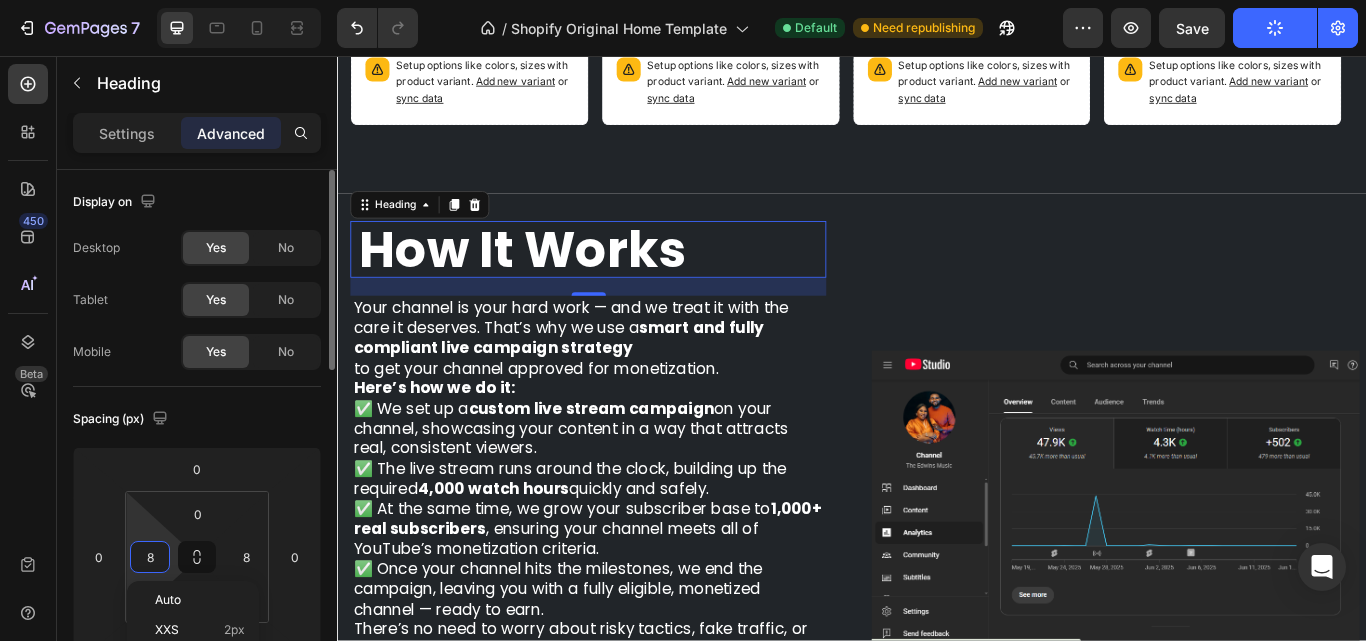 scroll, scrollTop: 100, scrollLeft: 0, axis: vertical 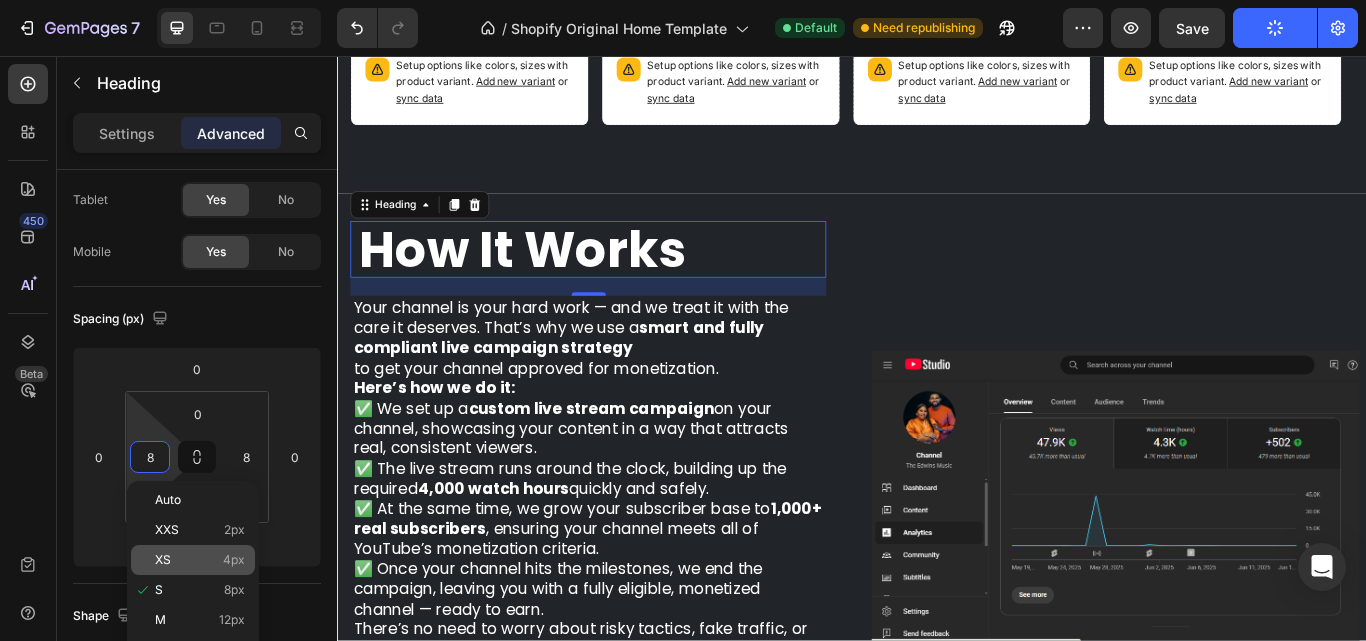 click on "XS 4px" at bounding box center [200, 560] 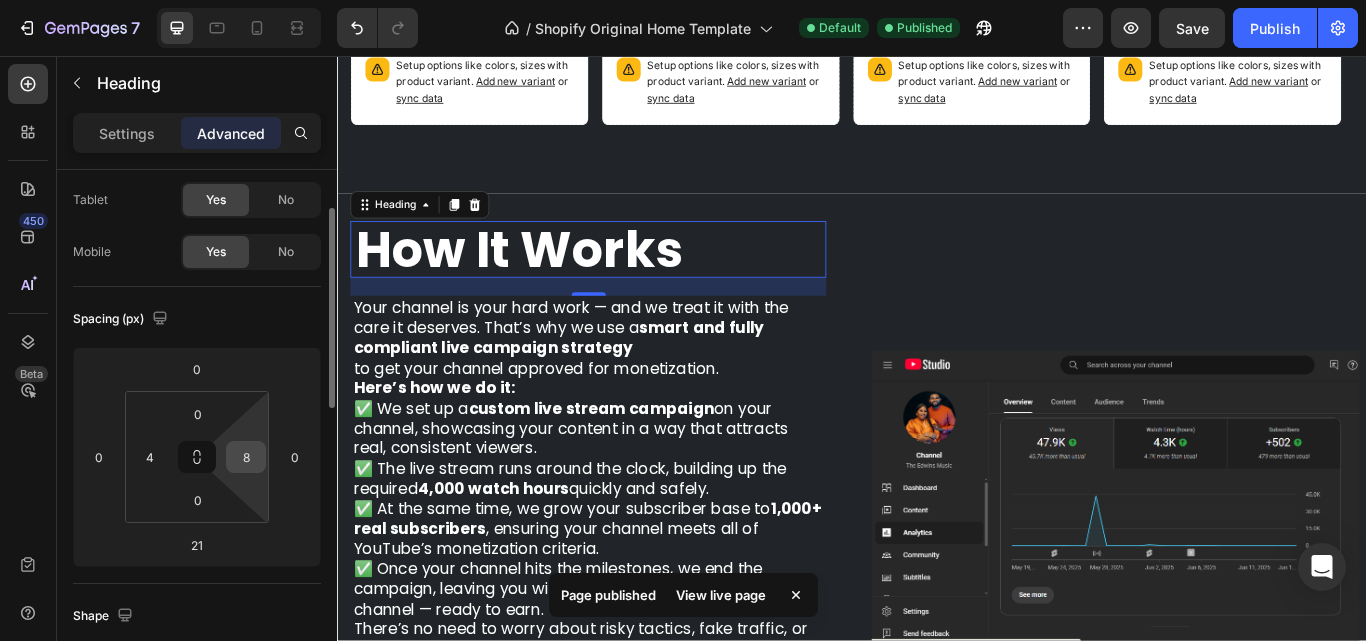 click on "8" at bounding box center [246, 457] 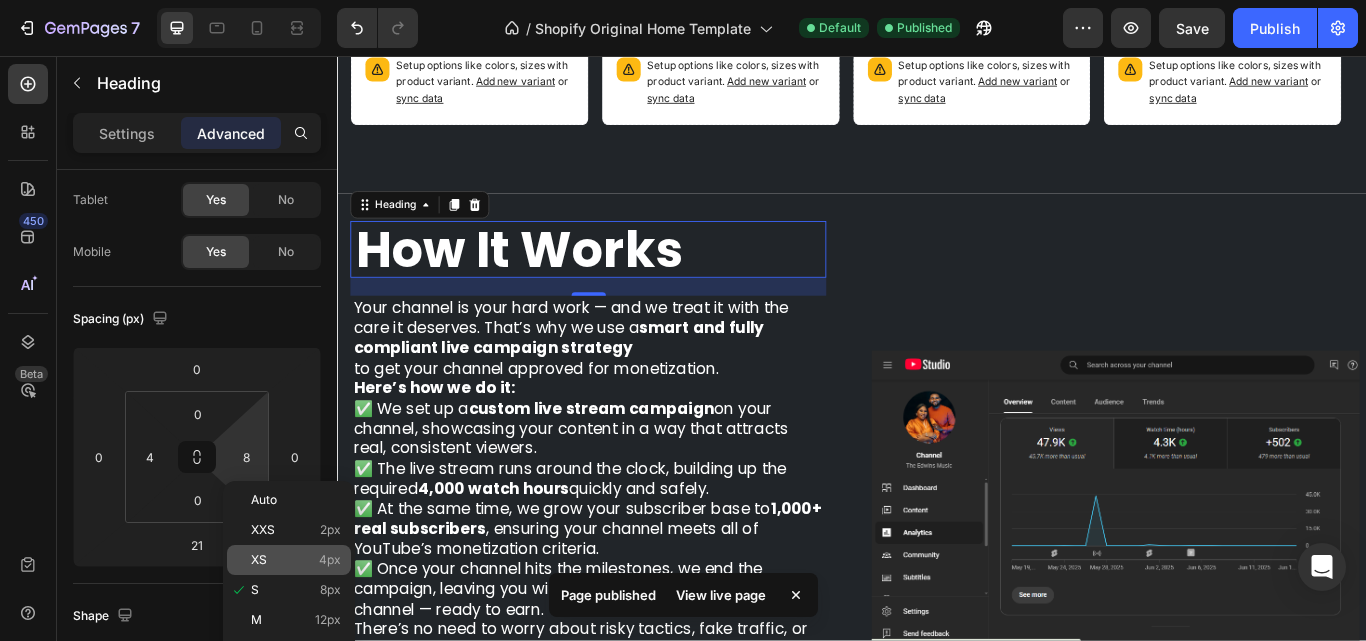 click on "XS 4px" 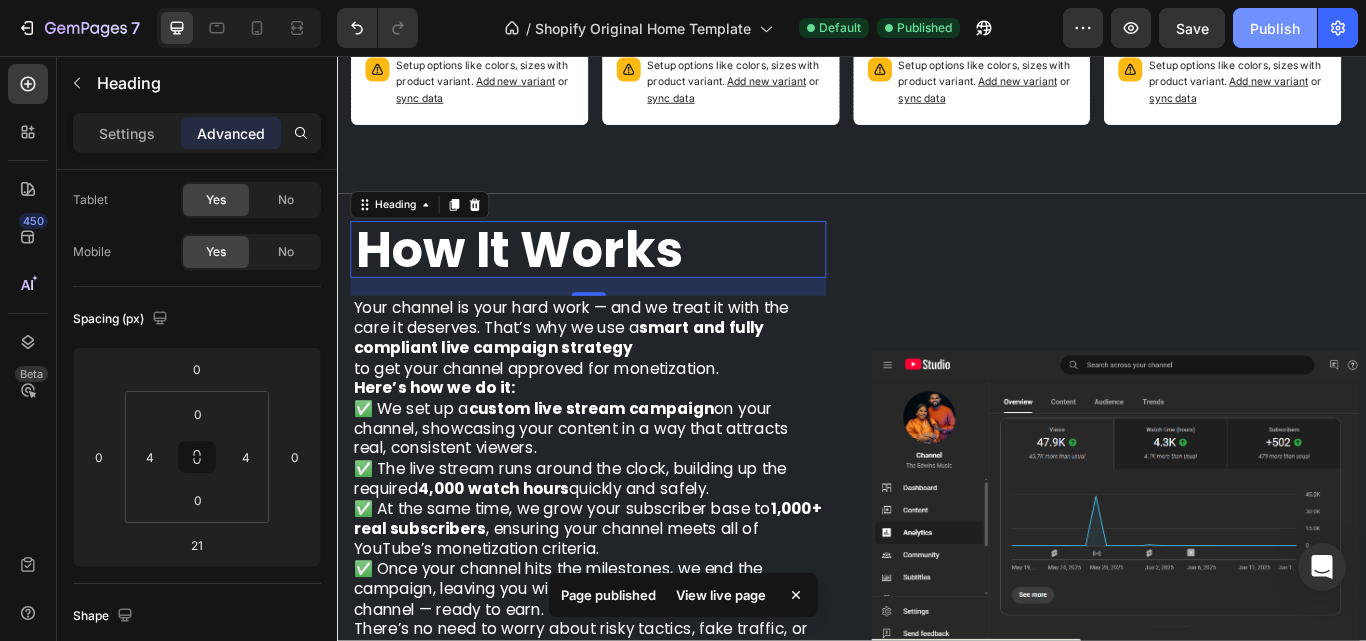 click on "Publish" at bounding box center (1275, 28) 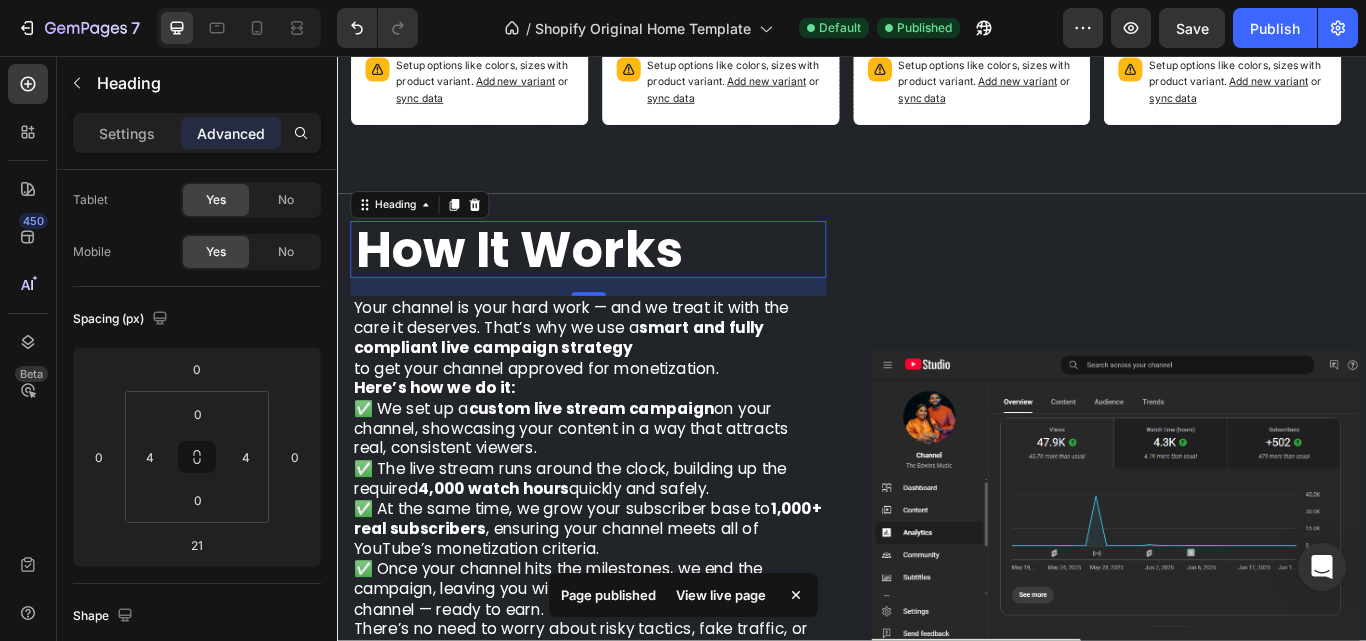 click on "How It Works" at bounding box center [629, 282] 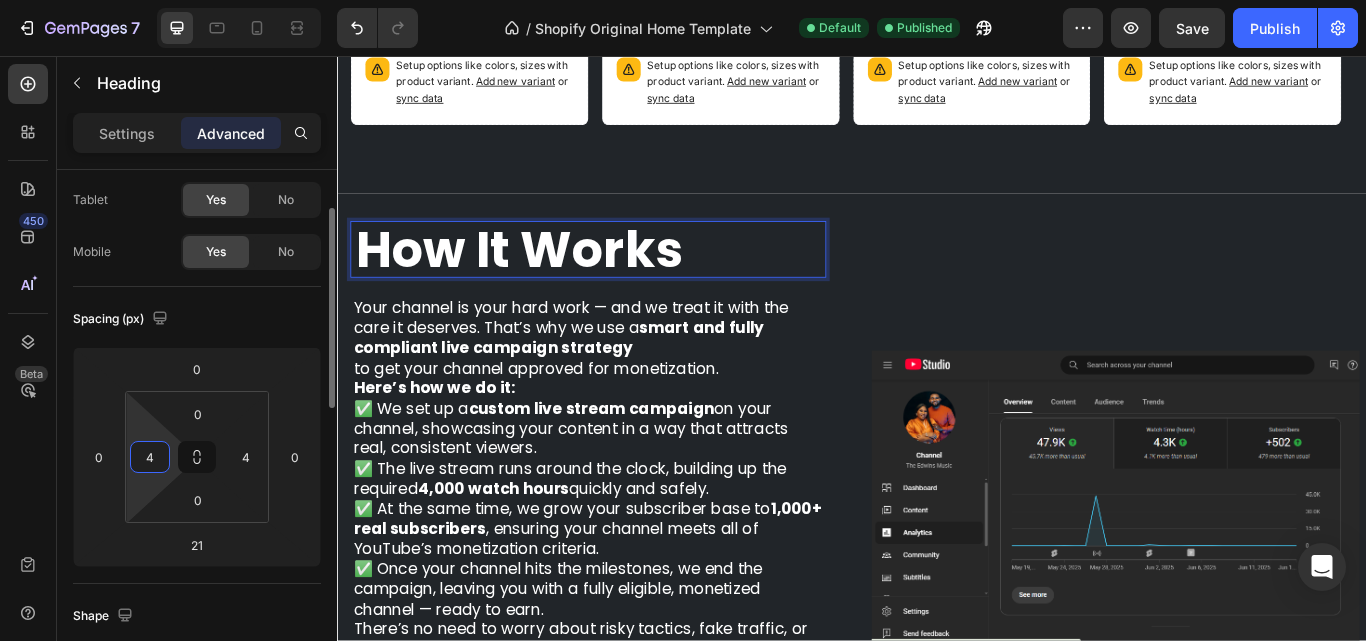 click on "4" at bounding box center (150, 457) 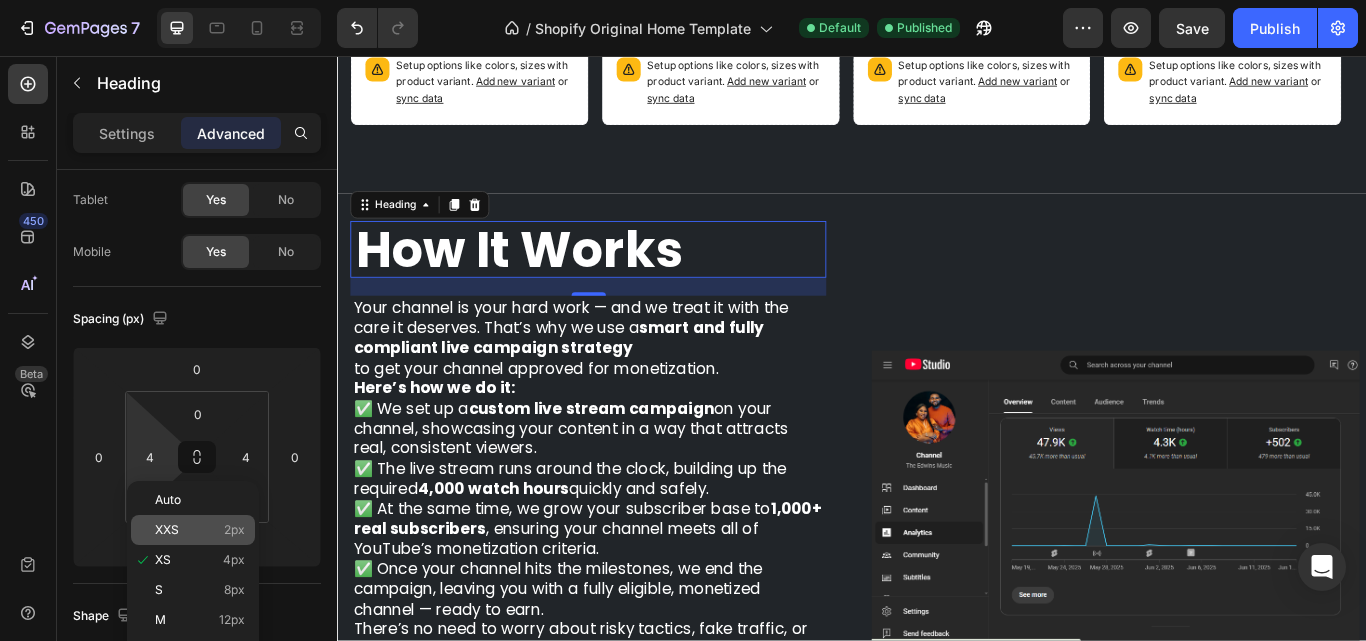 click on "XXS 2px" at bounding box center [200, 530] 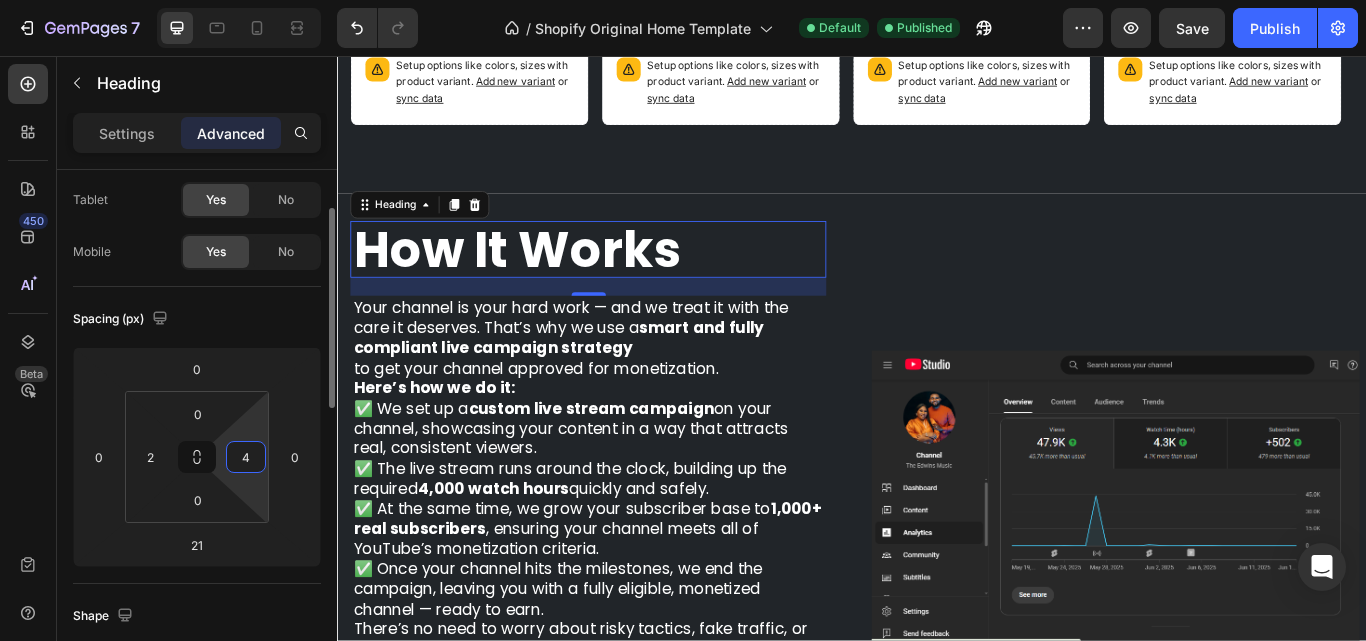 click on "4" at bounding box center (246, 457) 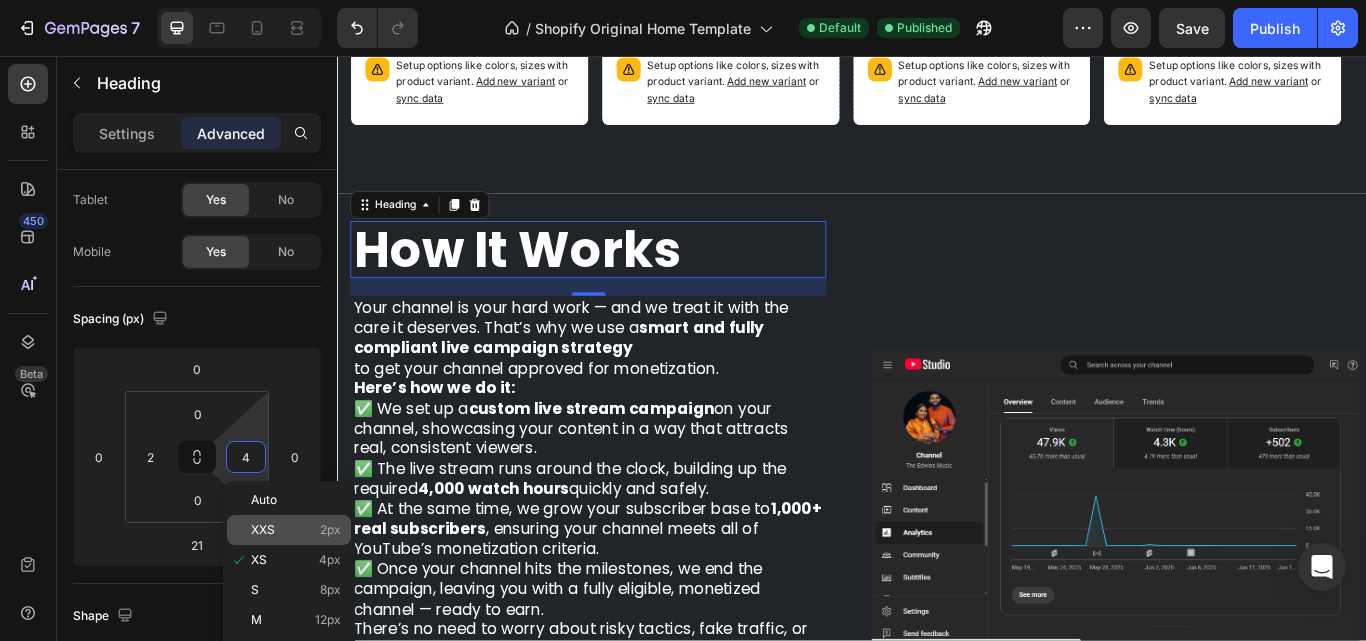 click on "XXS" at bounding box center (263, 530) 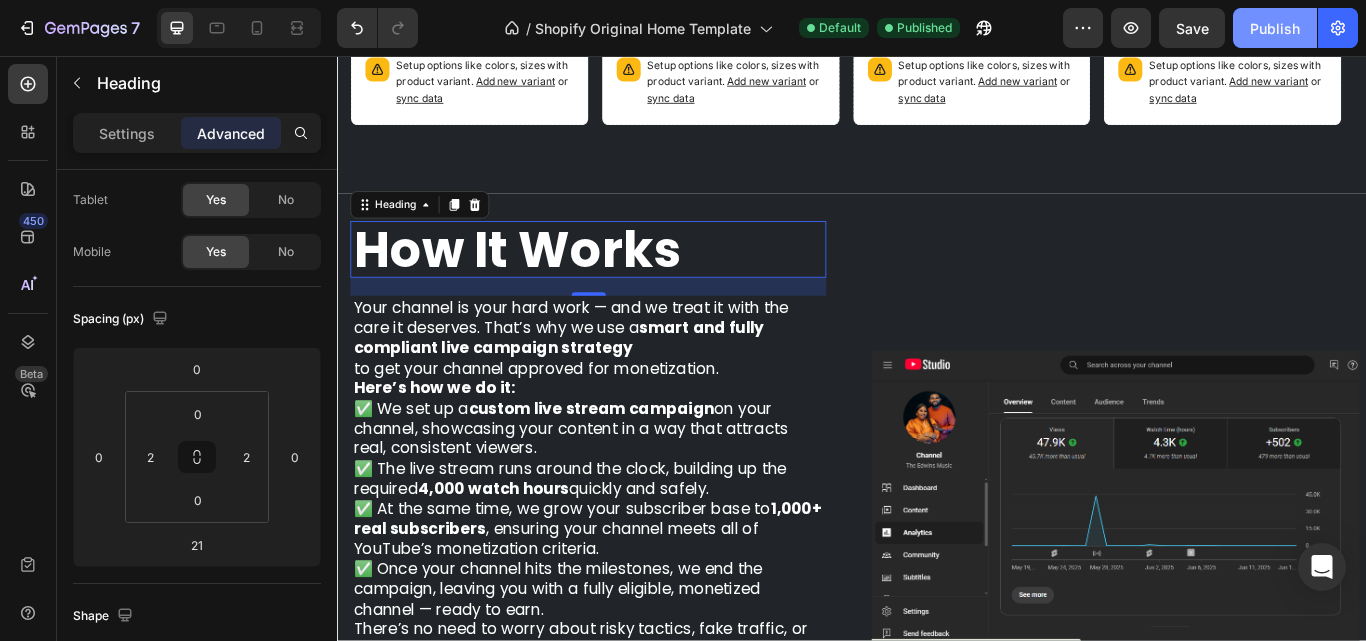 click on "Publish" 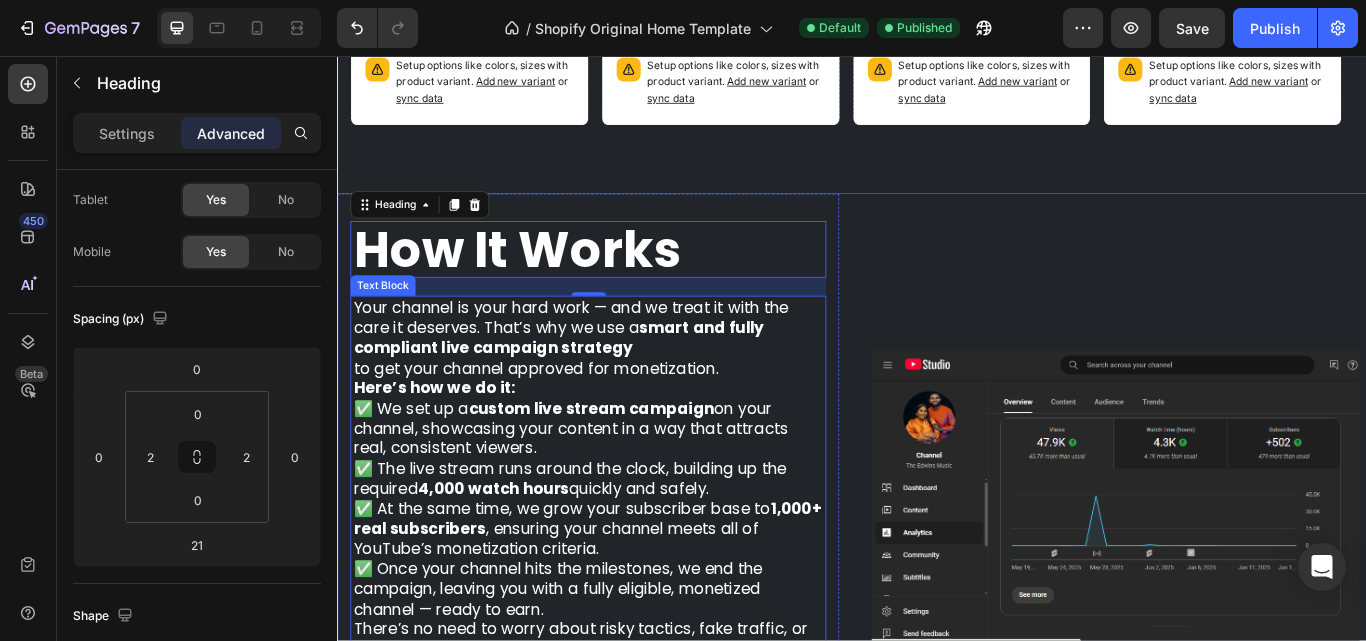 click on "✅ We set up a custom live stream campaign on your channel, showcasing your content in a way that attracts real, consistent viewers. ✅ The live stream runs around the clock, building up the required 4,000 watch hours quickly and safely. ✅ At the same time, we grow your subscriber base to 1,000+ real subscribers, ensuring your channel meets all of YouTube’s monetization criteria. ✅ Once your channel hits the milestones, we end the campaign, leaving you with a fully eligible, monetized channel — ready to earn." at bounding box center [629, 584] 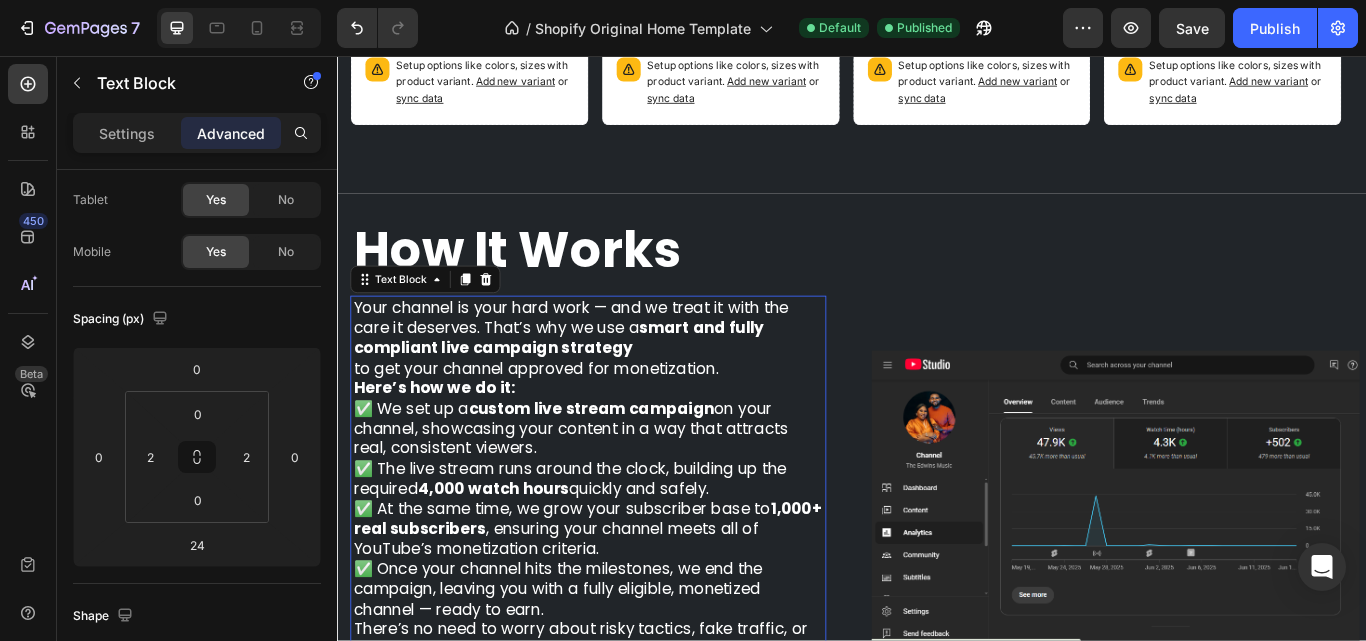 scroll, scrollTop: 0, scrollLeft: 0, axis: both 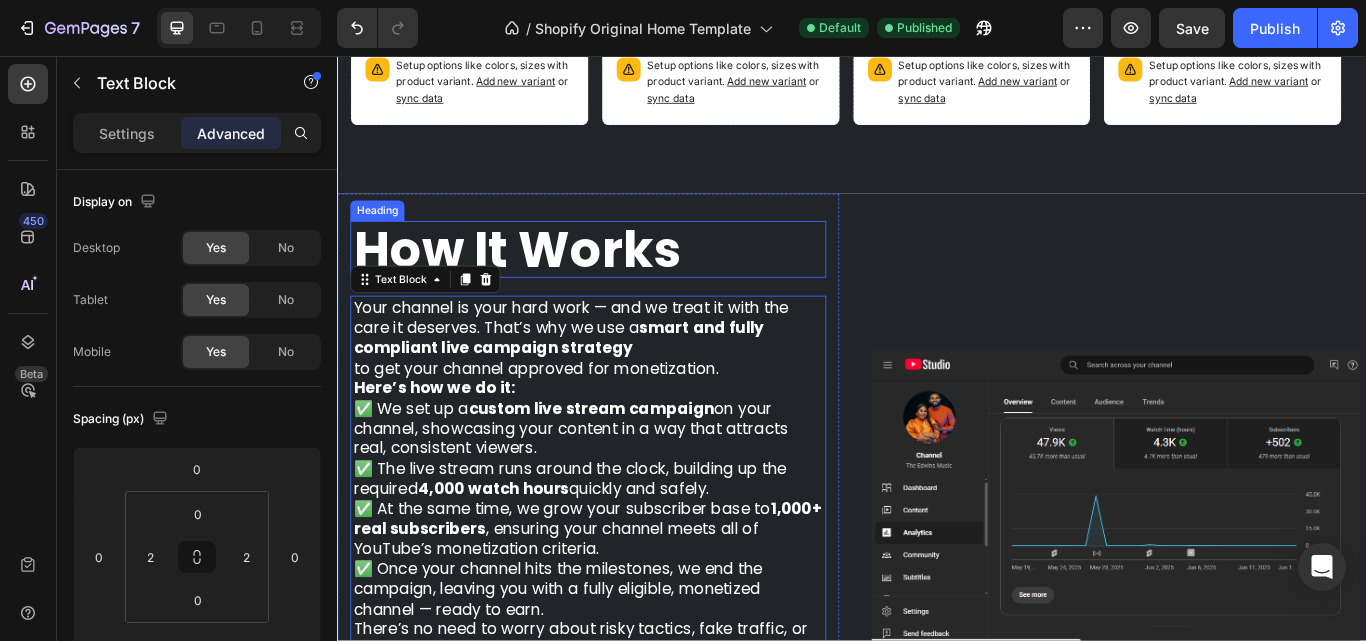 click on "How It Works" at bounding box center [547, 282] 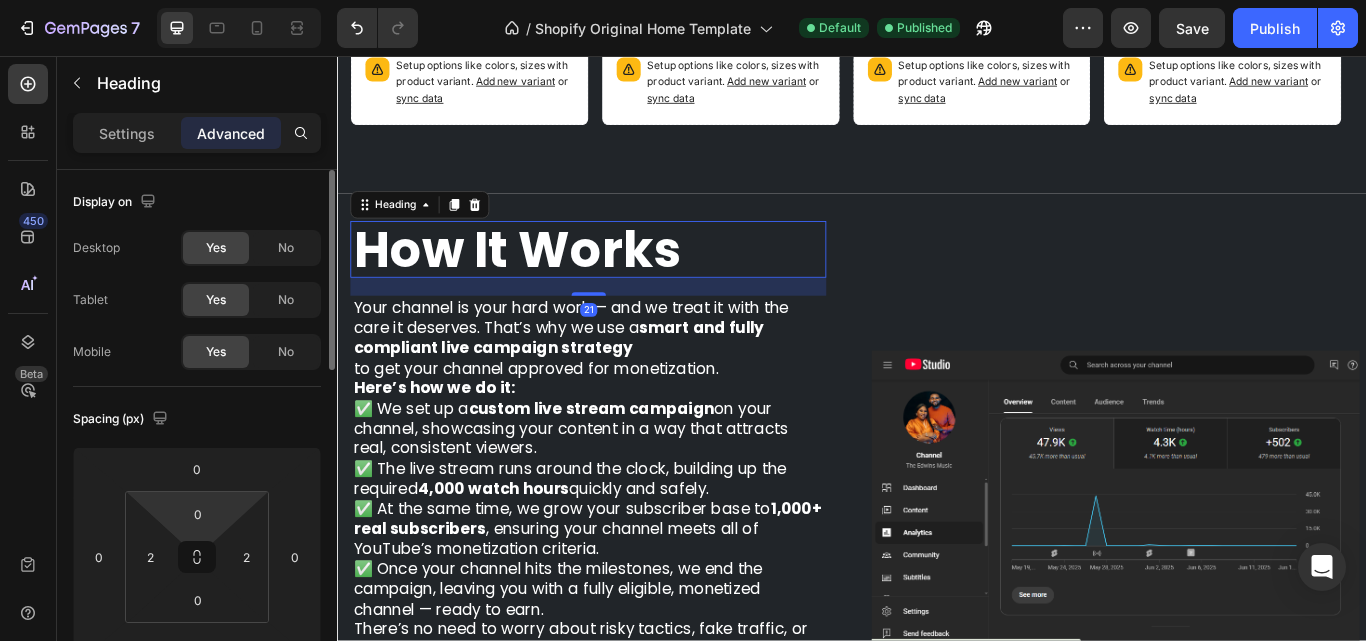 scroll, scrollTop: 100, scrollLeft: 0, axis: vertical 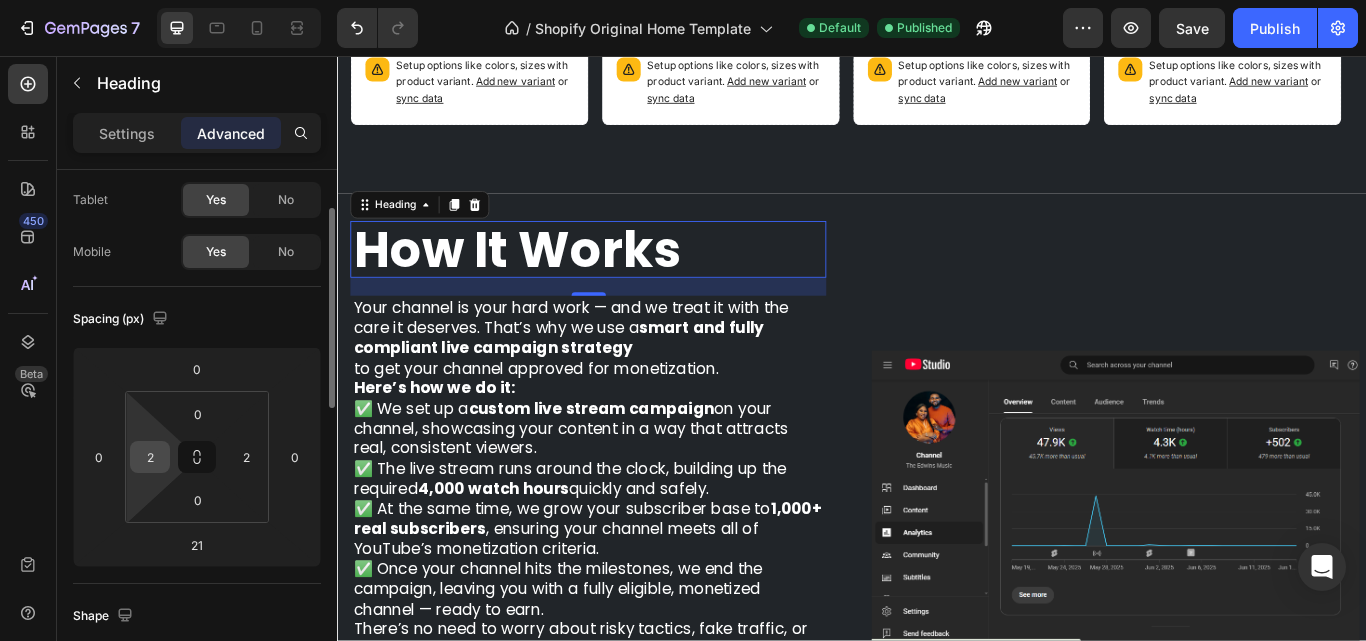 click on "2" at bounding box center [150, 457] 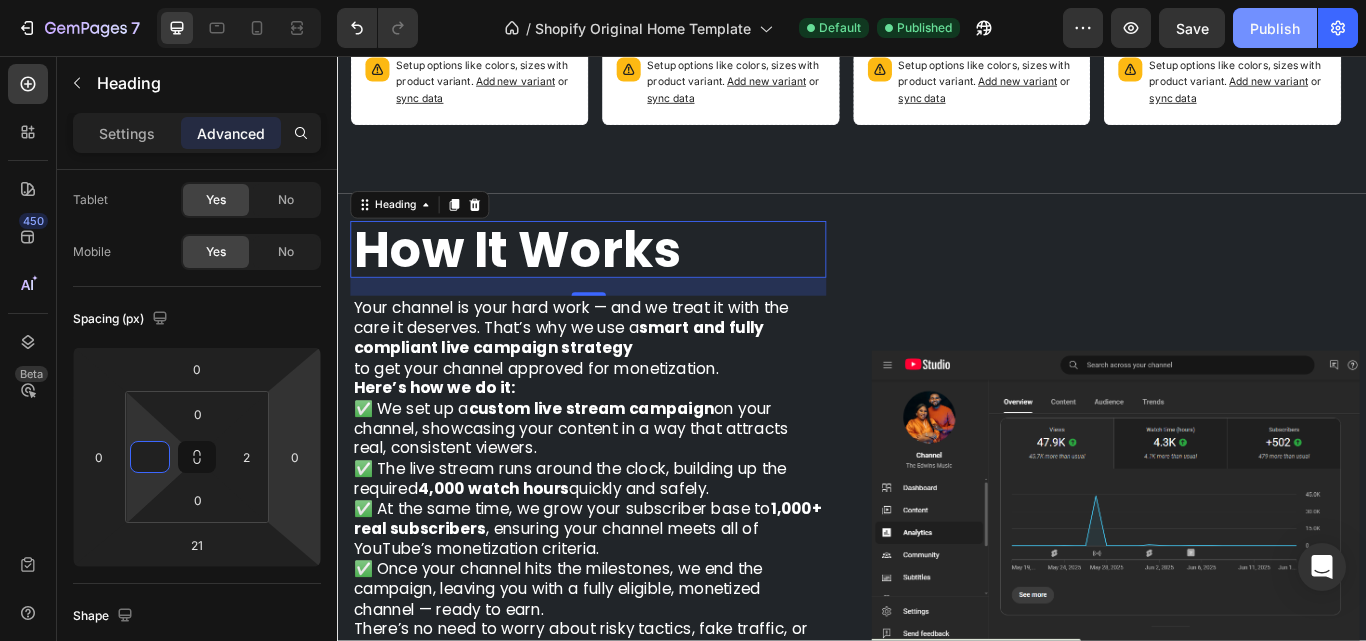 type on "0" 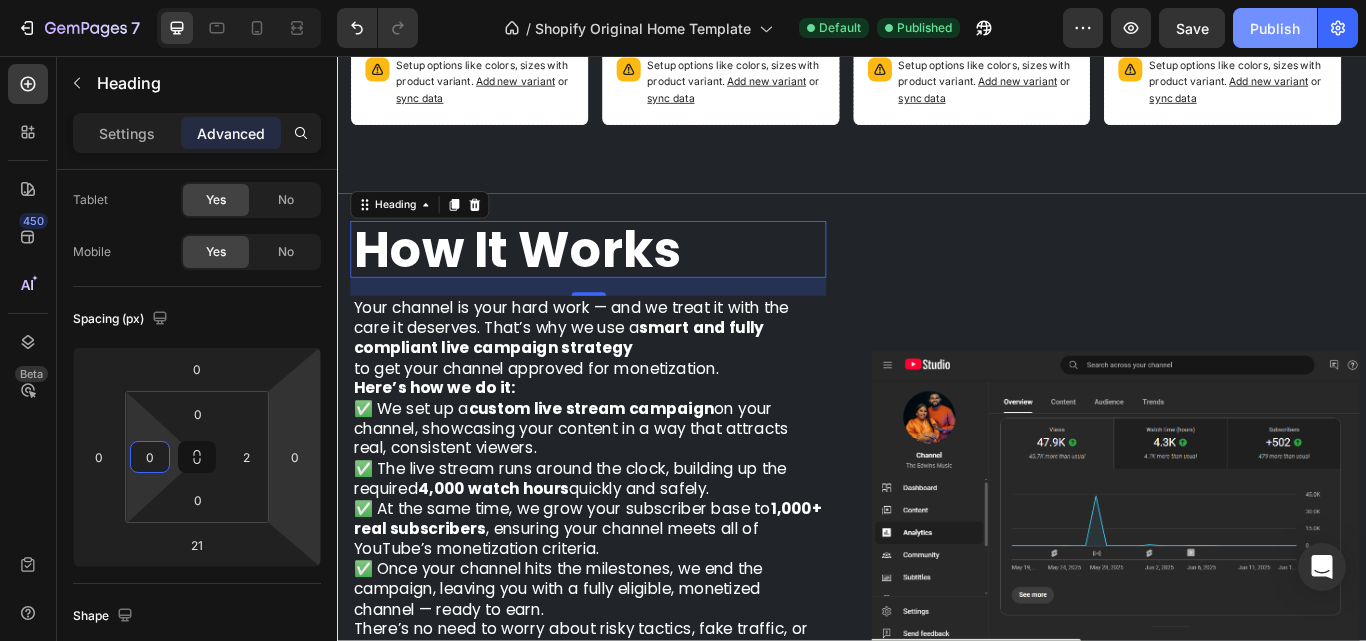 click on "Publish" at bounding box center (1275, 28) 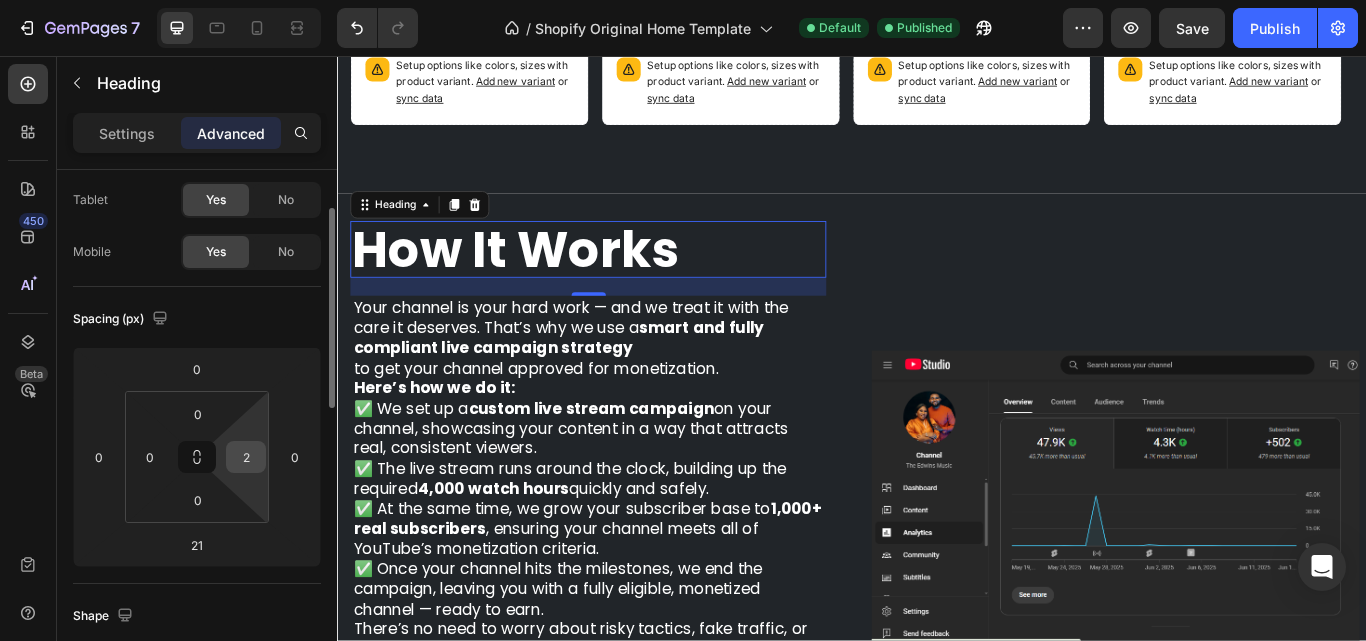 click on "2" at bounding box center (246, 457) 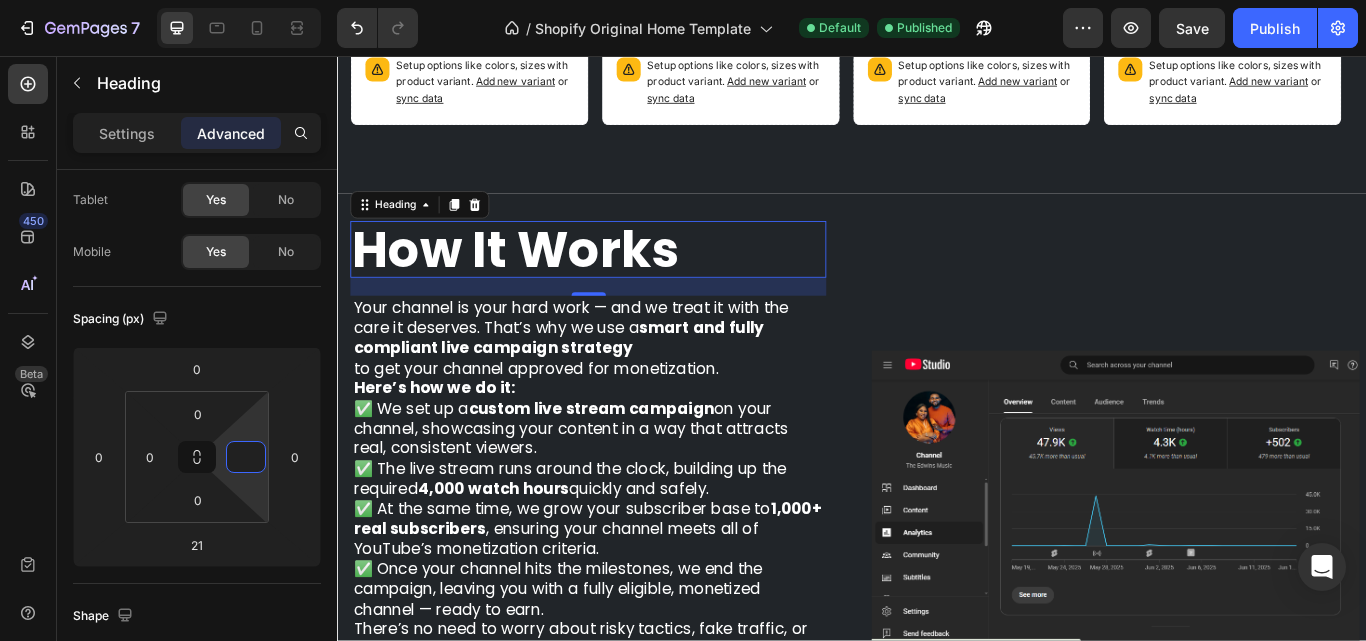 type on "0" 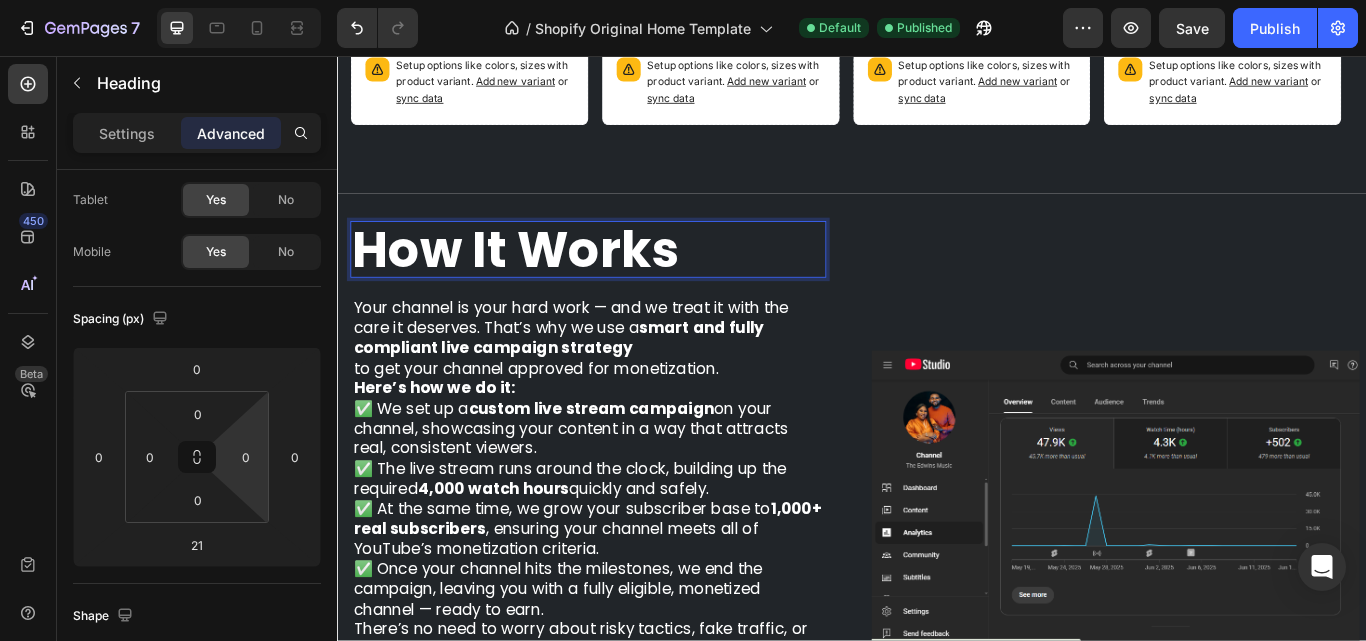 click on "How It Works" at bounding box center (545, 282) 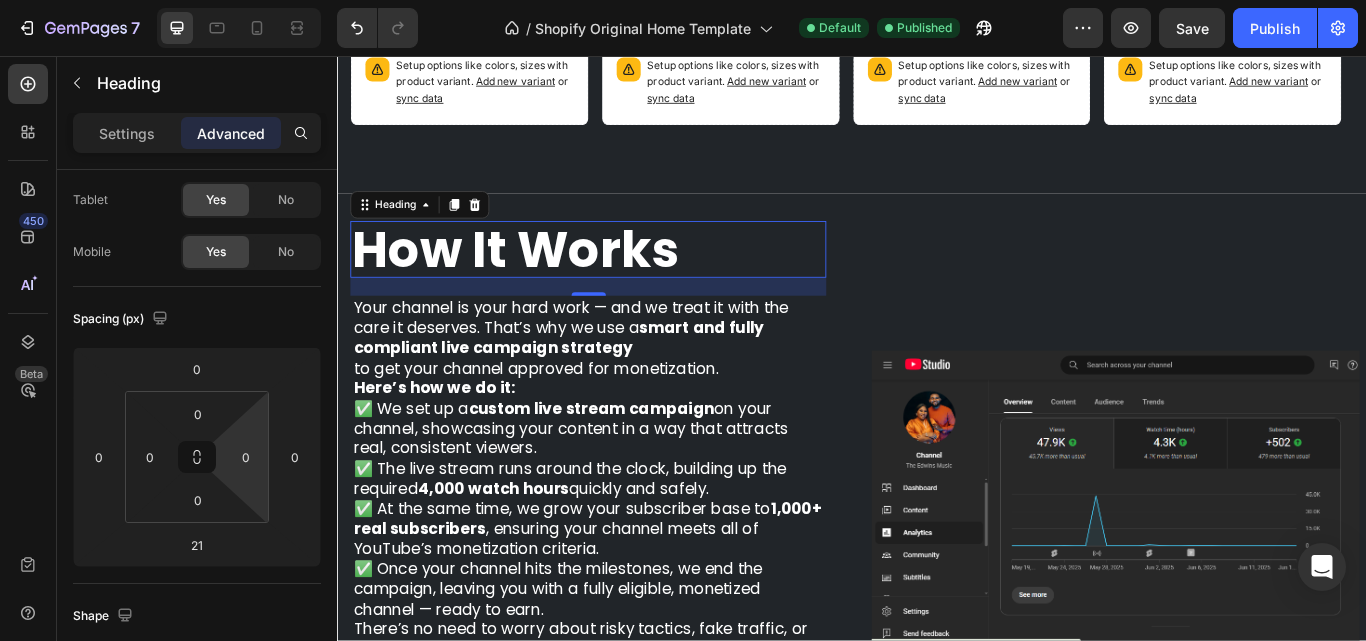 click on "Advanced" at bounding box center (231, 133) 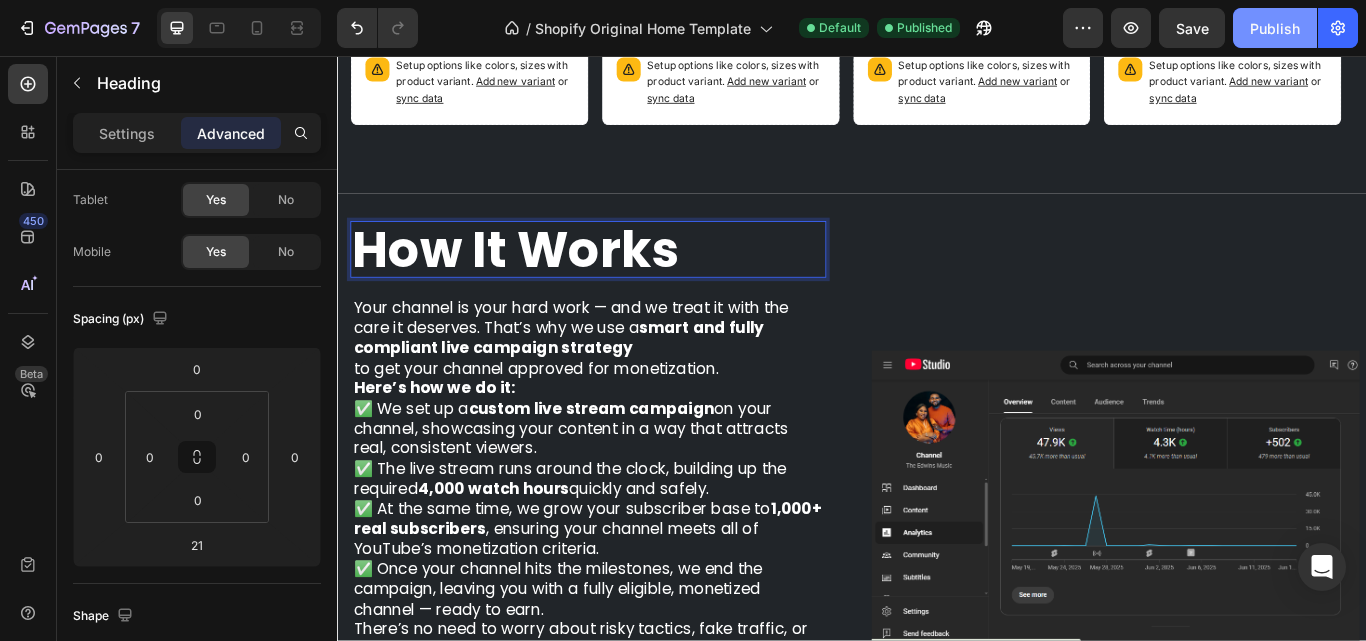 click on "Publish" at bounding box center (1275, 28) 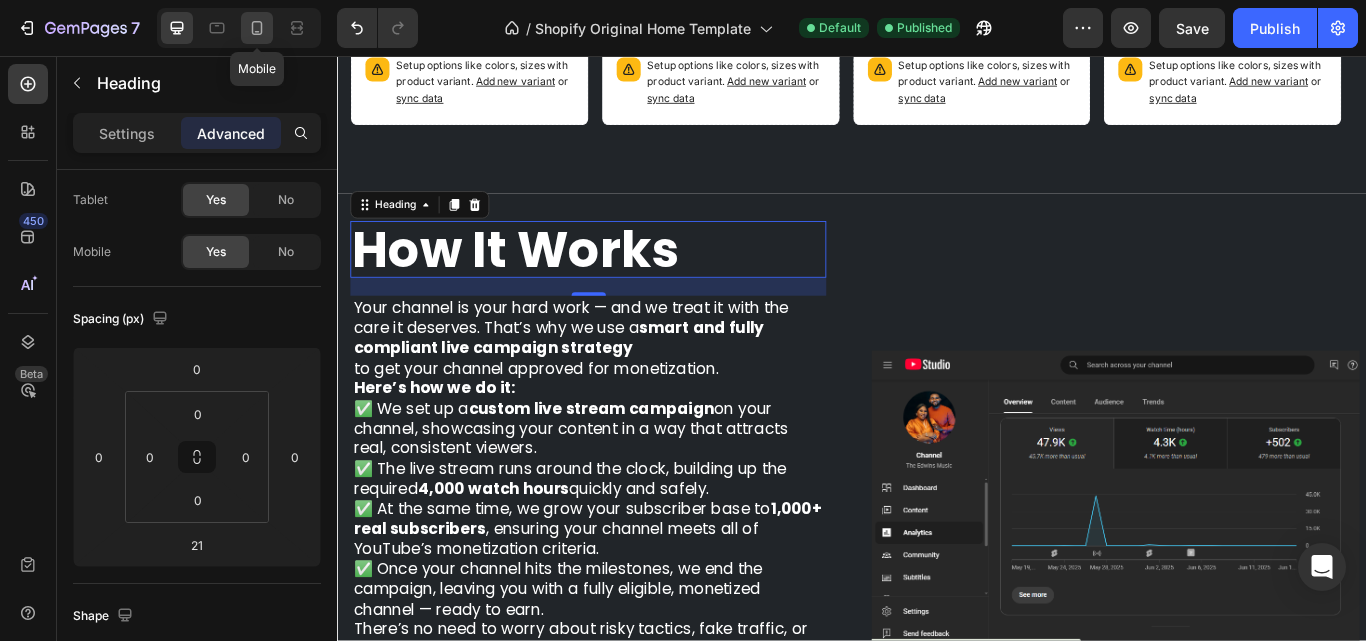 click 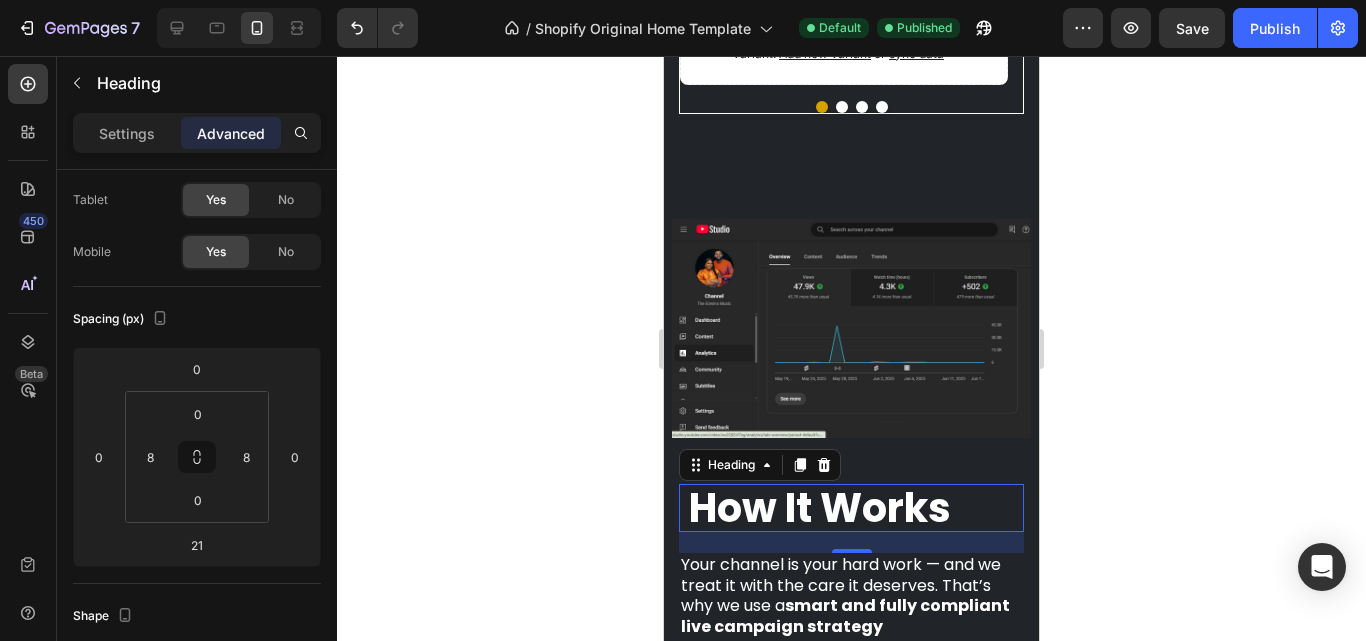 scroll, scrollTop: 2021, scrollLeft: 0, axis: vertical 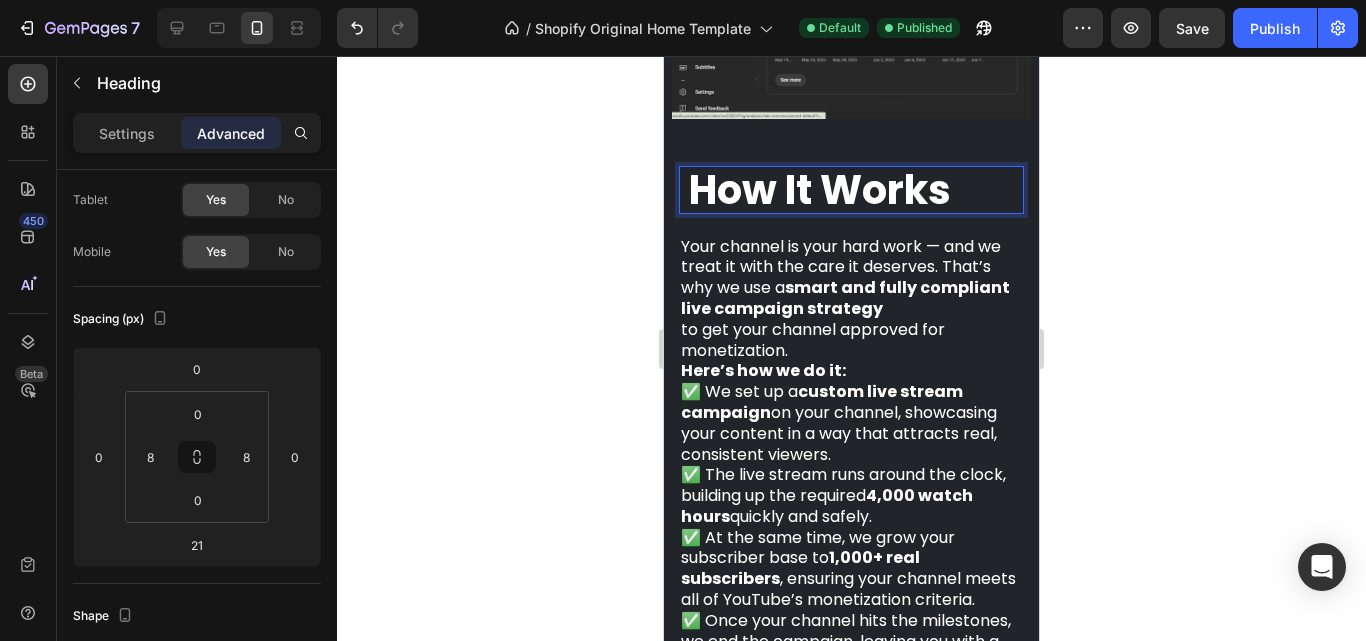 click on "How It Works" at bounding box center (820, 190) 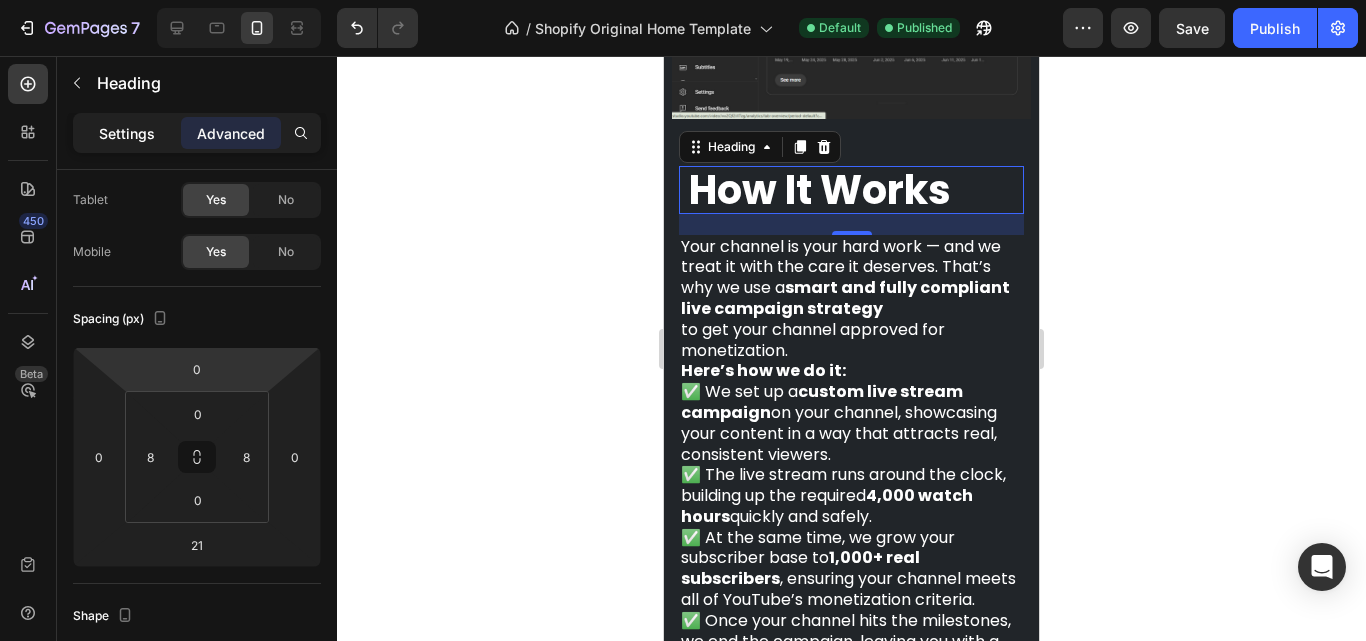 click on "Settings" at bounding box center [127, 133] 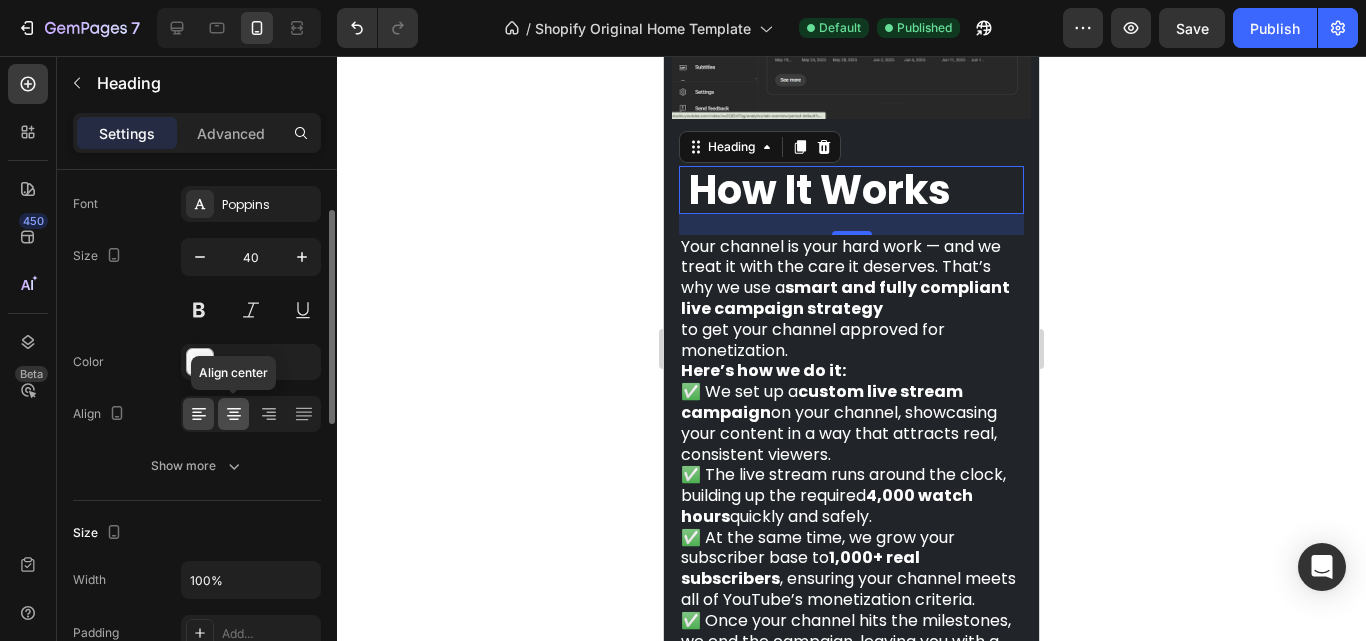 click 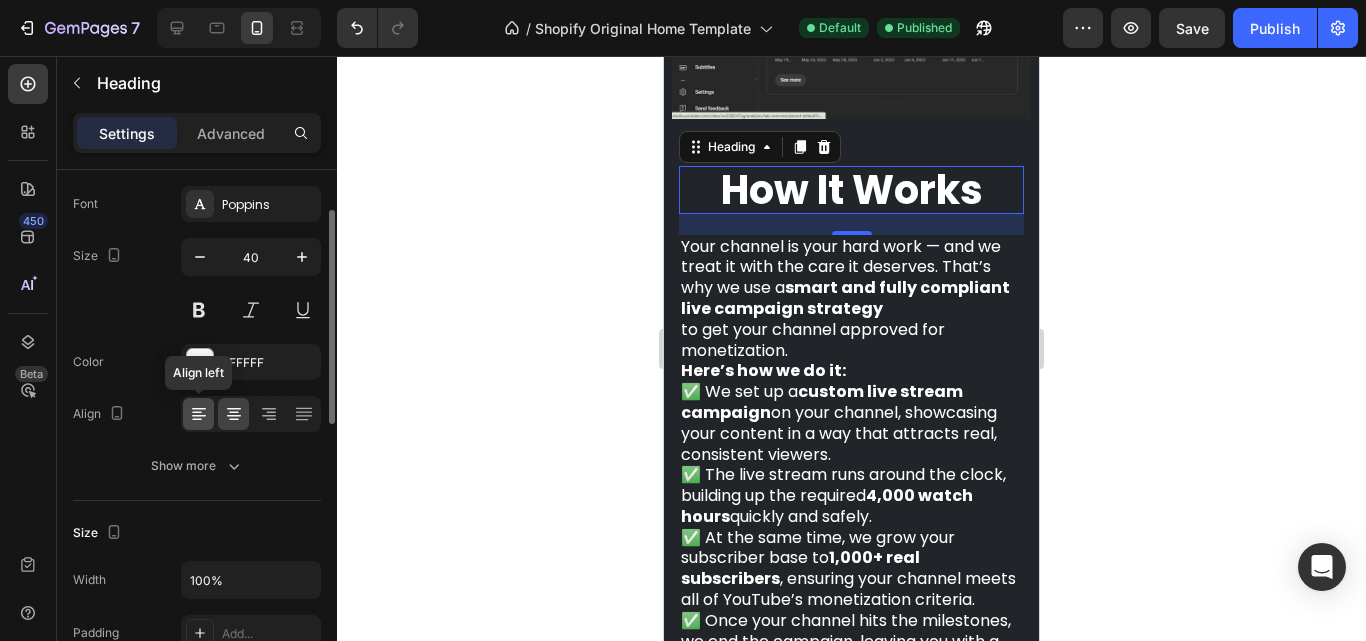 click 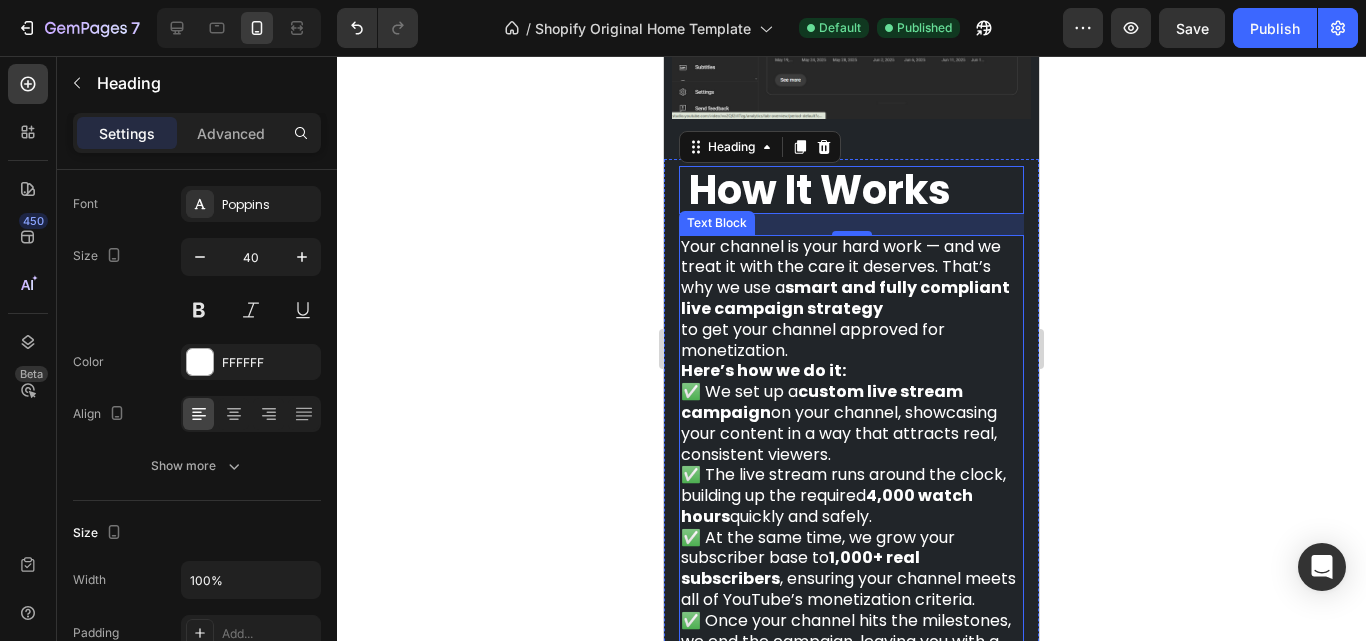 click on "Your channel is your hard work — and we treat it with the care it deserves. That’s why we use a  smart and fully compliant live campaign strategy to get your channel approved for monetization." at bounding box center [851, 299] 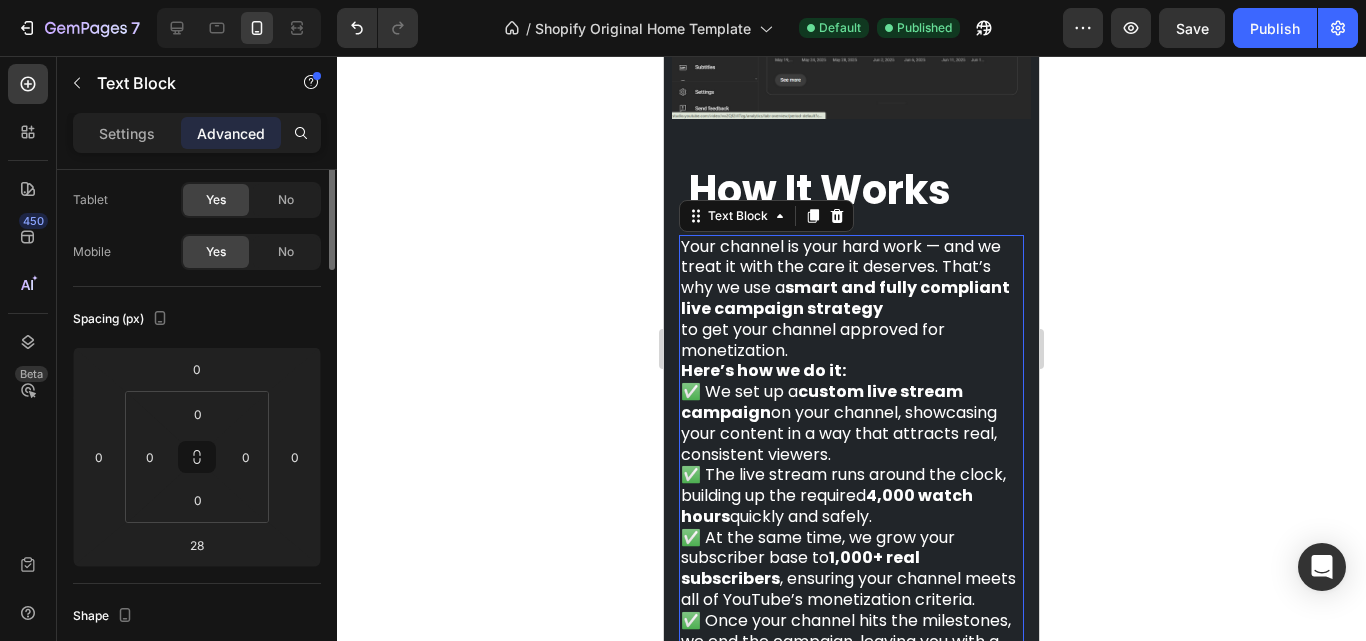 scroll, scrollTop: 0, scrollLeft: 0, axis: both 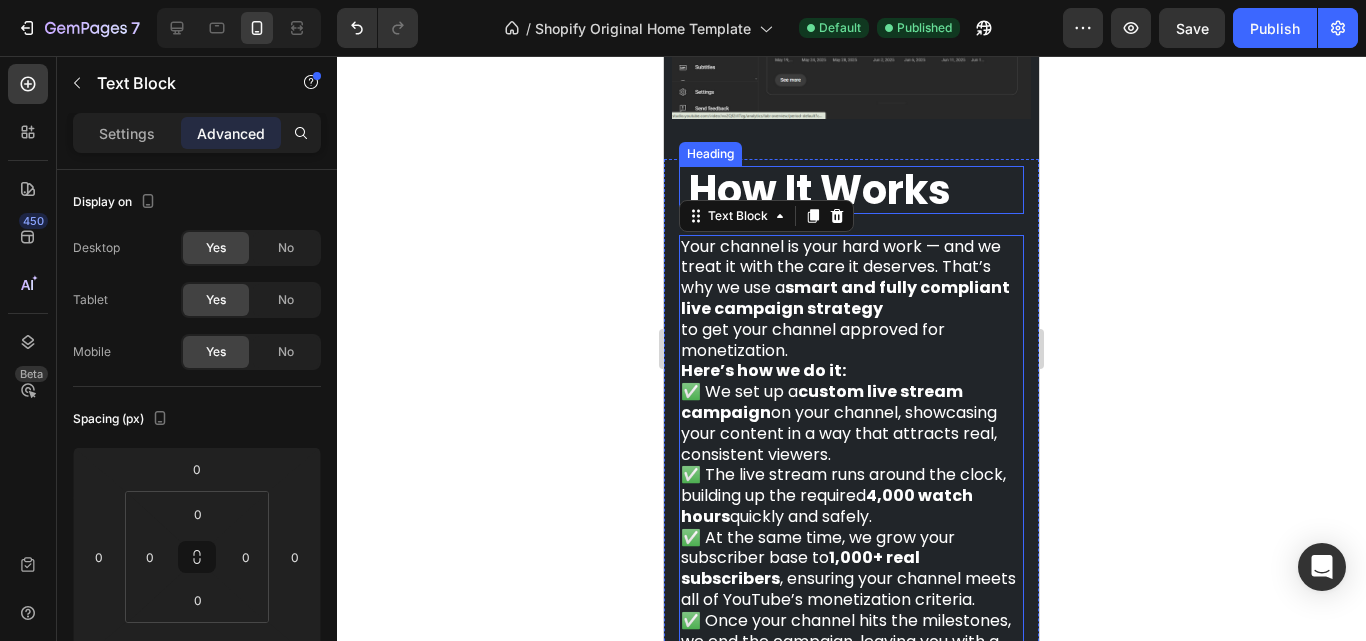click on "How It Works" at bounding box center [820, 190] 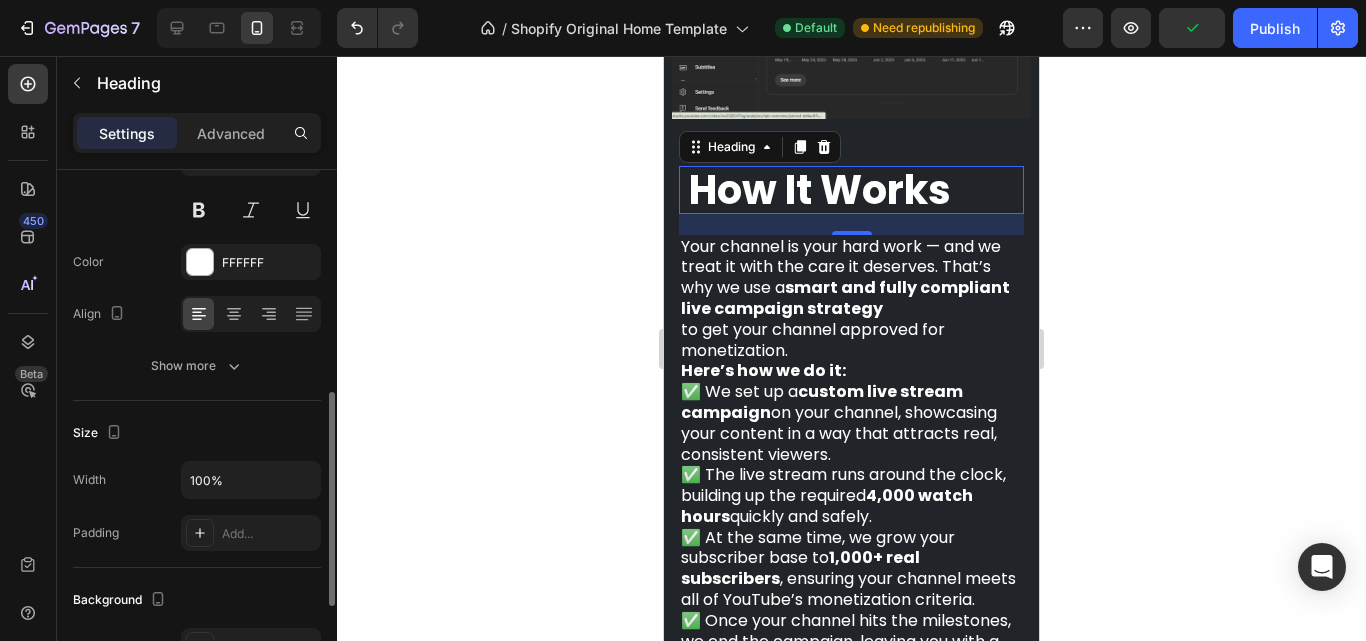scroll, scrollTop: 300, scrollLeft: 0, axis: vertical 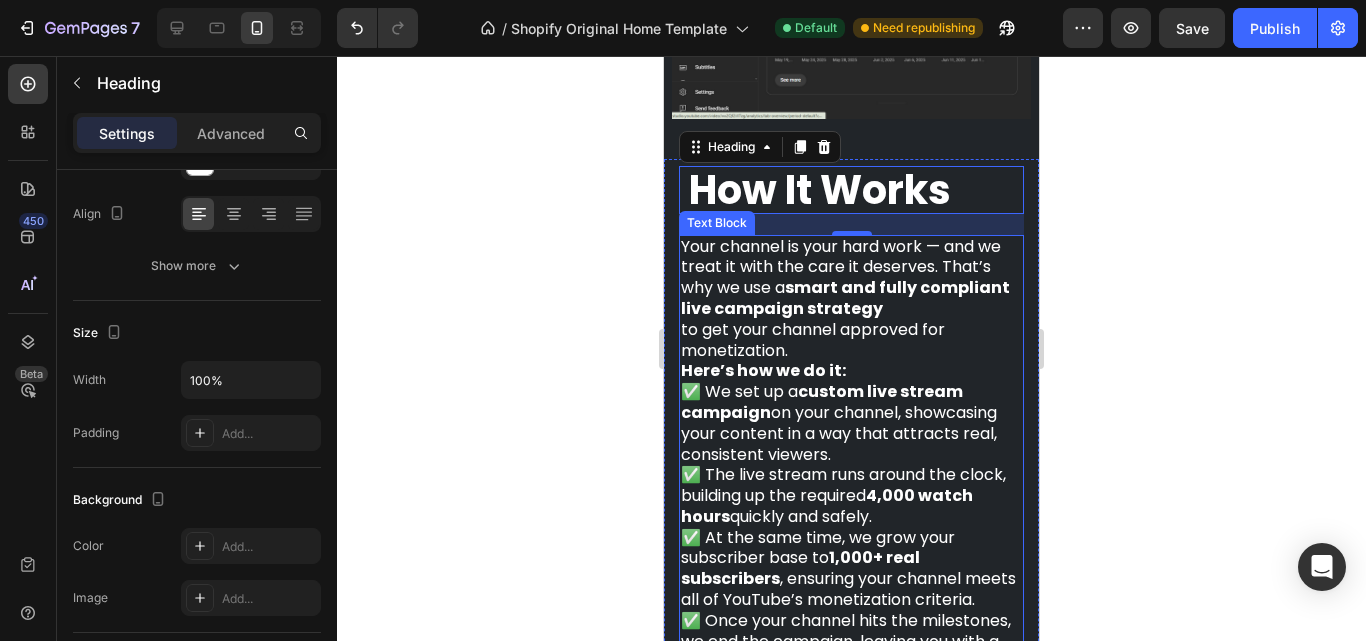 click on "custom live stream campaign" at bounding box center [822, 402] 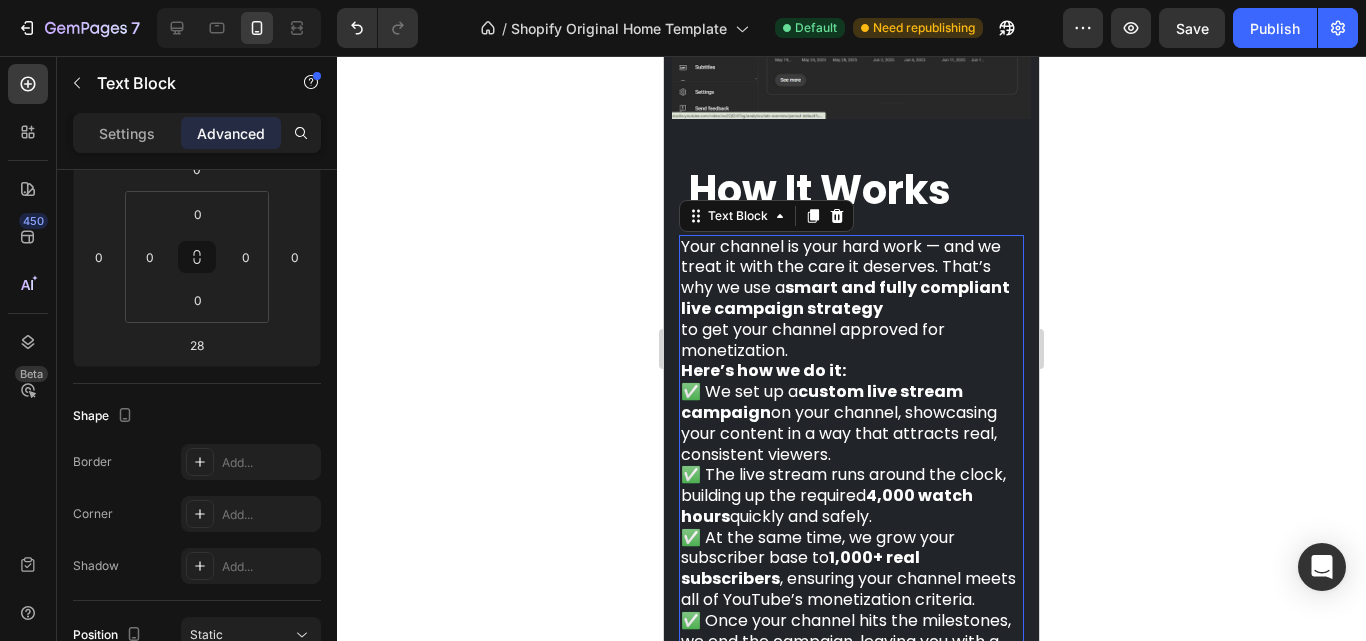 scroll, scrollTop: 0, scrollLeft: 0, axis: both 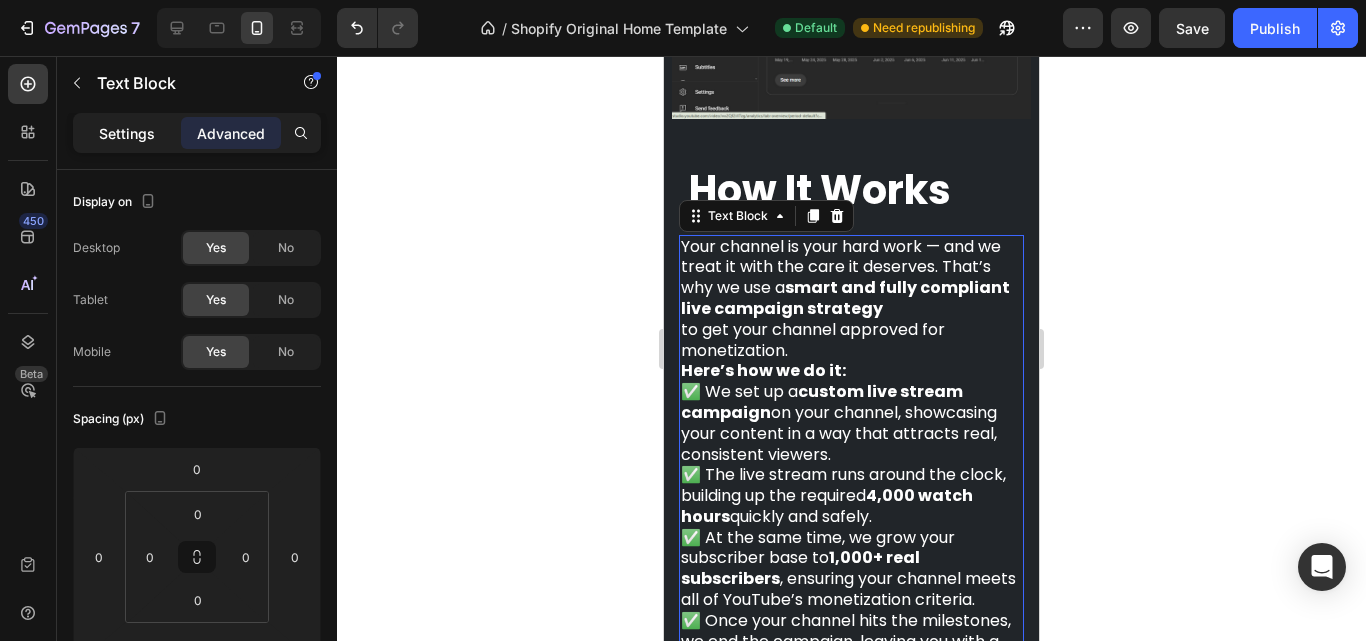 click on "Settings" 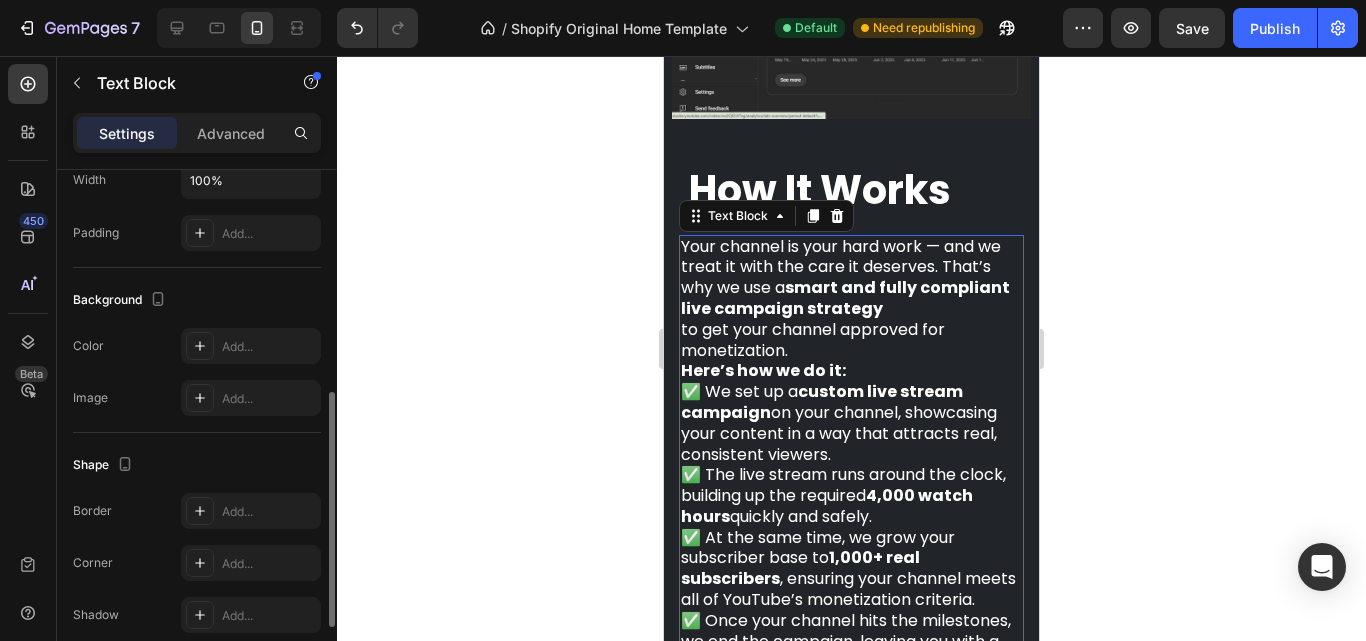 scroll, scrollTop: 300, scrollLeft: 0, axis: vertical 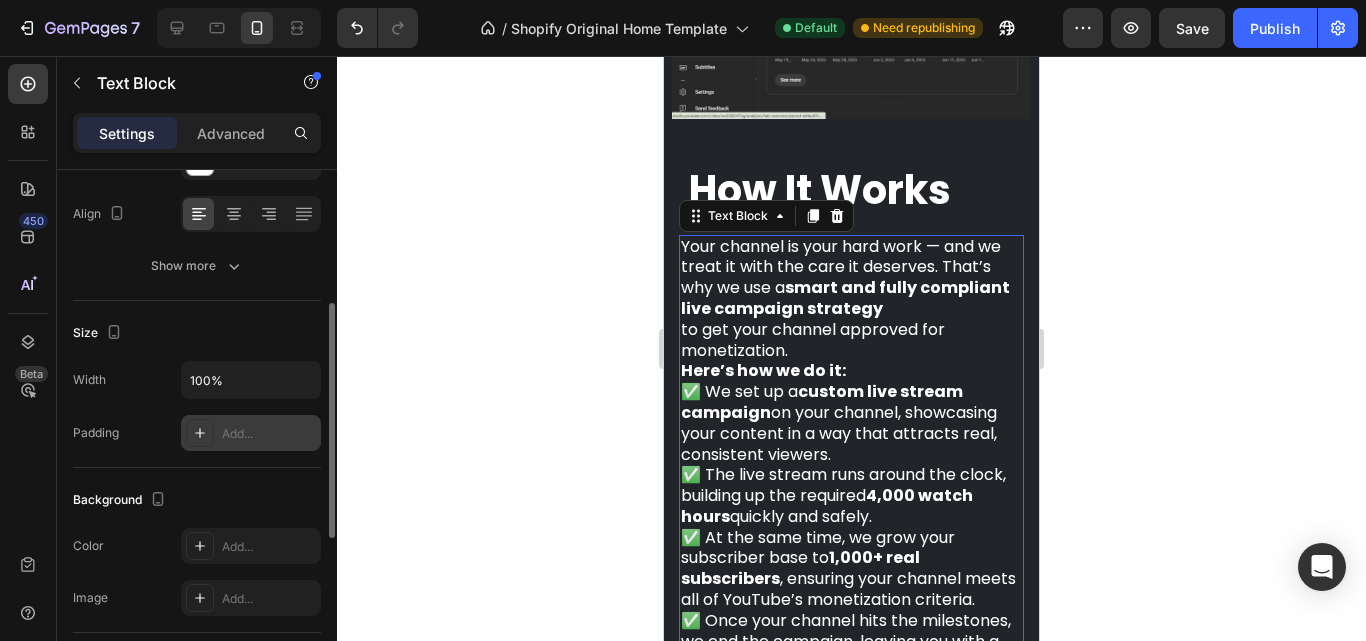 click at bounding box center (200, 433) 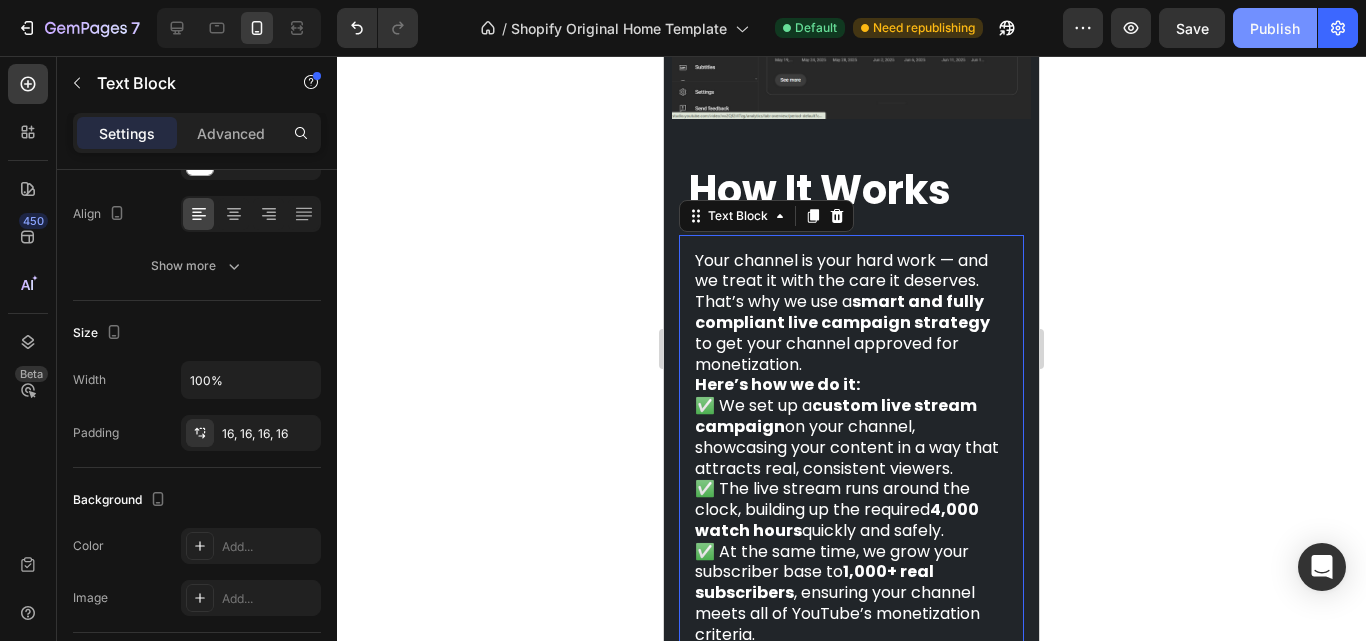 click on "Publish" at bounding box center [1275, 28] 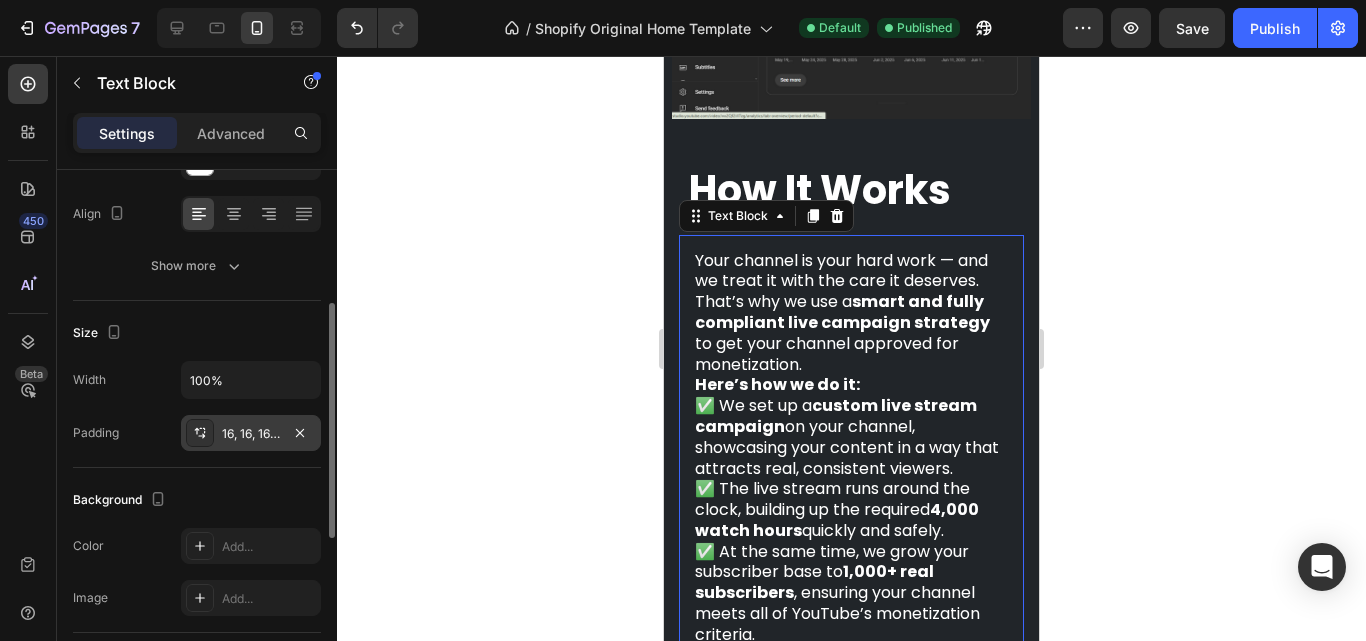 click on "16, 16, 16, 16" at bounding box center (251, 433) 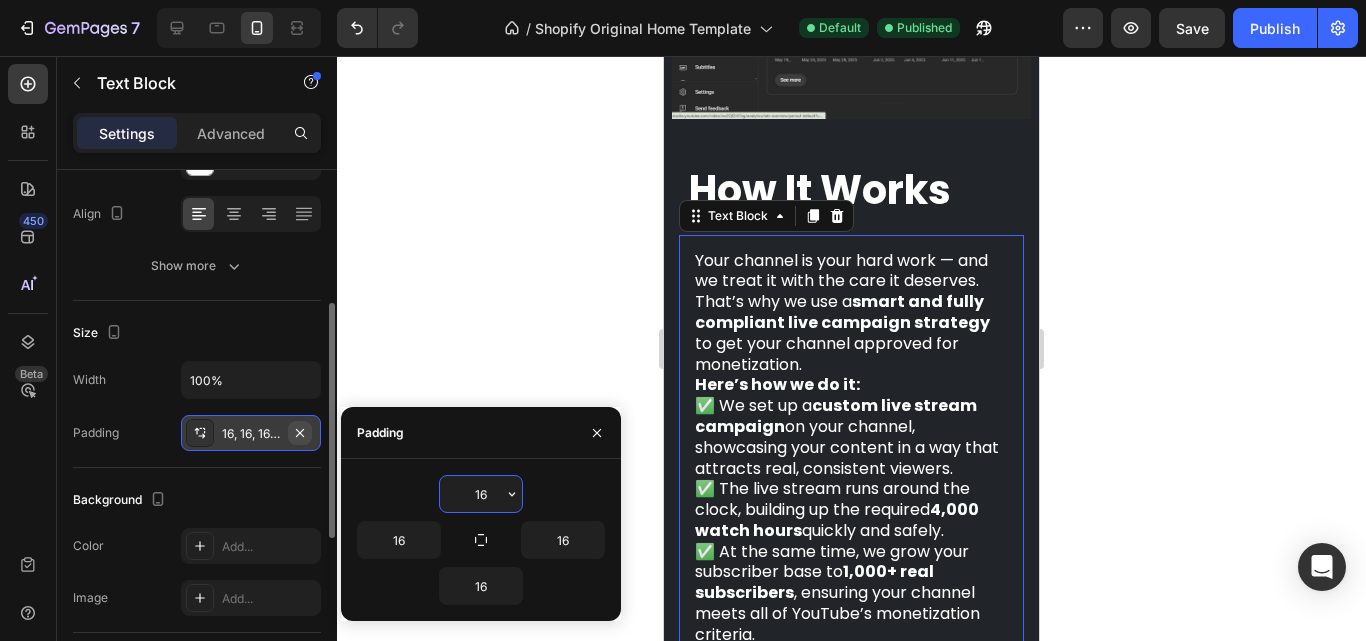 click 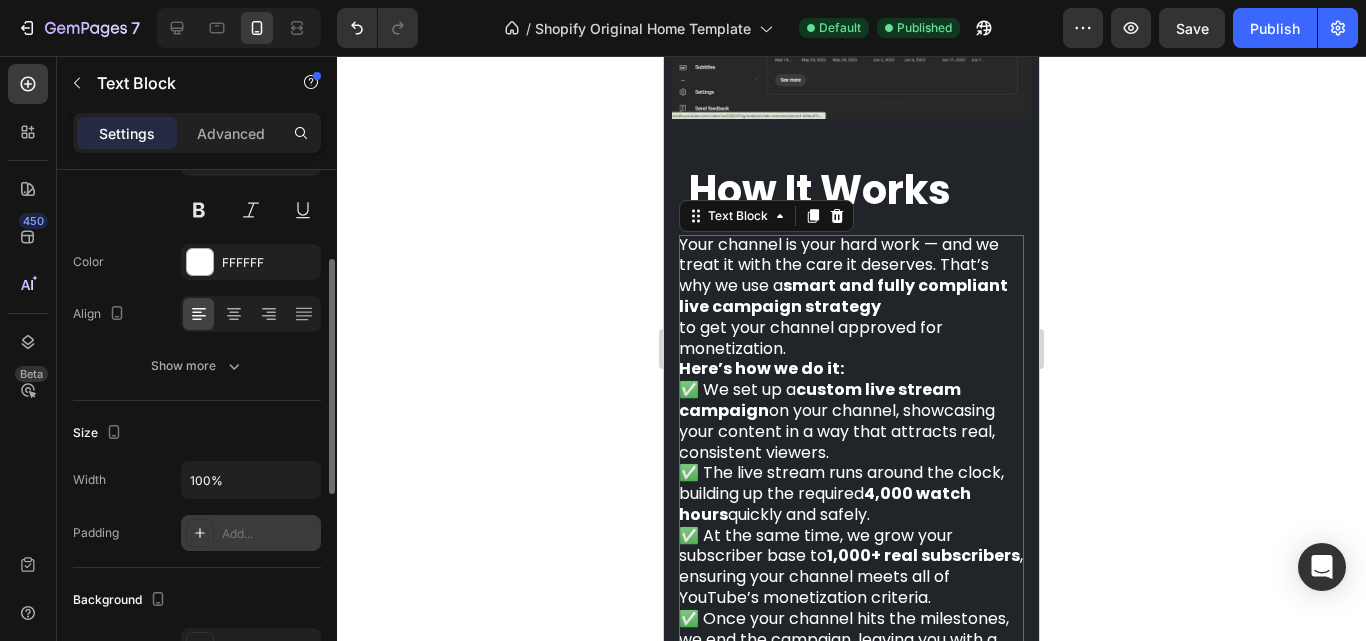 scroll, scrollTop: 0, scrollLeft: 0, axis: both 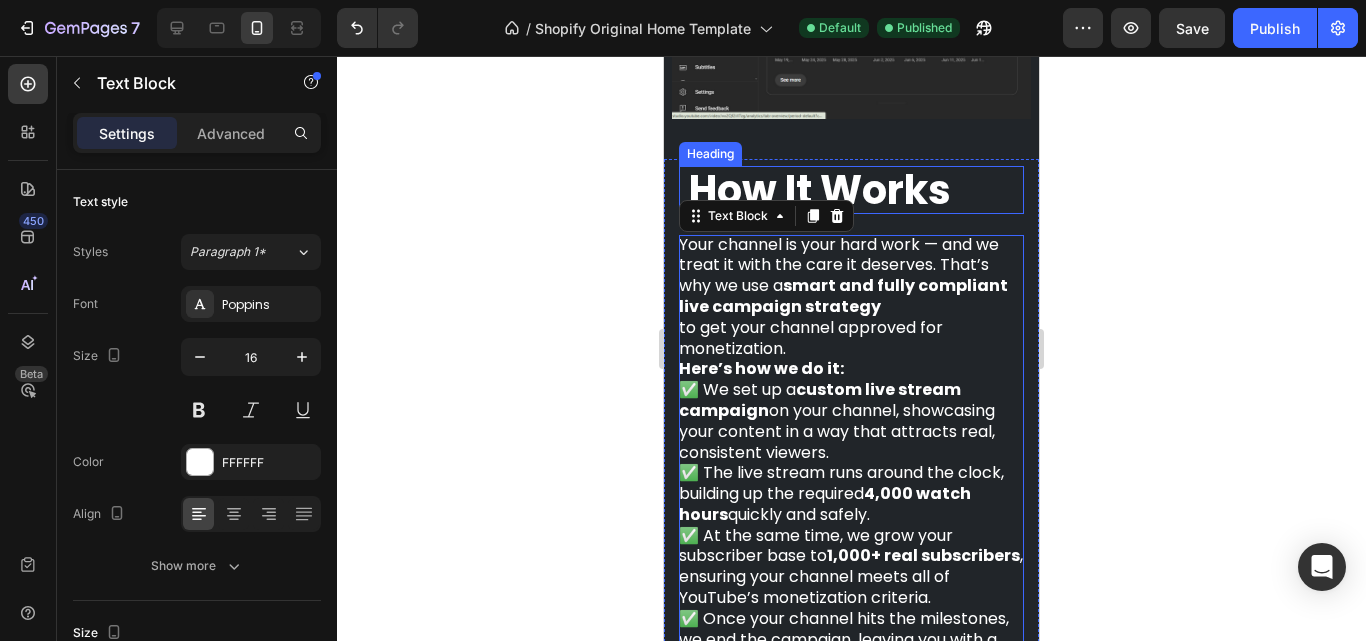 click on "How It Works" at bounding box center (820, 190) 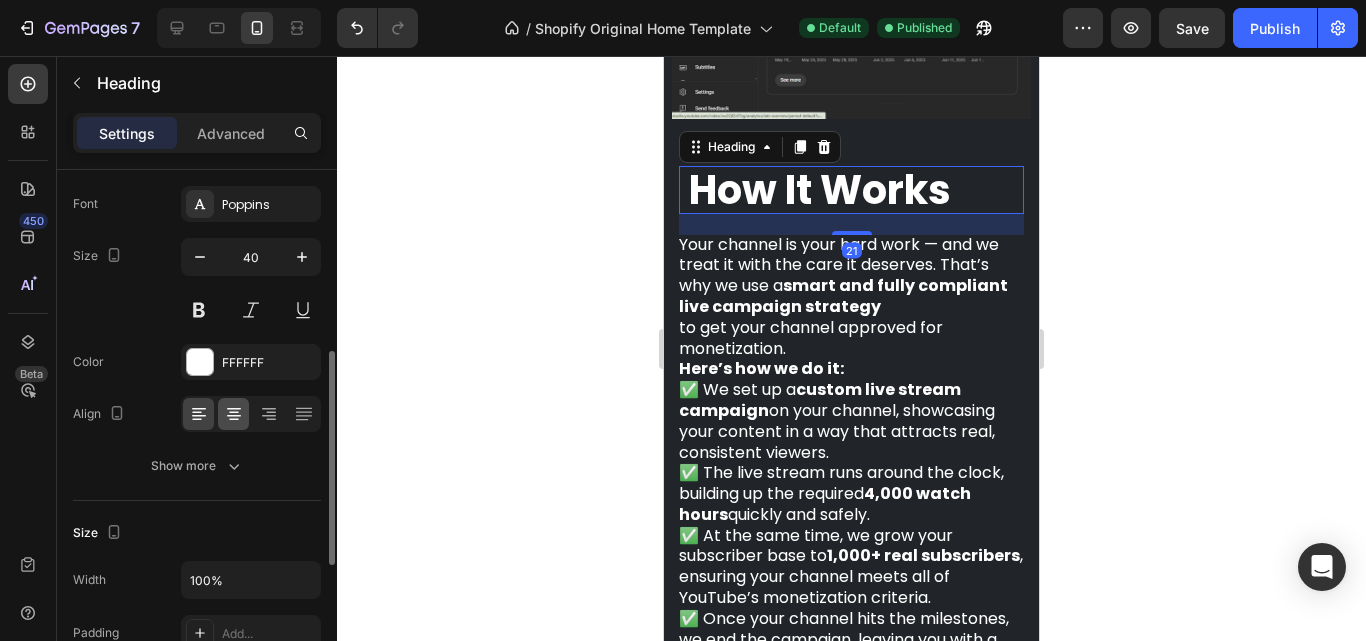 scroll, scrollTop: 300, scrollLeft: 0, axis: vertical 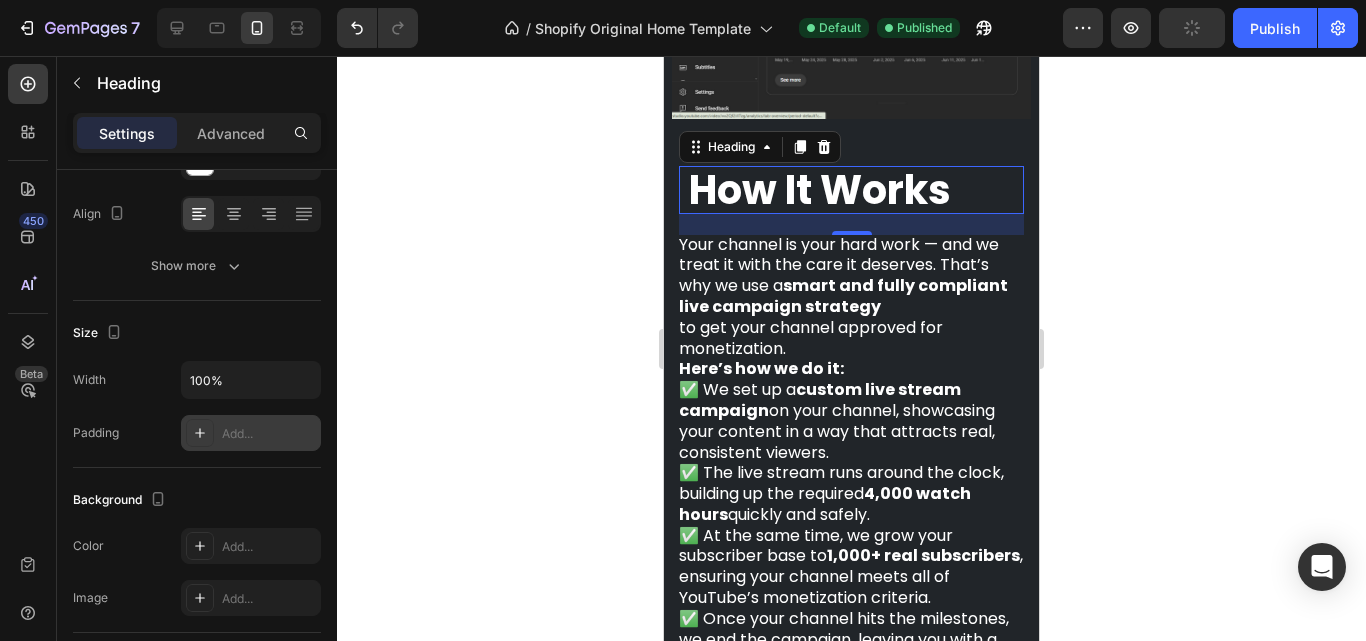 click at bounding box center (200, 433) 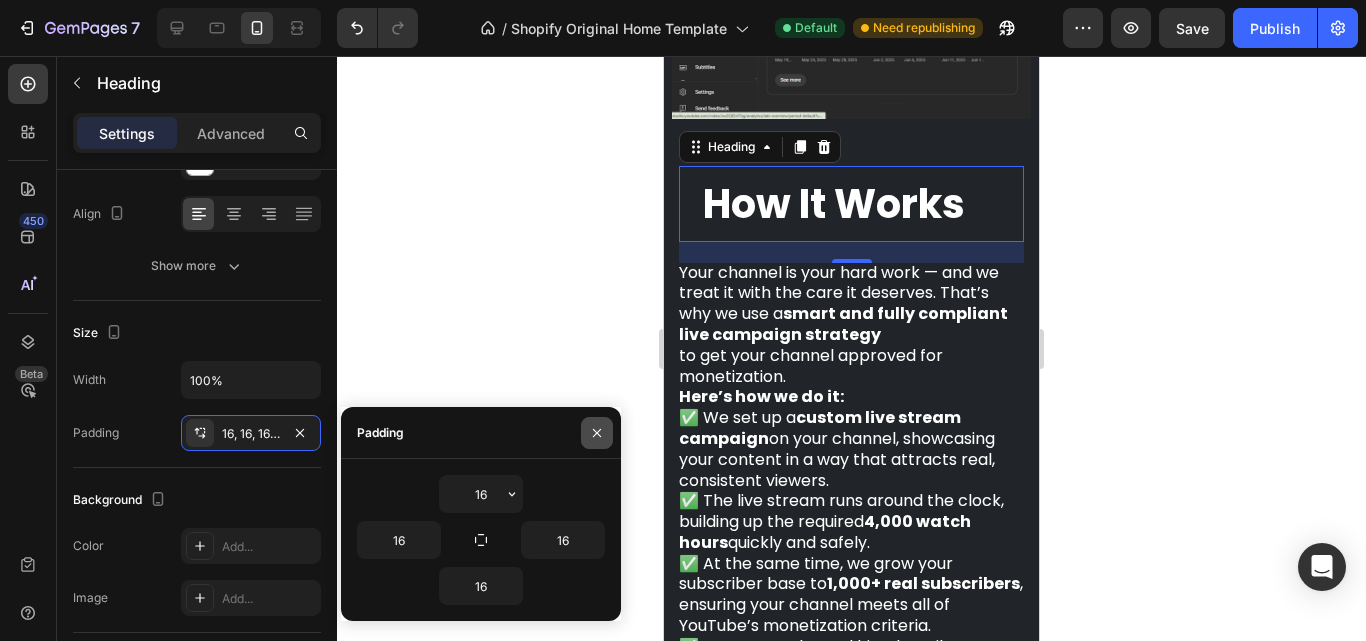 click at bounding box center (597, 433) 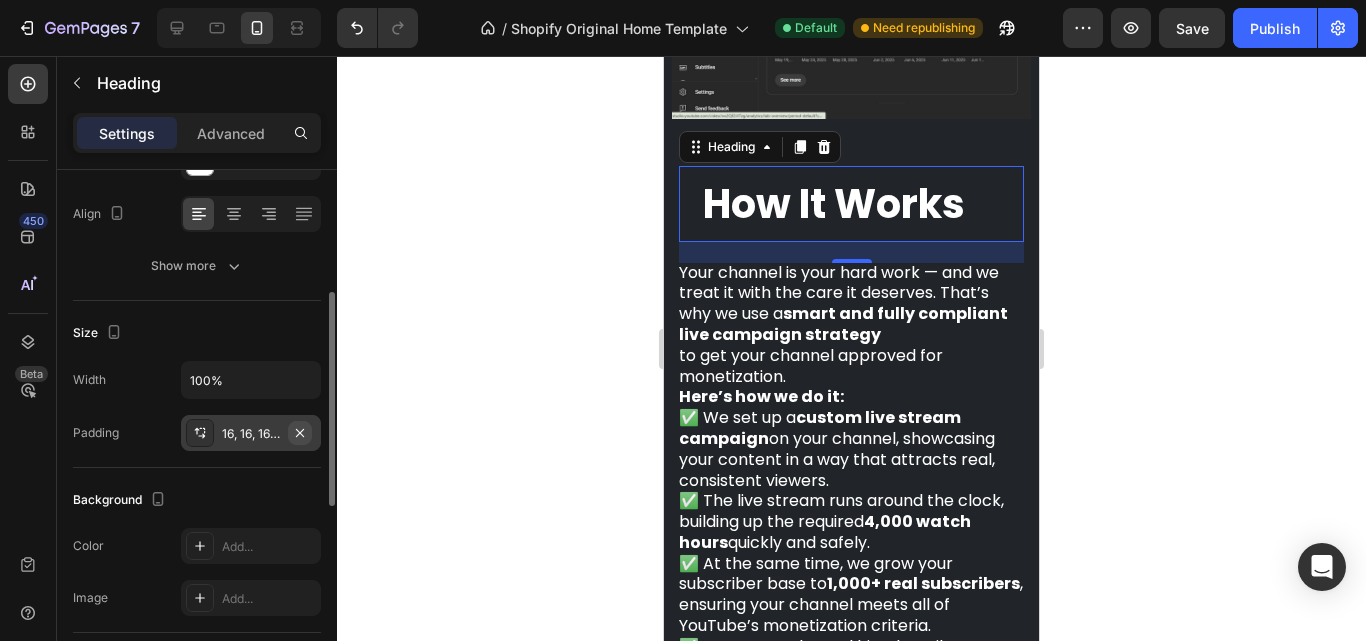 click 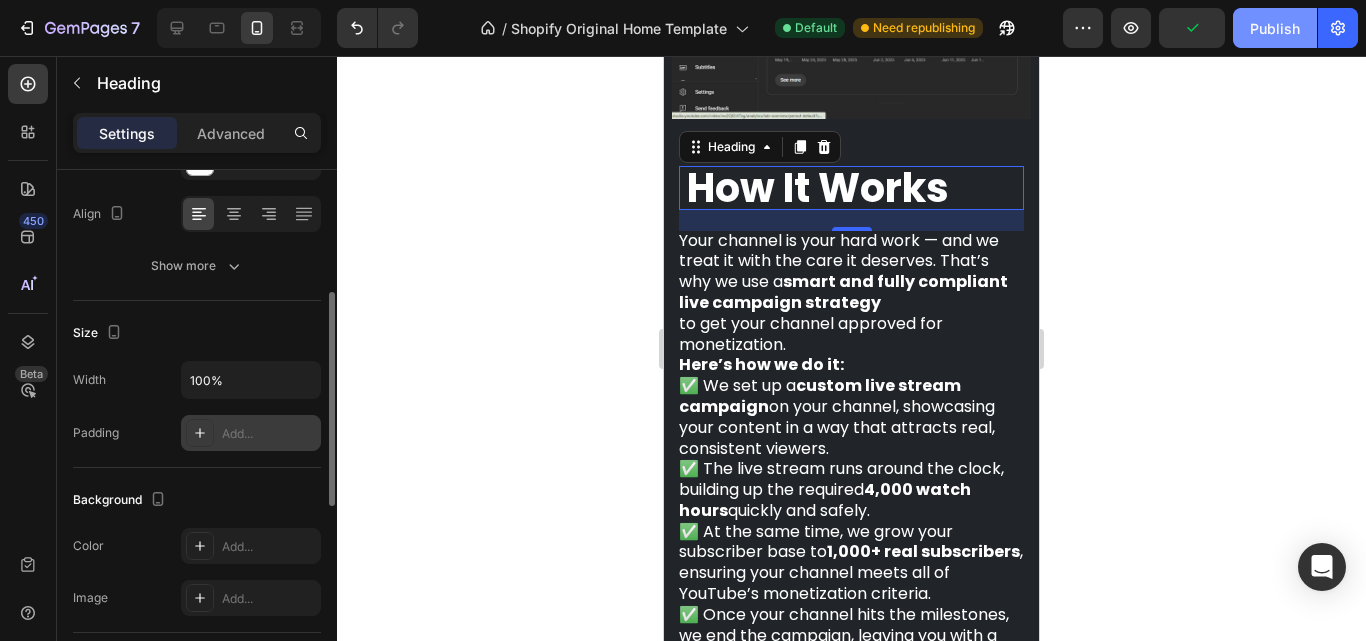 click on "Publish" at bounding box center [1275, 28] 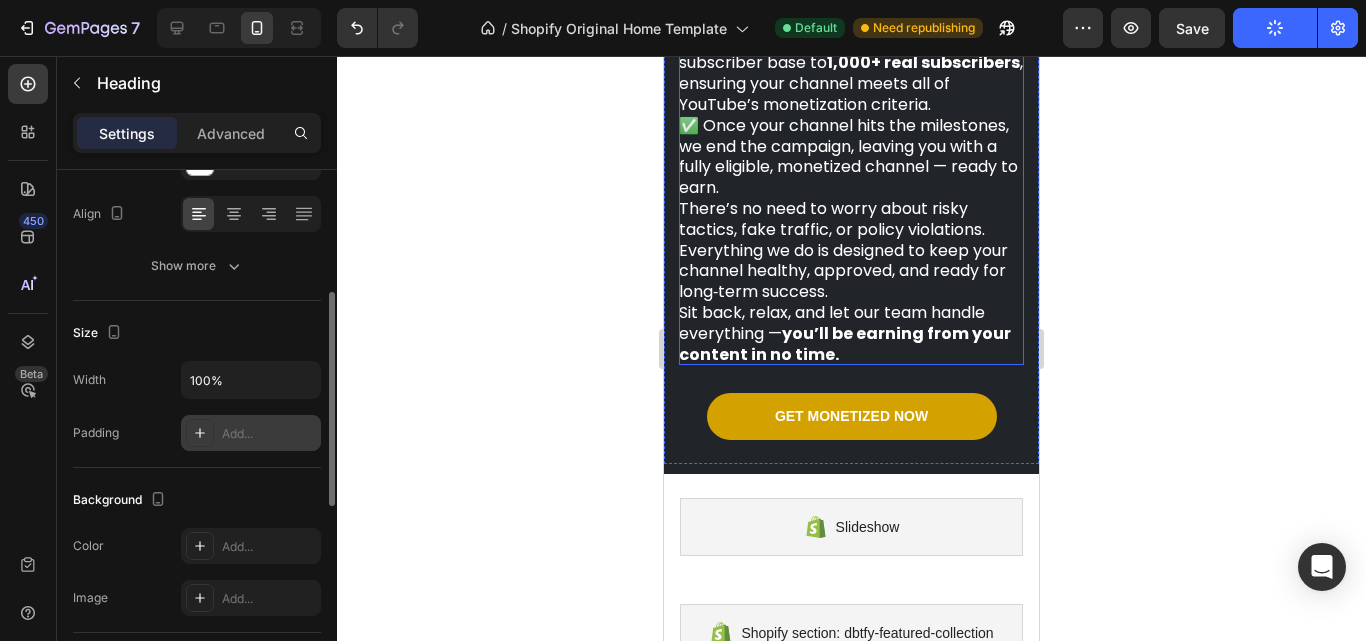 scroll, scrollTop: 2621, scrollLeft: 0, axis: vertical 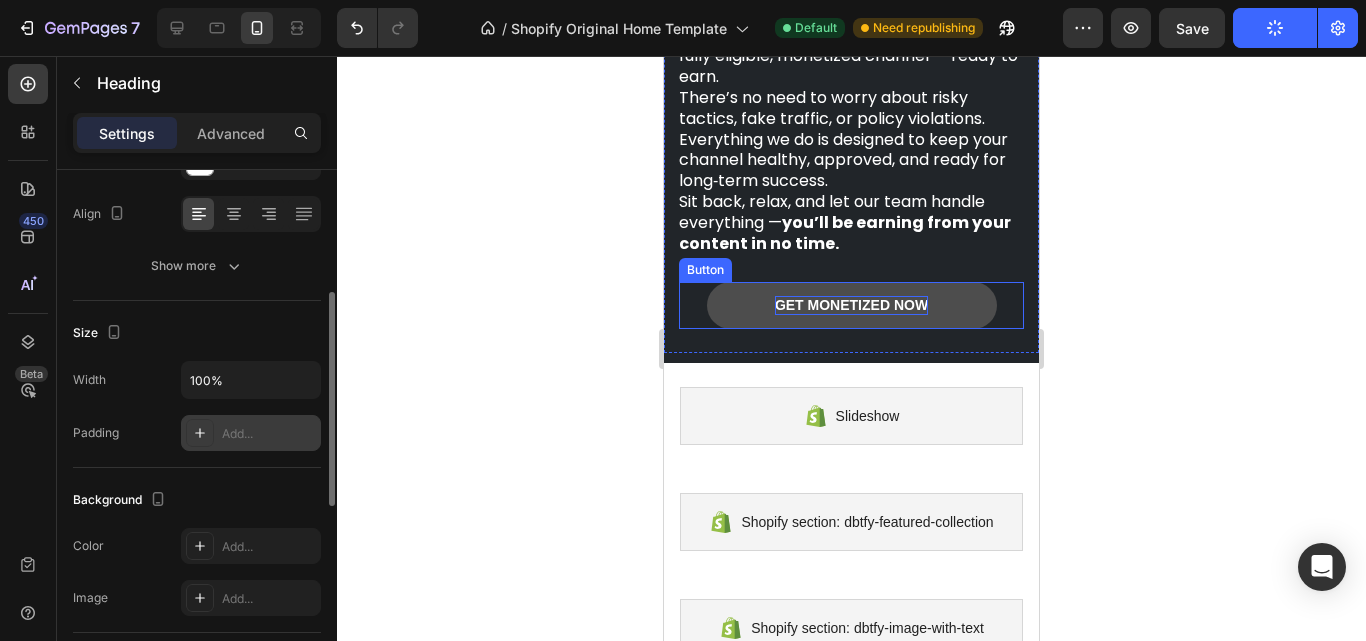 click on "Get Monetized Now" at bounding box center (851, 305) 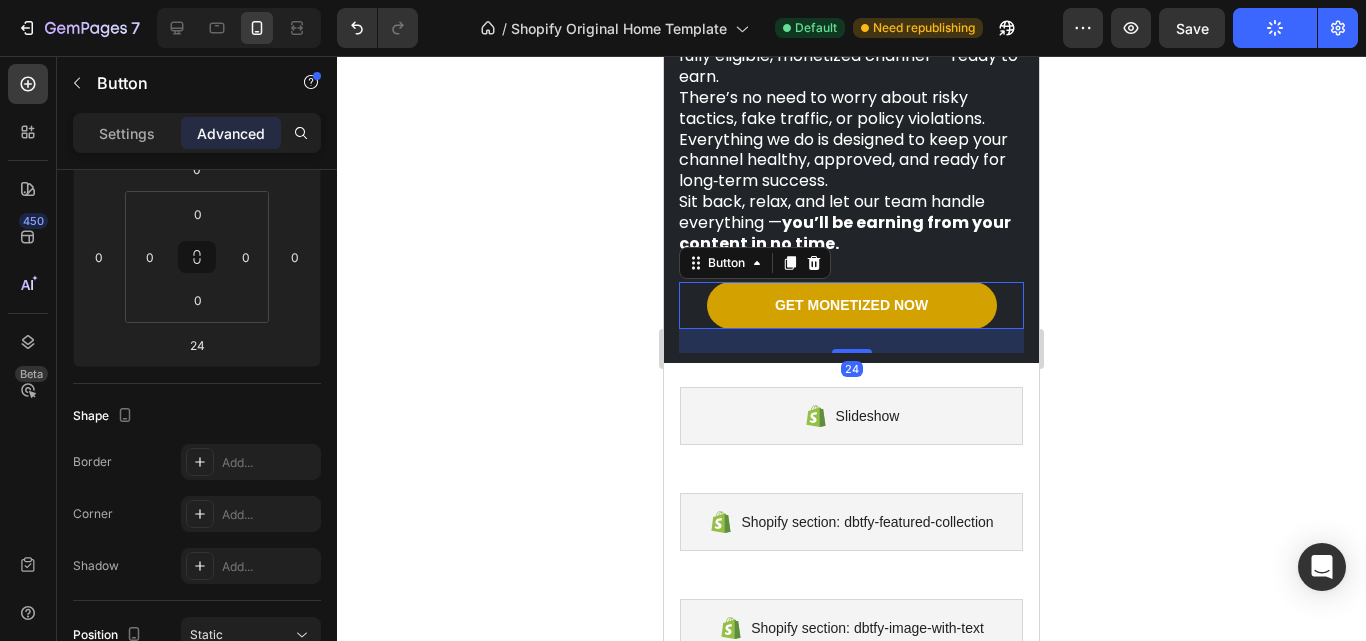 scroll, scrollTop: 0, scrollLeft: 0, axis: both 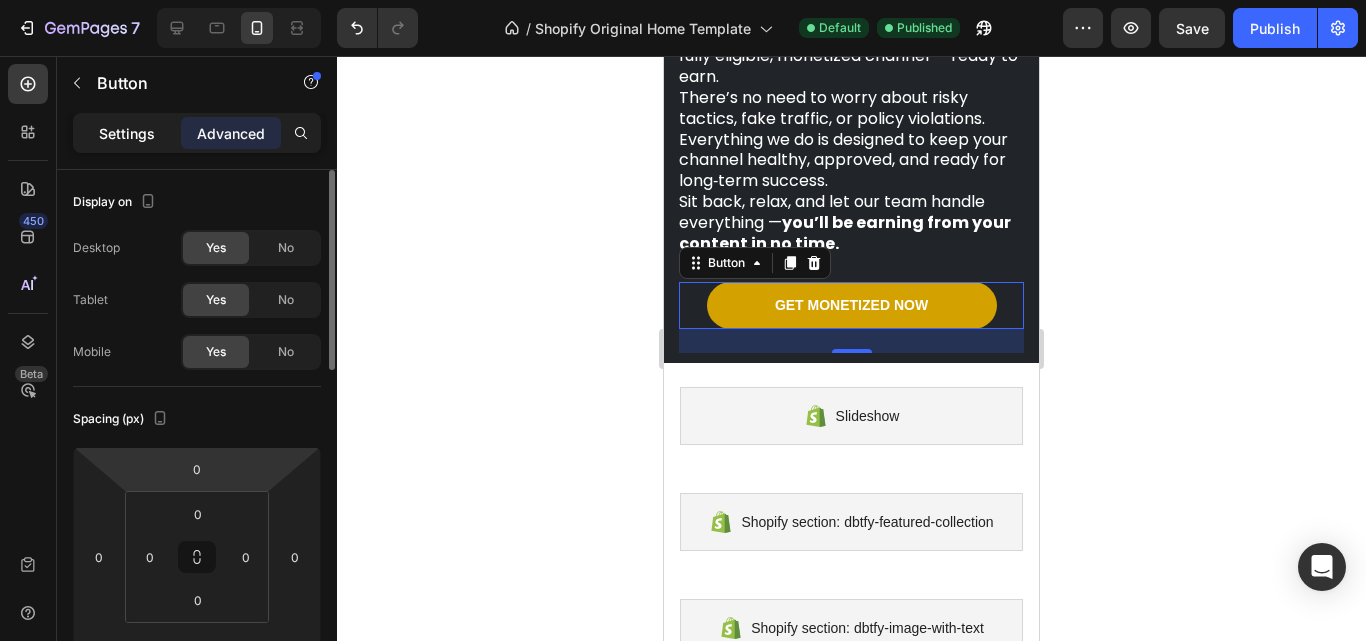 click on "Settings" at bounding box center [127, 133] 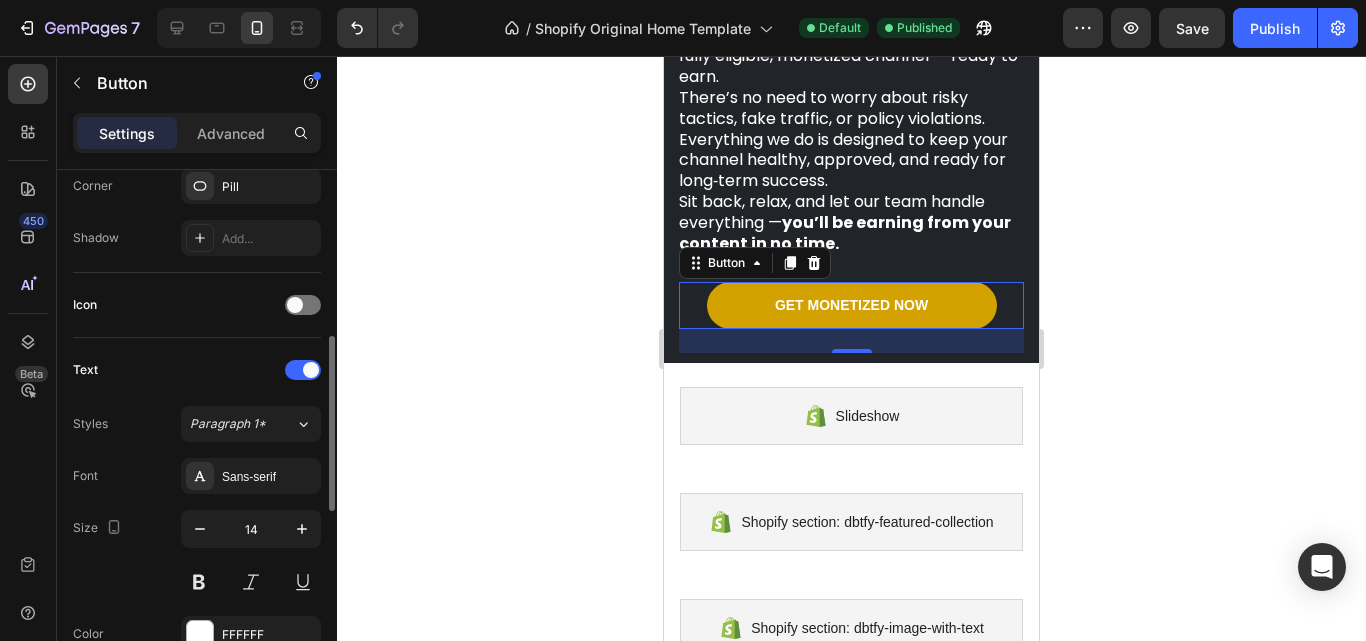 scroll, scrollTop: 600, scrollLeft: 0, axis: vertical 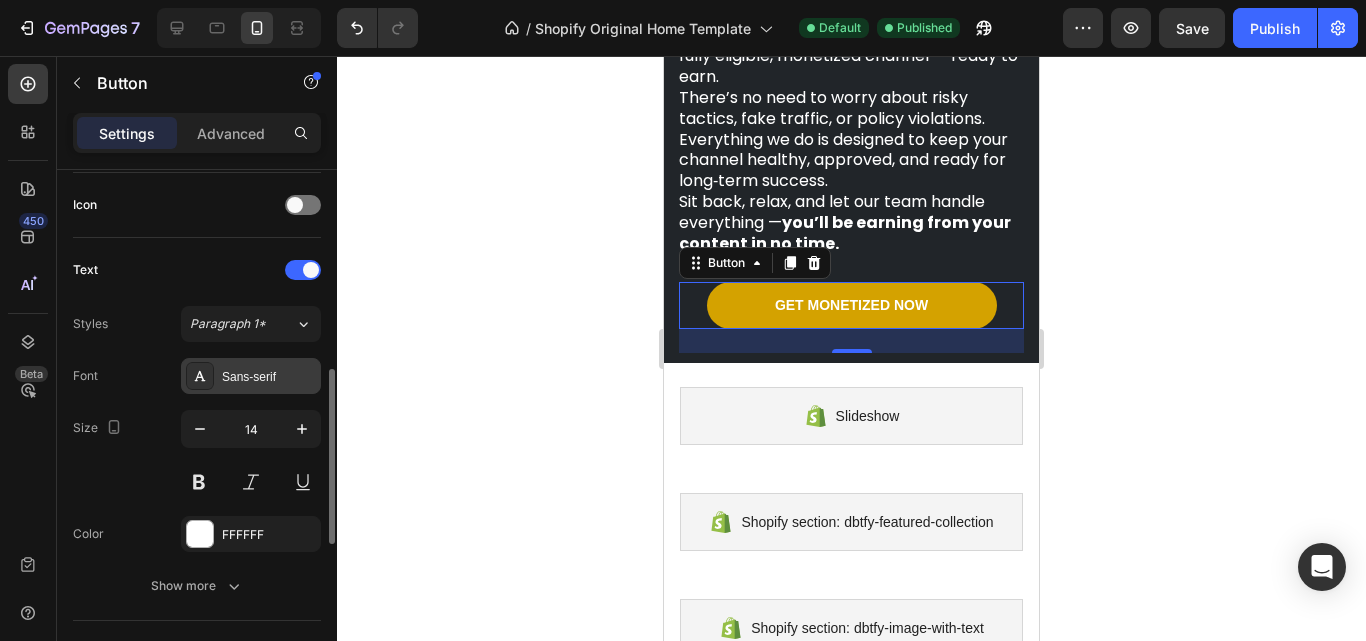 click on "Sans-serif" at bounding box center (269, 377) 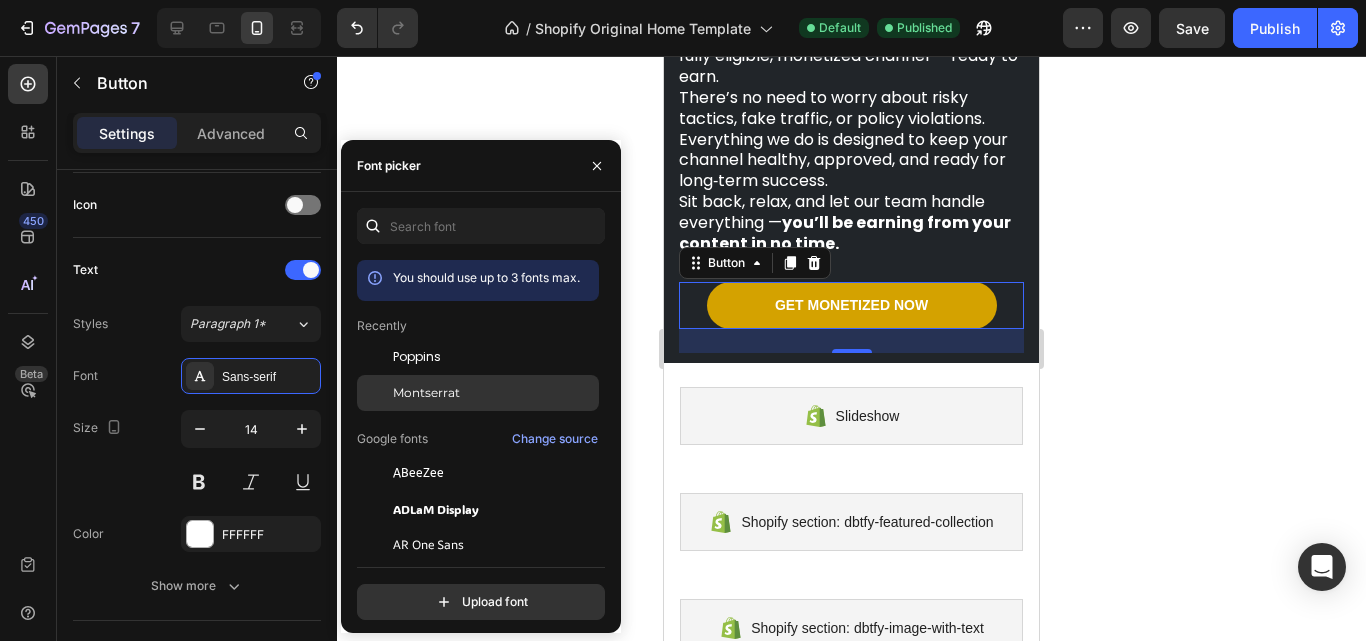 click on "Montserrat" at bounding box center [426, 393] 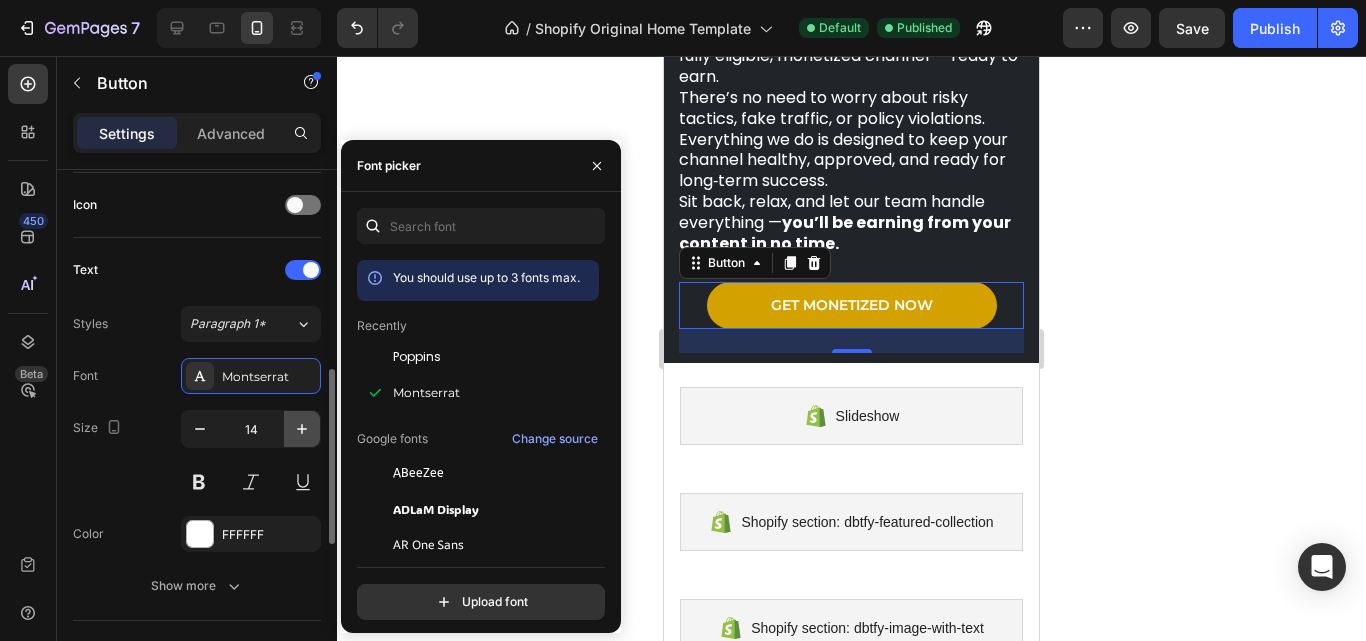 click 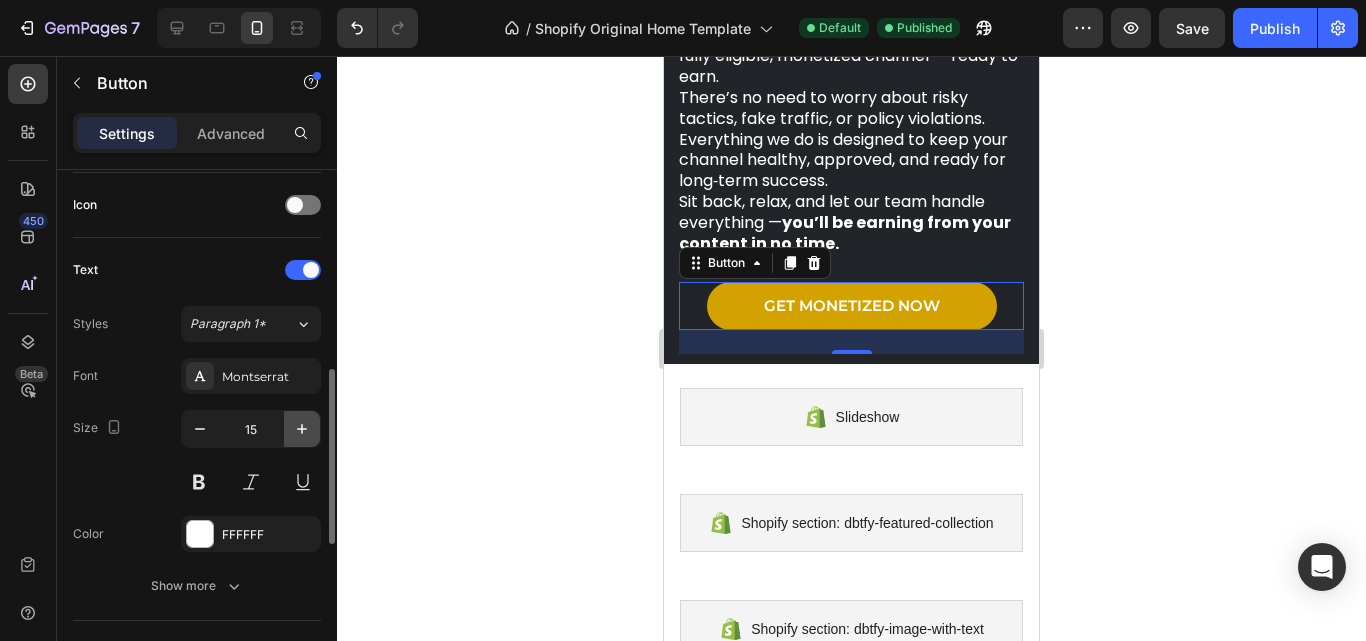 click 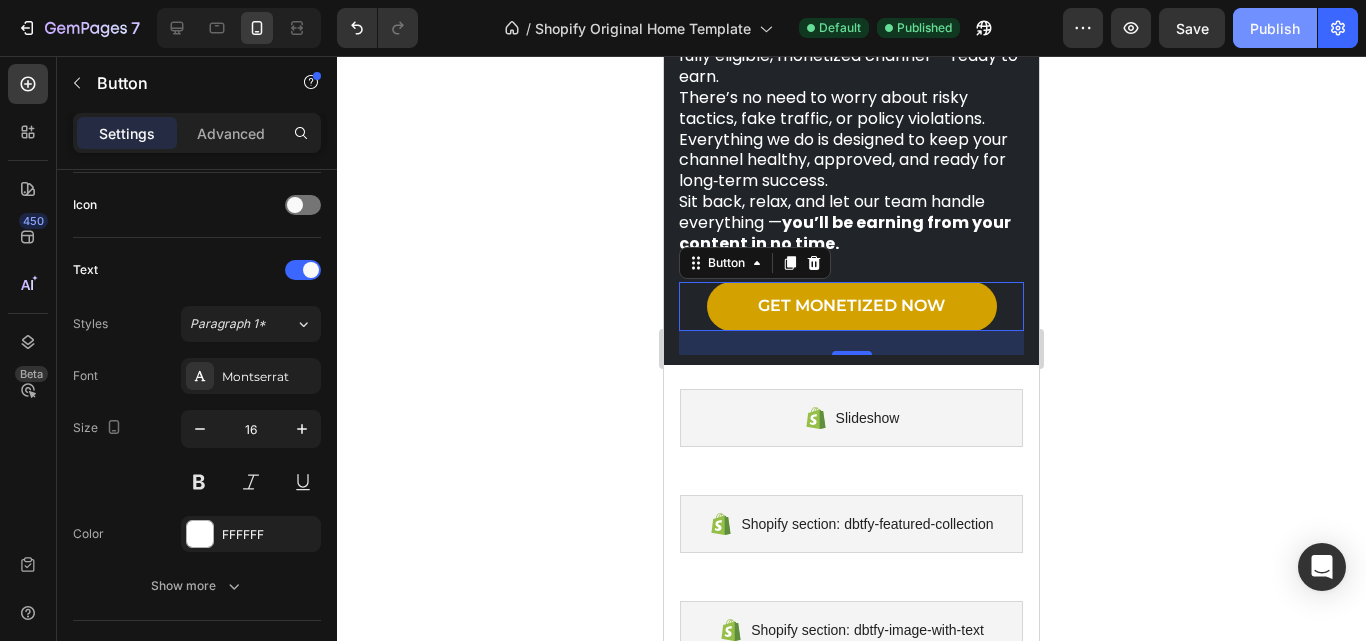 click on "Publish" at bounding box center [1275, 28] 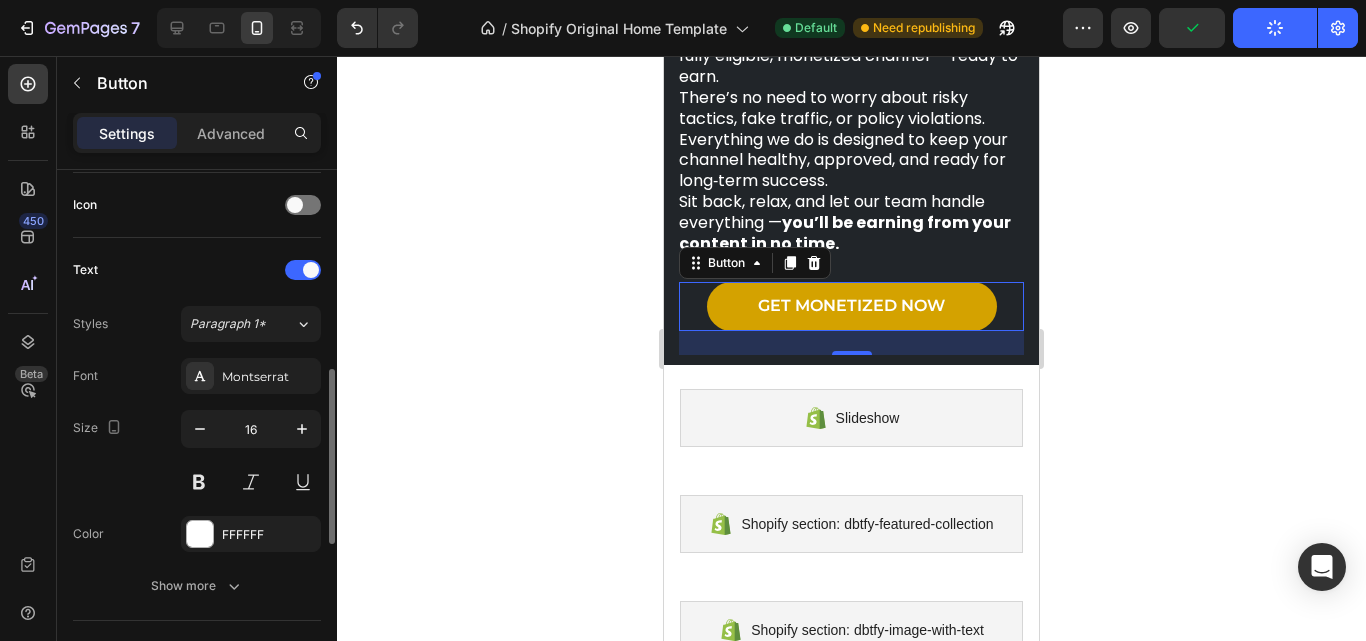 scroll, scrollTop: 800, scrollLeft: 0, axis: vertical 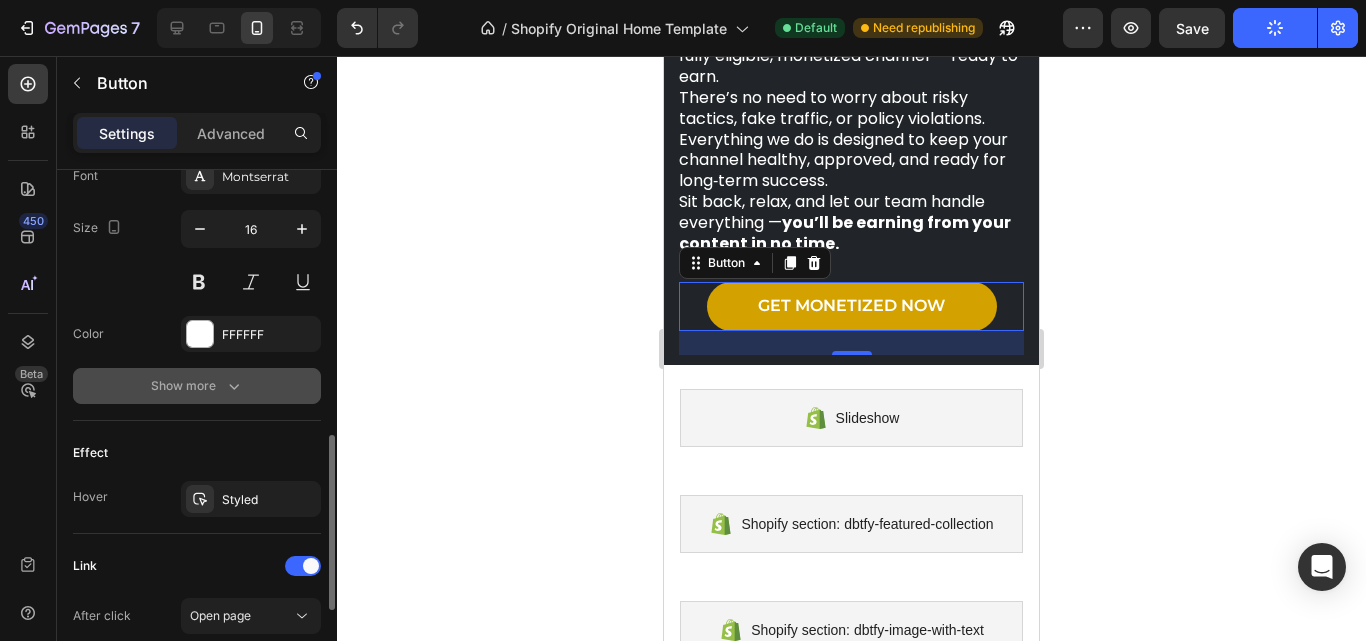click on "Show more" at bounding box center [197, 386] 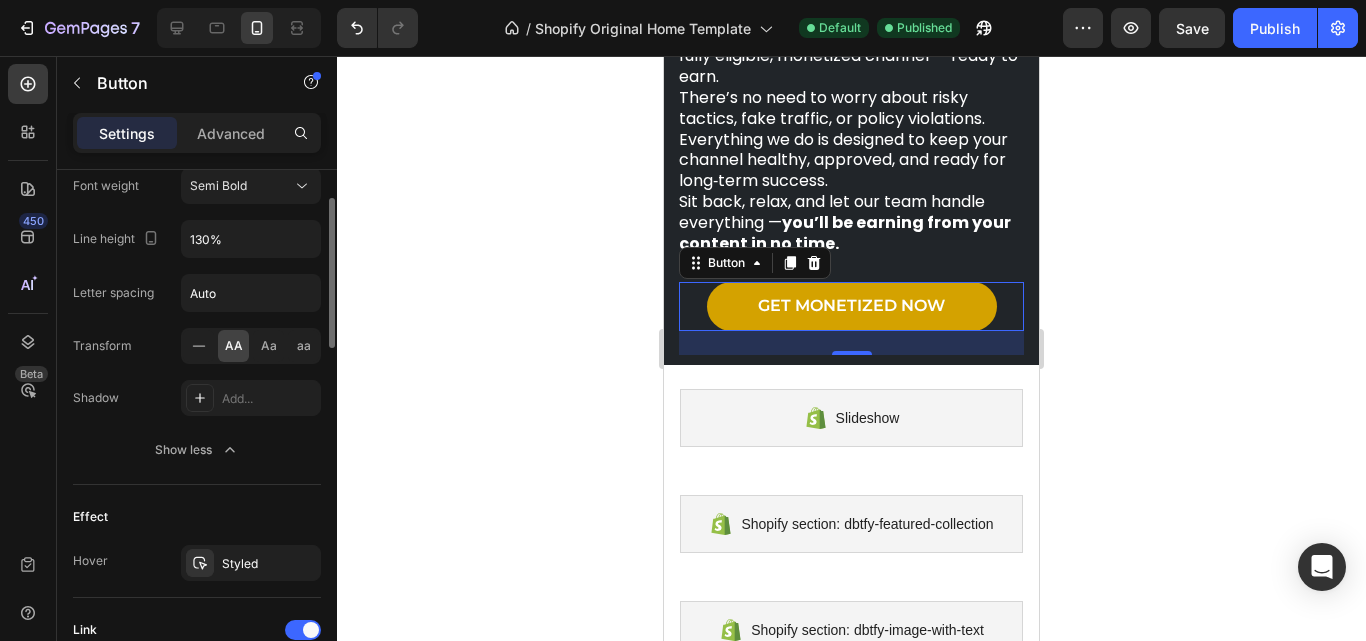 scroll, scrollTop: 800, scrollLeft: 0, axis: vertical 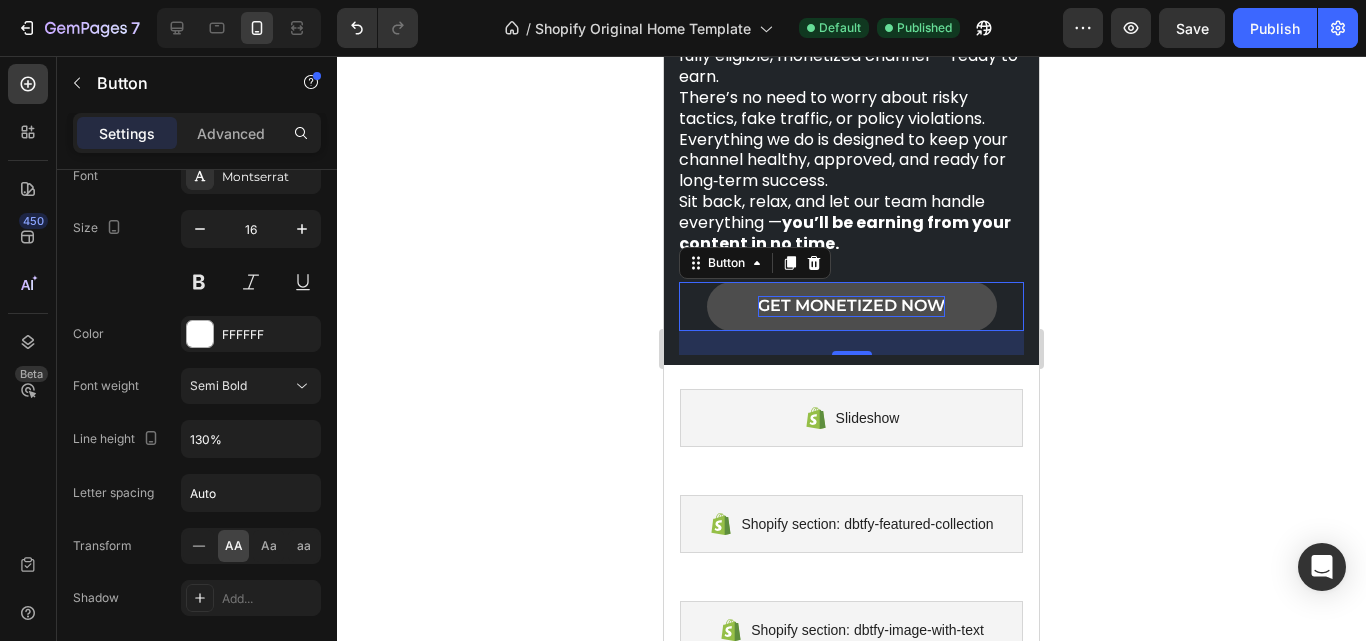 click on "Get Monetized Now" at bounding box center (851, 306) 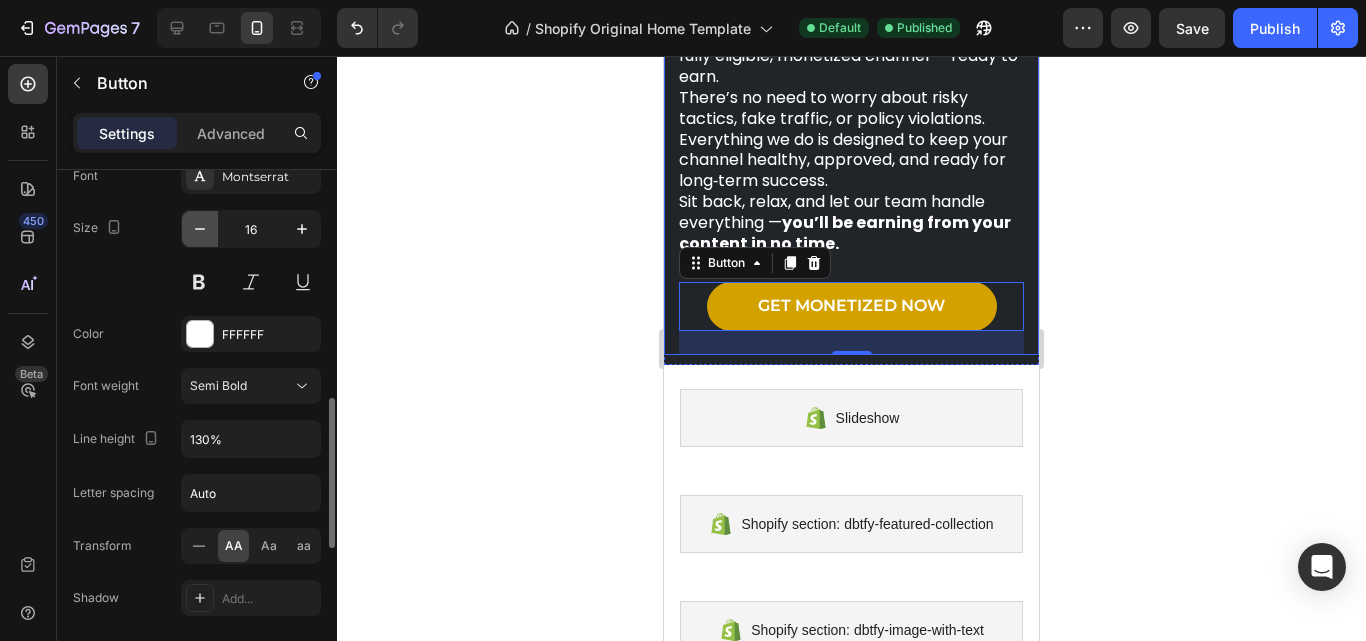 click at bounding box center (200, 229) 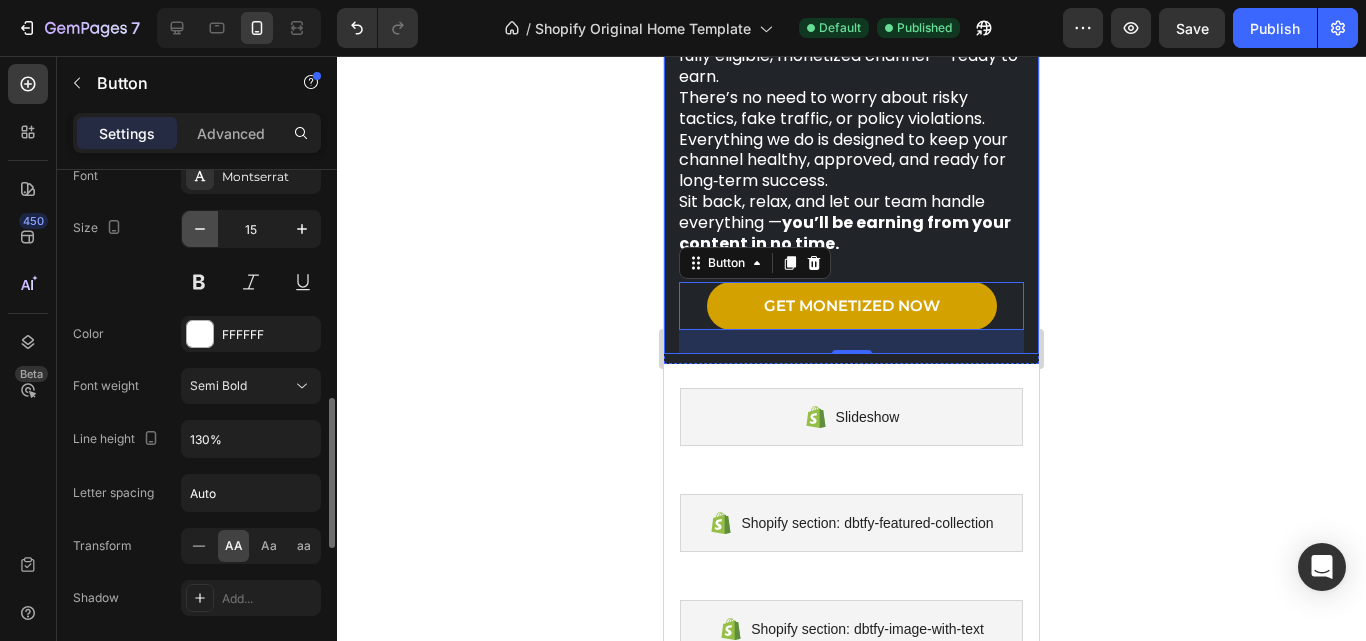 click at bounding box center (200, 229) 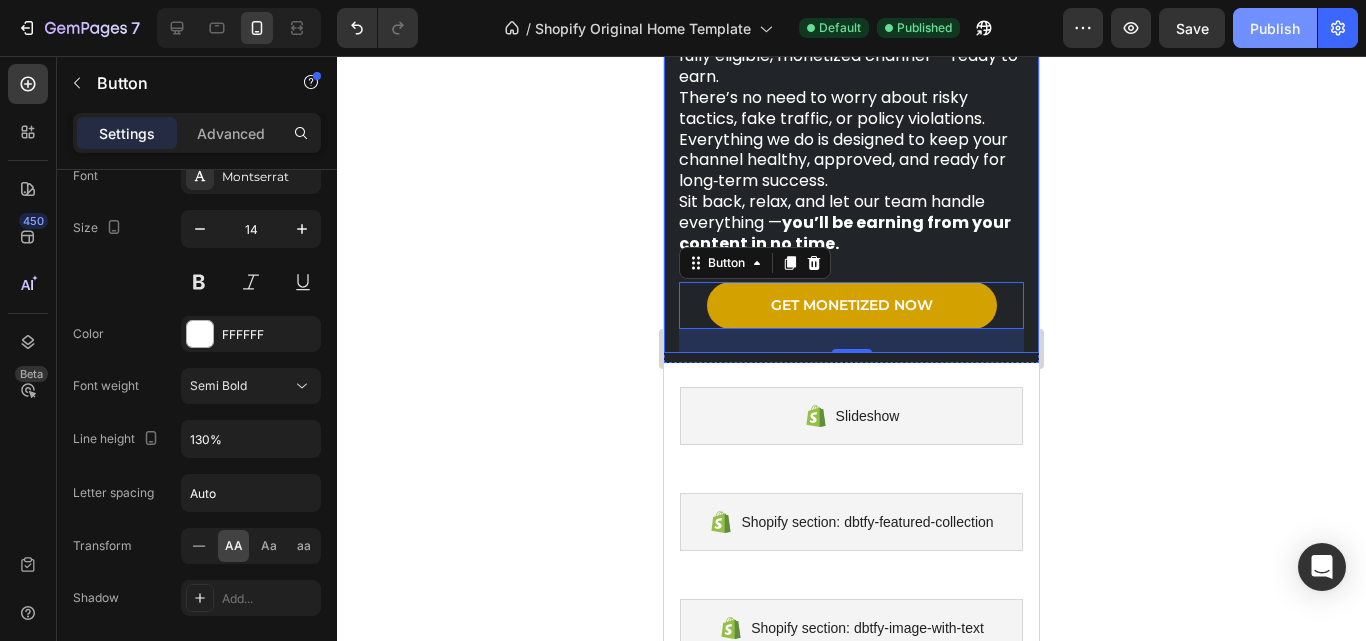 click on "Publish" at bounding box center (1275, 28) 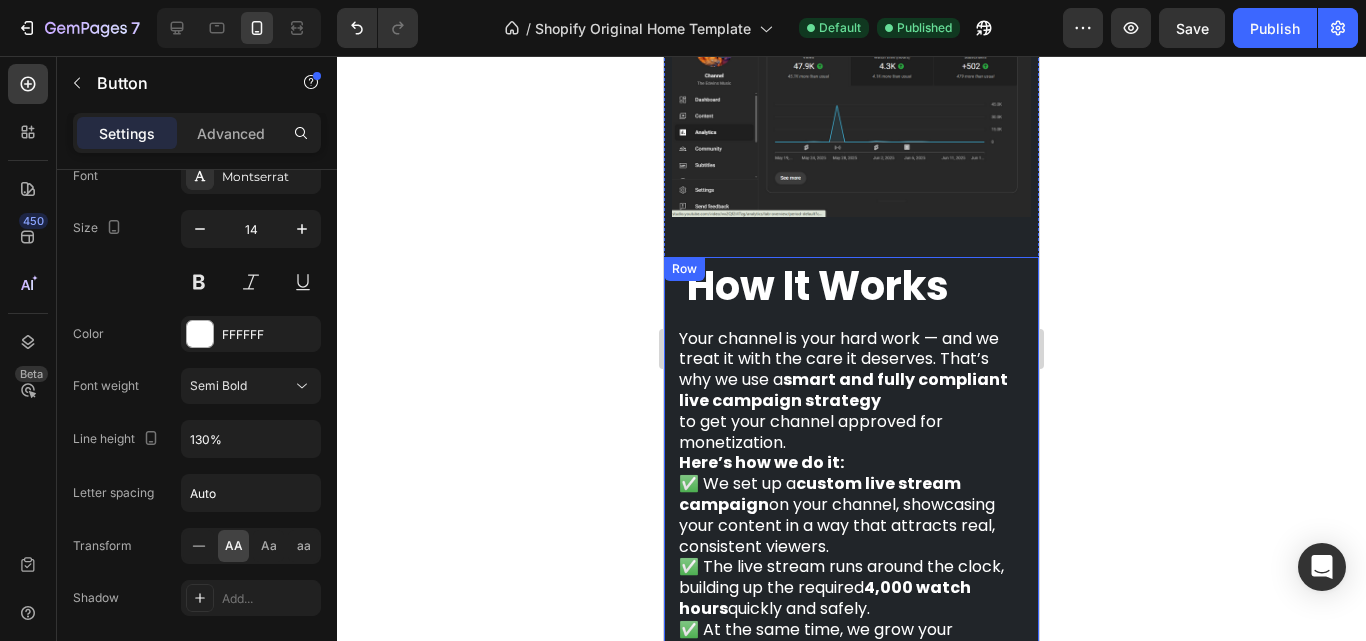 scroll, scrollTop: 1921, scrollLeft: 0, axis: vertical 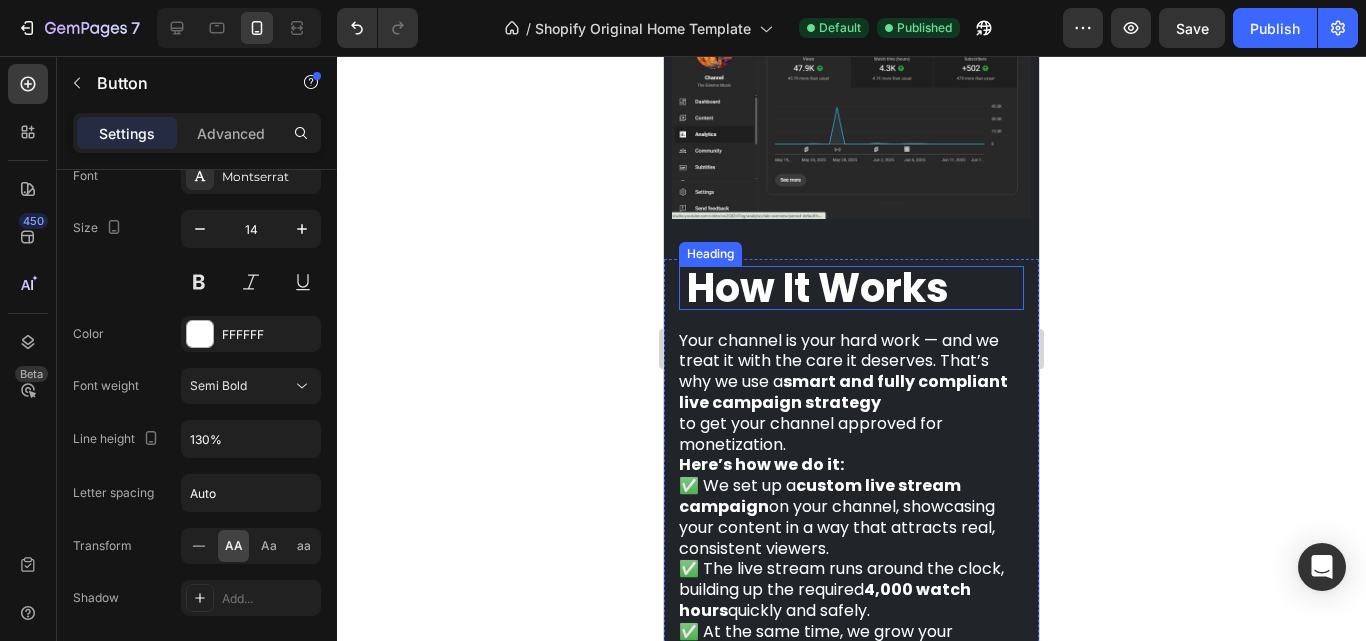 click on "How It Works" at bounding box center (818, 288) 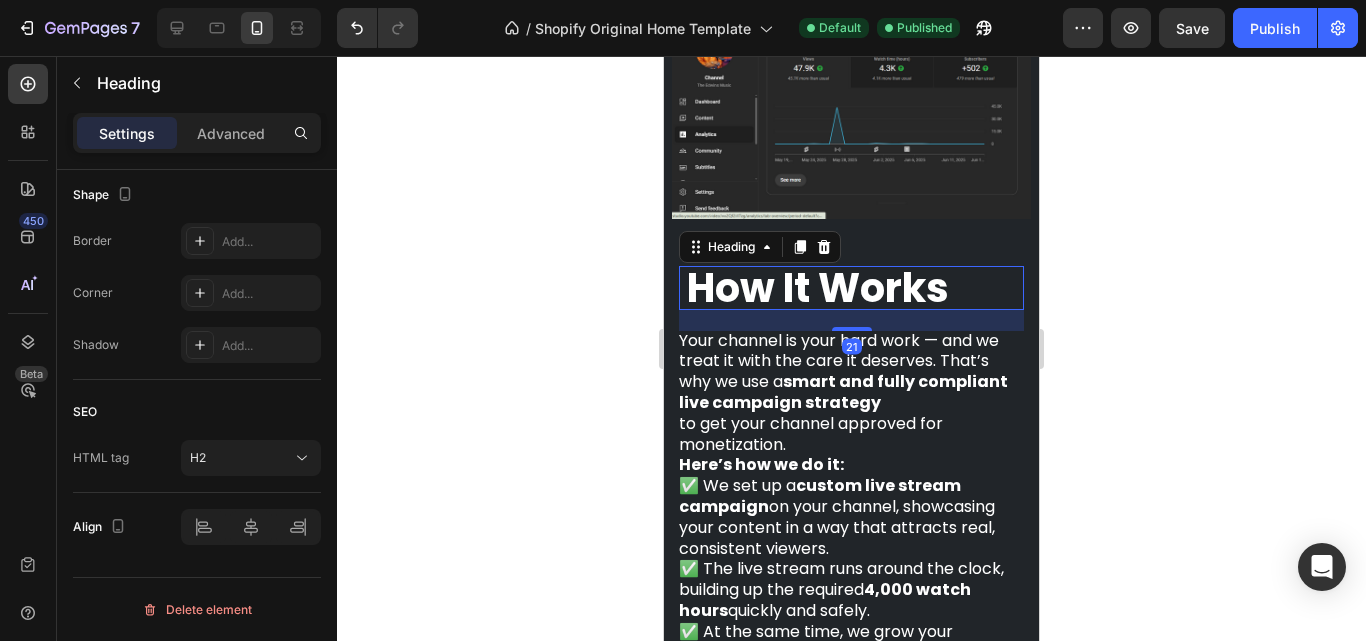 scroll, scrollTop: 0, scrollLeft: 0, axis: both 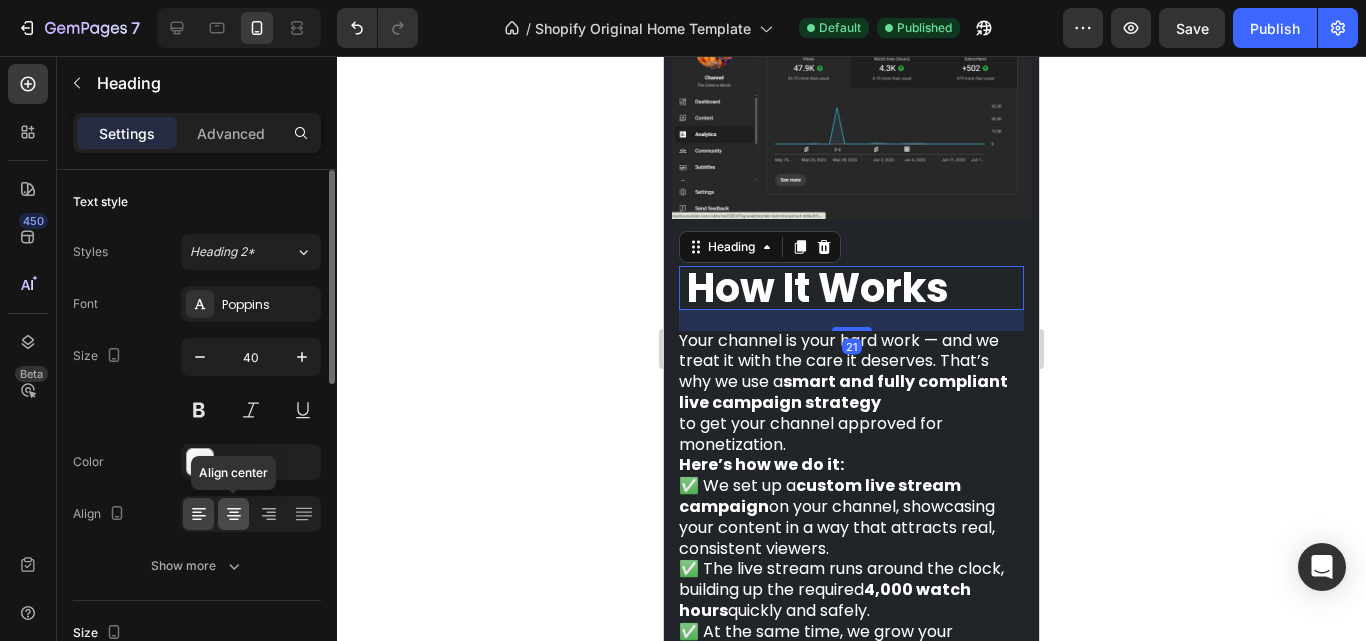 click 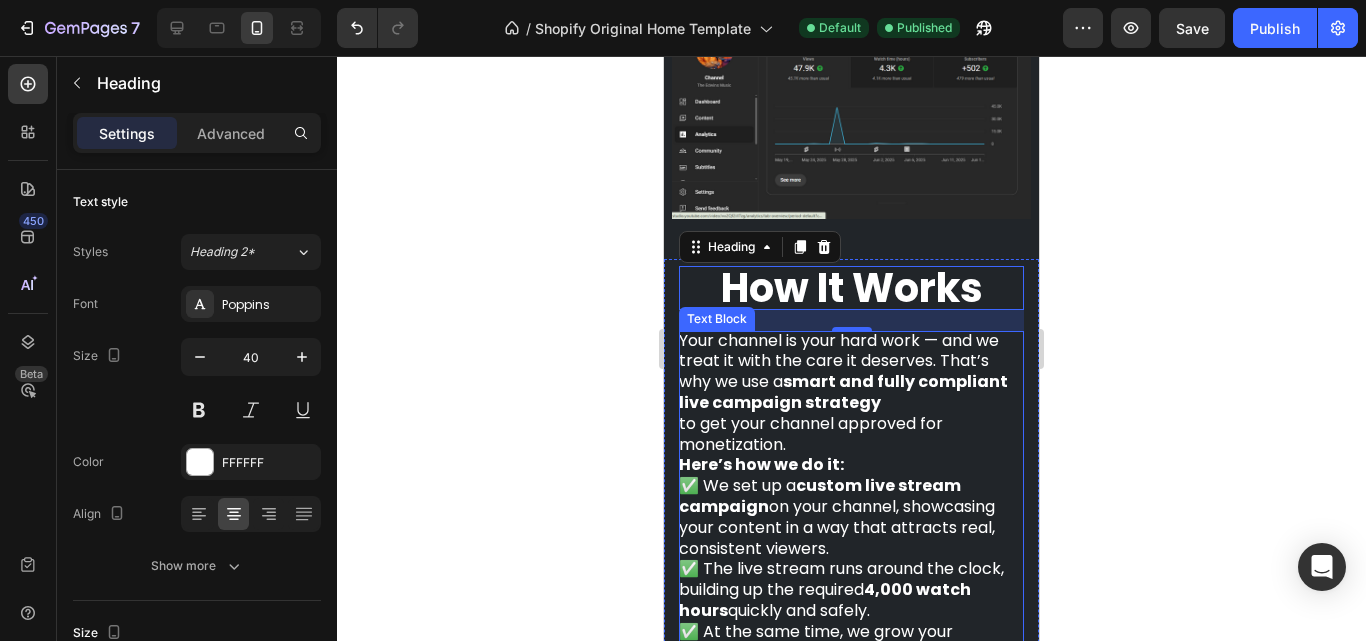 scroll, scrollTop: 2021, scrollLeft: 0, axis: vertical 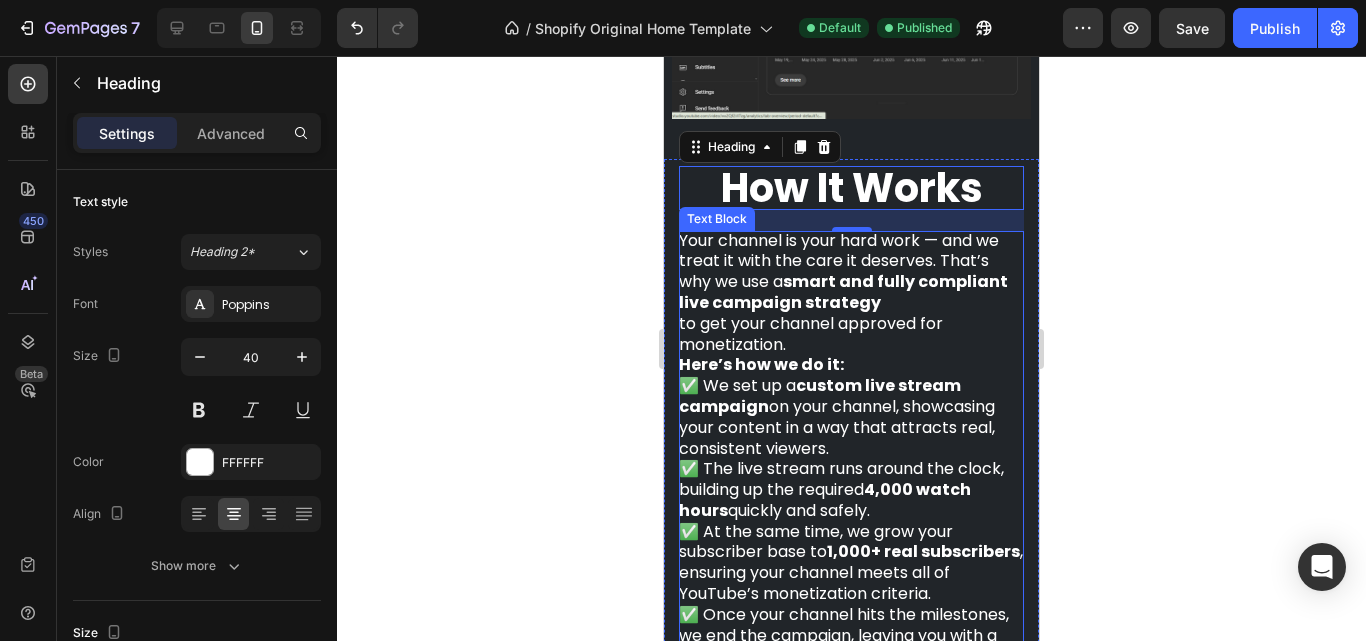 click on "✅ We set up a custom live stream campaign on your channel, showcasing your content in a way that attracts real, consistent viewers. ✅ The live stream runs around the clock, building up the required 4,000 watch hours quickly and safely. ✅ At the same time, we grow your subscriber base to 1,000+ real subscribers, ensuring your channel meets all of YouTube’s monetization criteria. ✅ Once your channel hits the milestones, we end the campaign, leaving you with a fully eligible, monetized channel — ready to earn." at bounding box center (851, 532) 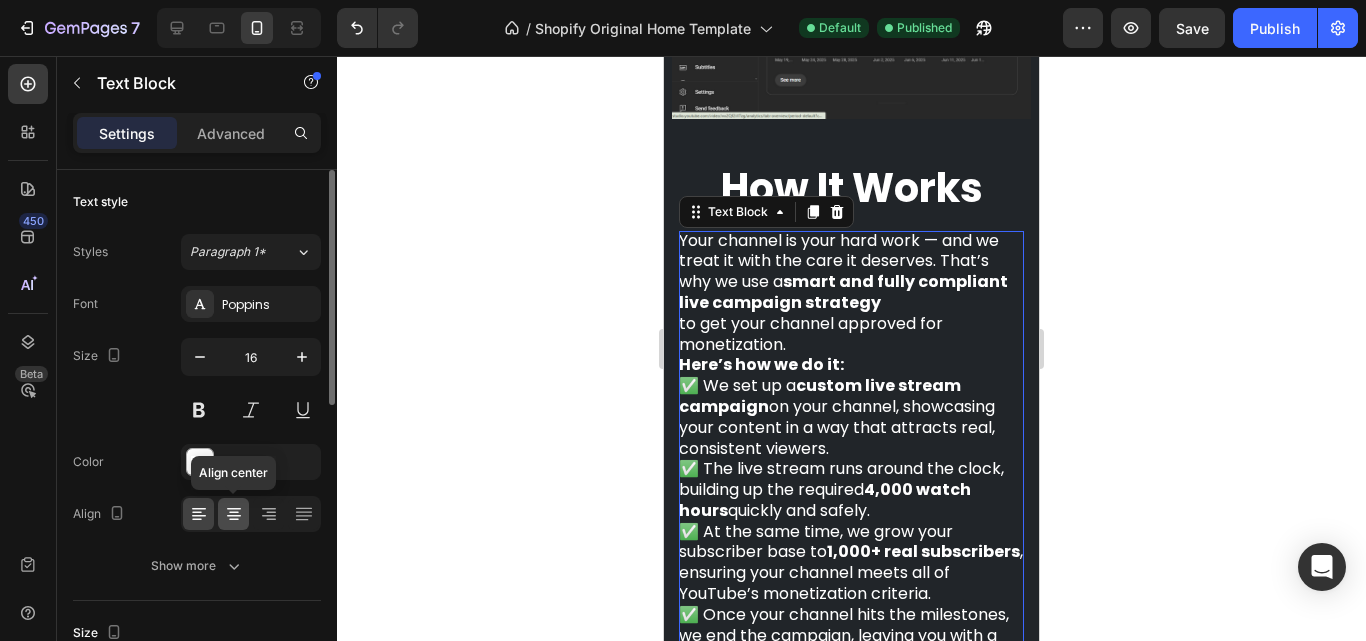 click 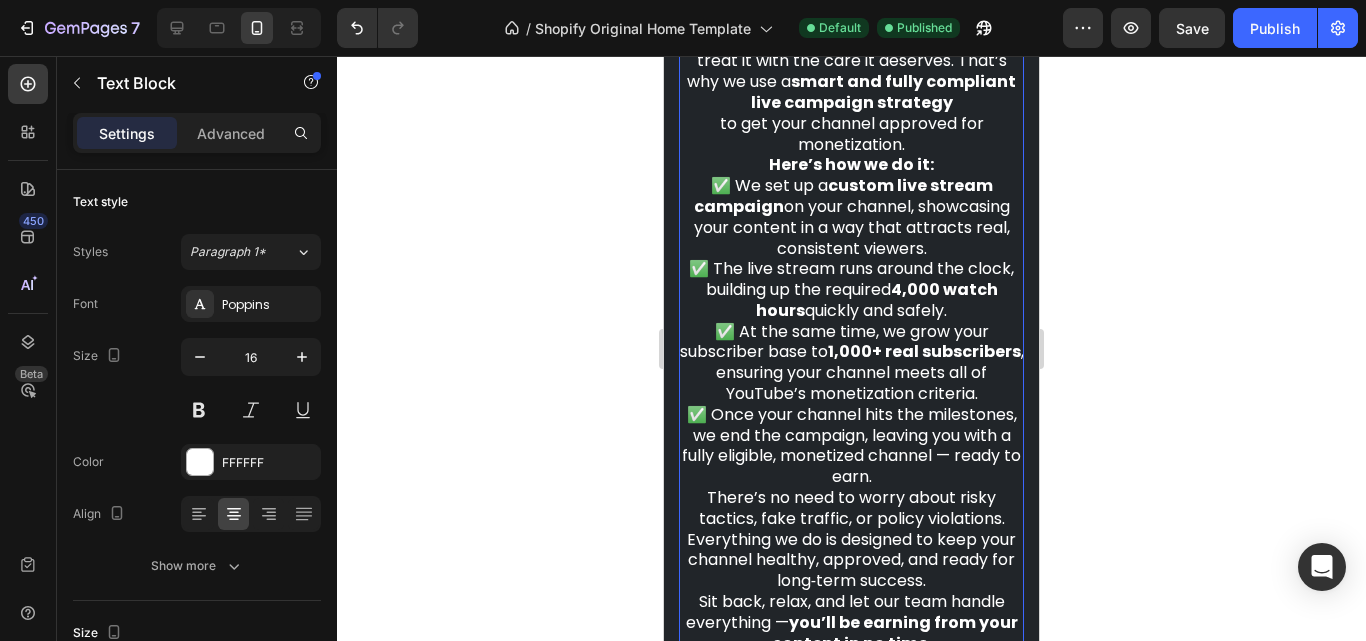 scroll, scrollTop: 2321, scrollLeft: 0, axis: vertical 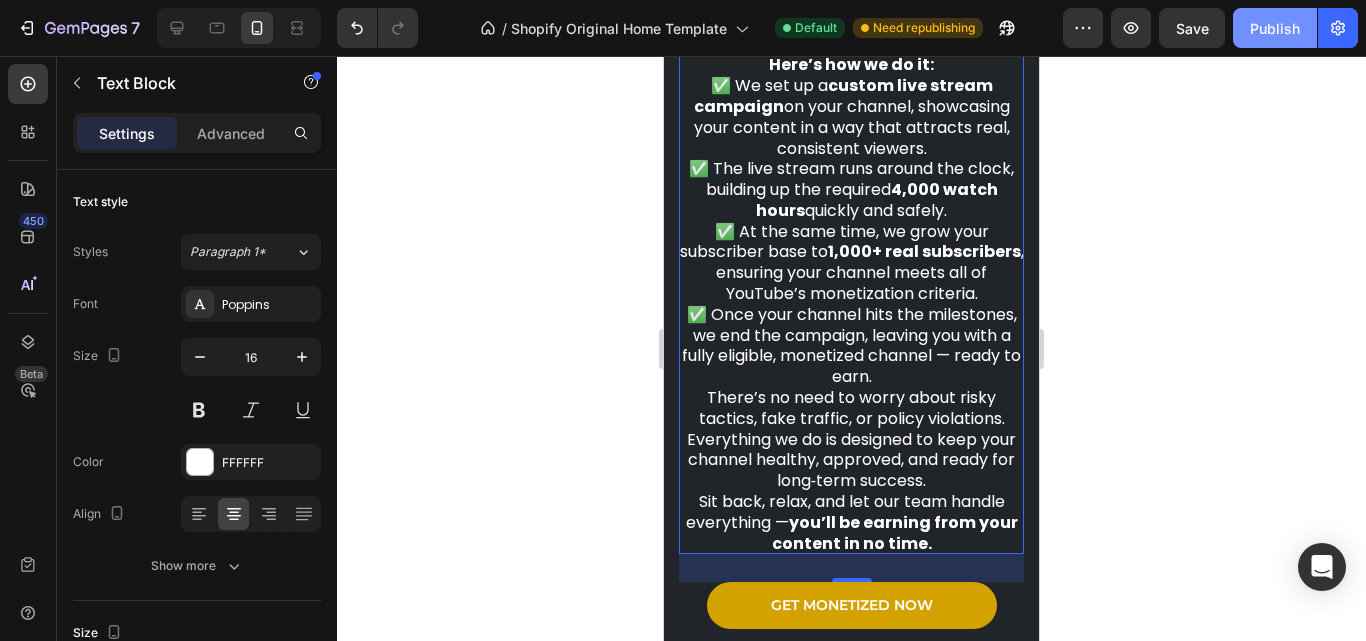 click on "Publish" at bounding box center [1275, 28] 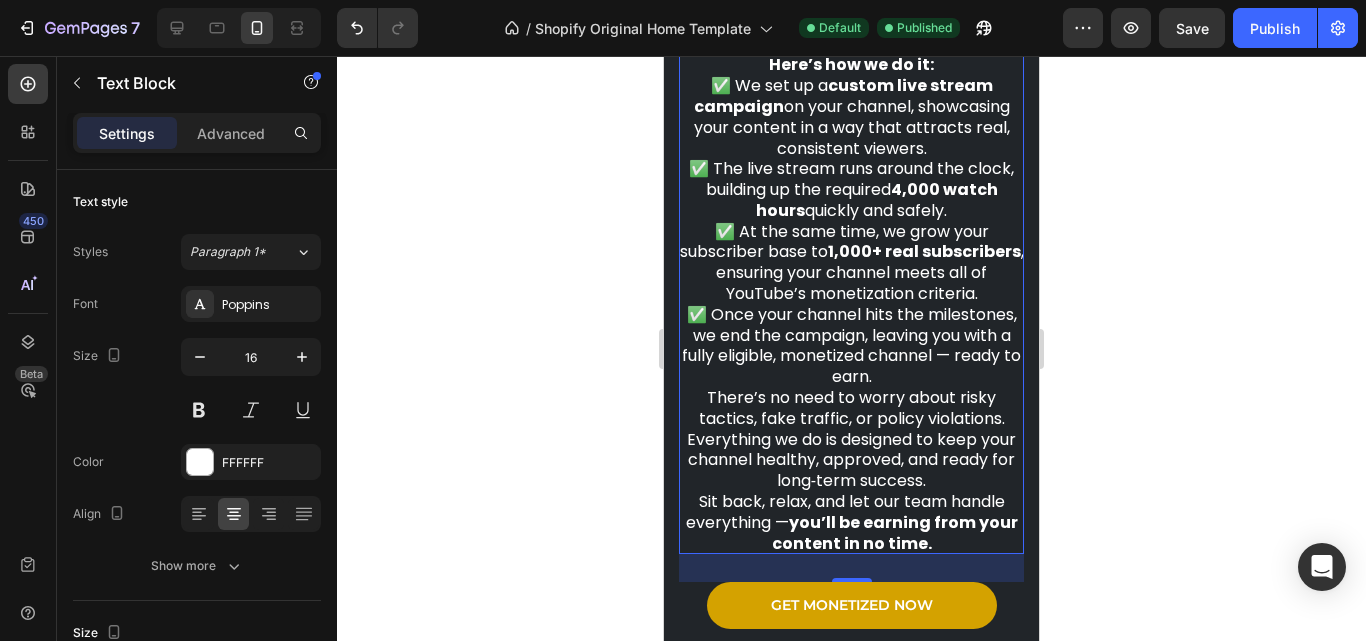 click on "✅ We set up a custom live stream campaign on your channel, showcasing your content in a way that attracts real, consistent viewers. ✅ The live stream runs around the clock, building up the required 4,000 watch hours quickly and safely. ✅ At the same time, we grow your subscriber base to 1,000+ real subscribers, ensuring your channel meets all of YouTube’s monetization criteria. ✅ Once your channel hits the milestones, we end the campaign, leaving you with a fully eligible, monetized channel — ready to earn." at bounding box center [851, 232] 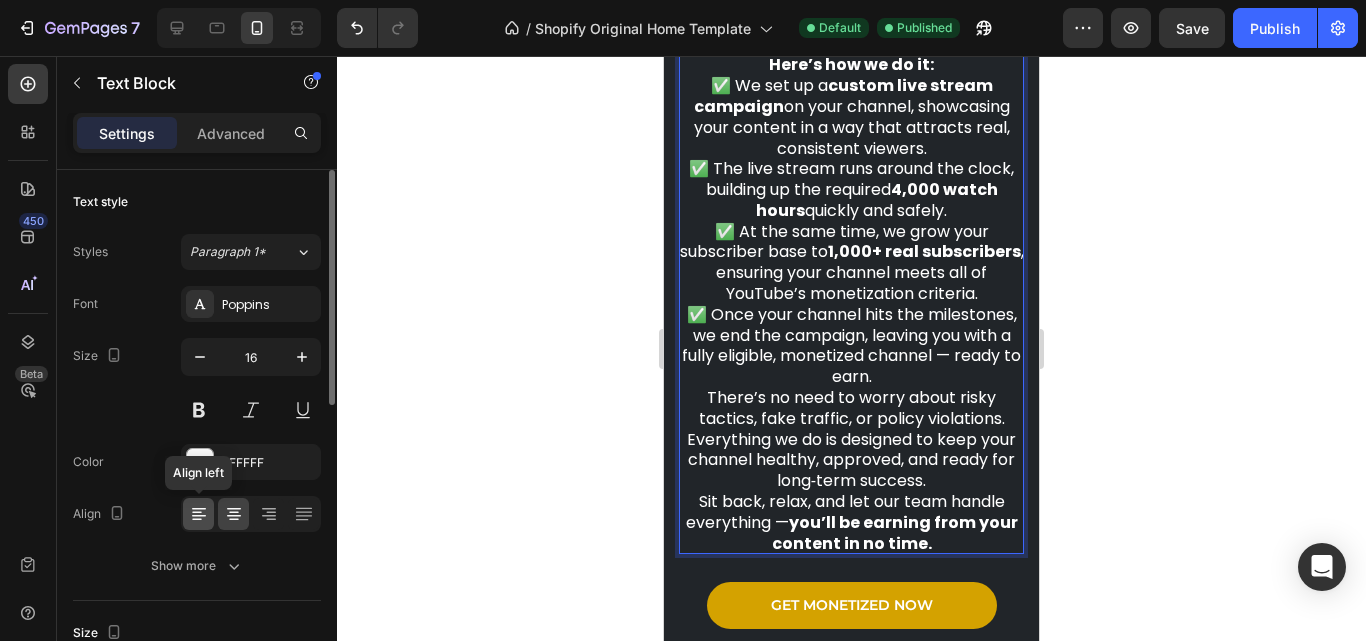 click 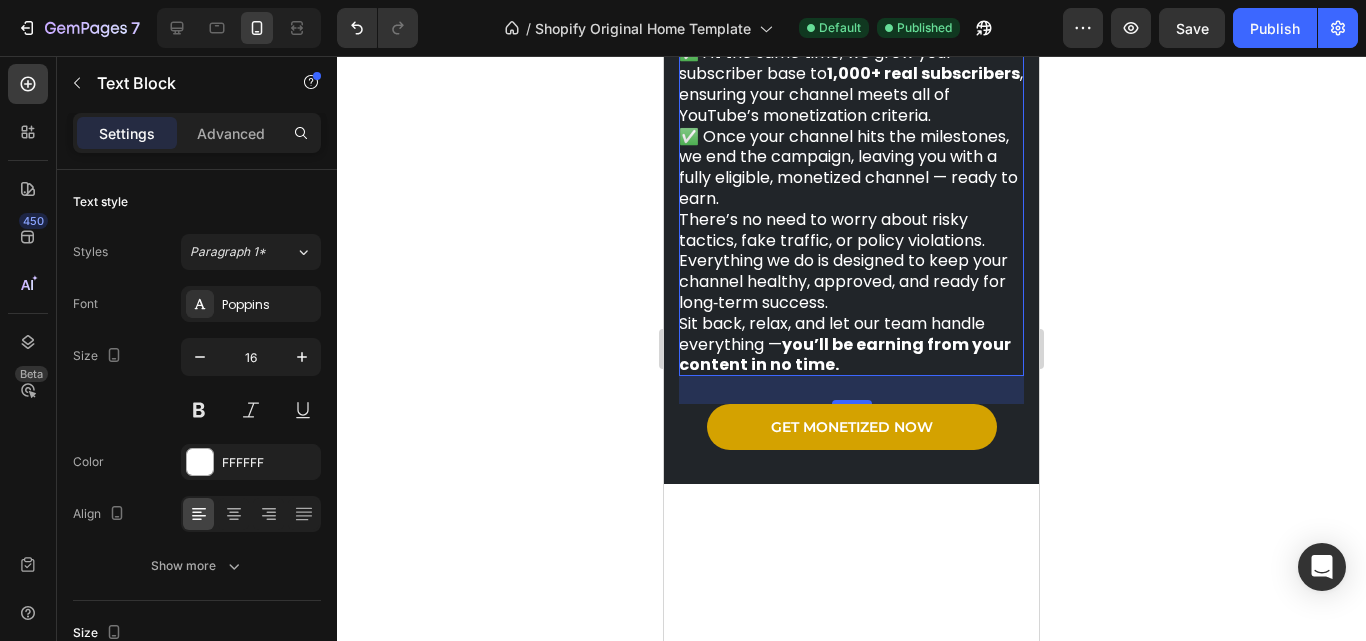 scroll, scrollTop: 1283, scrollLeft: 0, axis: vertical 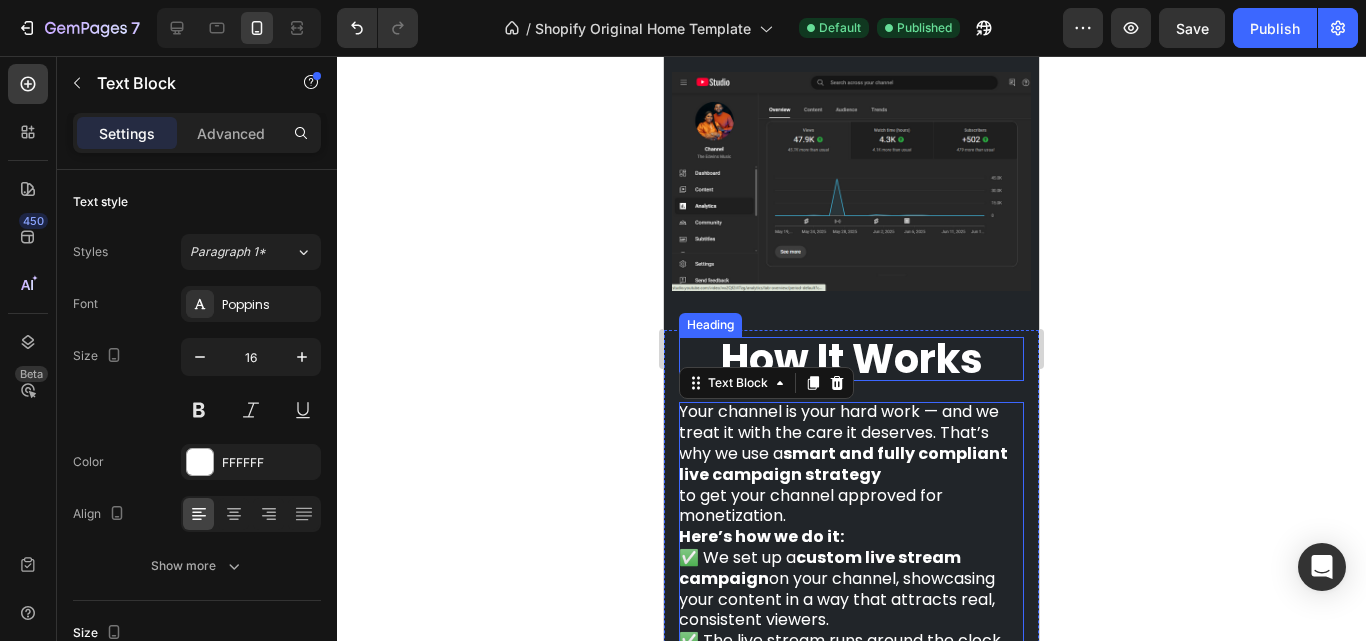 click on "How It Works" at bounding box center (852, 359) 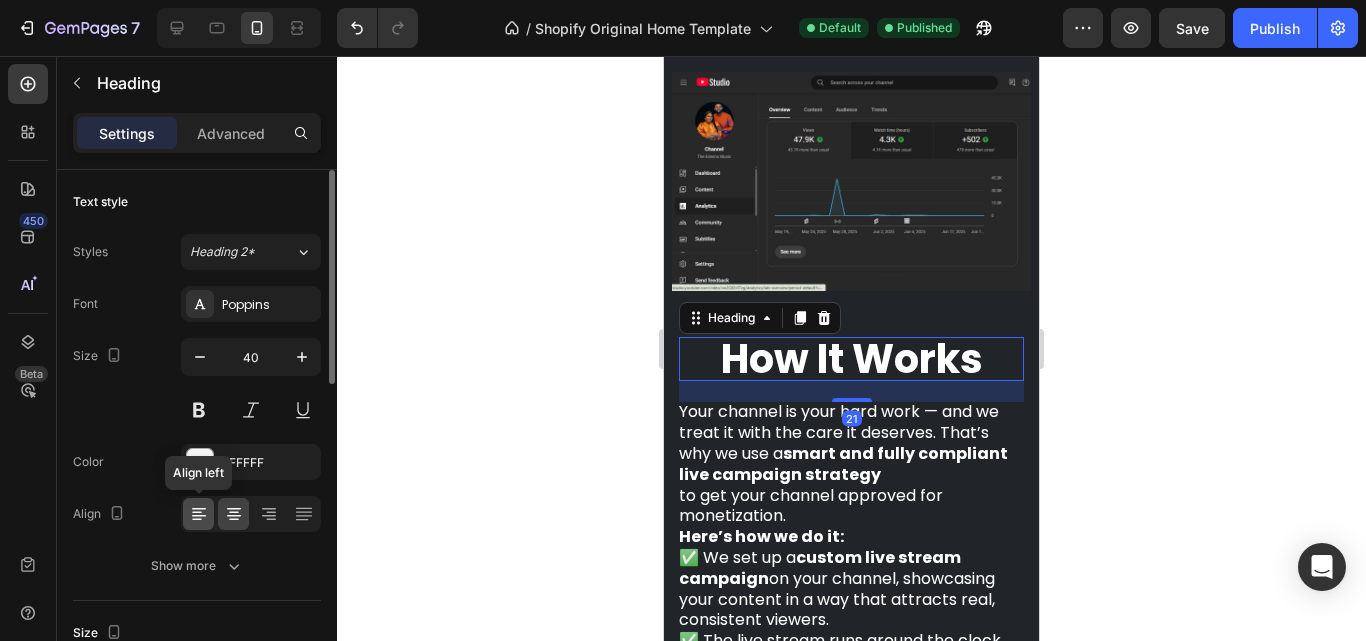 click 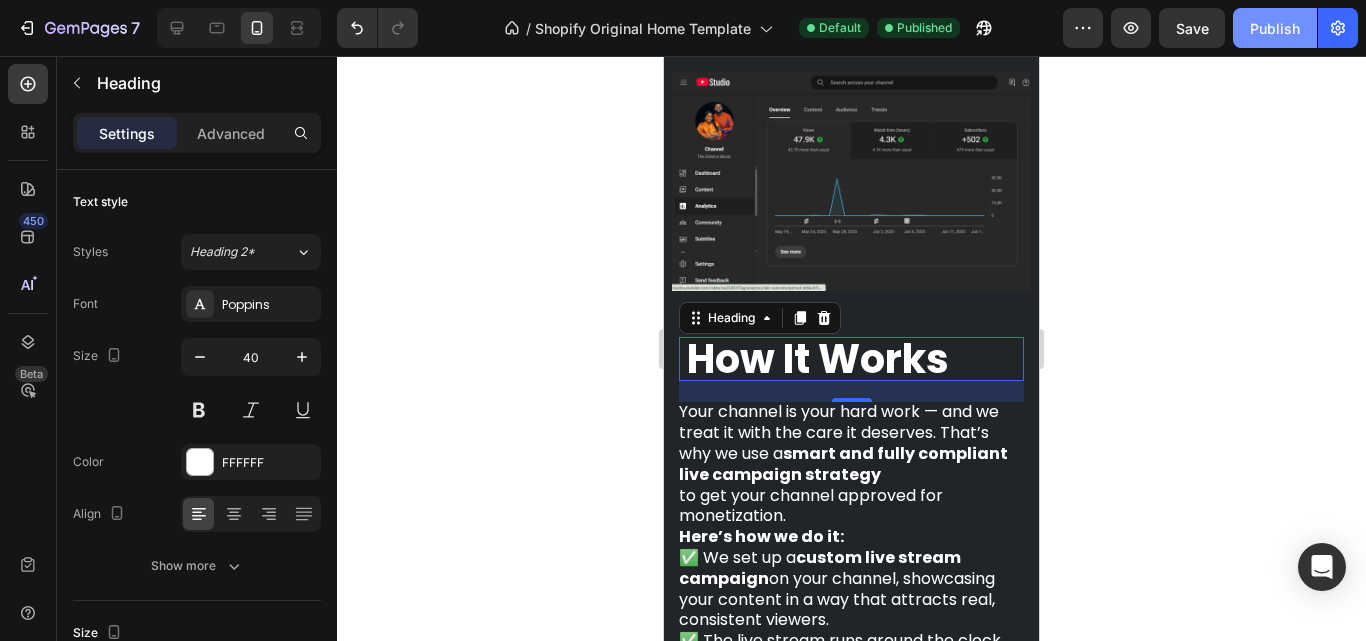 click on "Publish" at bounding box center (1275, 28) 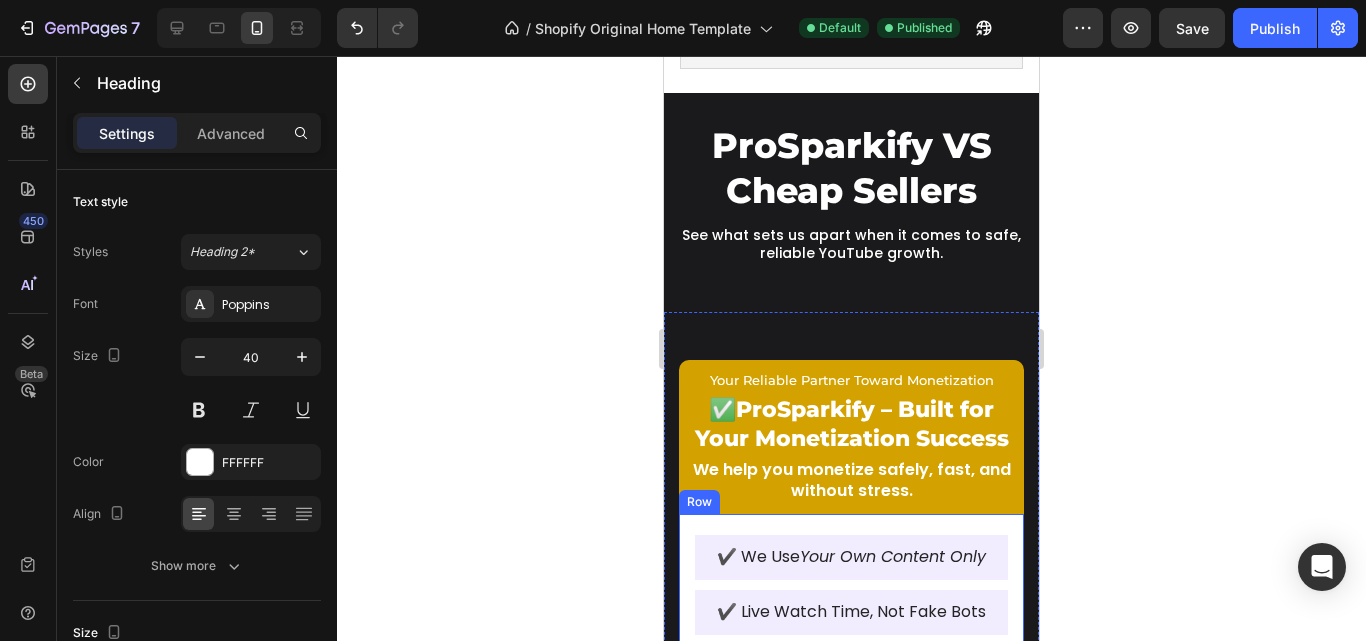 scroll, scrollTop: 2683, scrollLeft: 0, axis: vertical 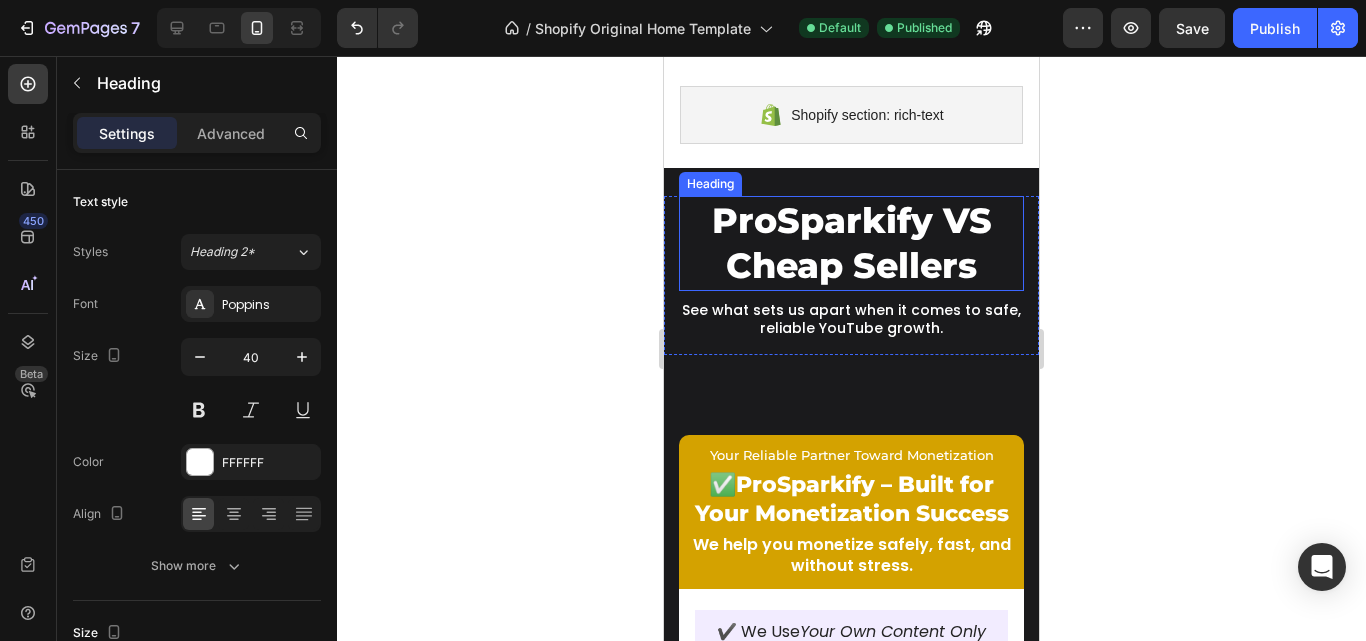 click on "ProSparkify VS Cheap Sellers" at bounding box center [852, 243] 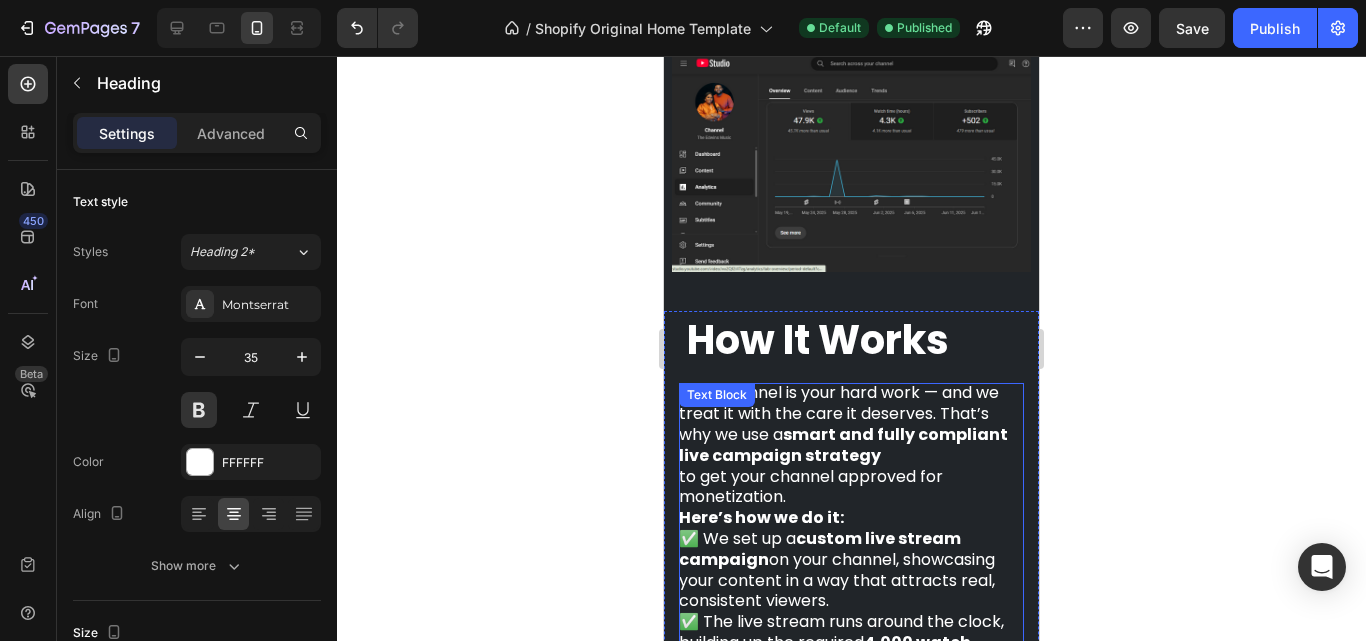 scroll, scrollTop: 1283, scrollLeft: 0, axis: vertical 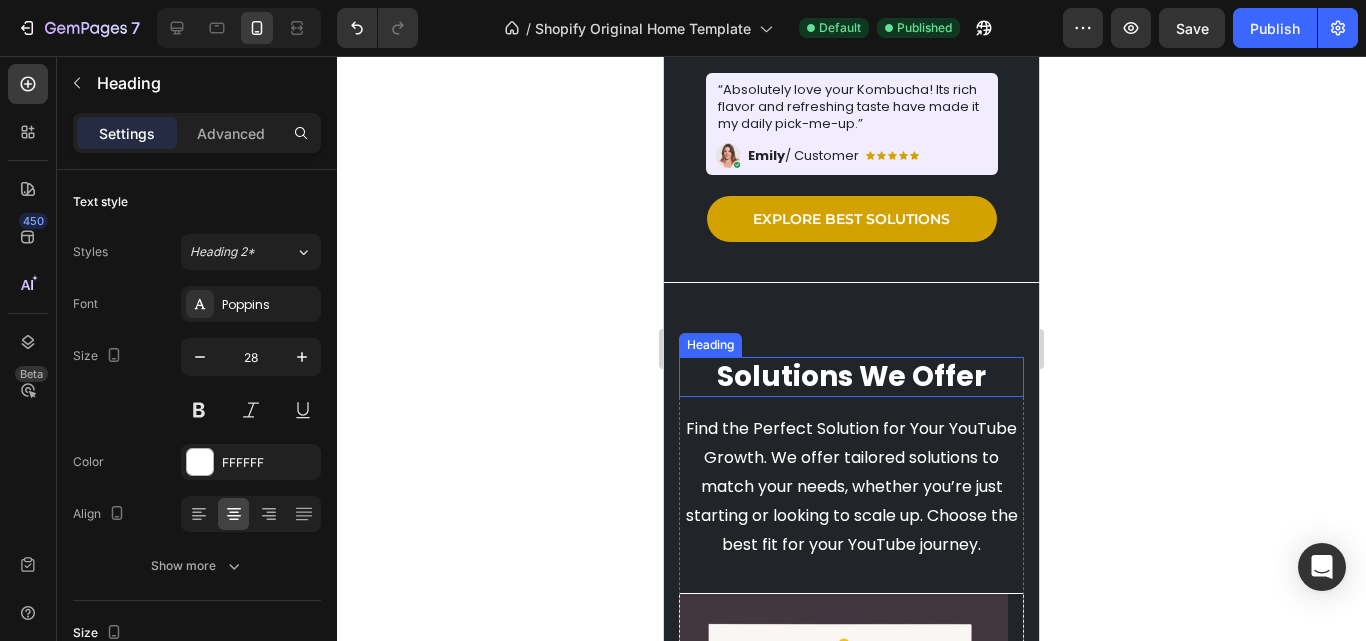 click on "Solutions We Offer" at bounding box center [851, 377] 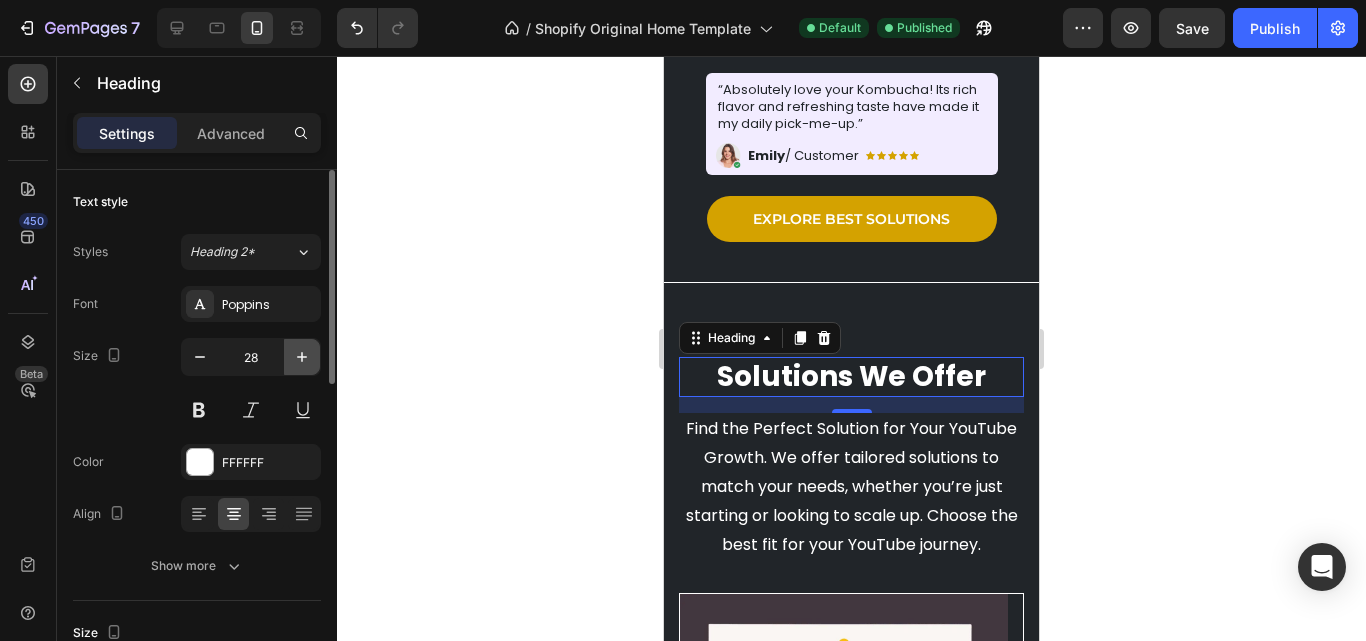click 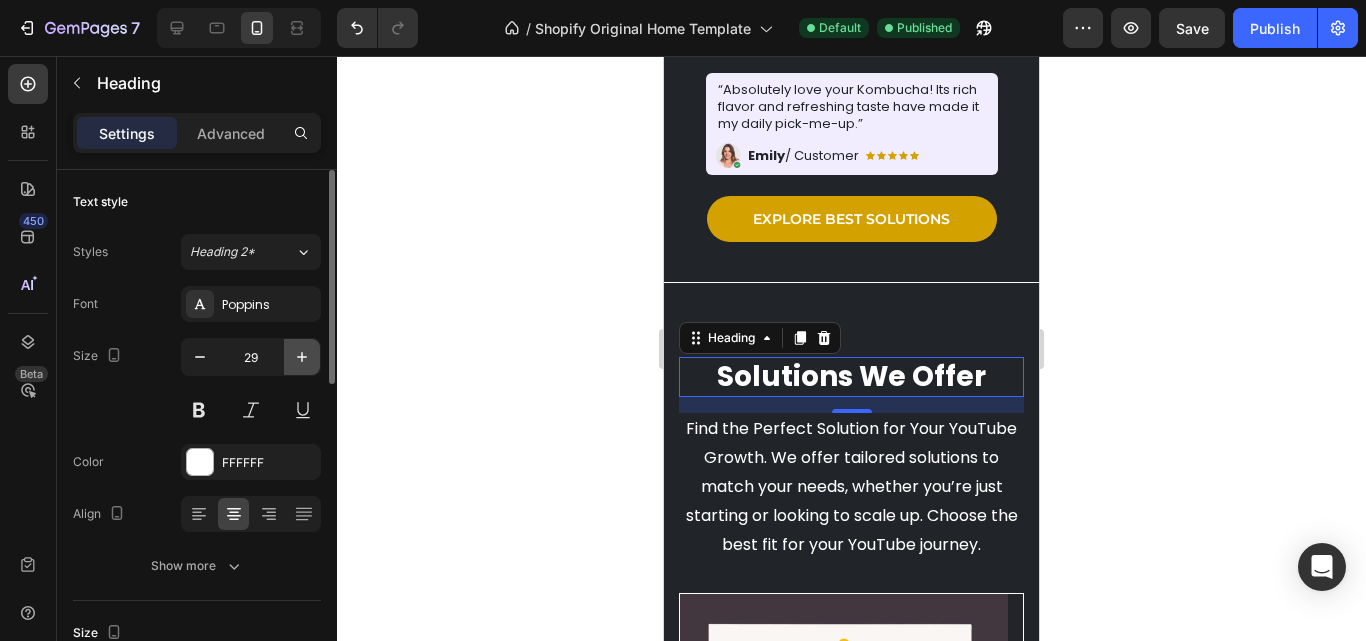 click 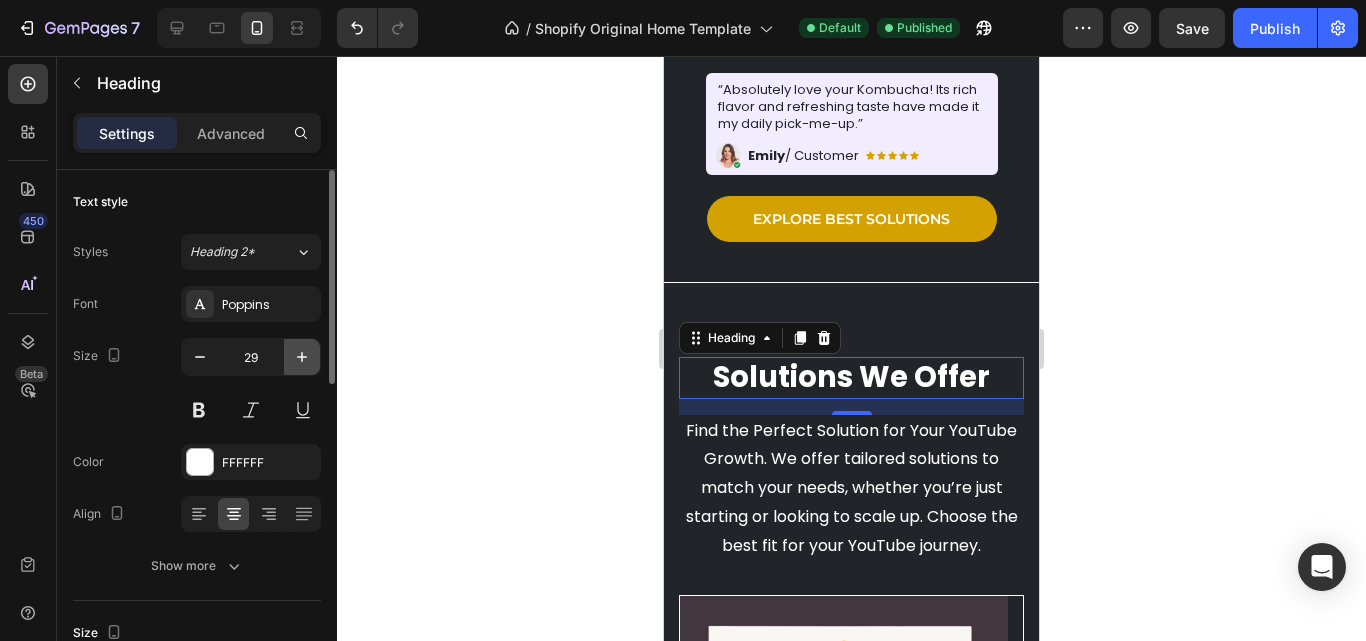 type on "30" 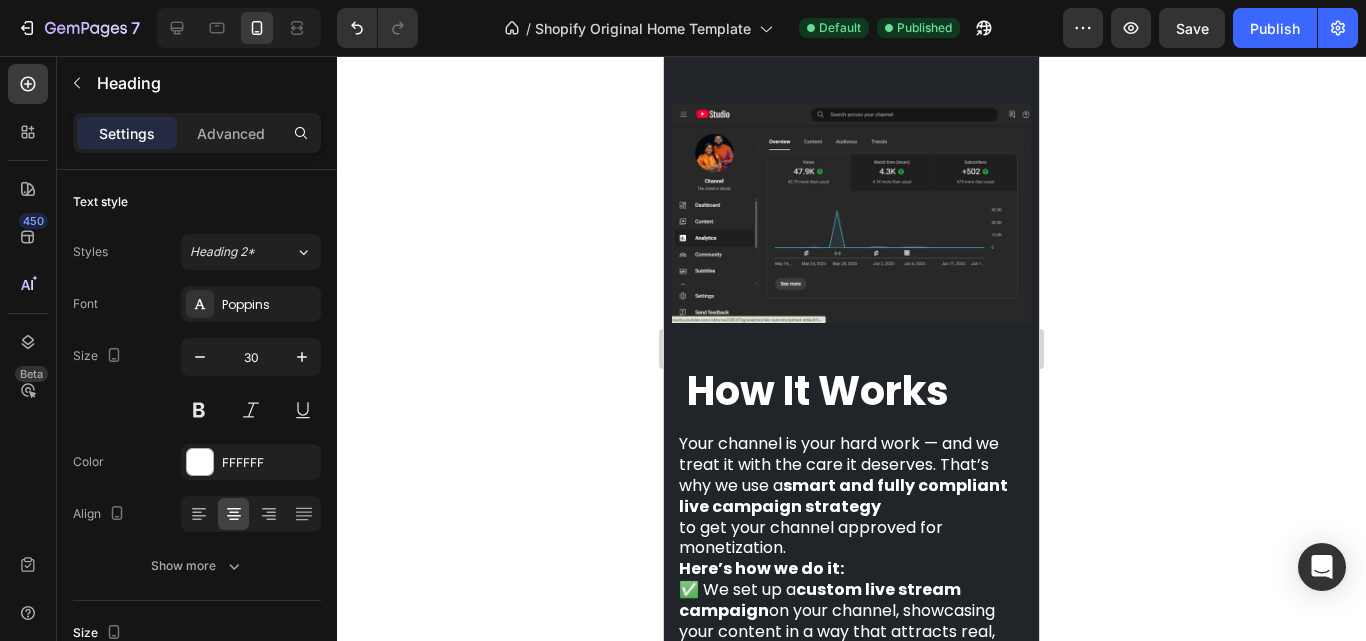 scroll, scrollTop: 1600, scrollLeft: 0, axis: vertical 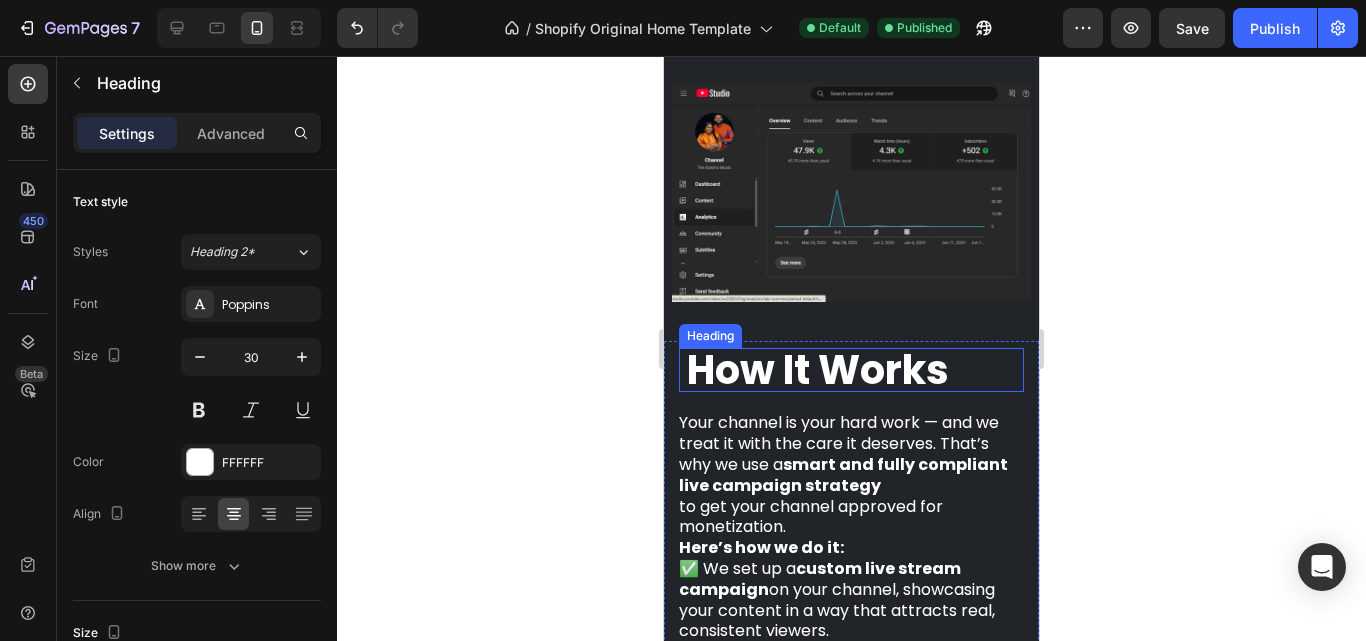 click on "How It Works" at bounding box center [818, 370] 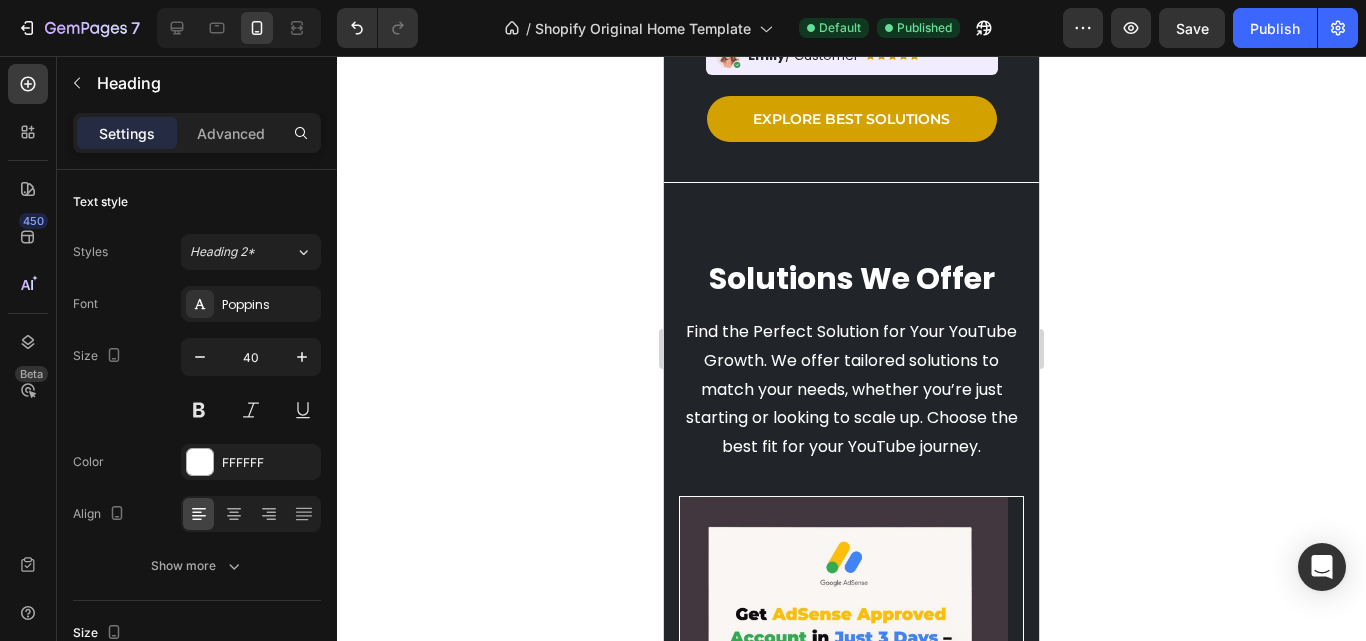 scroll, scrollTop: 400, scrollLeft: 0, axis: vertical 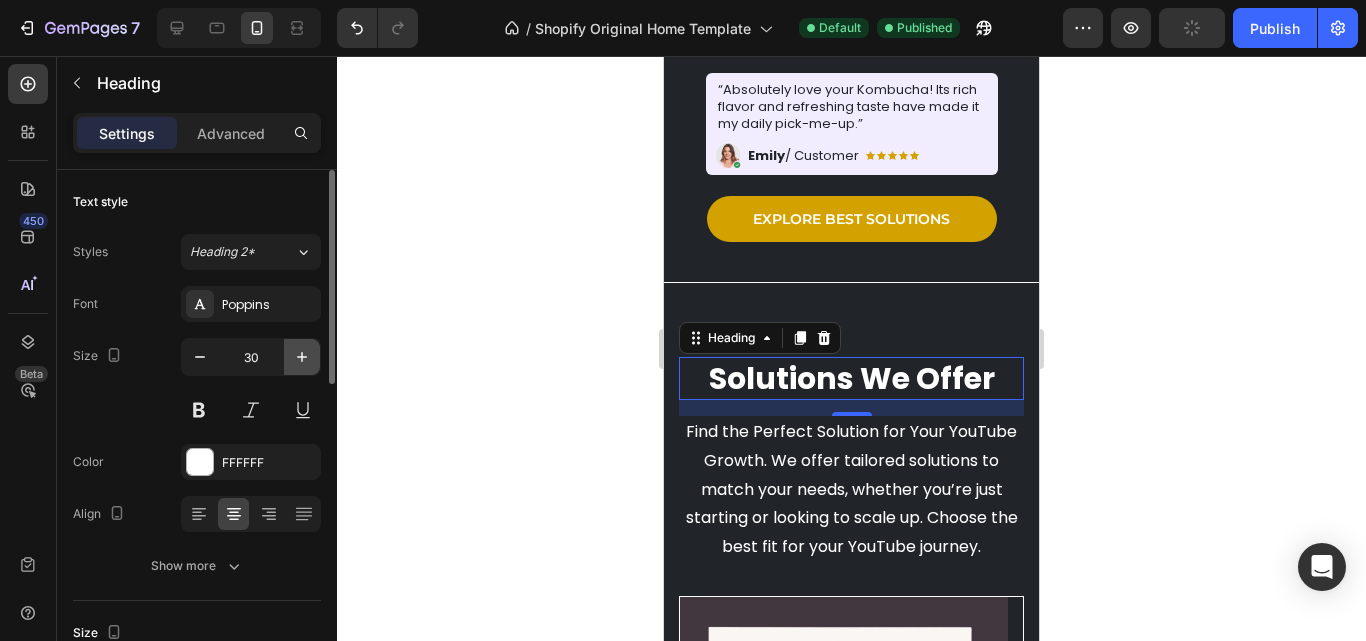 click at bounding box center (302, 357) 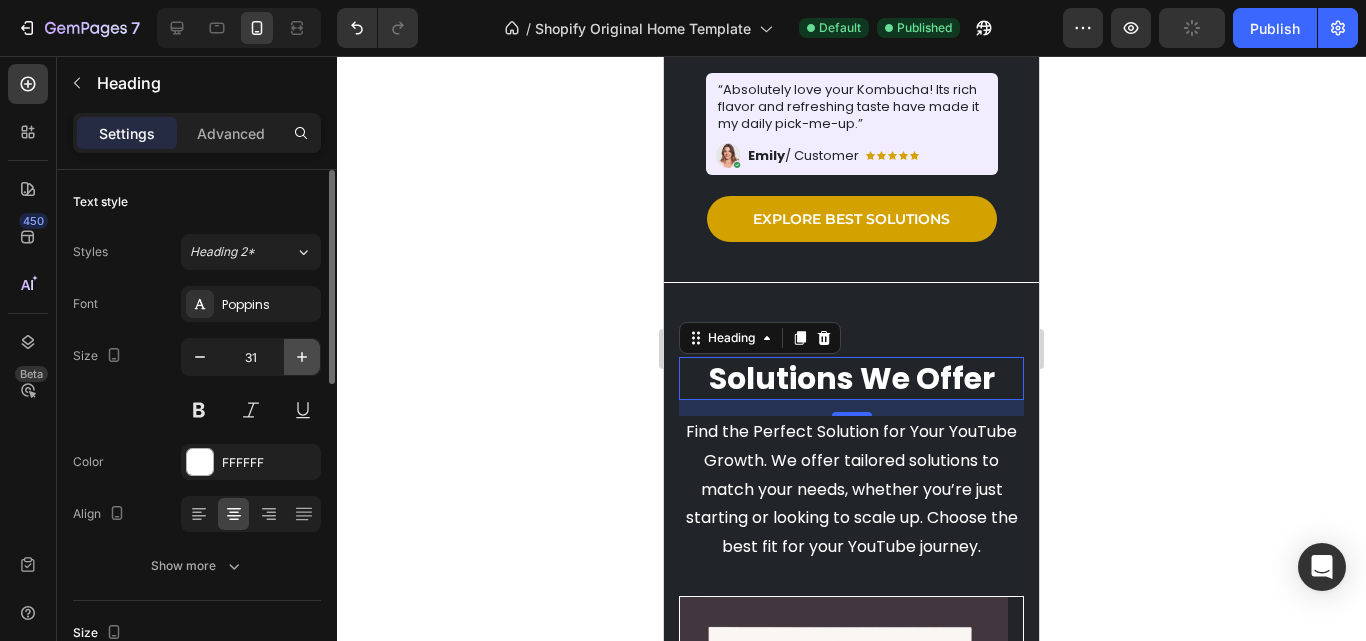 click at bounding box center (302, 357) 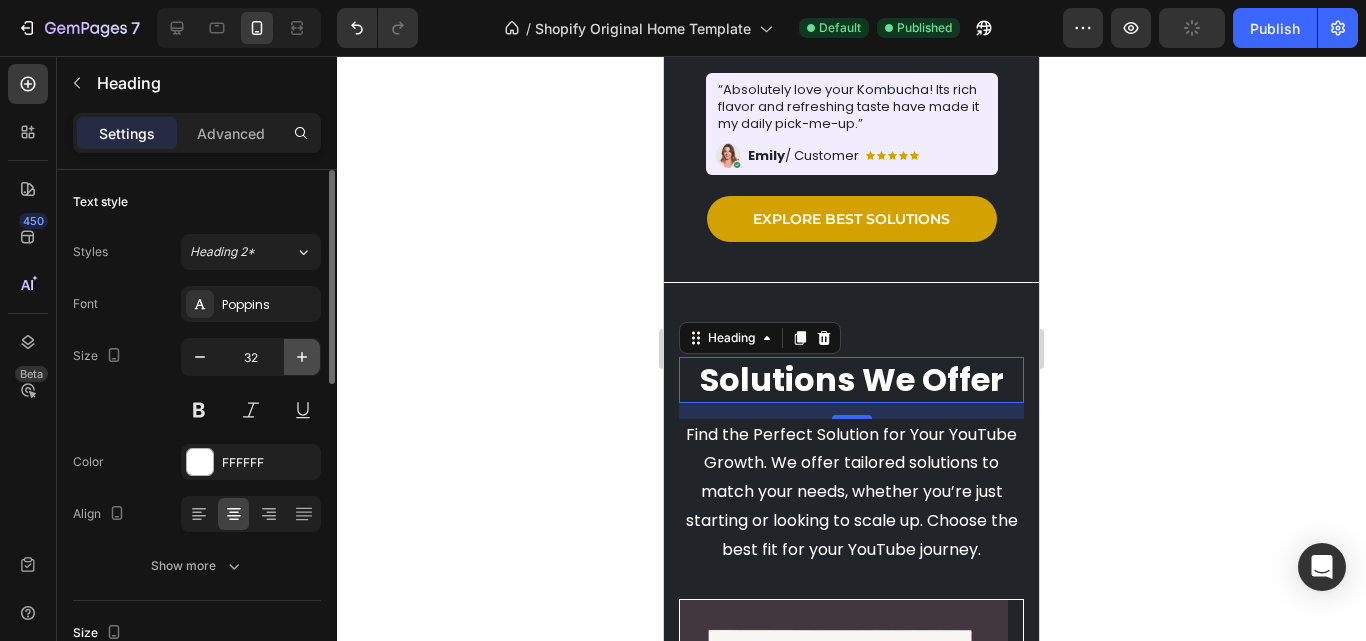 click at bounding box center [302, 357] 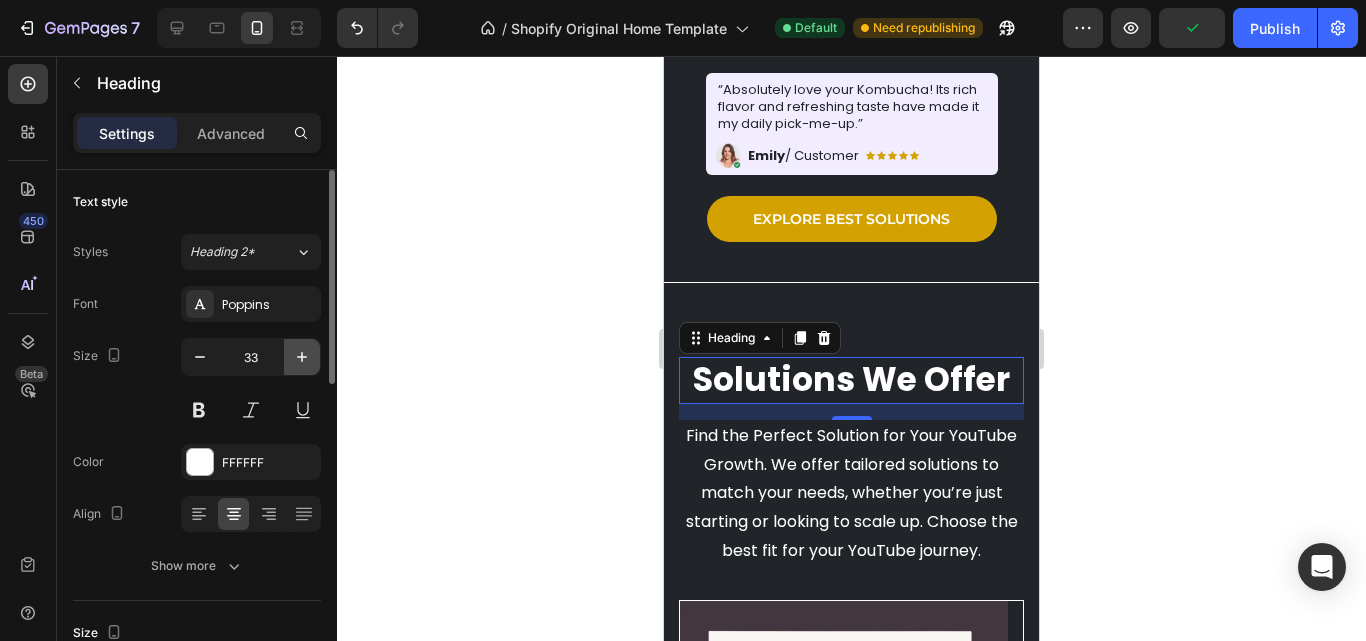 click at bounding box center (302, 357) 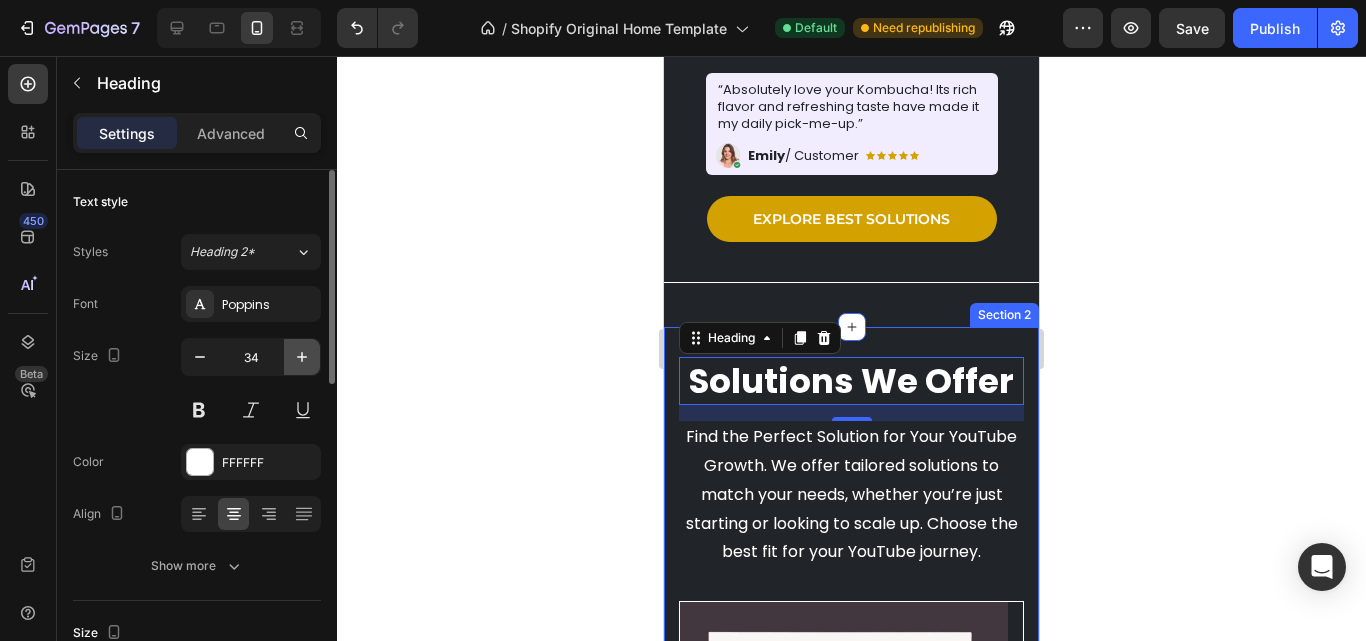 click 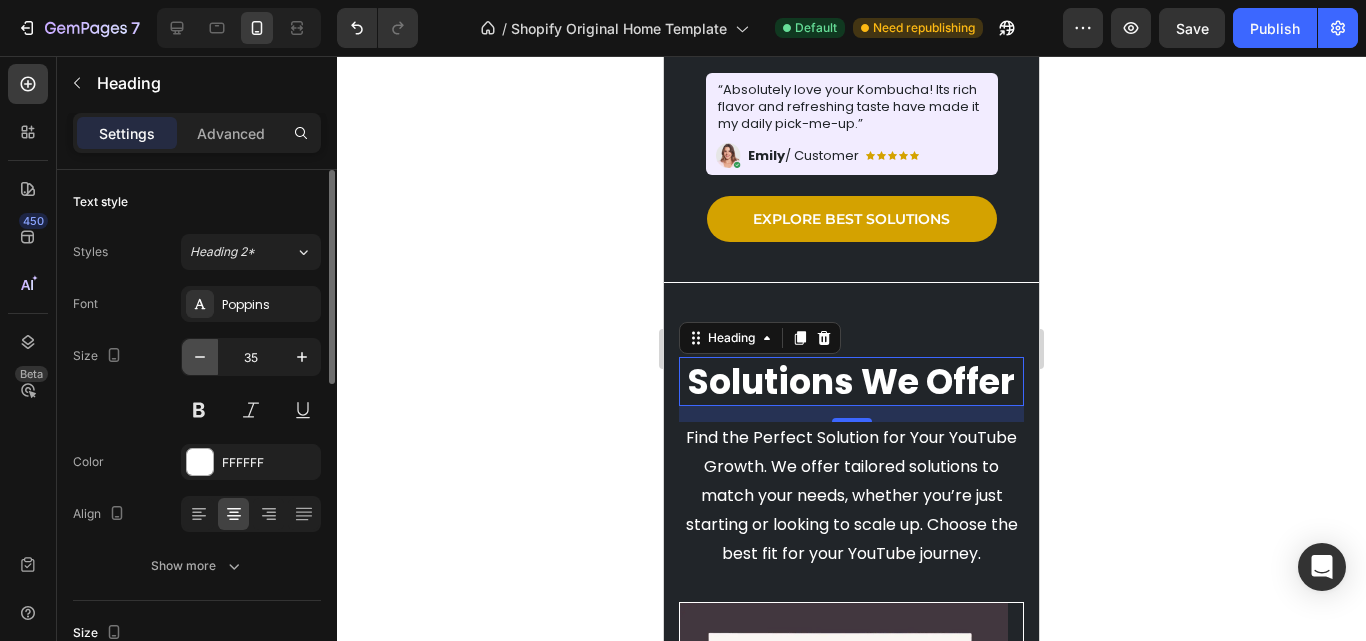 click 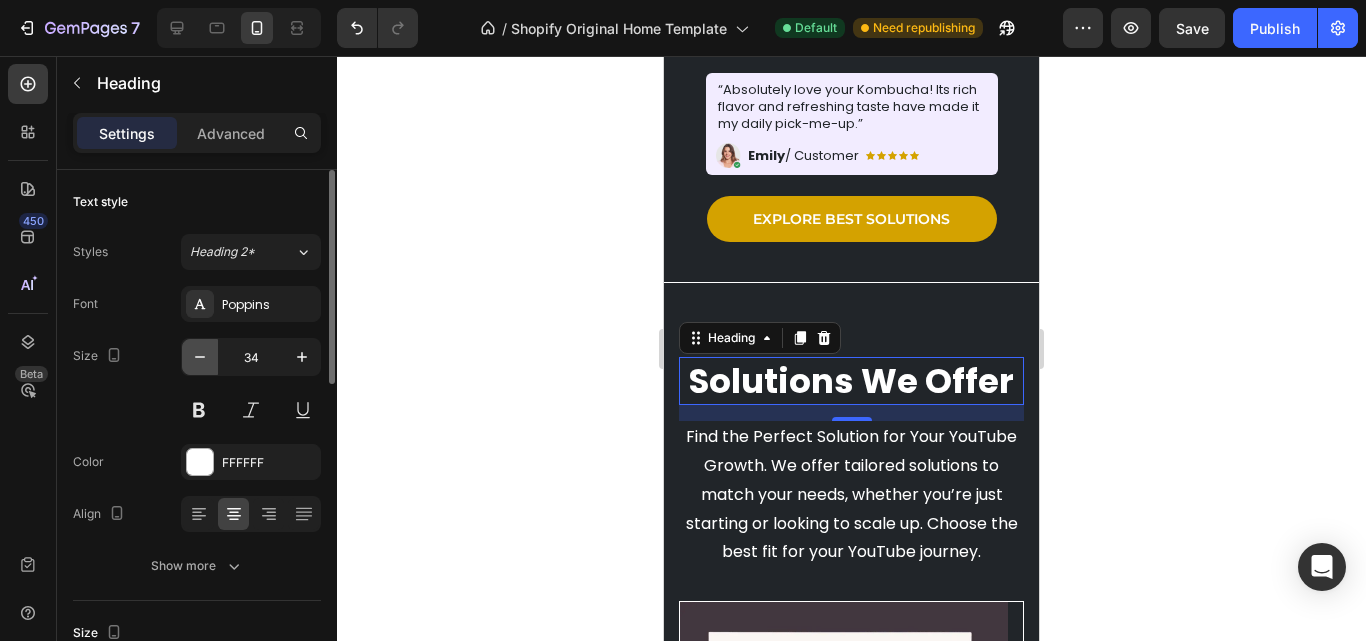 click 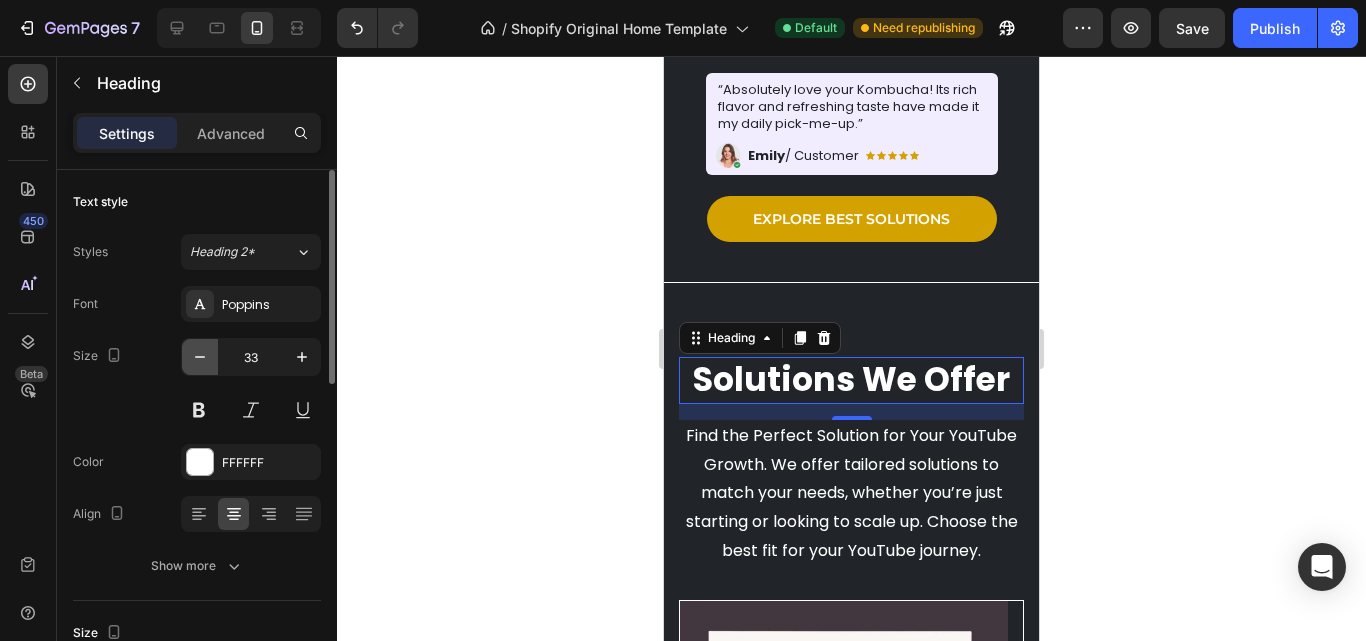 click 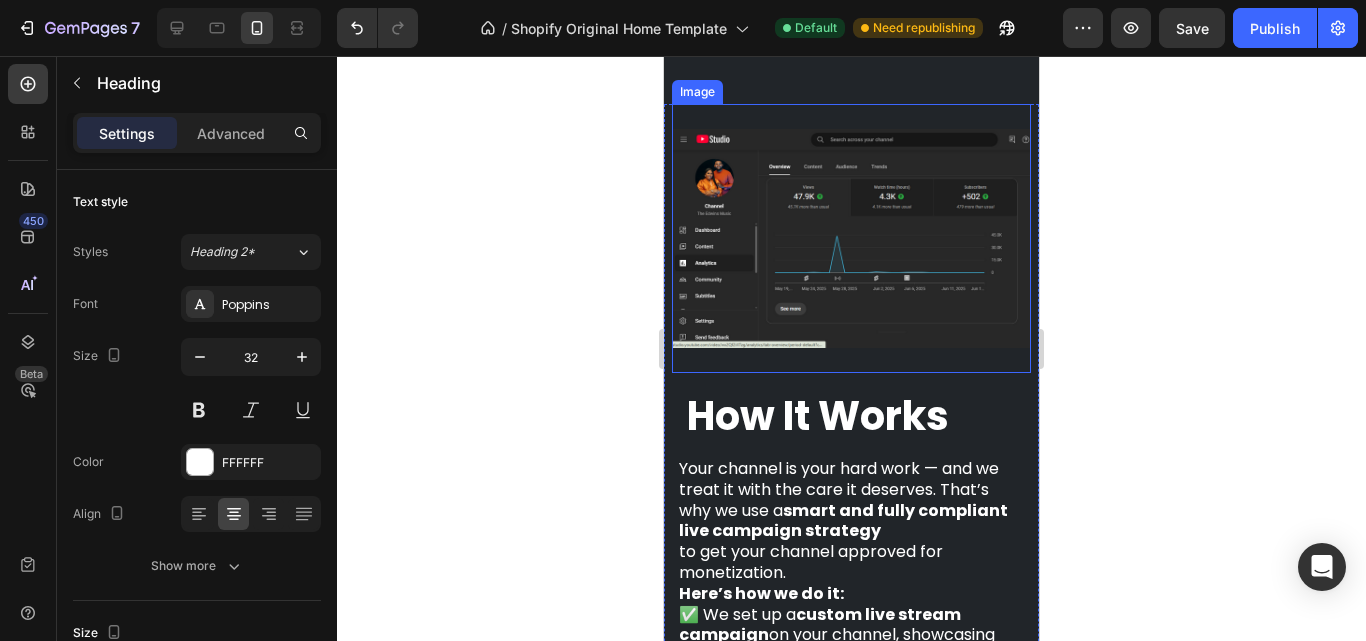 scroll, scrollTop: 1600, scrollLeft: 0, axis: vertical 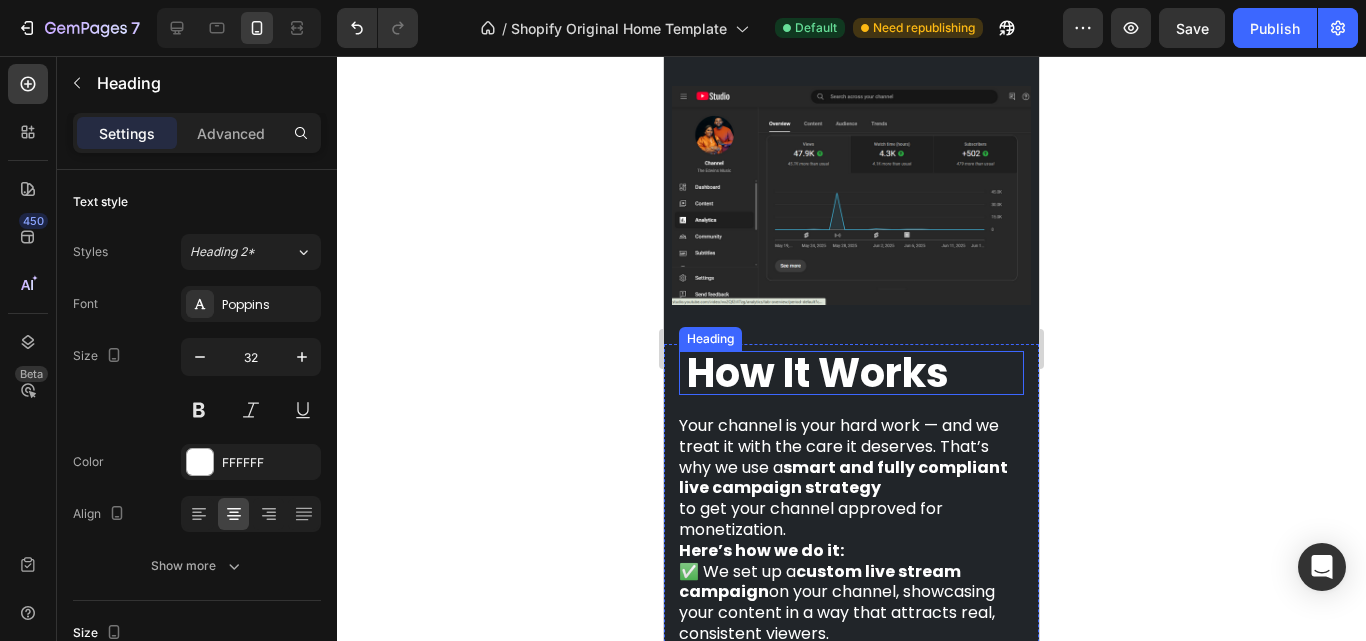 click on "How It Works" at bounding box center [818, 373] 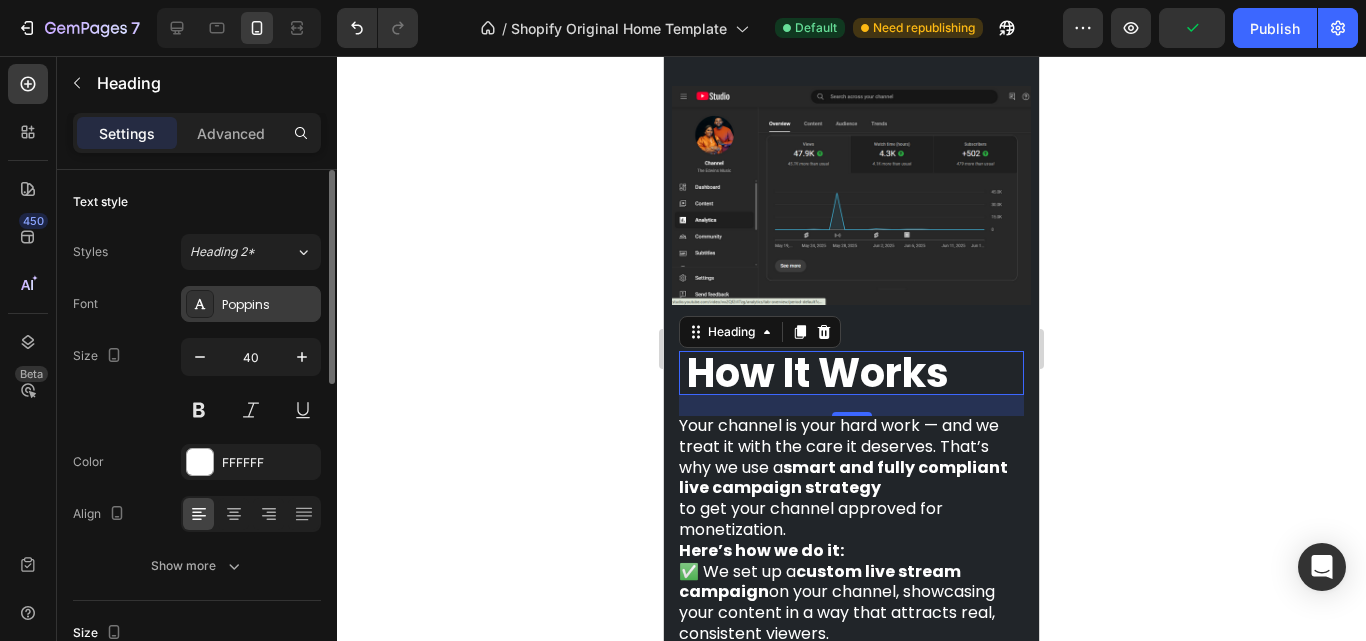 click on "Poppins" at bounding box center (269, 305) 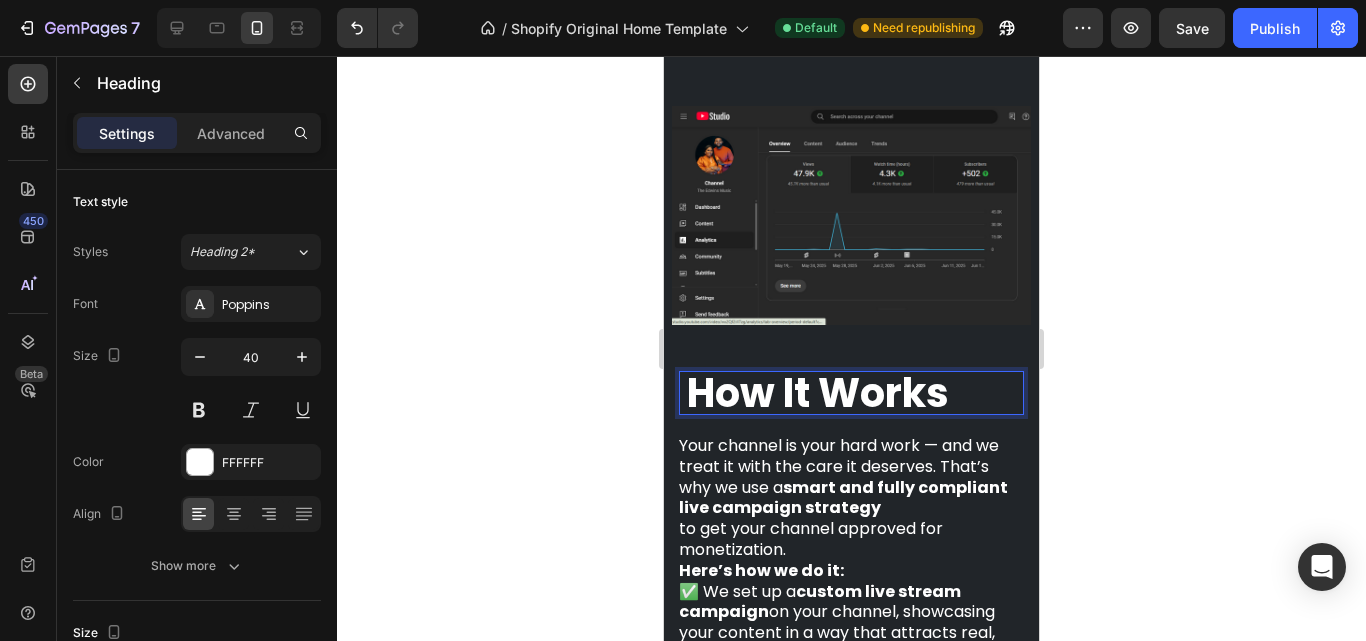 scroll, scrollTop: 1600, scrollLeft: 0, axis: vertical 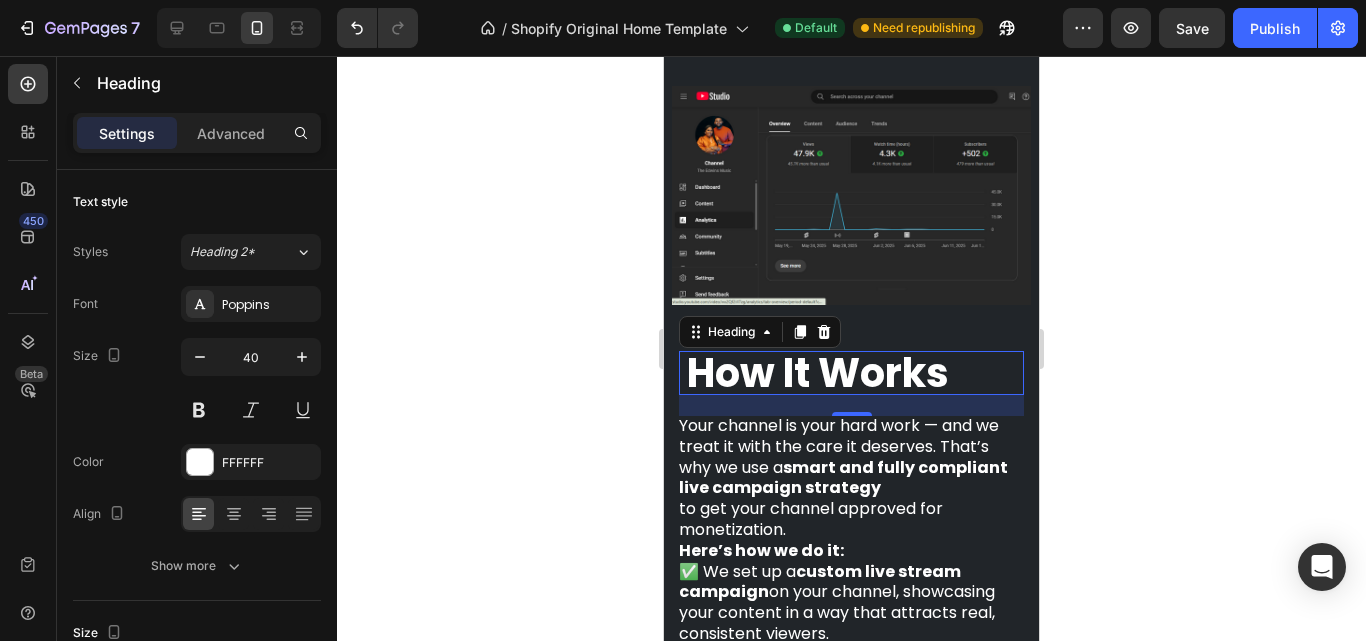 drag, startPoint x: 127, startPoint y: 329, endPoint x: 596, endPoint y: 393, distance: 473.3466 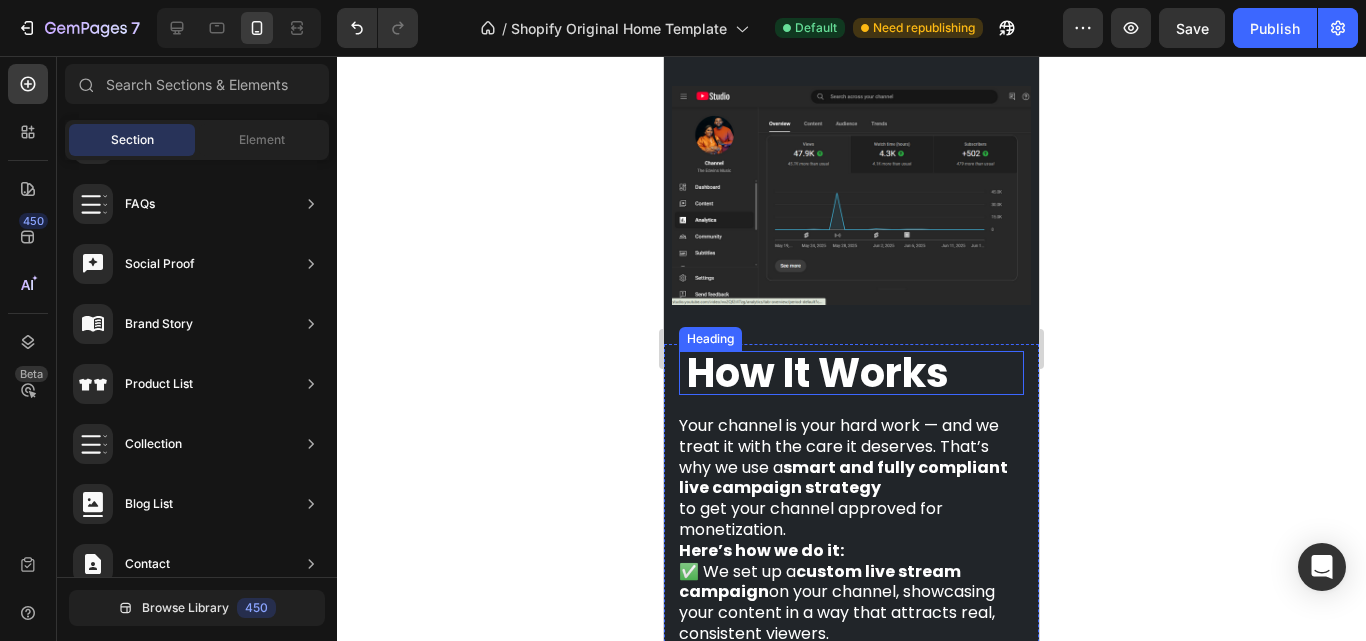 click on "How It Works" at bounding box center (818, 373) 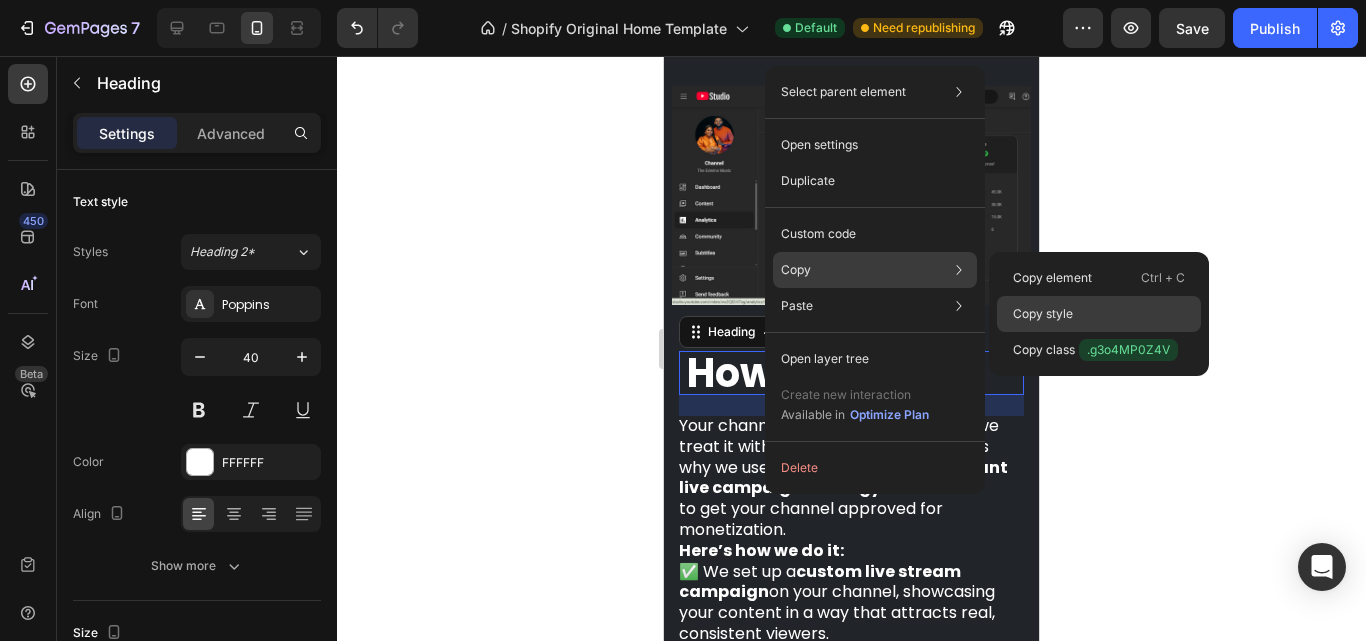 click on "Copy style" at bounding box center (1043, 314) 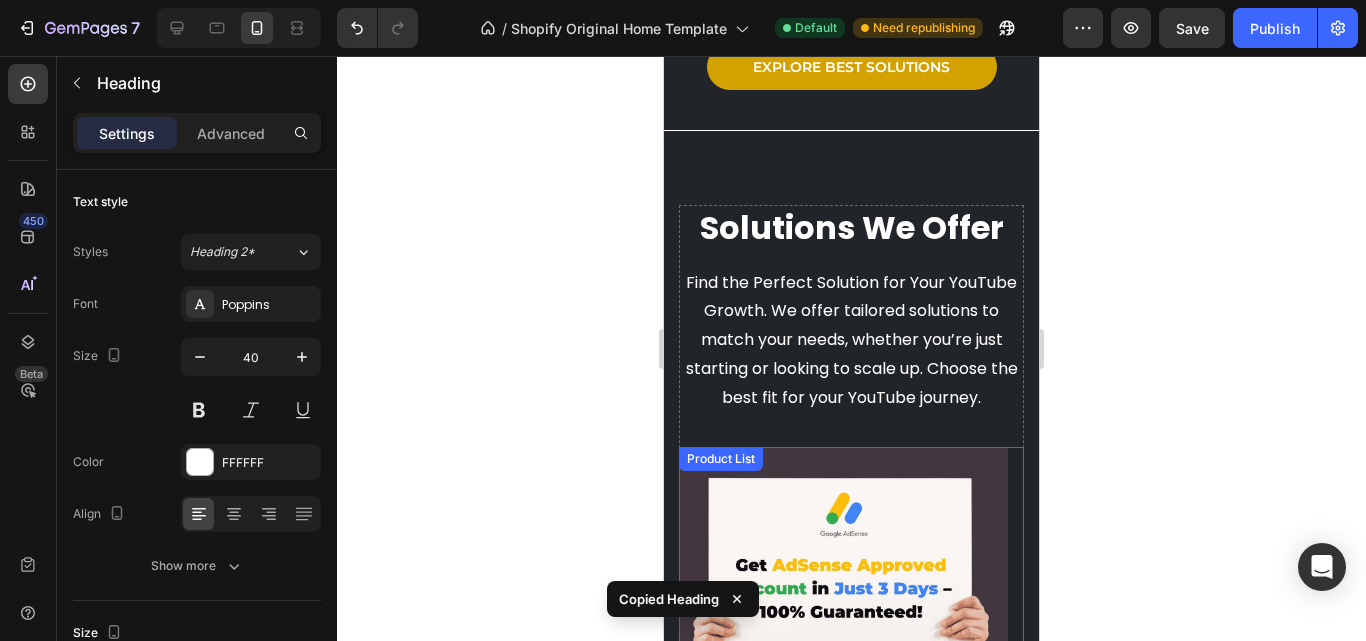 scroll, scrollTop: 432, scrollLeft: 0, axis: vertical 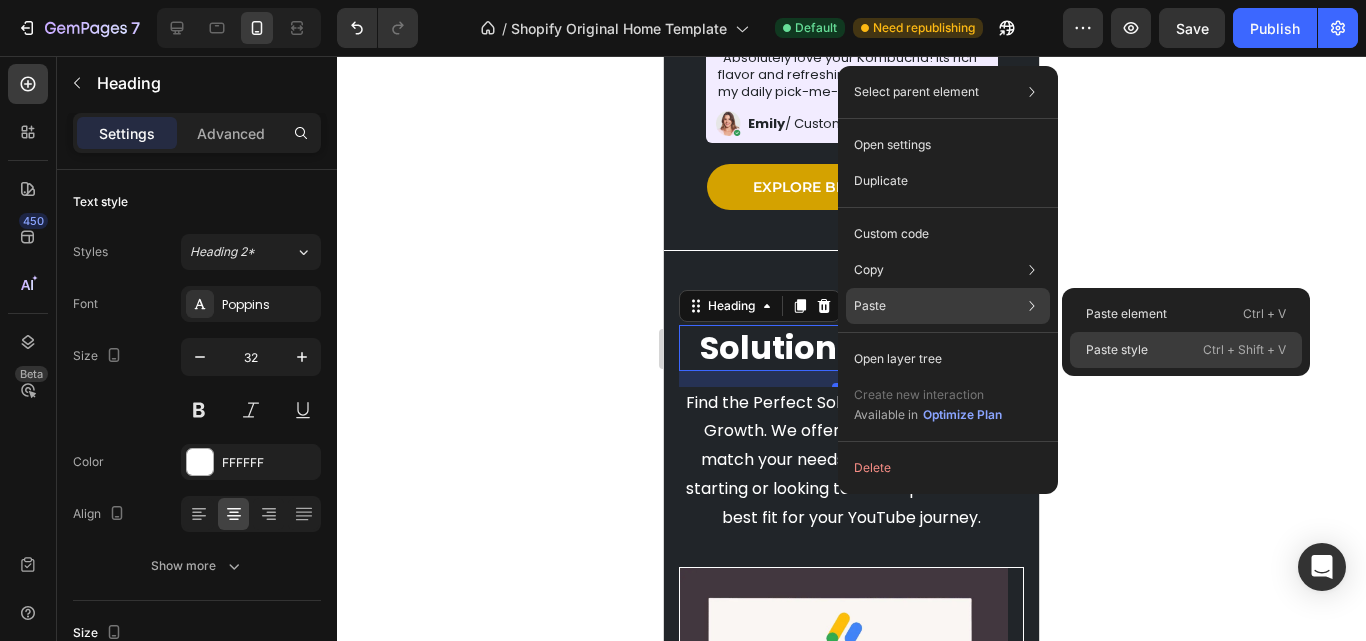 click on "Paste style" at bounding box center [1117, 350] 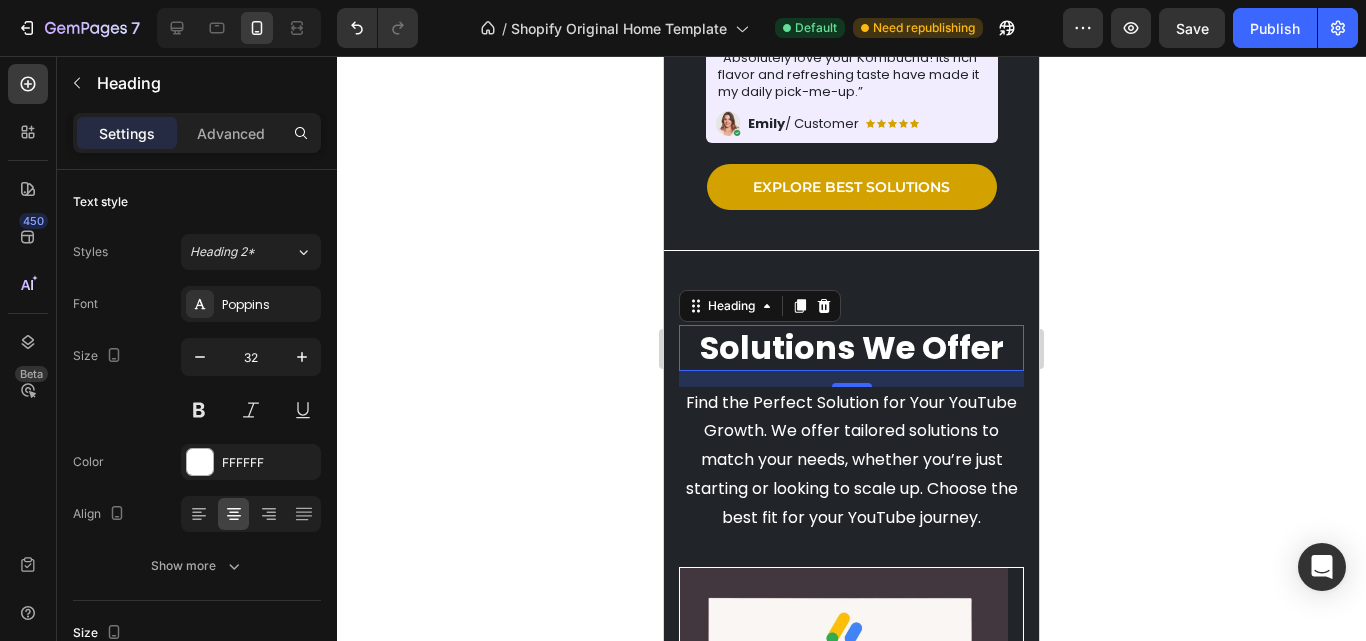 type on "40" 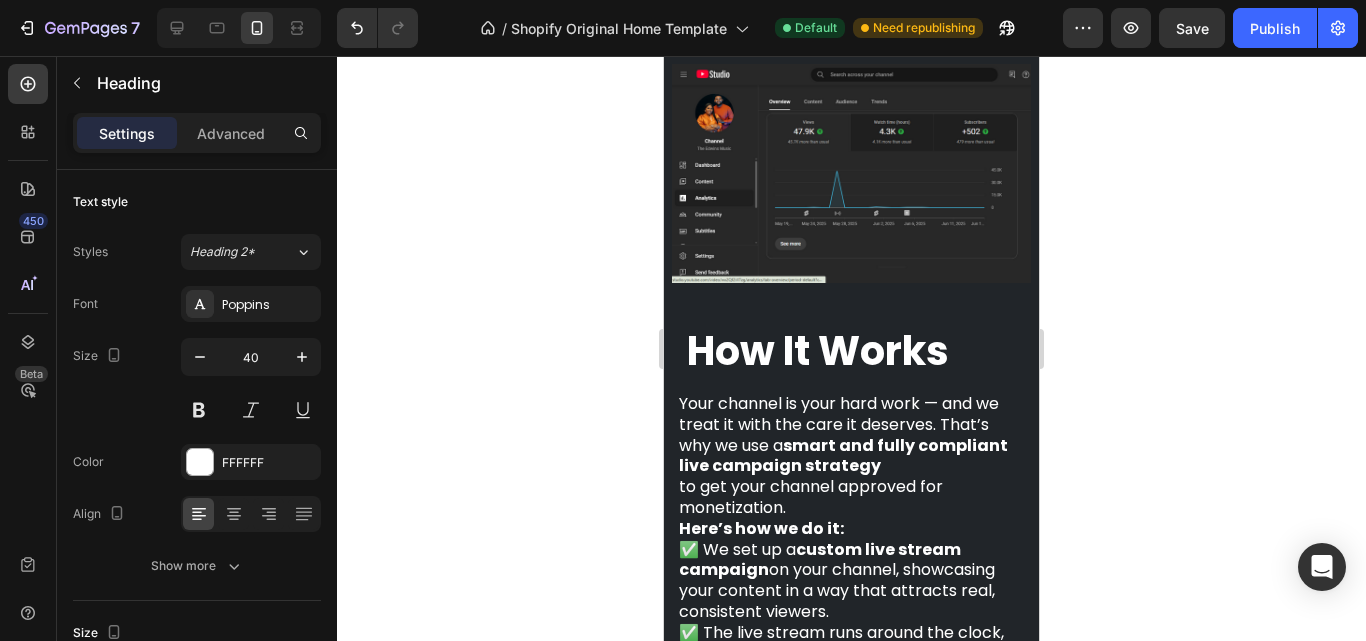 scroll, scrollTop: 1132, scrollLeft: 0, axis: vertical 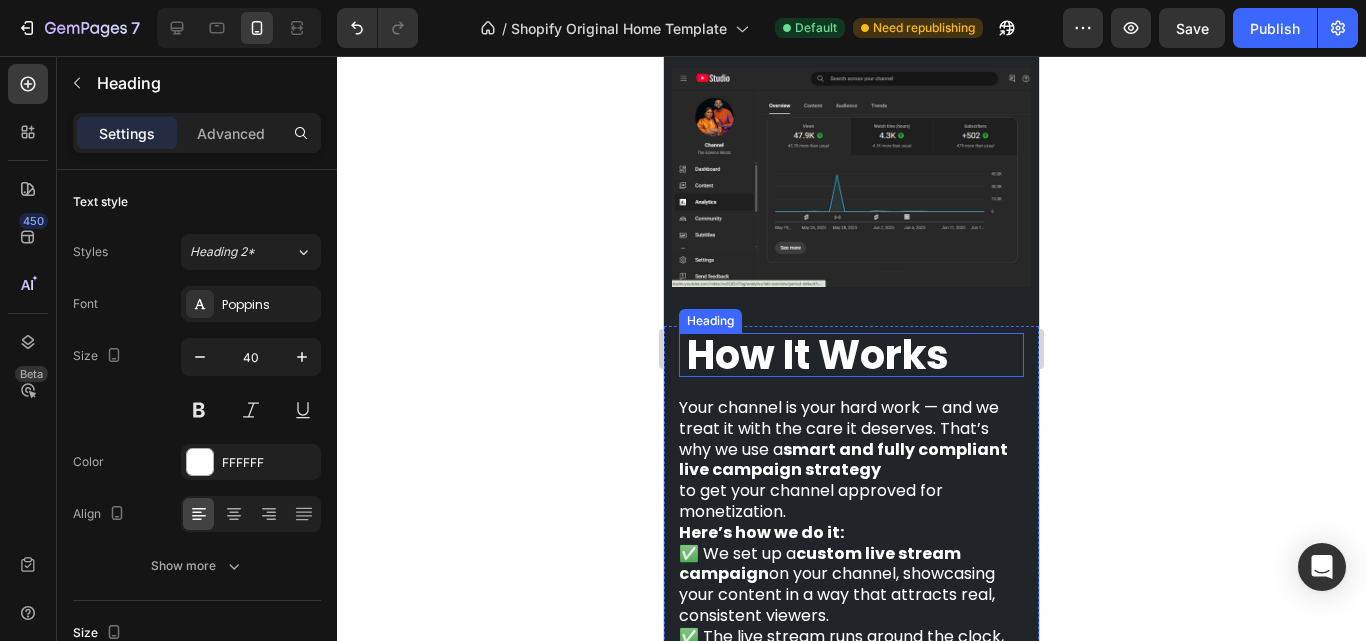 click on "How It Works" at bounding box center [818, 355] 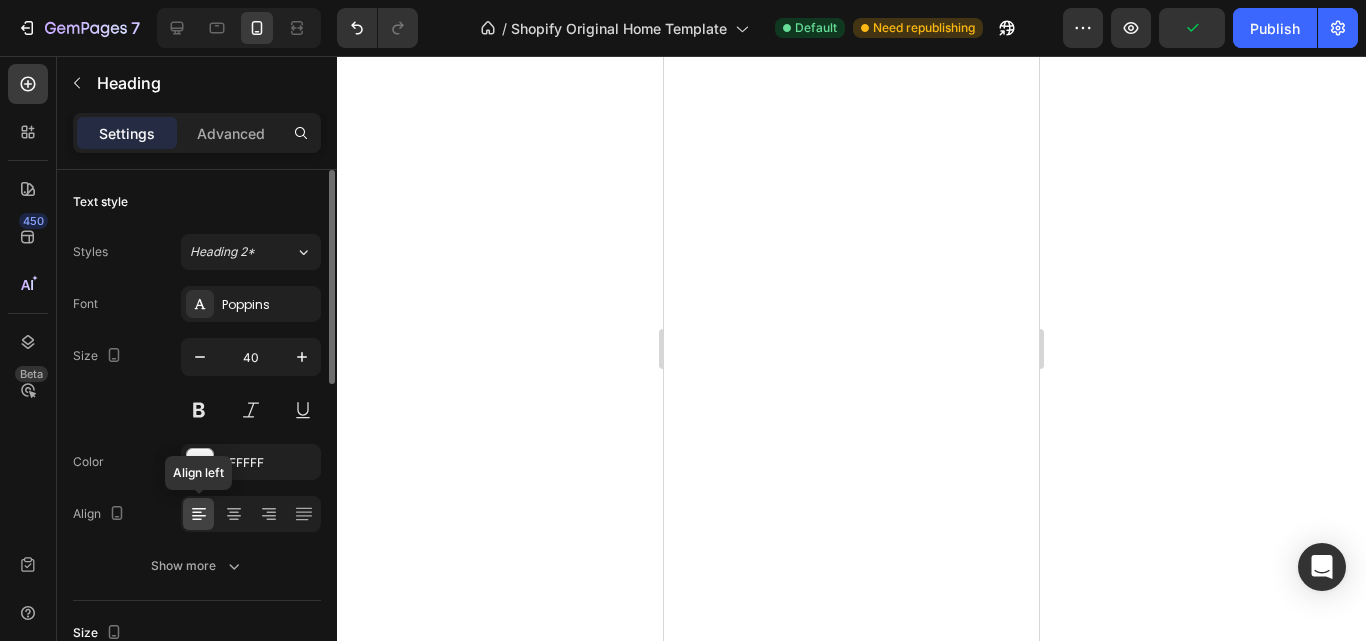 scroll, scrollTop: 0, scrollLeft: 0, axis: both 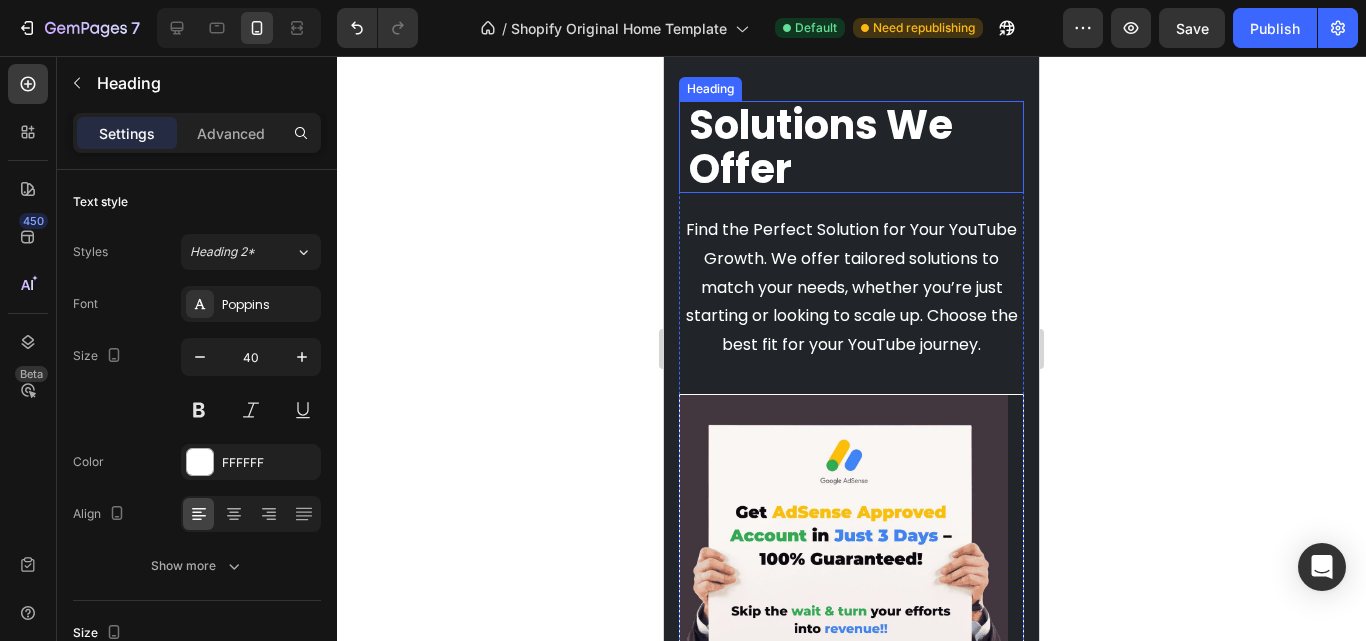 click on "Solutions We Offer" at bounding box center (851, 147) 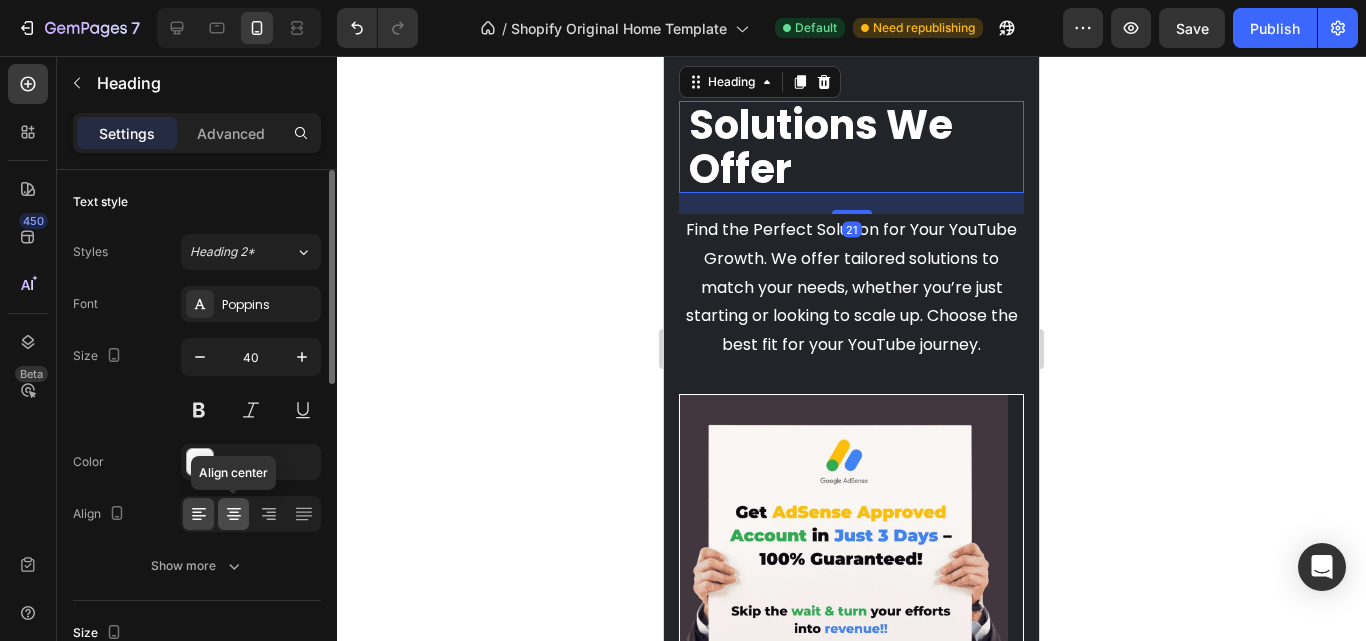 click 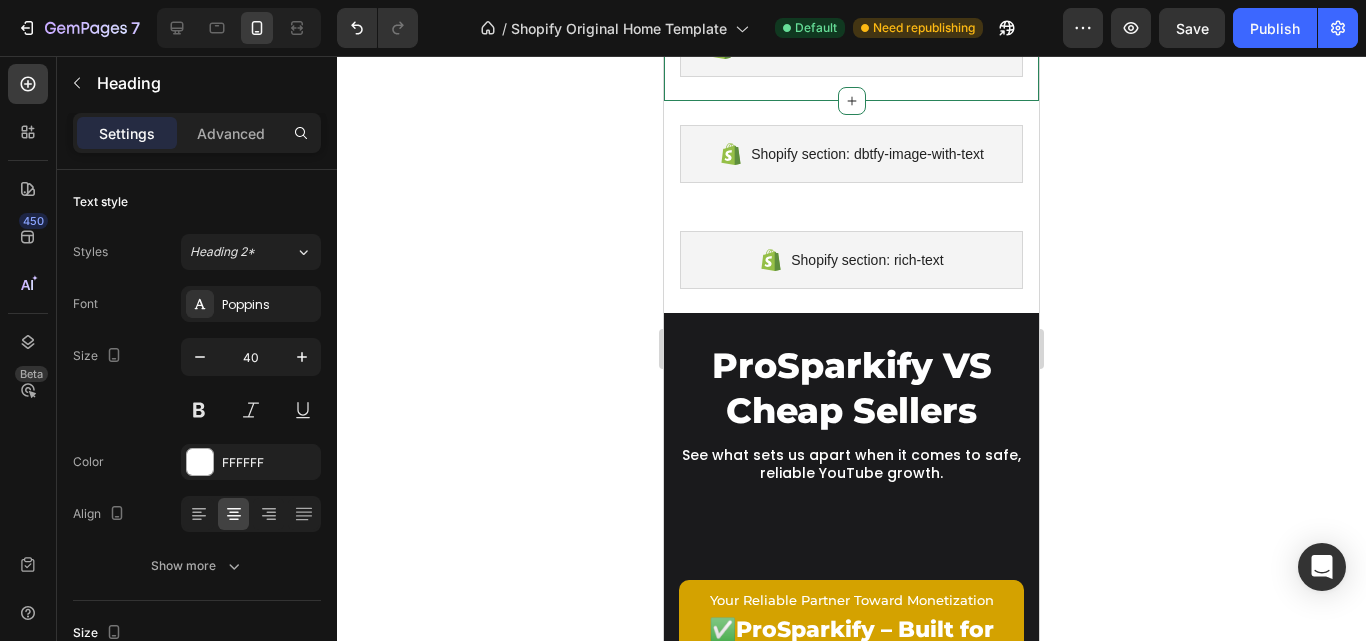 scroll, scrollTop: 3132, scrollLeft: 0, axis: vertical 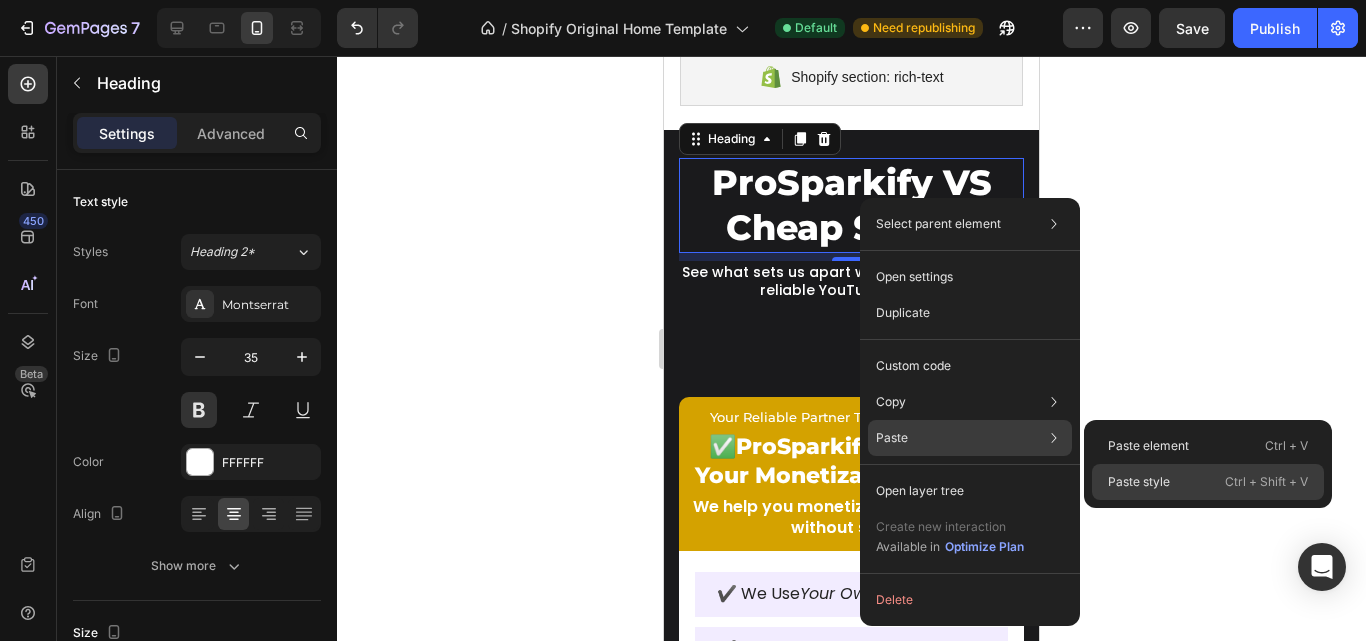 click on "Paste style" at bounding box center (1139, 482) 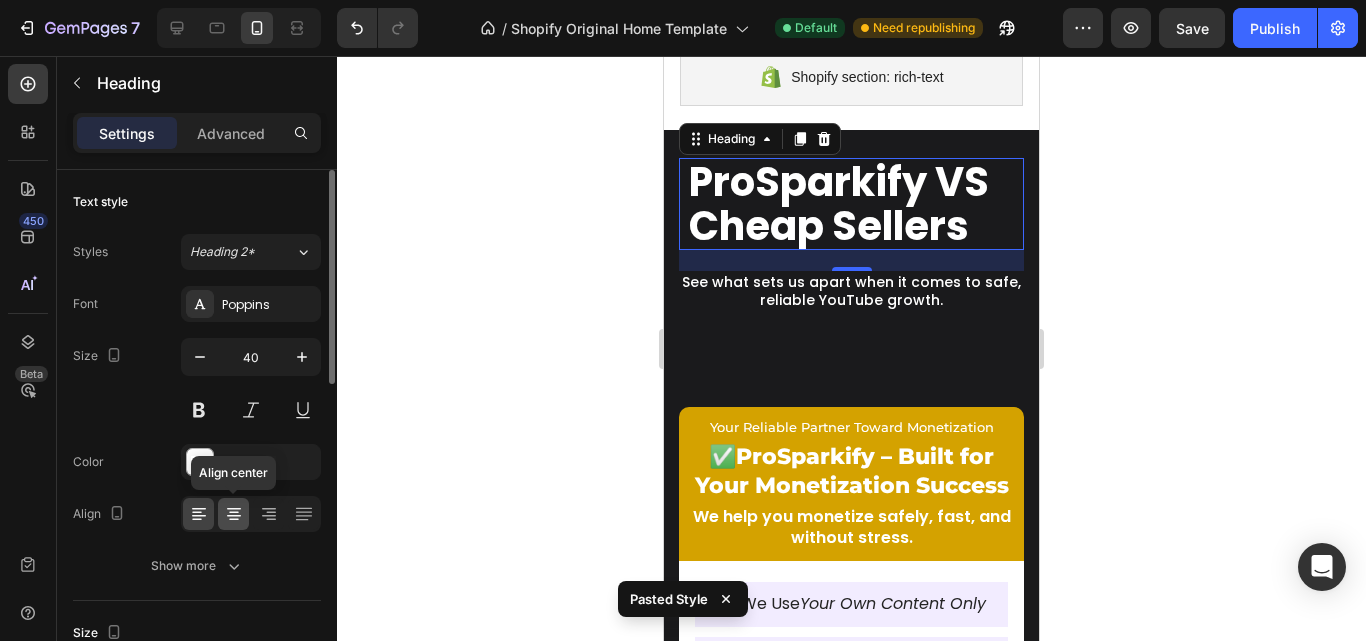 click 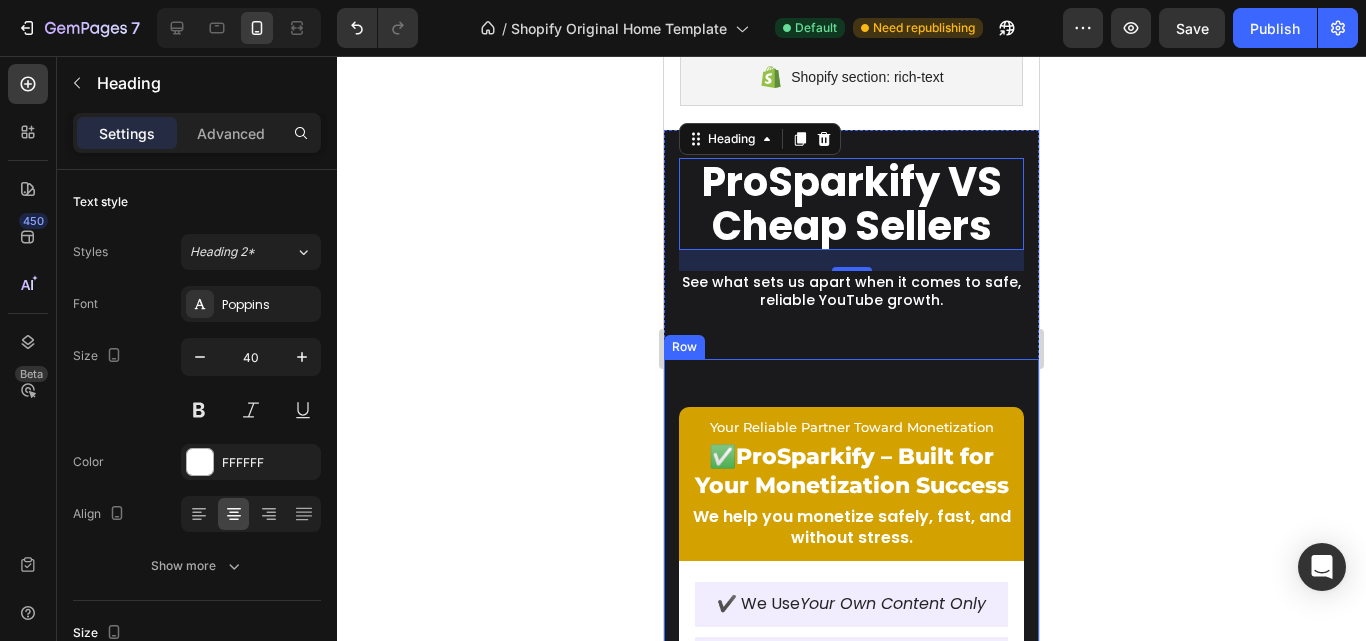 scroll, scrollTop: 3032, scrollLeft: 0, axis: vertical 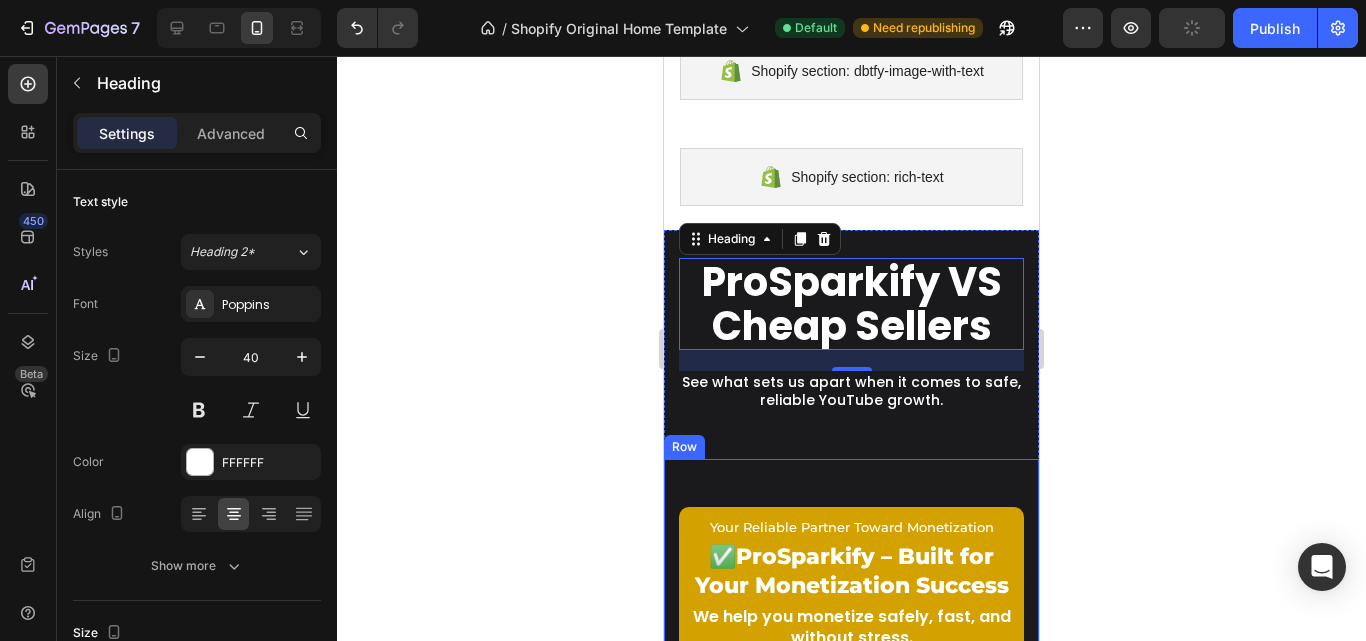 click on "Your Reliable Partner Toward Monetization Text Block ✅  ProSparkify – Built for Your Monetization Success Text Block We help you monetize safely, fast, and without stress. Text Block Row ✔️ We Use  Your Own Content Only Text Block ✔️ Live Watch Time, Not Fake Bots Text Block ✔️ Subscribers That Actually Stay Text Block ✔️ No Channel Rejection or Strike Text Block ✔️ Proof-Based Campaigns Text Block ✔️ Guaranteed Approval Support Text Block ✔️ Transparent Pricing – No Tricks Text Block ✔️ WhatsApp Support from Real Humans Text Block ✔️ Ongoing Support Until Criteria Are Met Text Block ✔️ Real 4,000+ Watch Hours via Live Campaigns Text Block ✔️ High-retention, real users to meet subscriber requirements —  no fake bots . Text Block Row 🔸 Shortcuts That Cost You — Time & Trust Text Block ❌  Cheap Sellers – What Usually Goes Wrong Text Block Creators’ Biggest Regret With Cheap Sellers Text Block Row ❌ Use of  banned or stolen videos Text Block ❌" at bounding box center [851, 1432] 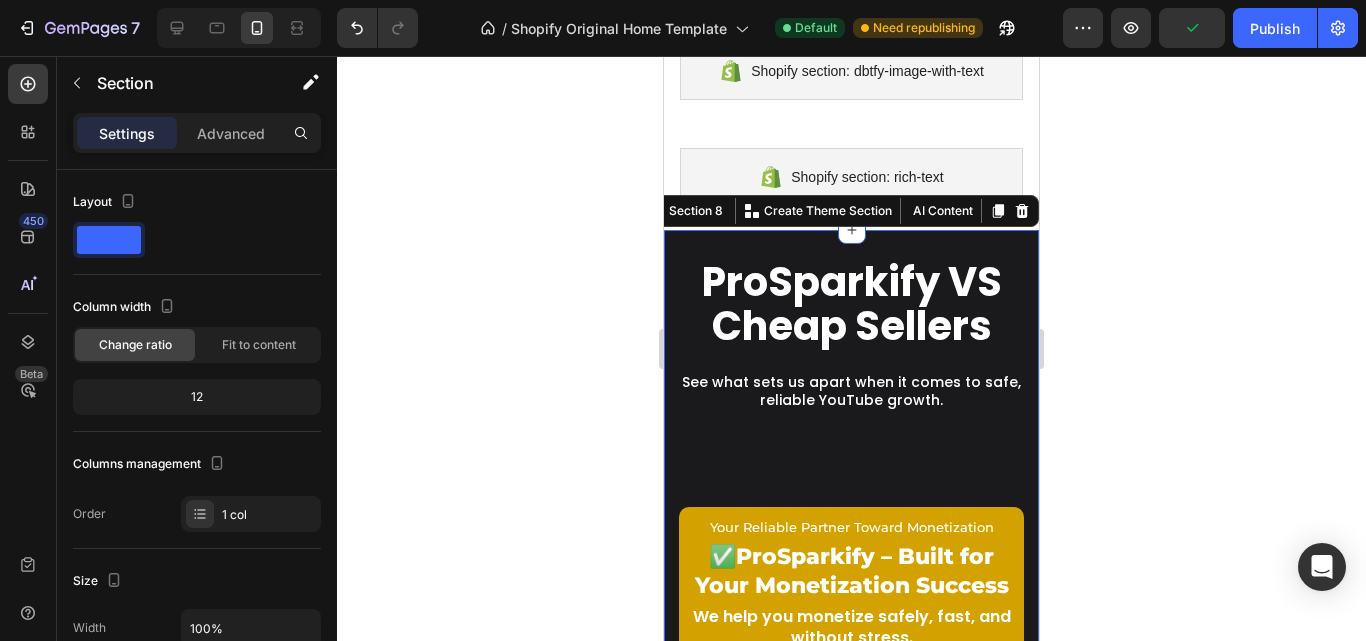 click on "ProSparkify VS Cheap Sellers Heading See what sets us apart when it comes to safe, reliable YouTube growth. Text Block Row Your Reliable Partner Toward Monetization Text Block ✅  ProSparkify – Built for Your Monetization Success Text Block We help you monetize safely, fast, and without stress. Text Block Row ✔️ We Use  Your Own Content Only Text Block ✔️ Live Watch Time, Not Fake Bots Text Block ✔️ Subscribers That Actually Stay Text Block ✔️ No Channel Rejection or Strike Text Block ✔️ Proof-Based Campaigns Text Block ✔️ Guaranteed Approval Support Text Block ✔️ Transparent Pricing – No Tricks Text Block ✔️ WhatsApp Support from Real Humans Text Block ✔️ Ongoing Support Until Criteria Are Met Text Block ✔️ Real 4,000+ Watch Hours via Live Campaigns Text Block ✔️ High-retention, real users to meet subscriber requirements —  no fake bots . Text Block Row 🔸 Shortcuts That Cost You — Time & Trust Text Block ❌  Cheap Sellers – What Usually Goes Wrong" at bounding box center [851, 1348] 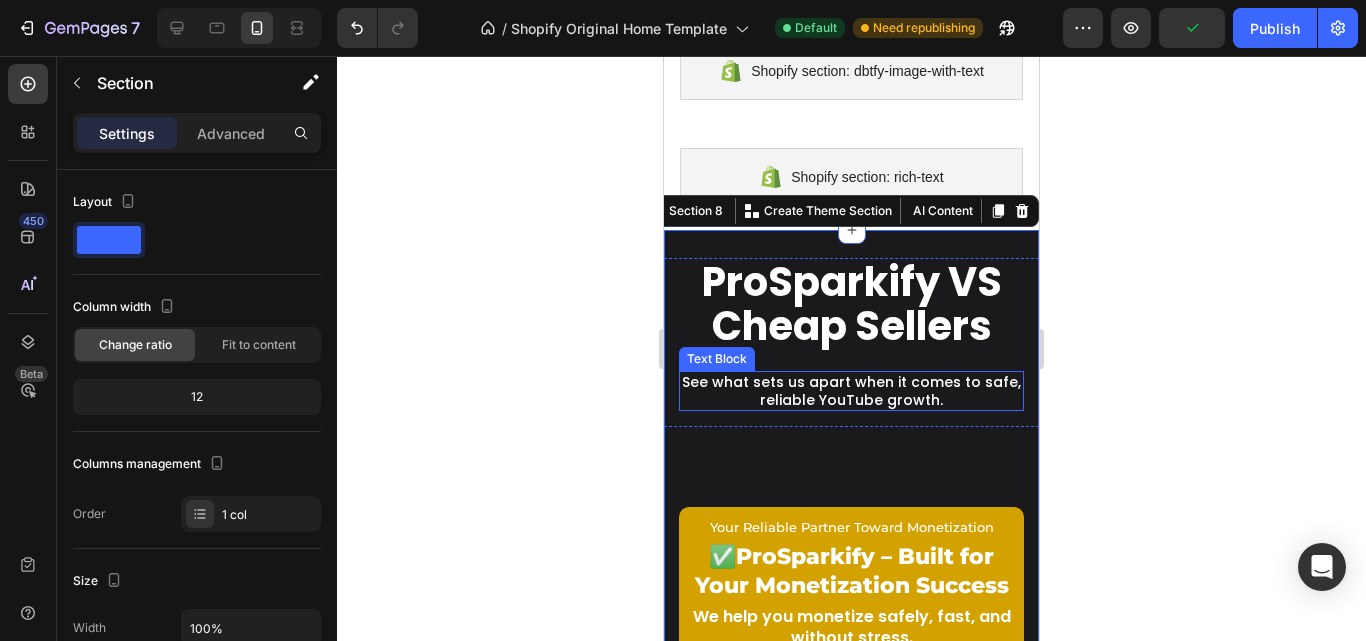 click on "See what sets us apart when it comes to safe, reliable YouTube growth." at bounding box center [851, 391] 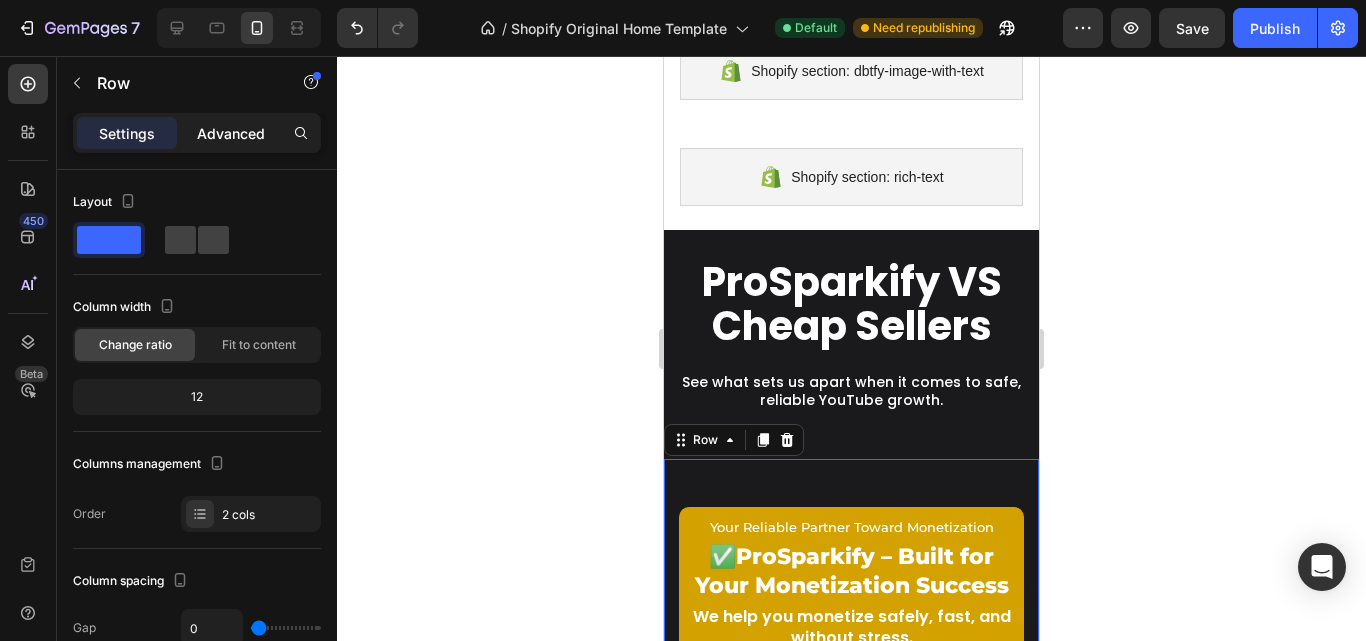 click on "Advanced" at bounding box center (231, 133) 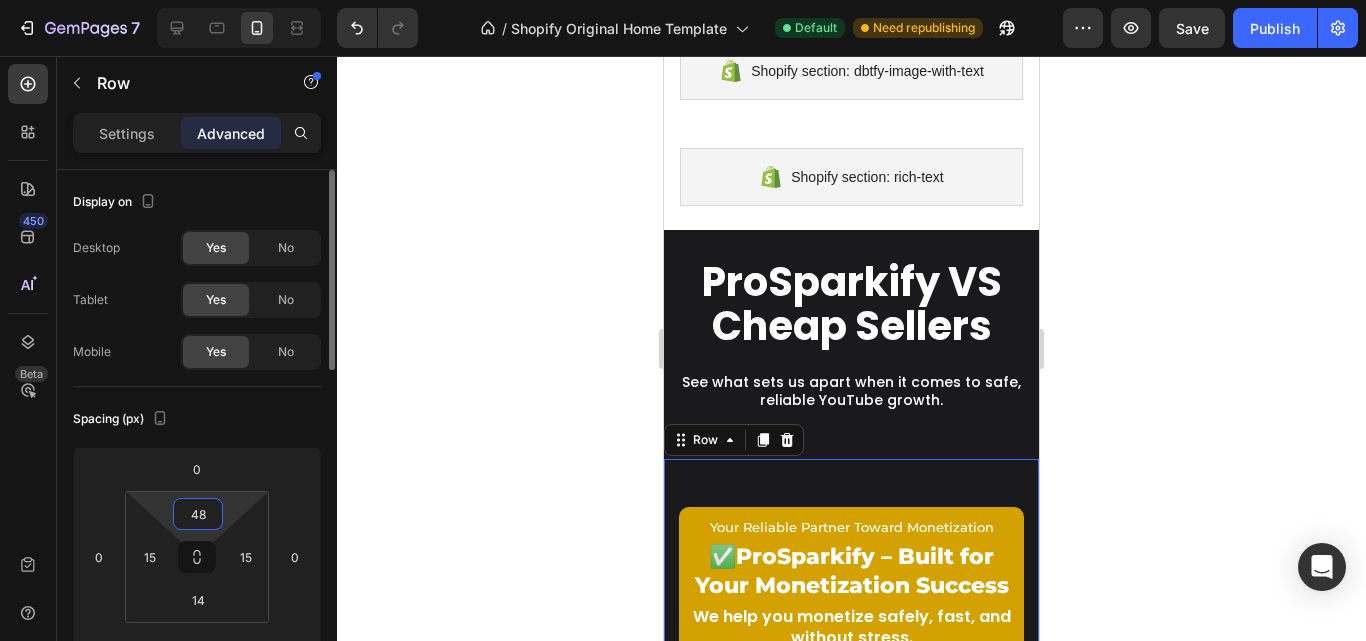 click on "48" at bounding box center (198, 514) 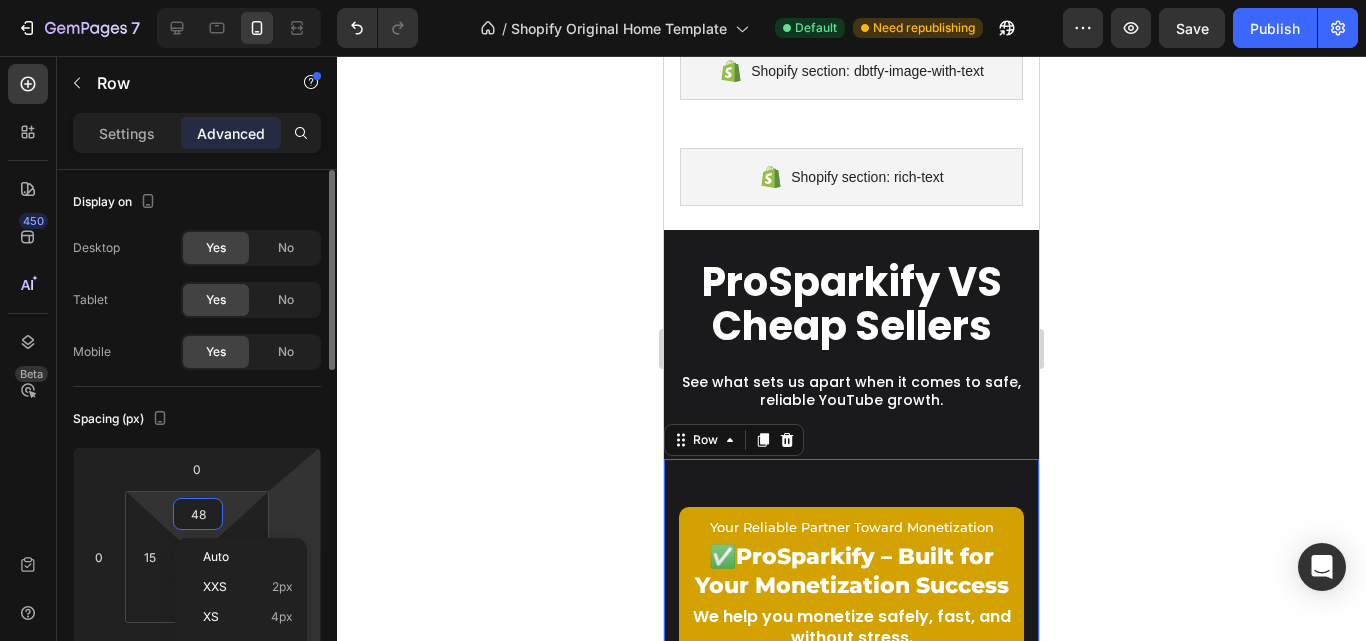 scroll, scrollTop: 100, scrollLeft: 0, axis: vertical 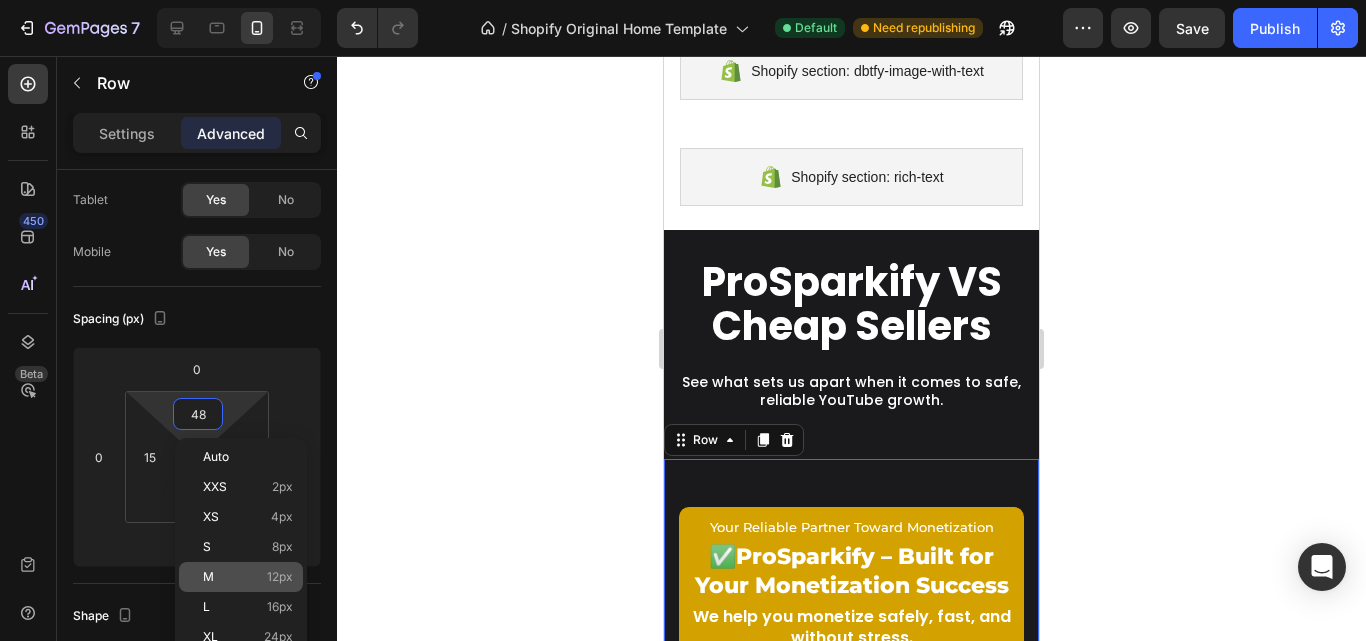 click on "M 12px" 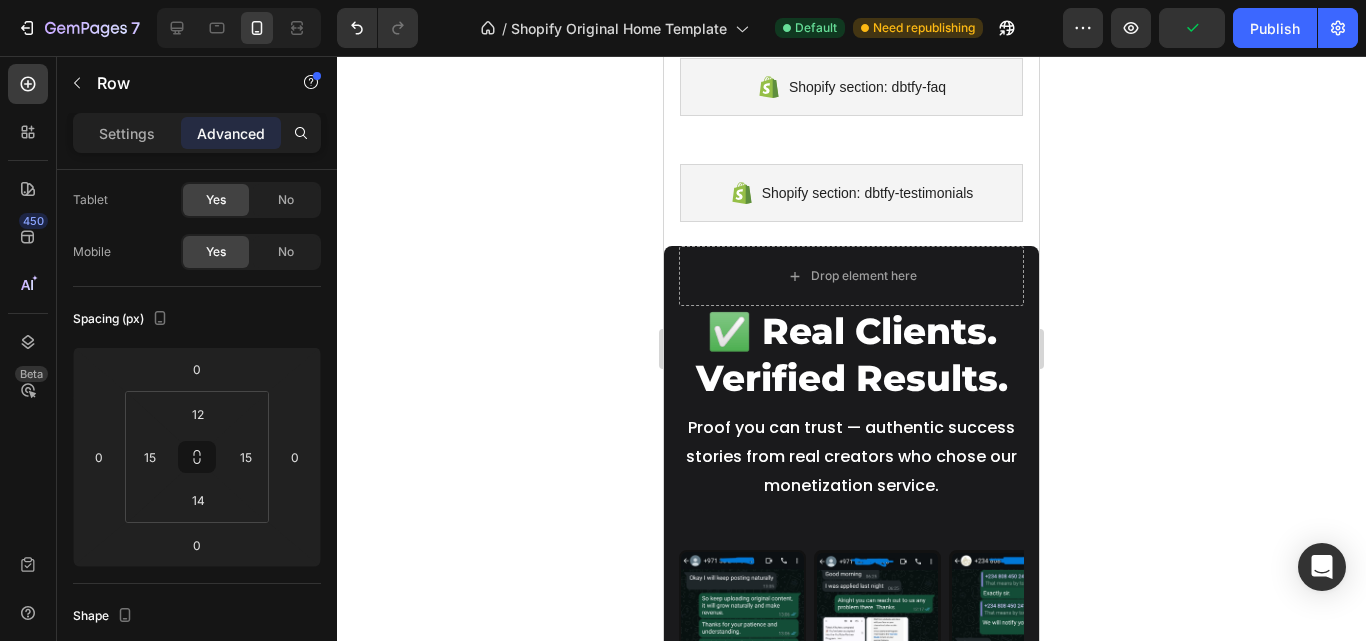 scroll, scrollTop: 5532, scrollLeft: 0, axis: vertical 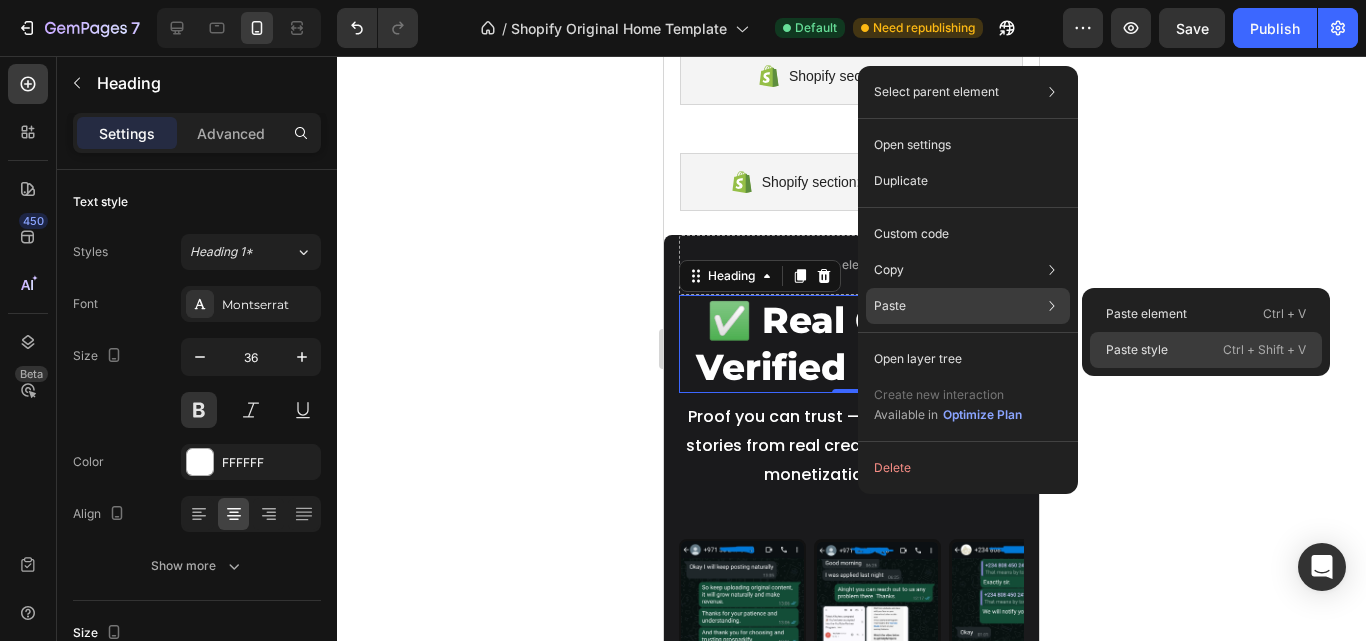 click on "Paste style" at bounding box center (1137, 350) 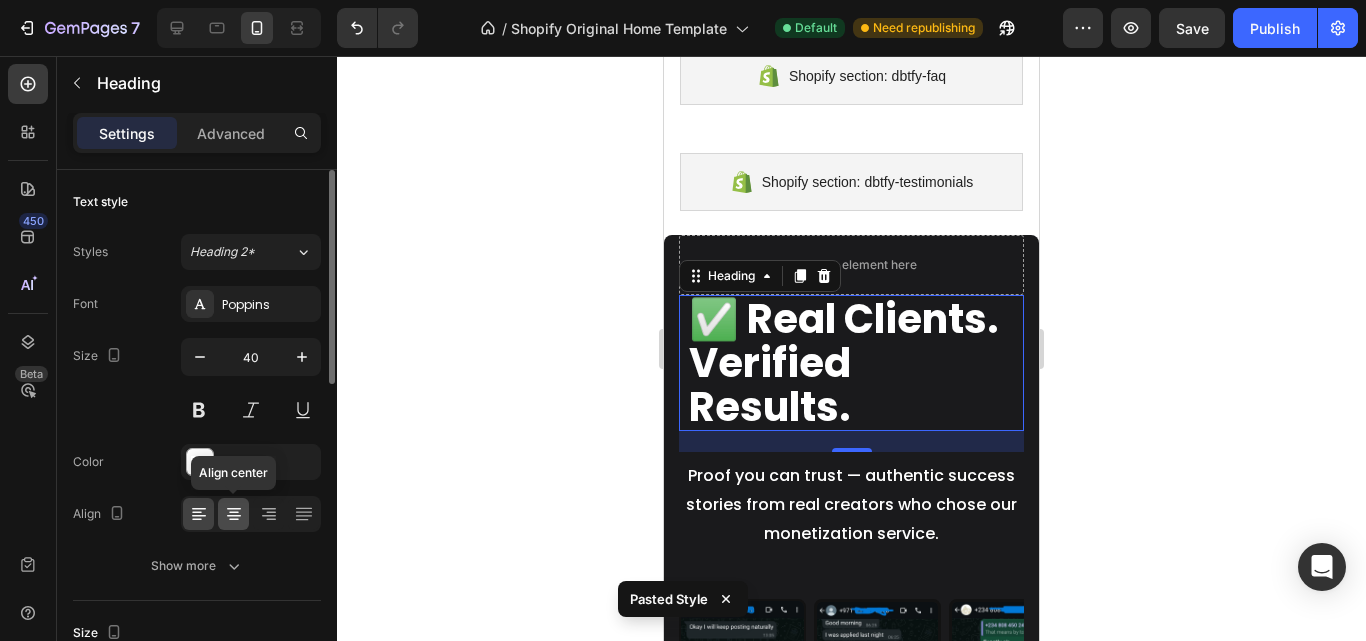 click 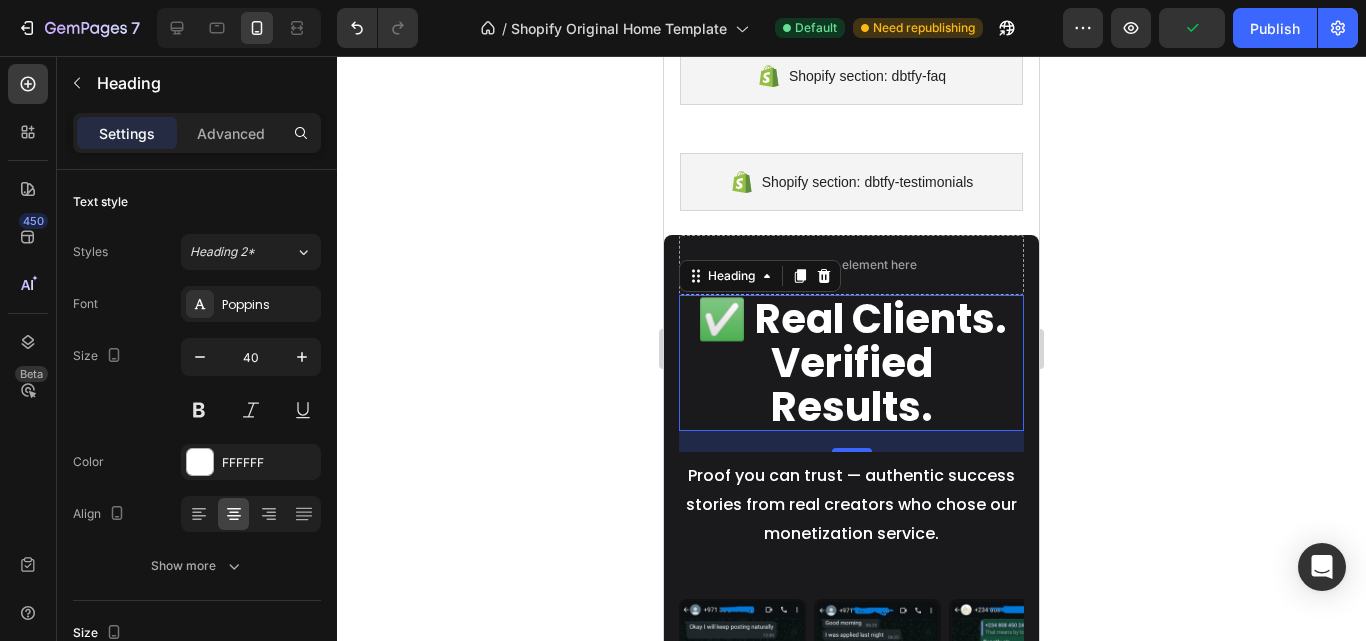 click on "✅ Real Clients. Verified Results." at bounding box center [851, 363] 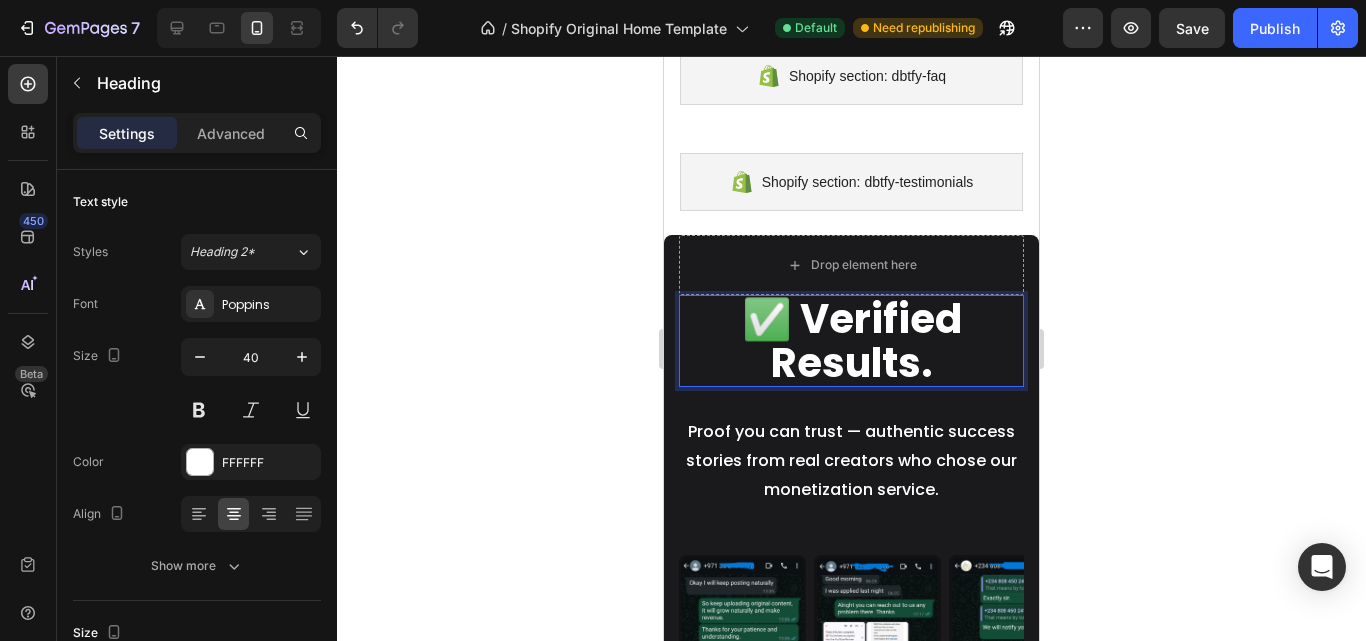click on "✅  Verified Results." at bounding box center [851, 341] 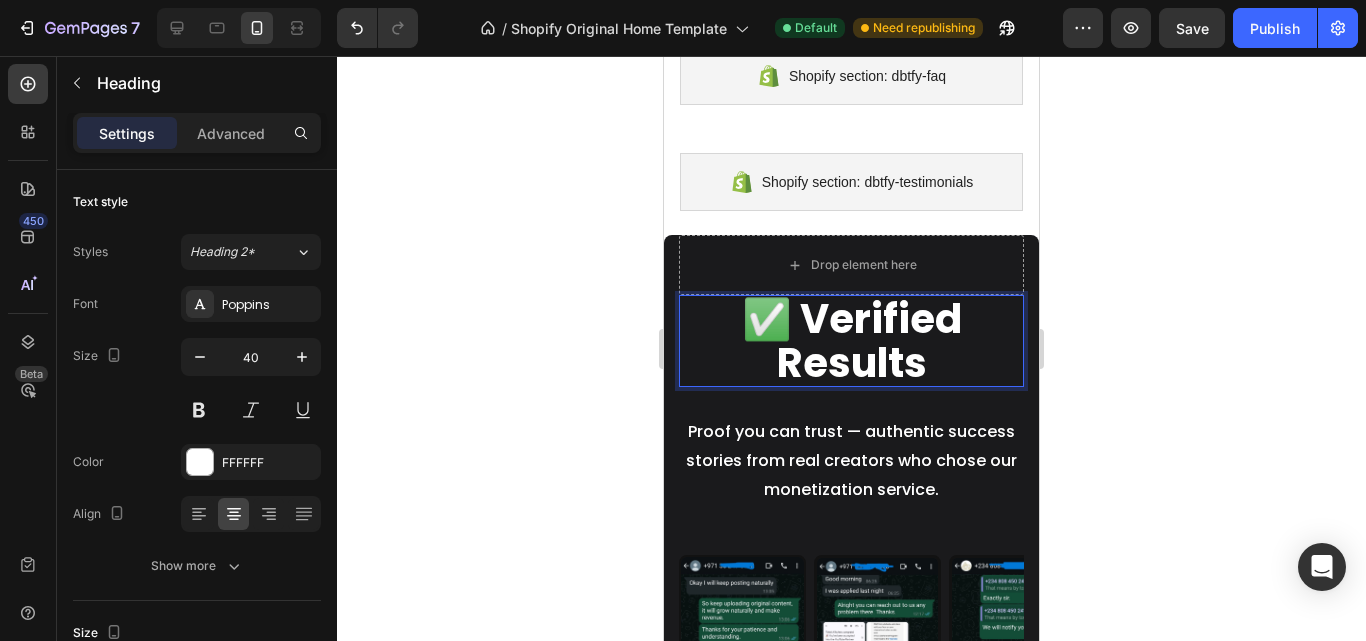 scroll, scrollTop: 4, scrollLeft: 0, axis: vertical 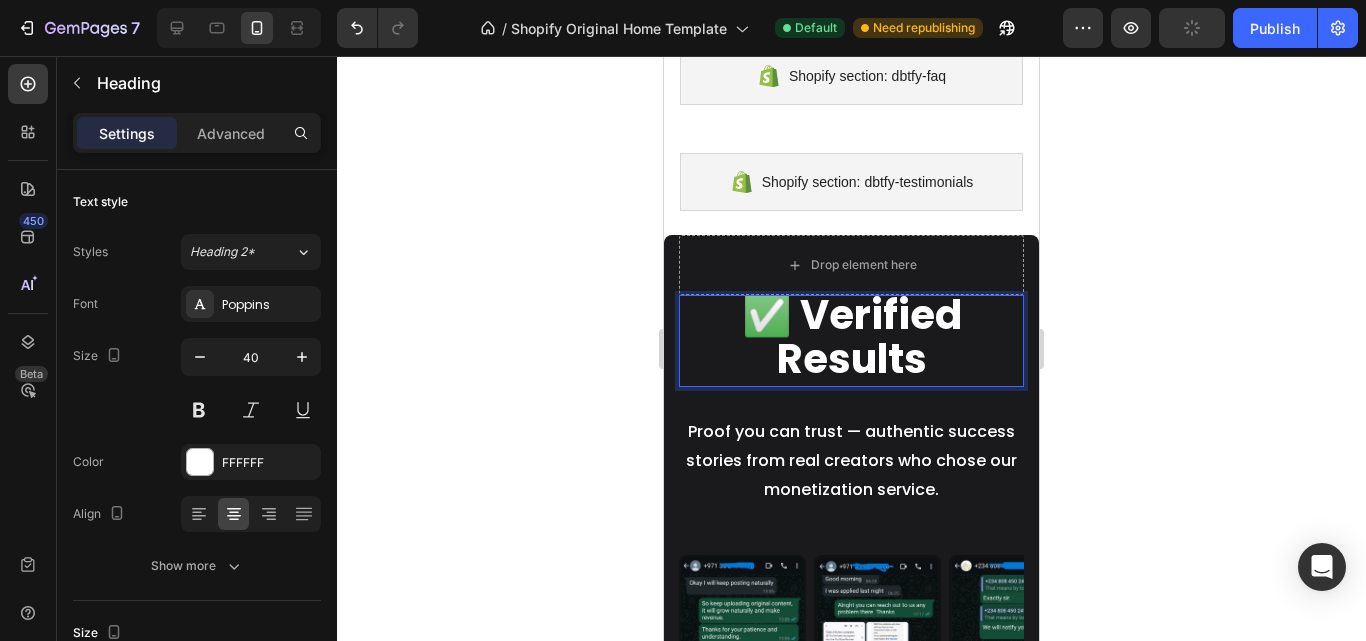 click on "✅  Verified Results" at bounding box center [851, 337] 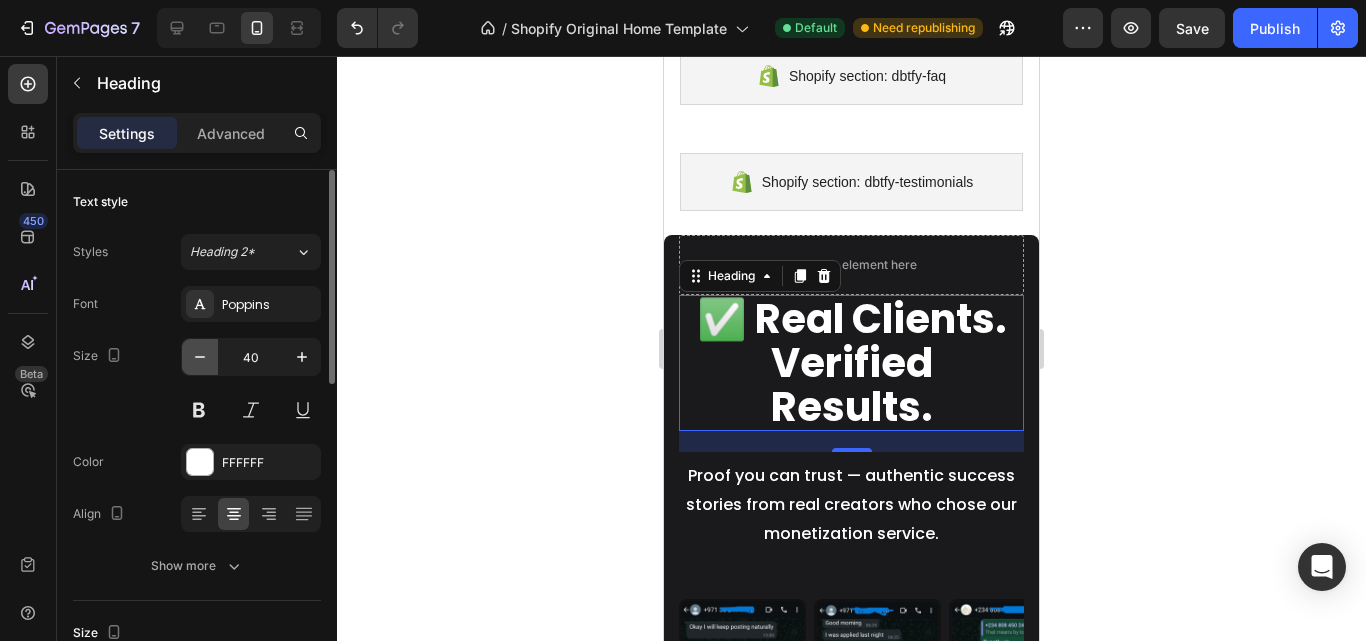 click 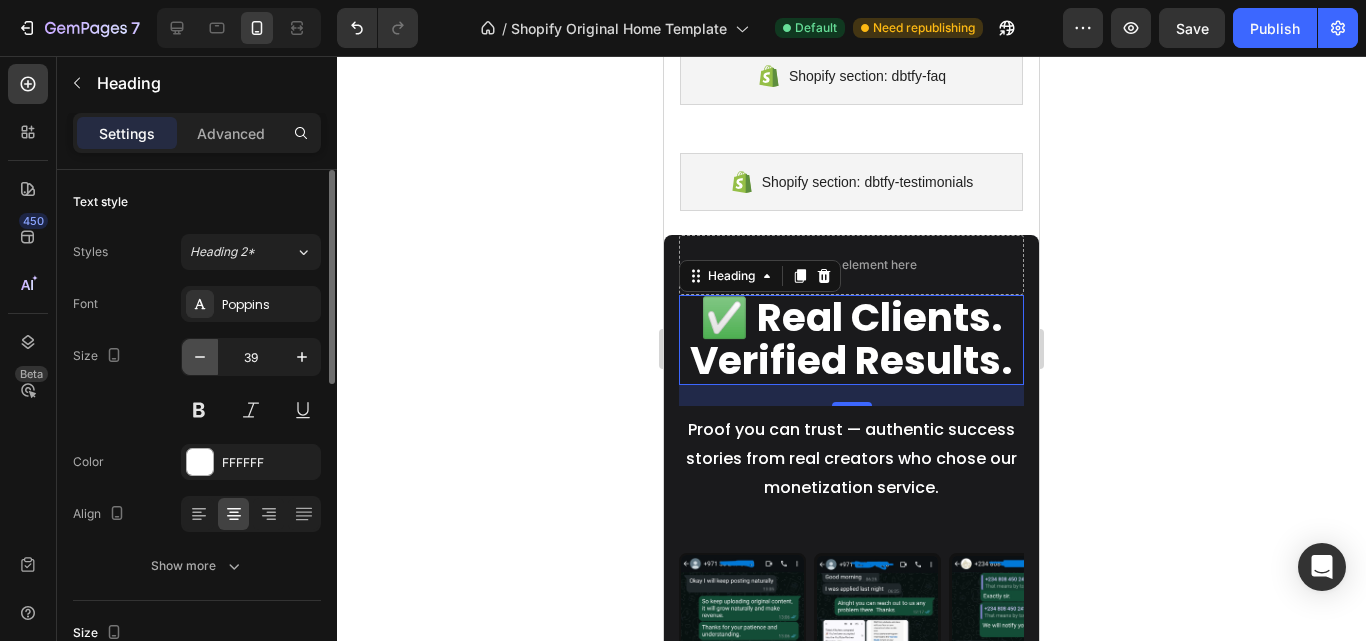 click 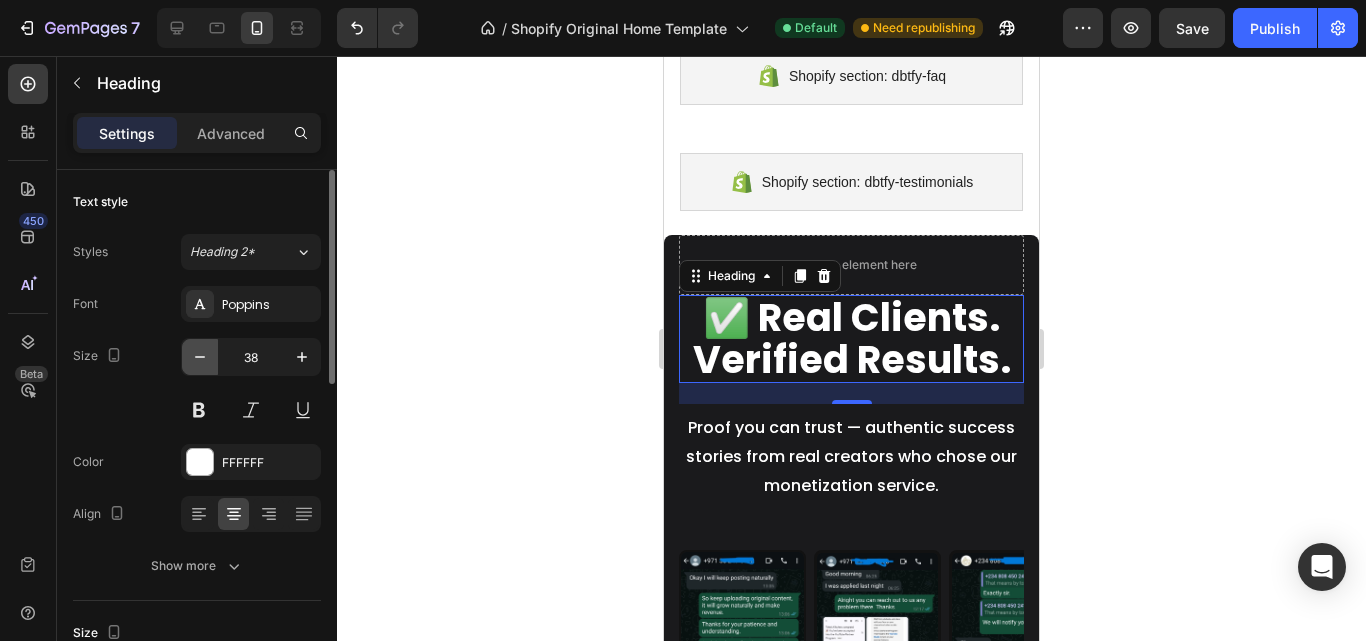 click 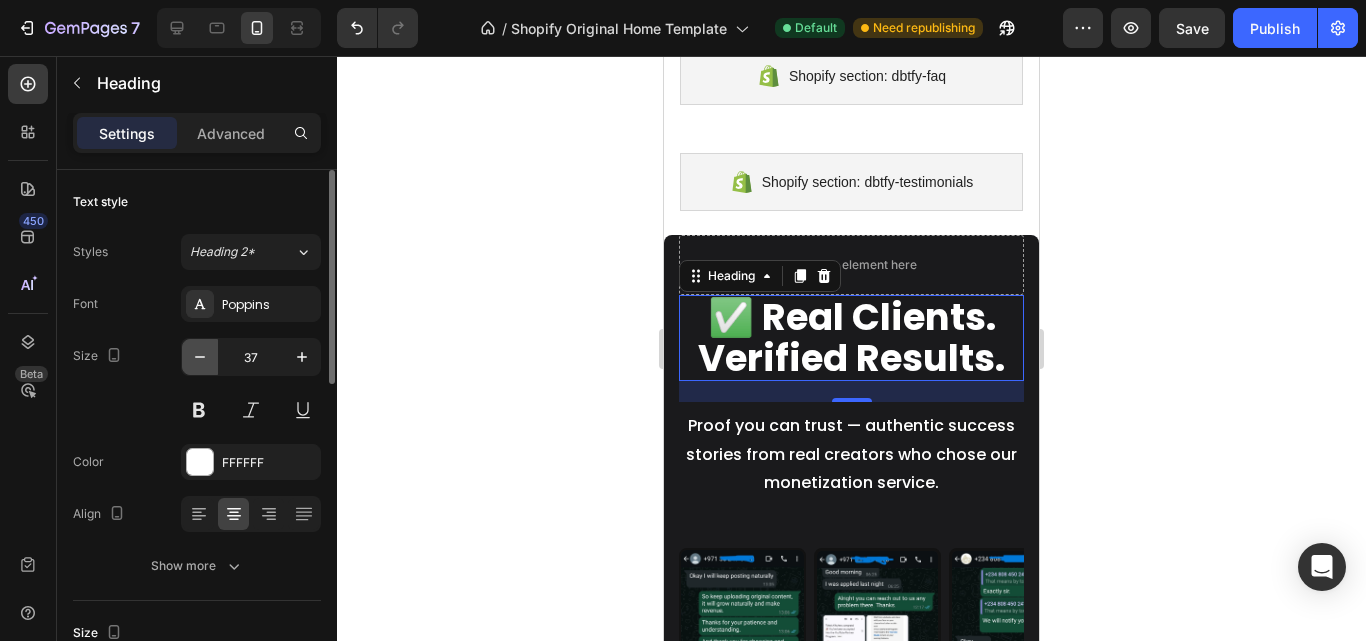 click 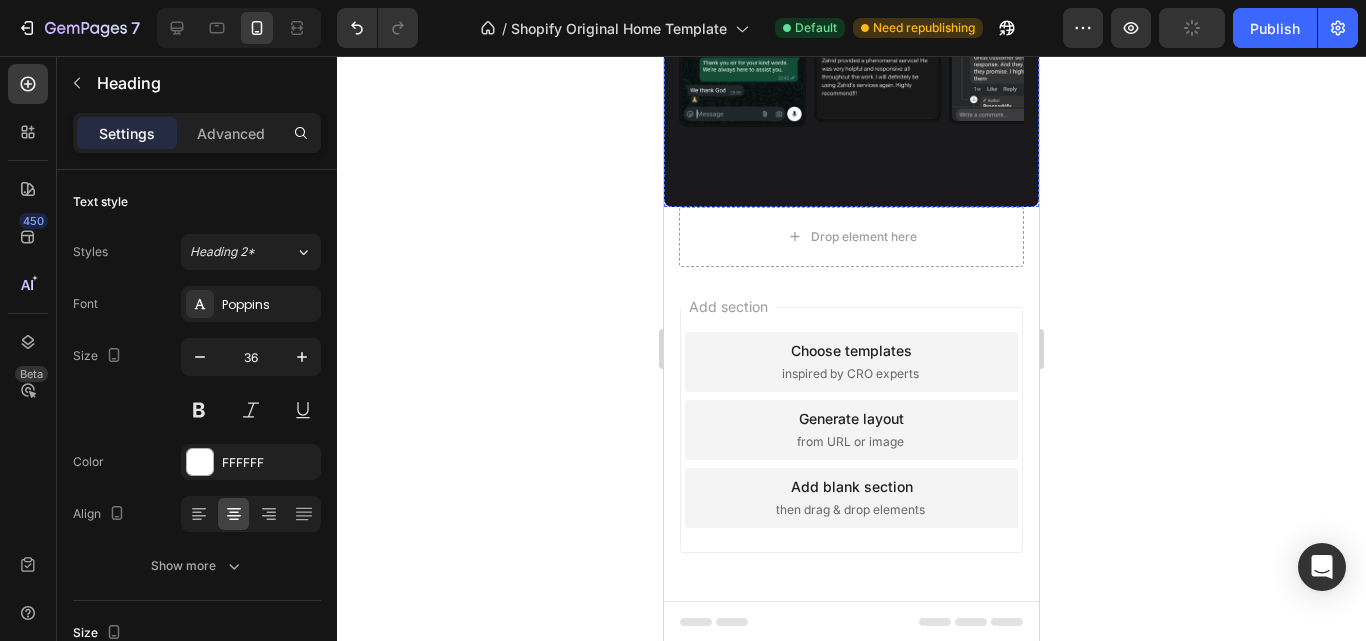 scroll, scrollTop: 6434, scrollLeft: 0, axis: vertical 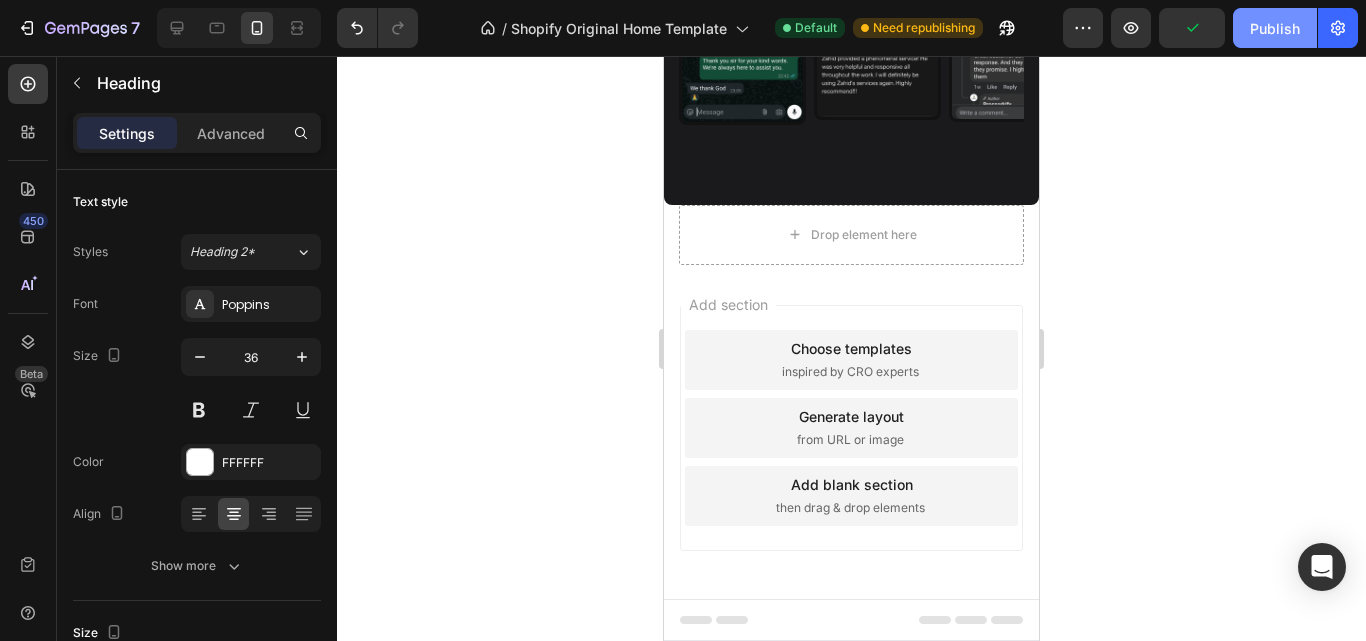 click on "Publish" at bounding box center [1275, 28] 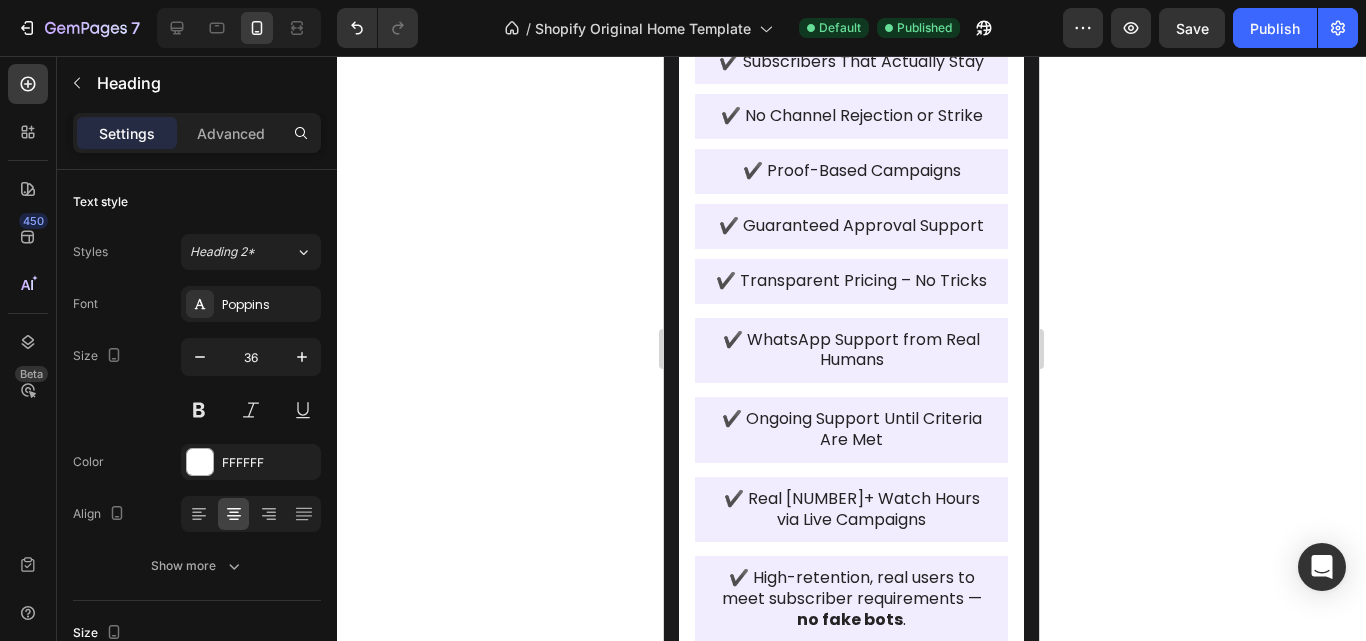 scroll, scrollTop: 3434, scrollLeft: 0, axis: vertical 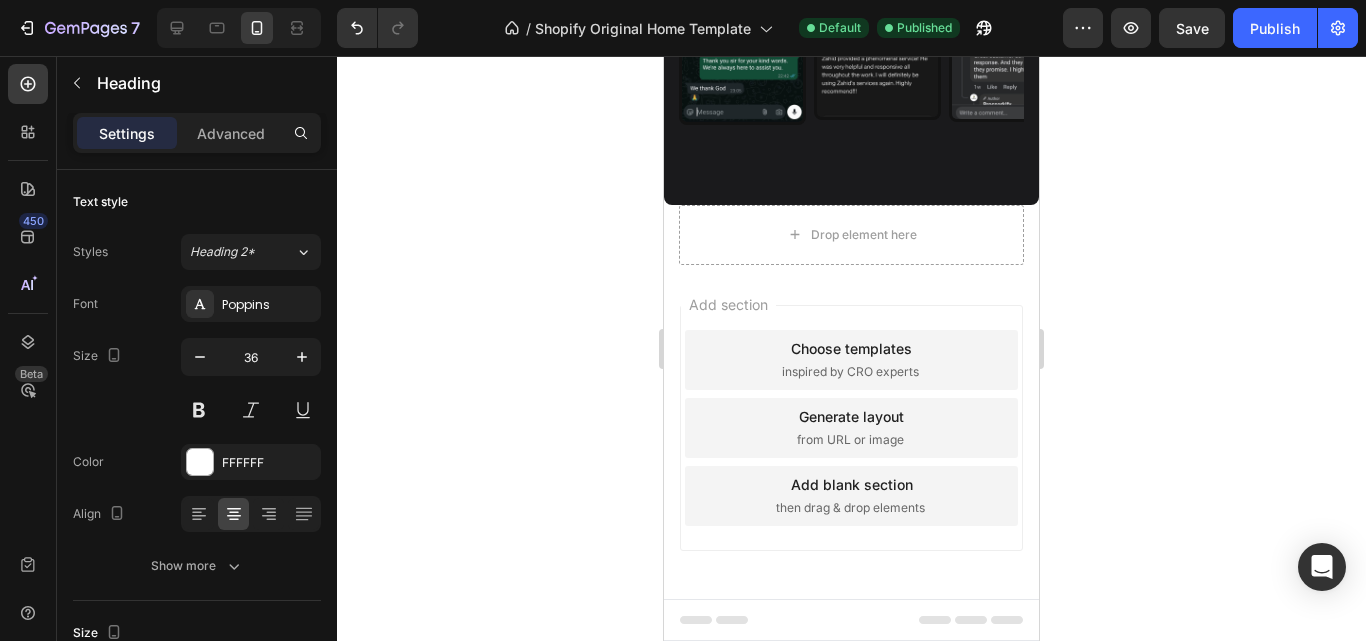 click on "inspired by CRO experts" at bounding box center [850, 372] 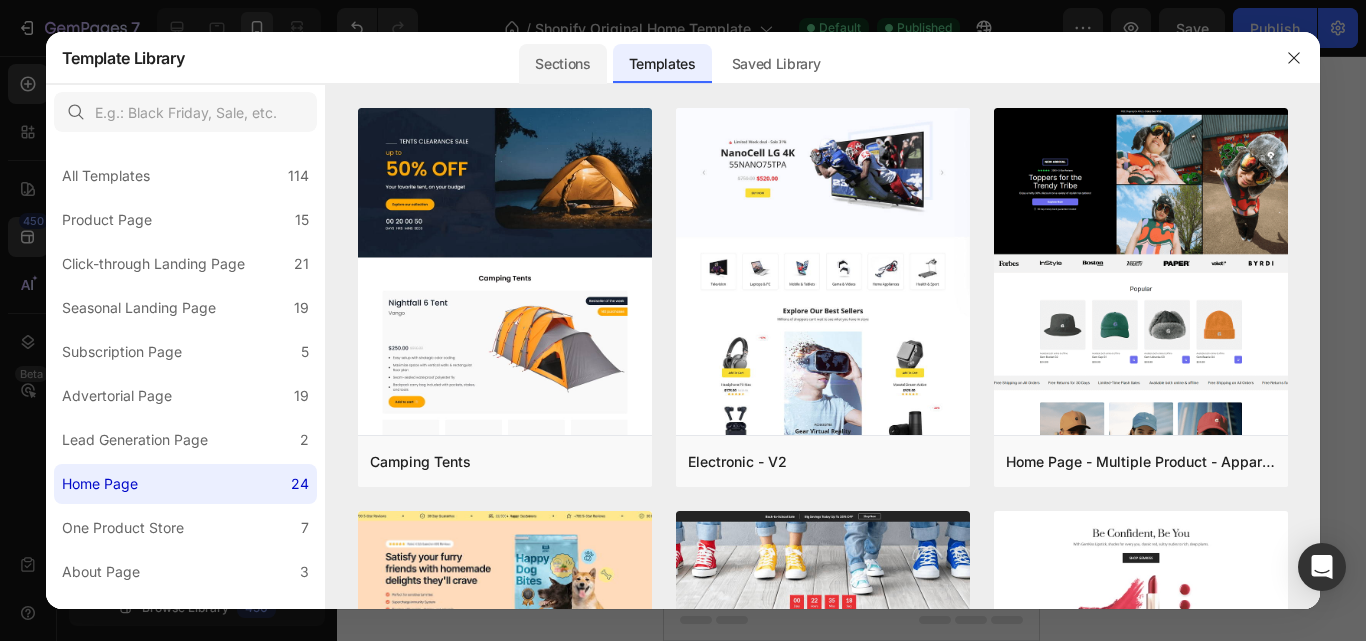click on "Sections" 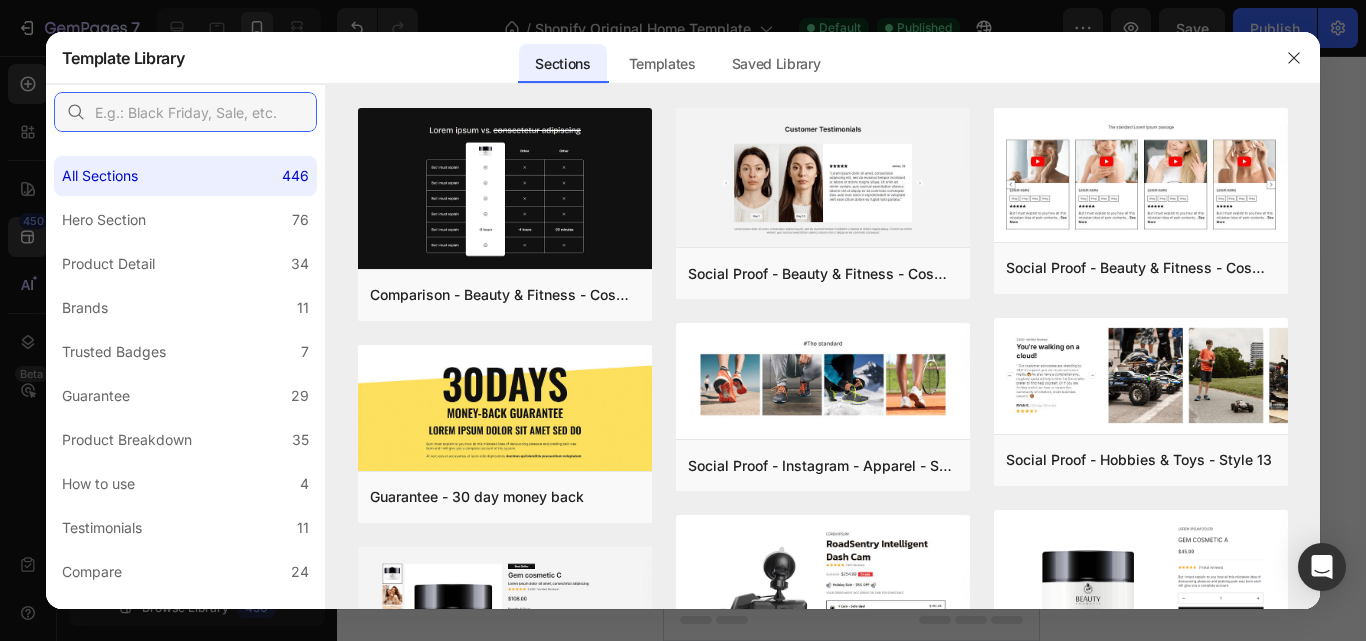 click at bounding box center (185, 112) 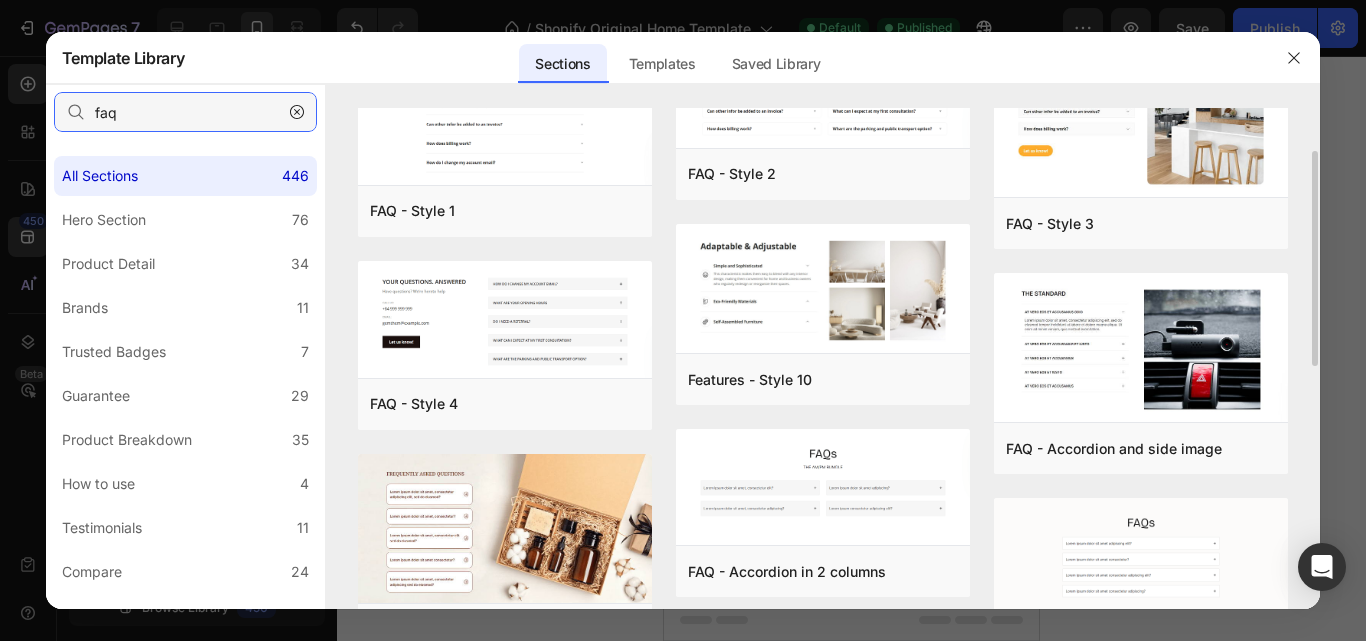 scroll, scrollTop: 0, scrollLeft: 0, axis: both 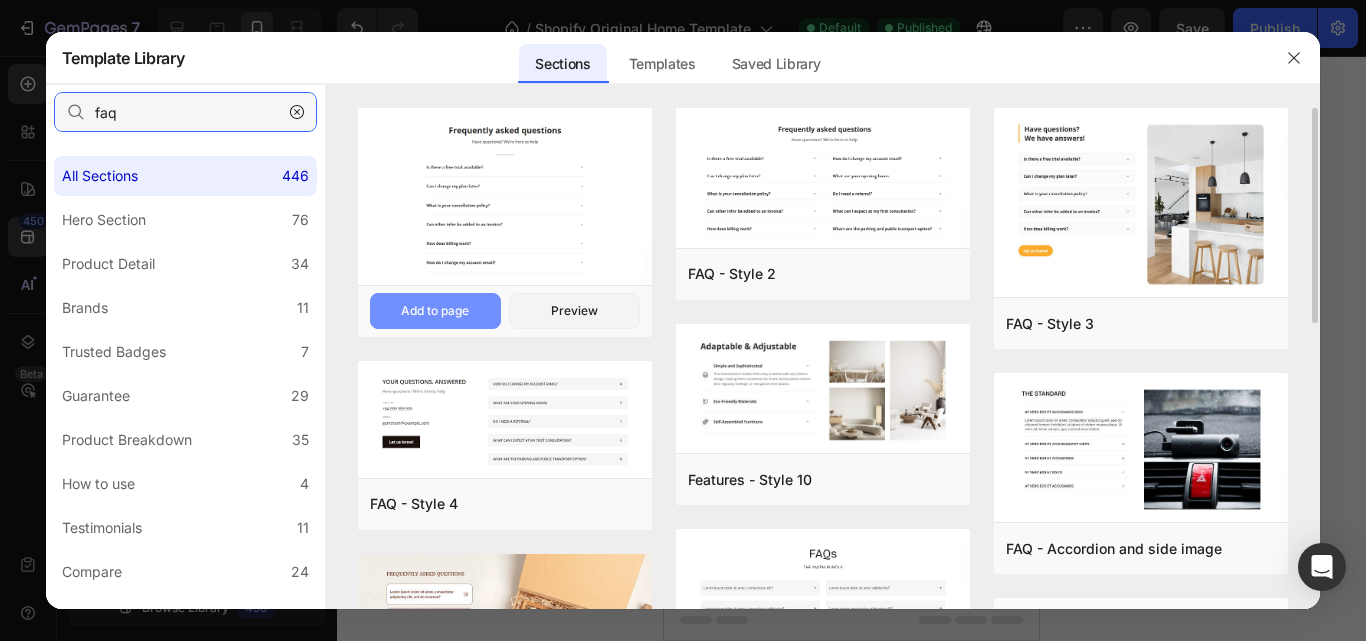 type on "faq" 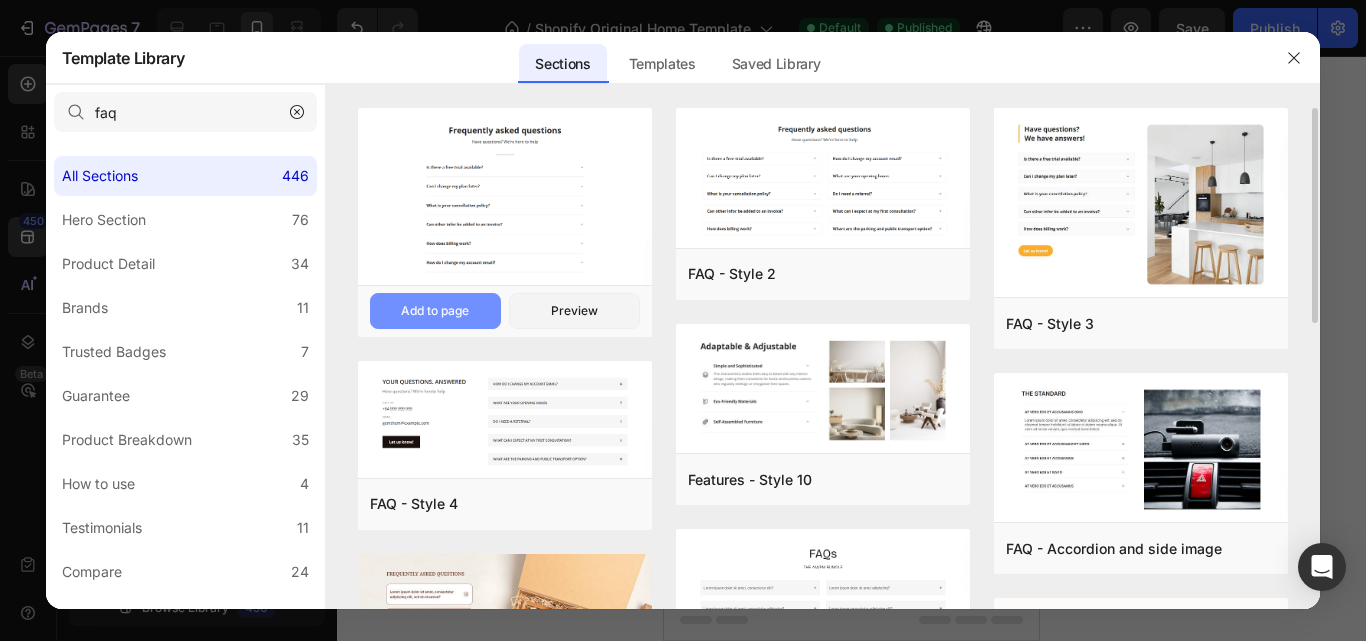 click on "Add to page" at bounding box center (435, 311) 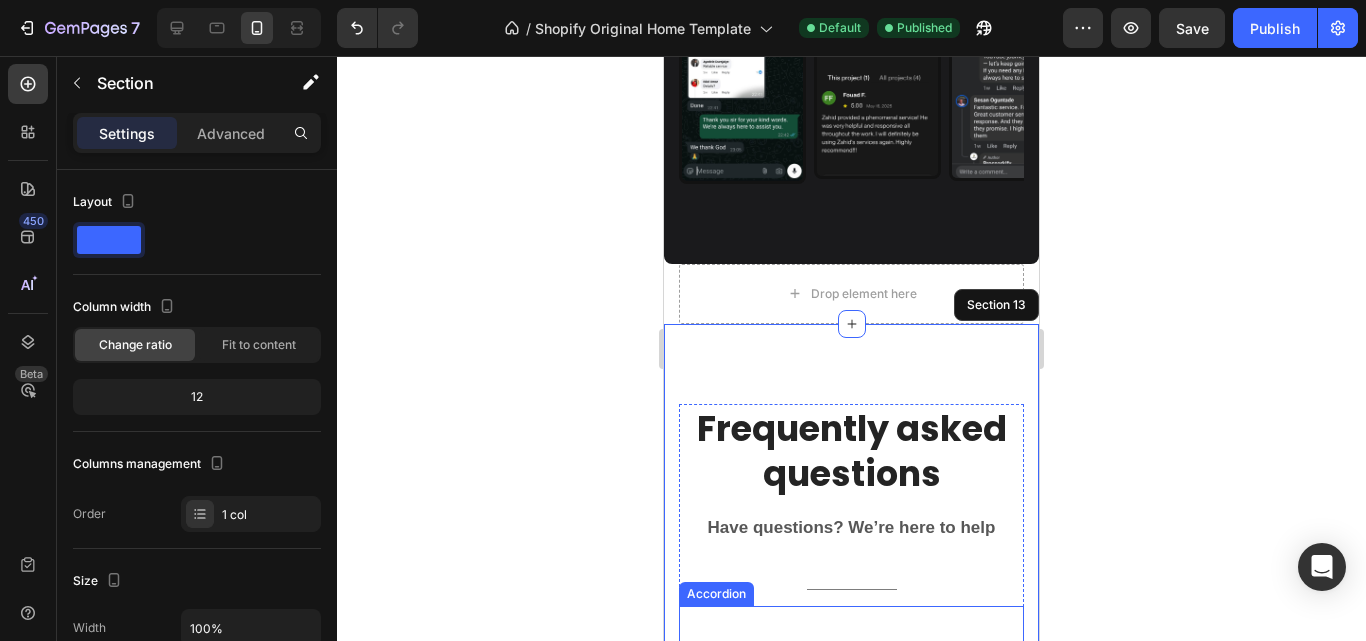 scroll, scrollTop: 6343, scrollLeft: 0, axis: vertical 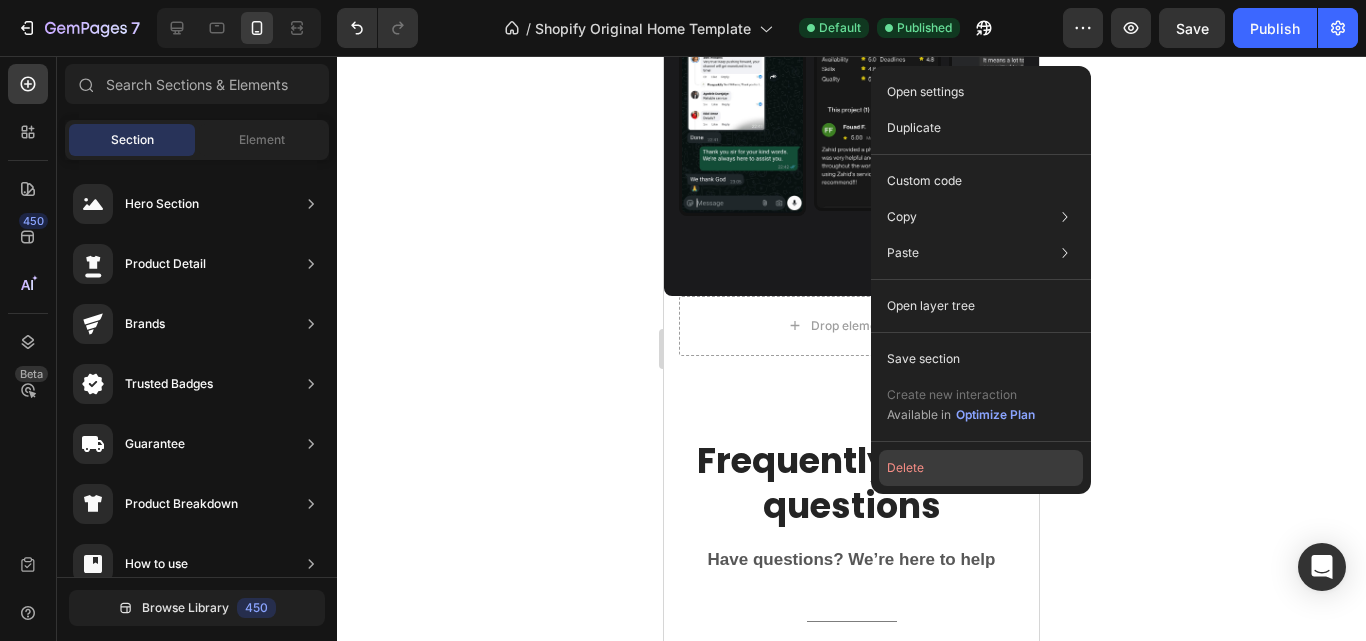 click on "Delete" 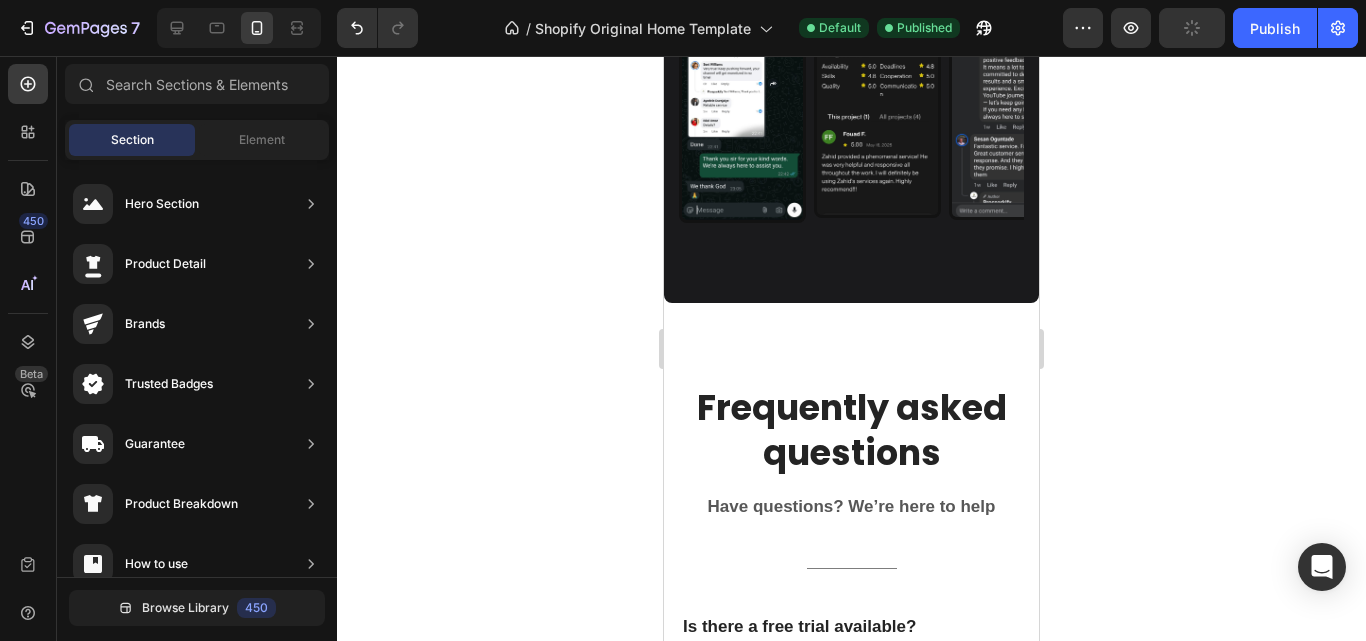 scroll, scrollTop: 6343, scrollLeft: 0, axis: vertical 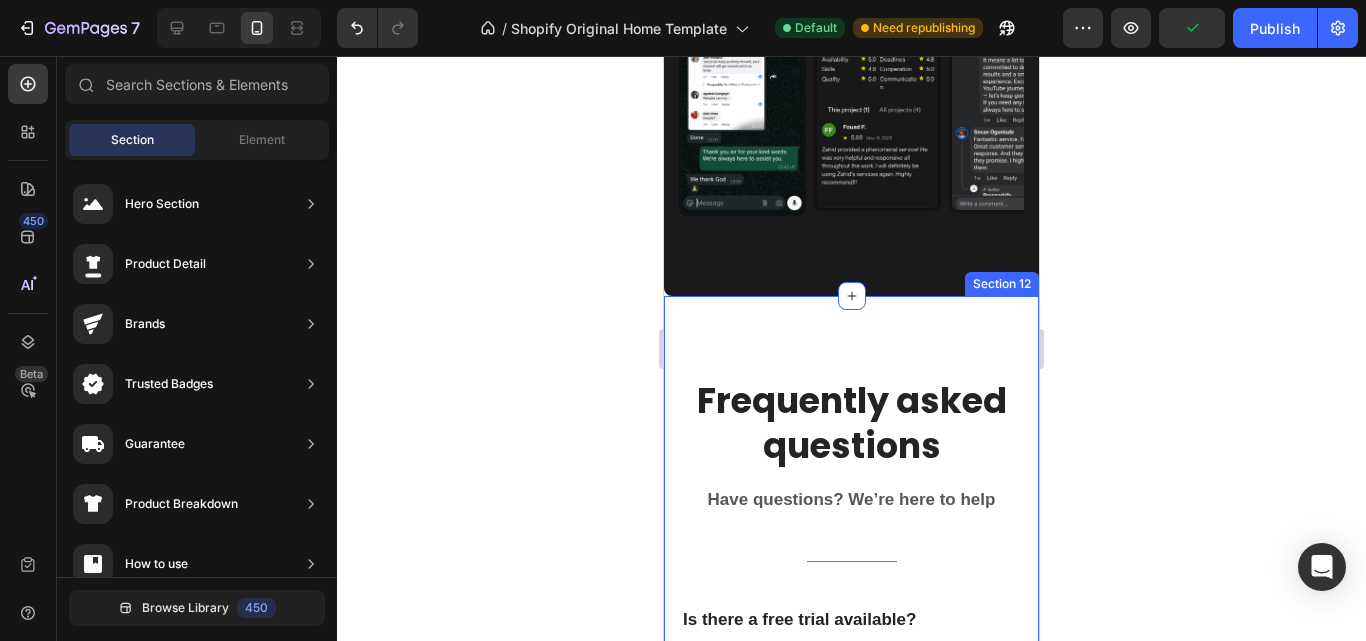 click on "Frequently asked questions Heading Have questions? We’re here to help Text block                Title Line Is there a free trial available? Can I change my plan later? What is your cancellation policy? Can other infor be added to an invoice? How does billing work? How do I change my account email? Accordion Row Section 12" at bounding box center [851, 732] 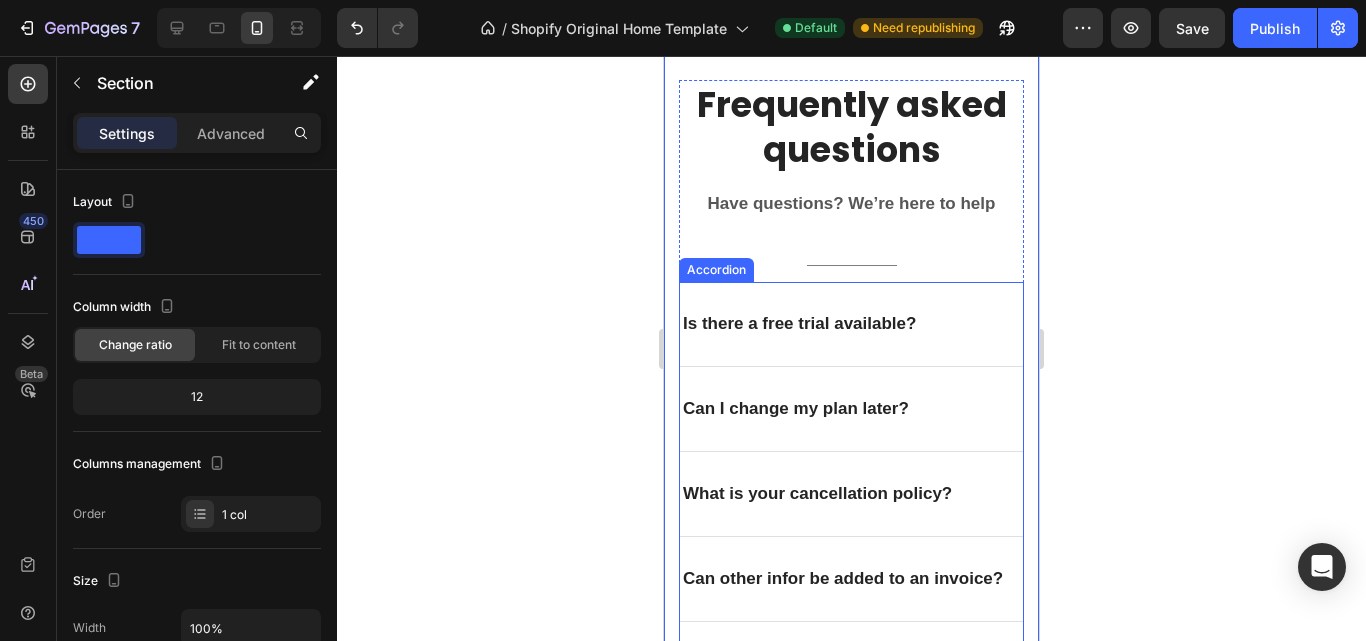 scroll, scrollTop: 6643, scrollLeft: 0, axis: vertical 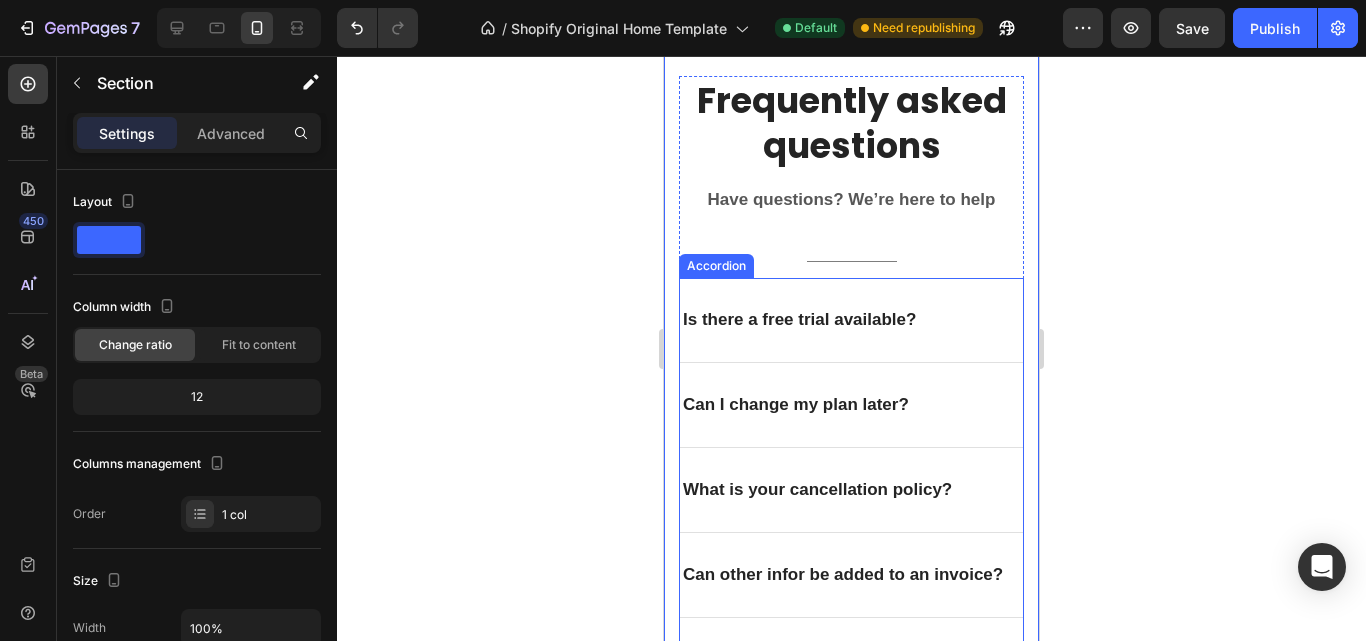 click on "Is there a free trial available?" at bounding box center (799, 320) 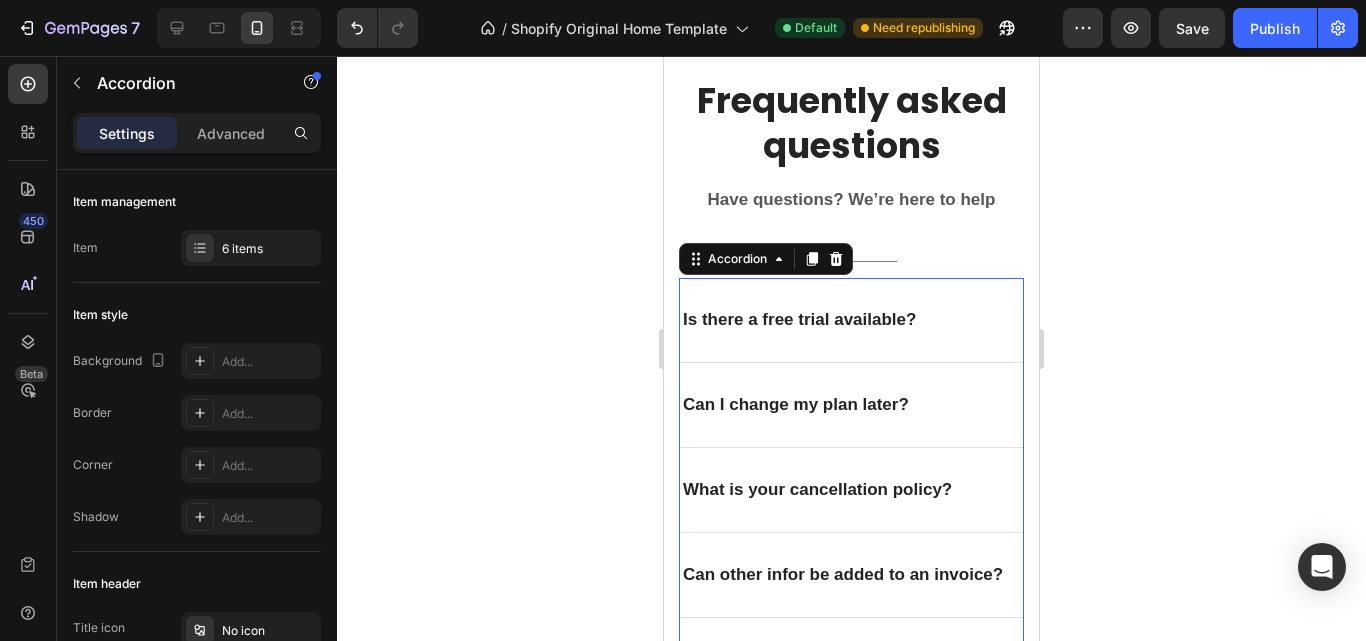 click on "Is there a free trial available?" at bounding box center [799, 320] 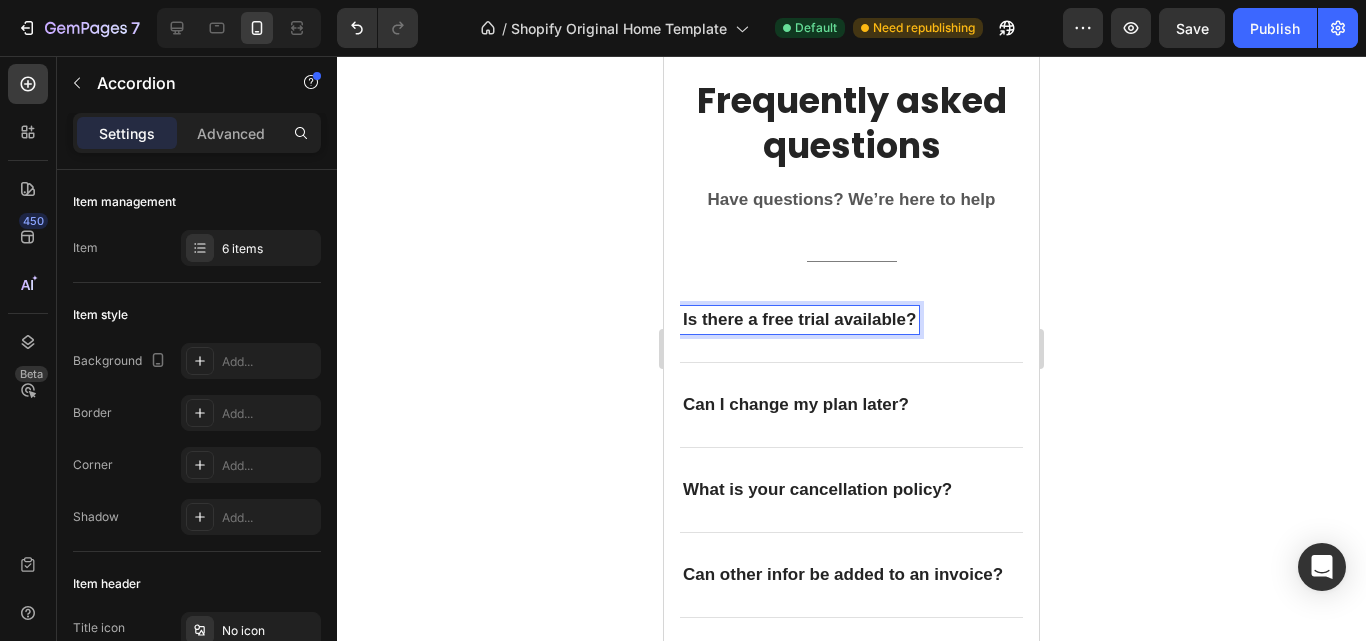 scroll, scrollTop: 6743, scrollLeft: 0, axis: vertical 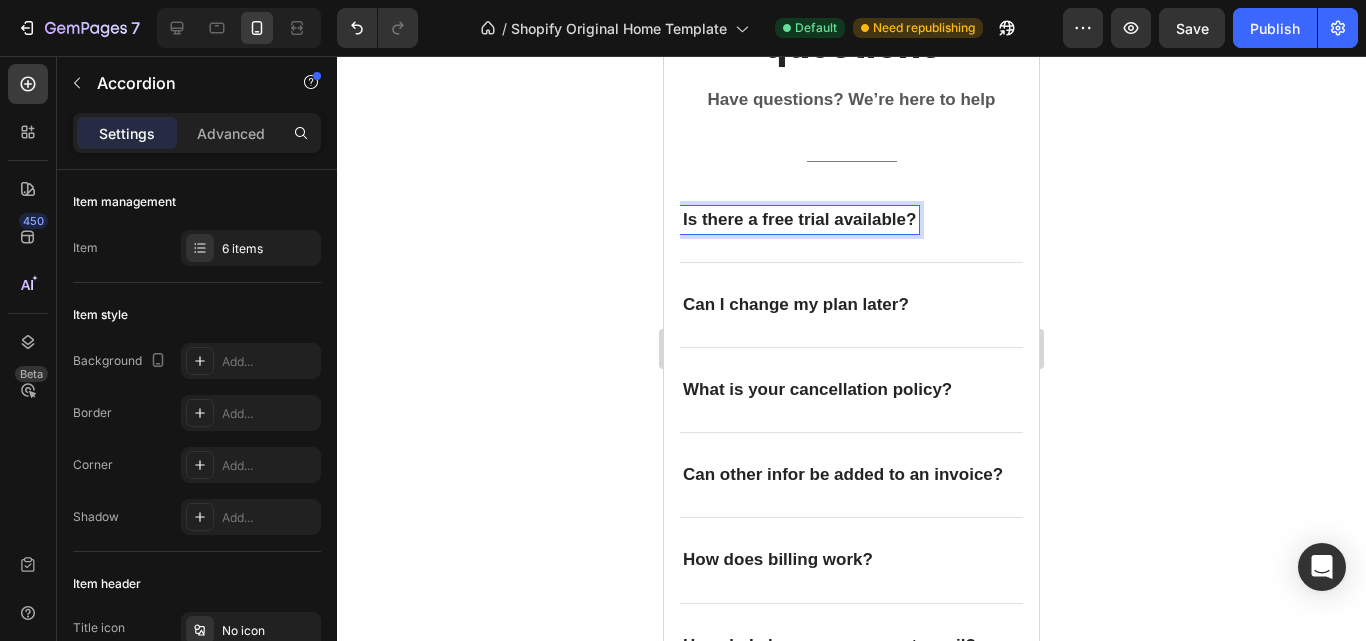 click on "Is there a free trial available?" at bounding box center (799, 220) 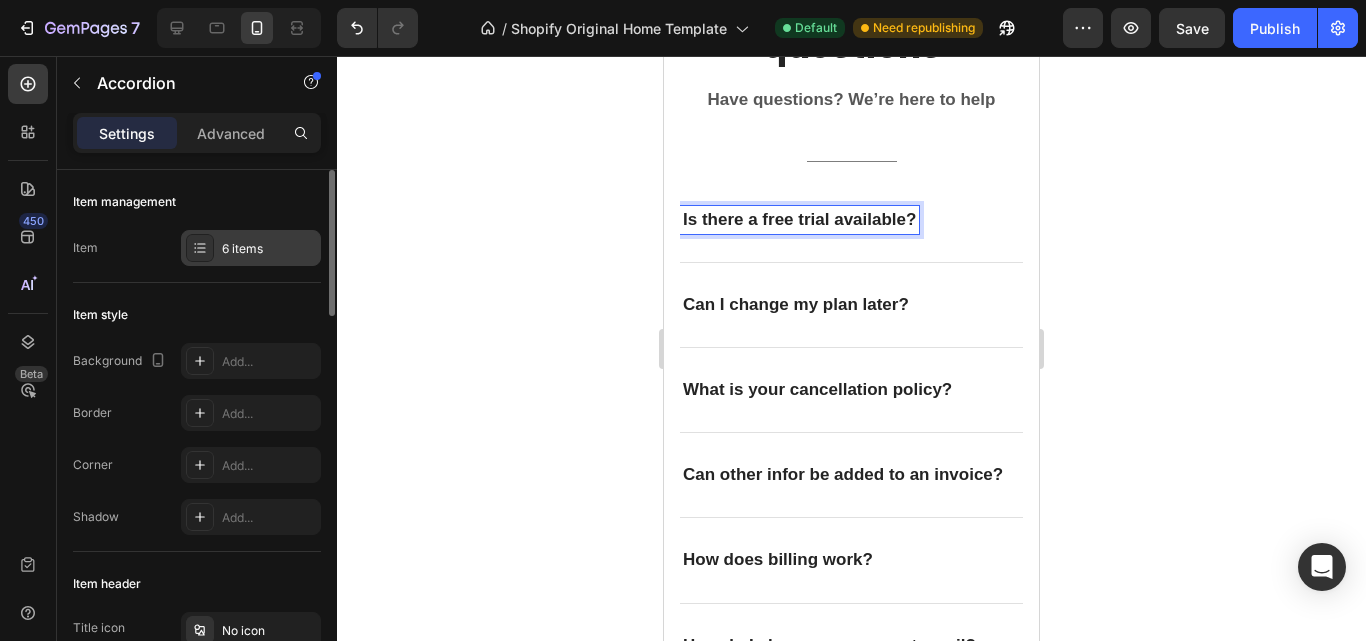 click on "6 items" at bounding box center (269, 249) 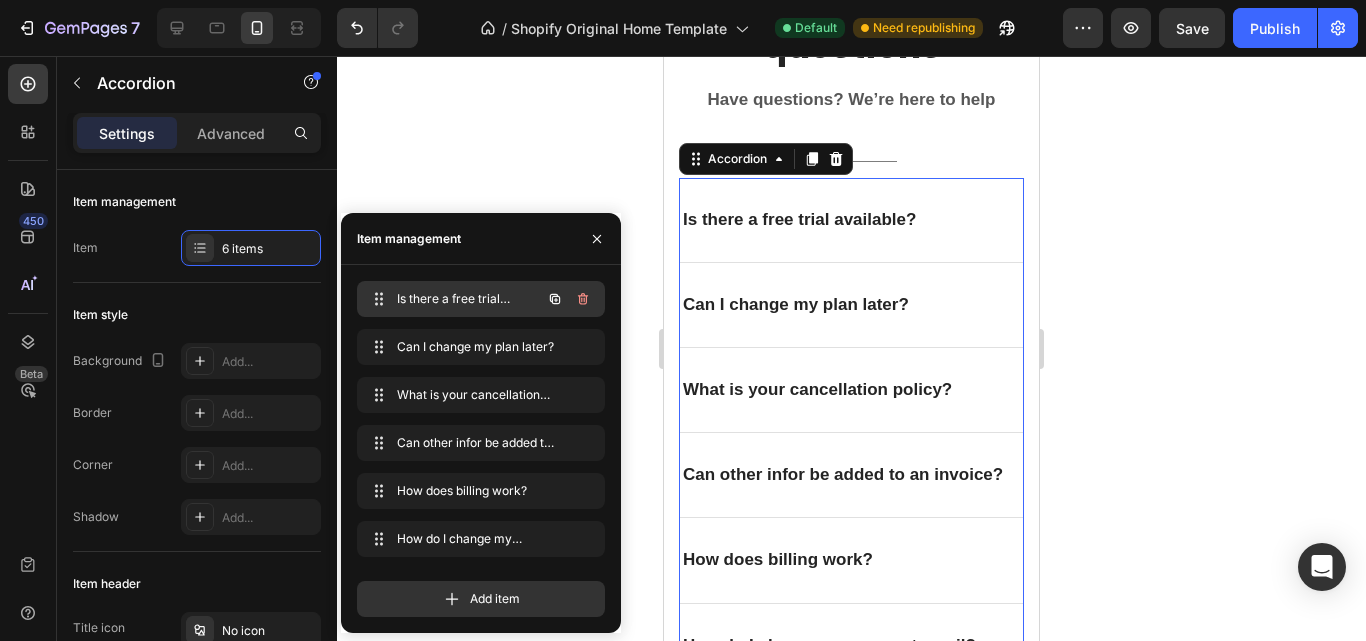 click on "Is there a free trial available?" at bounding box center [453, 299] 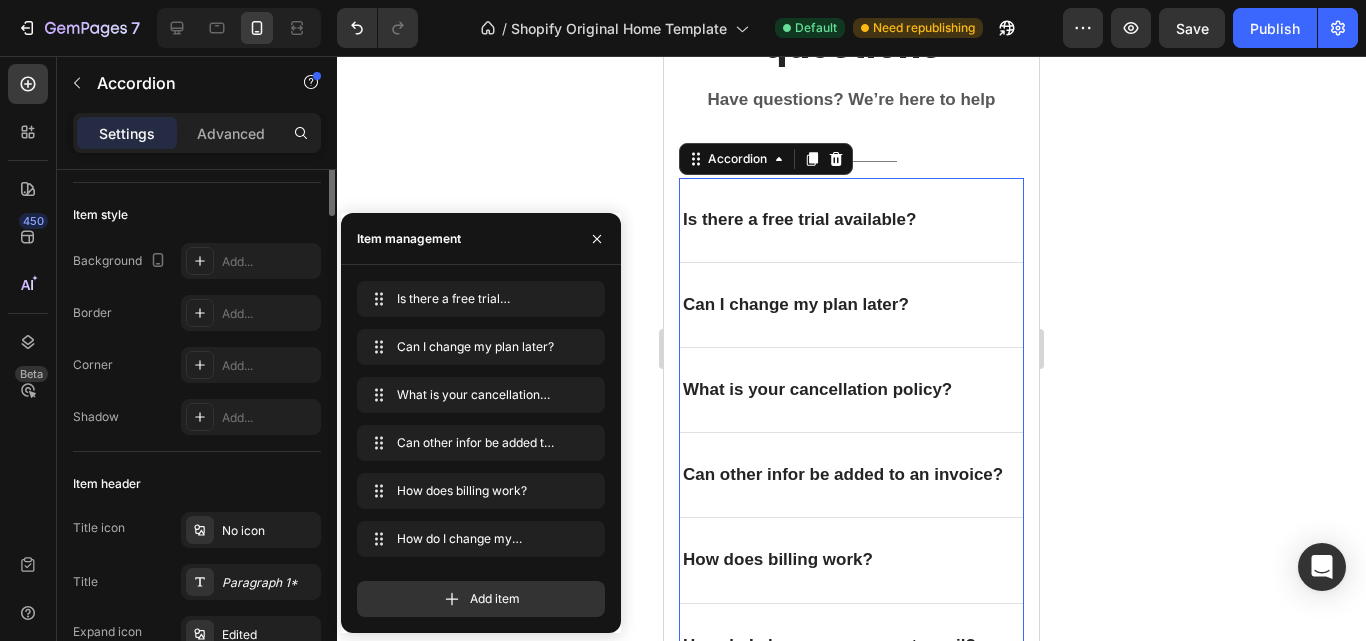 scroll, scrollTop: 0, scrollLeft: 0, axis: both 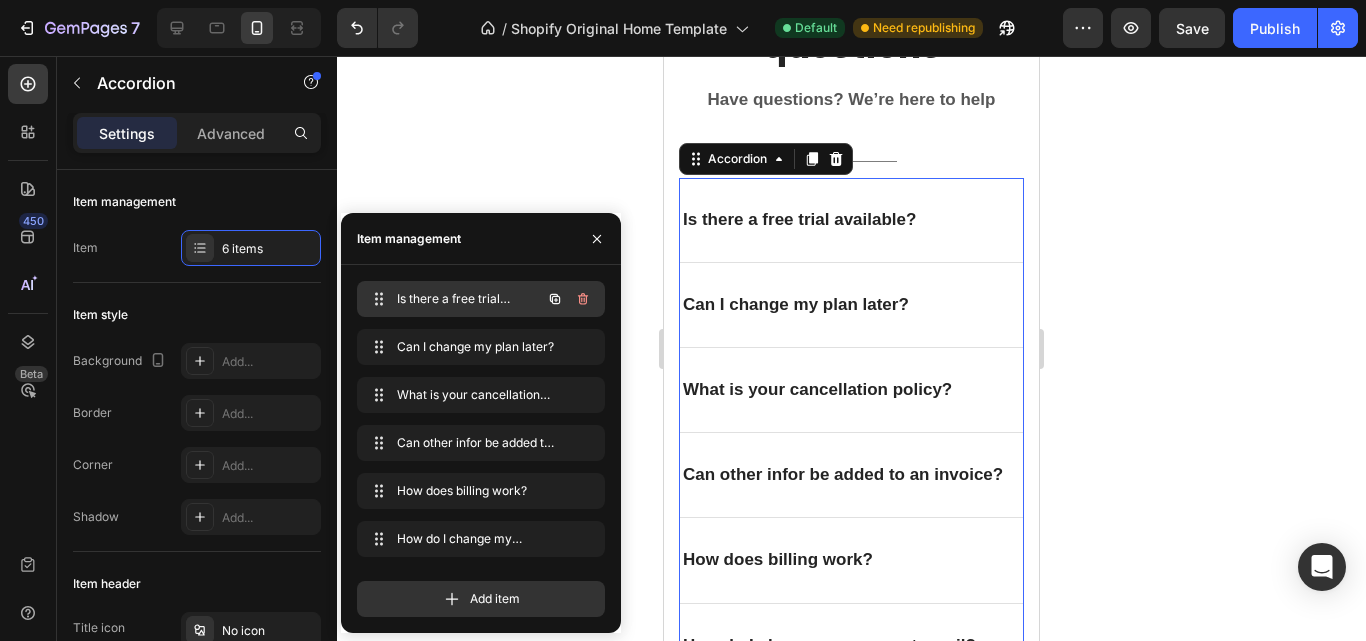 click on "Is there a free trial available? Is there a free trial available?" at bounding box center (453, 299) 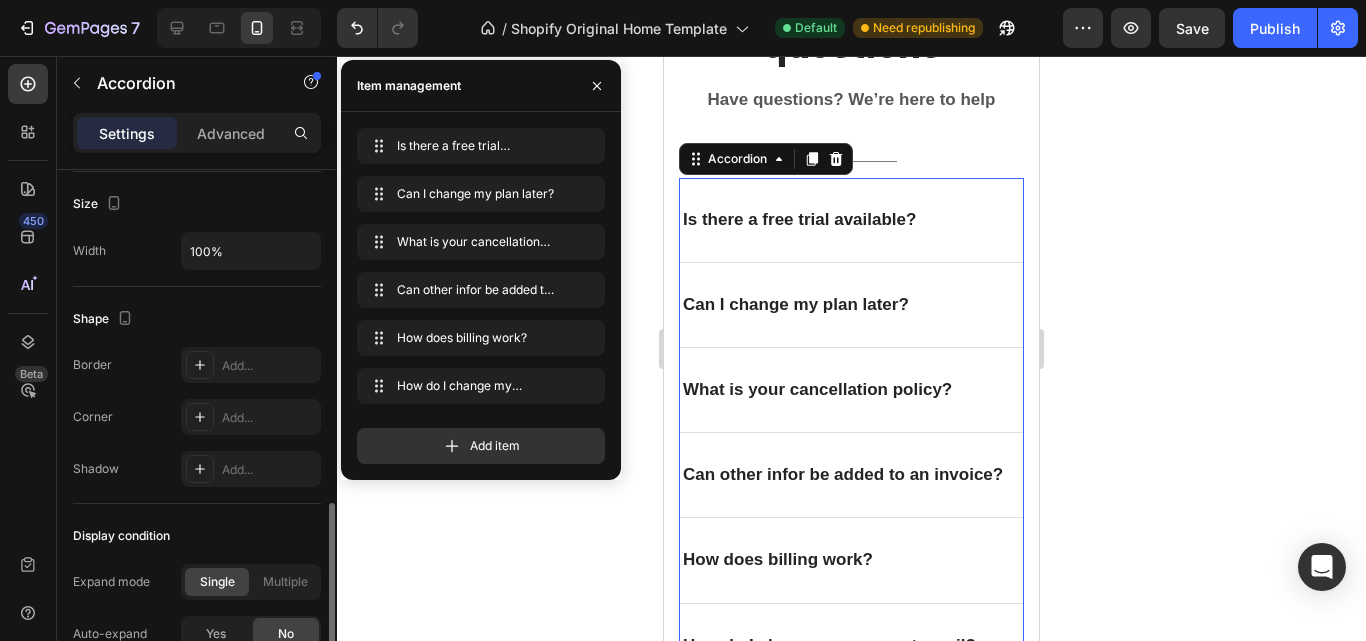 scroll, scrollTop: 1376, scrollLeft: 0, axis: vertical 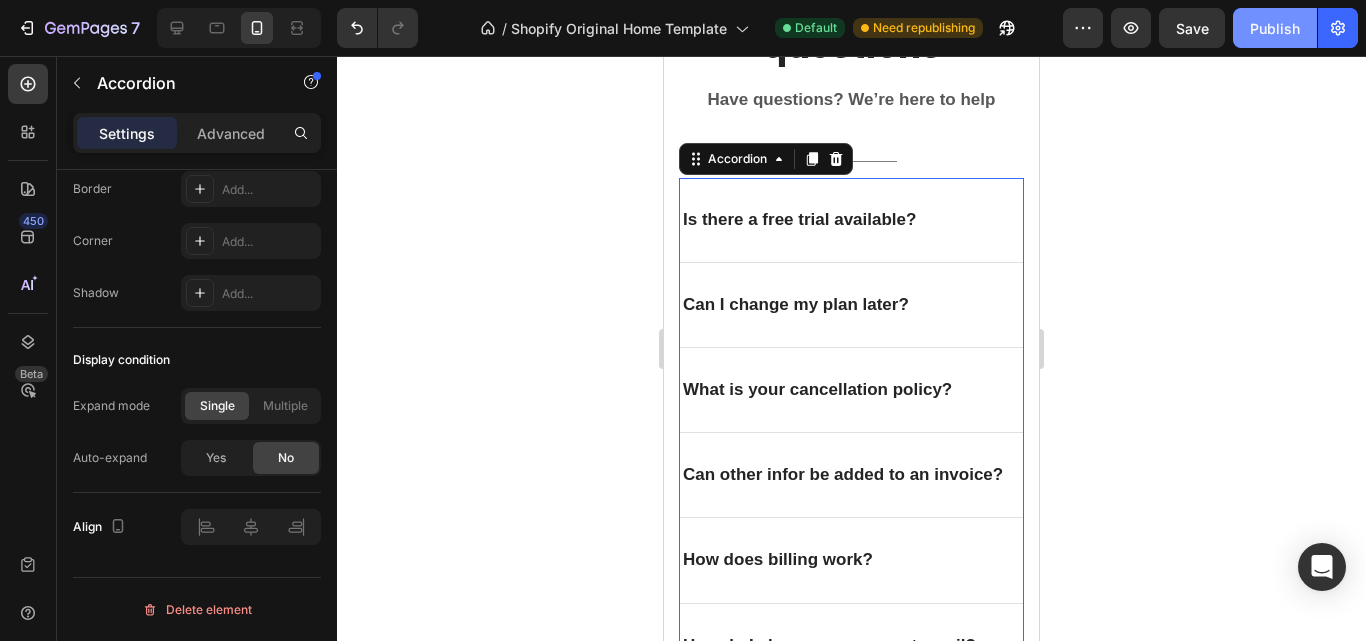 click on "Publish" at bounding box center [1275, 28] 